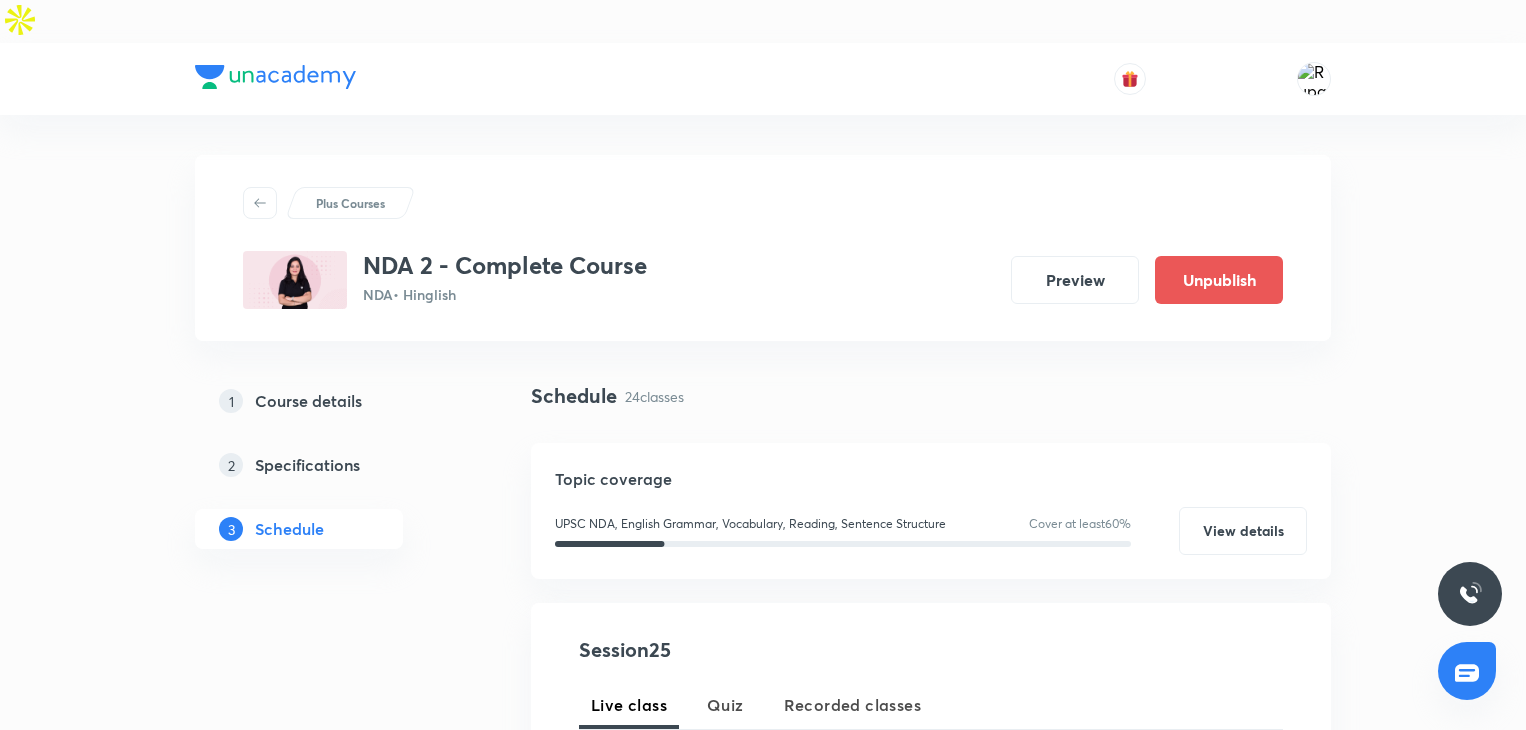 scroll, scrollTop: 432, scrollLeft: 0, axis: vertical 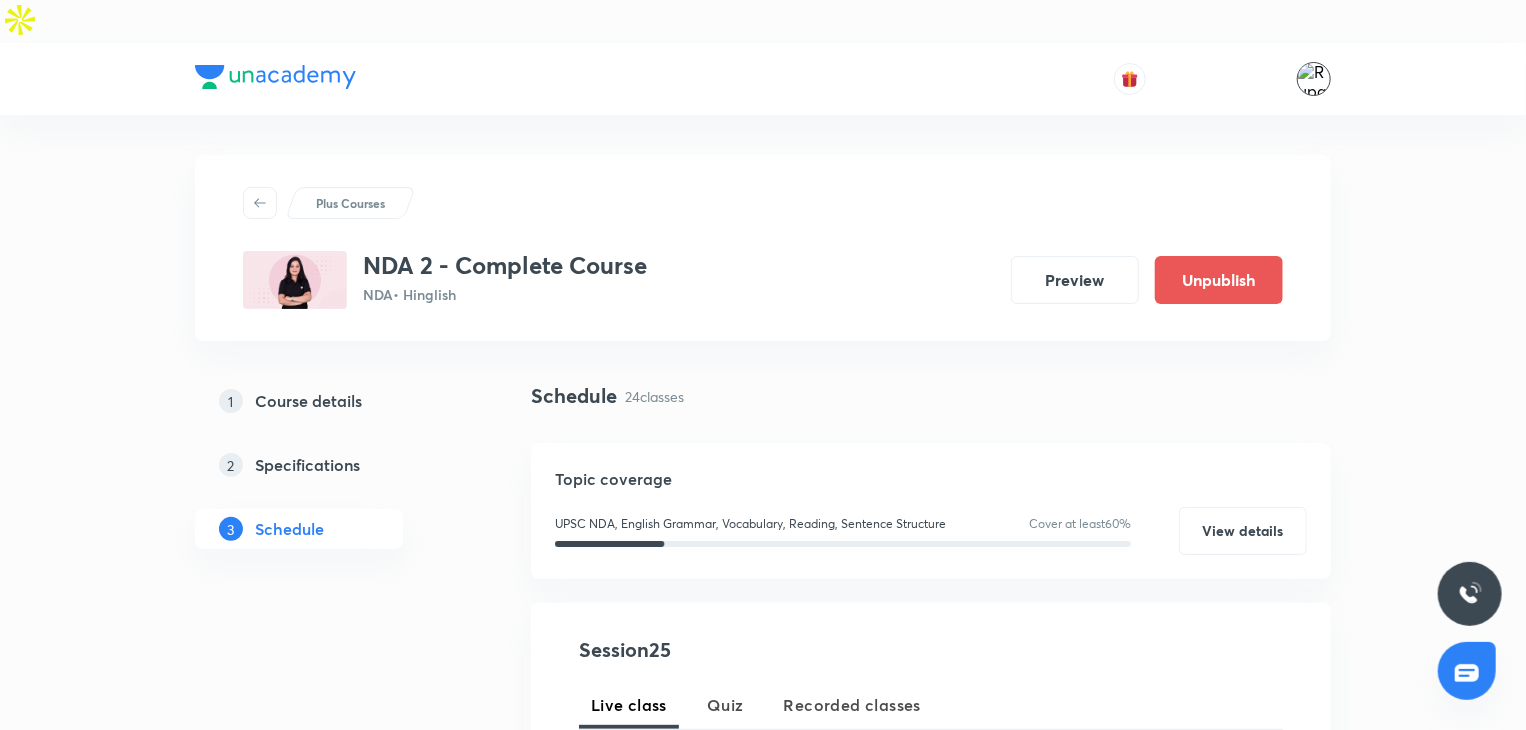 click at bounding box center (1314, 79) 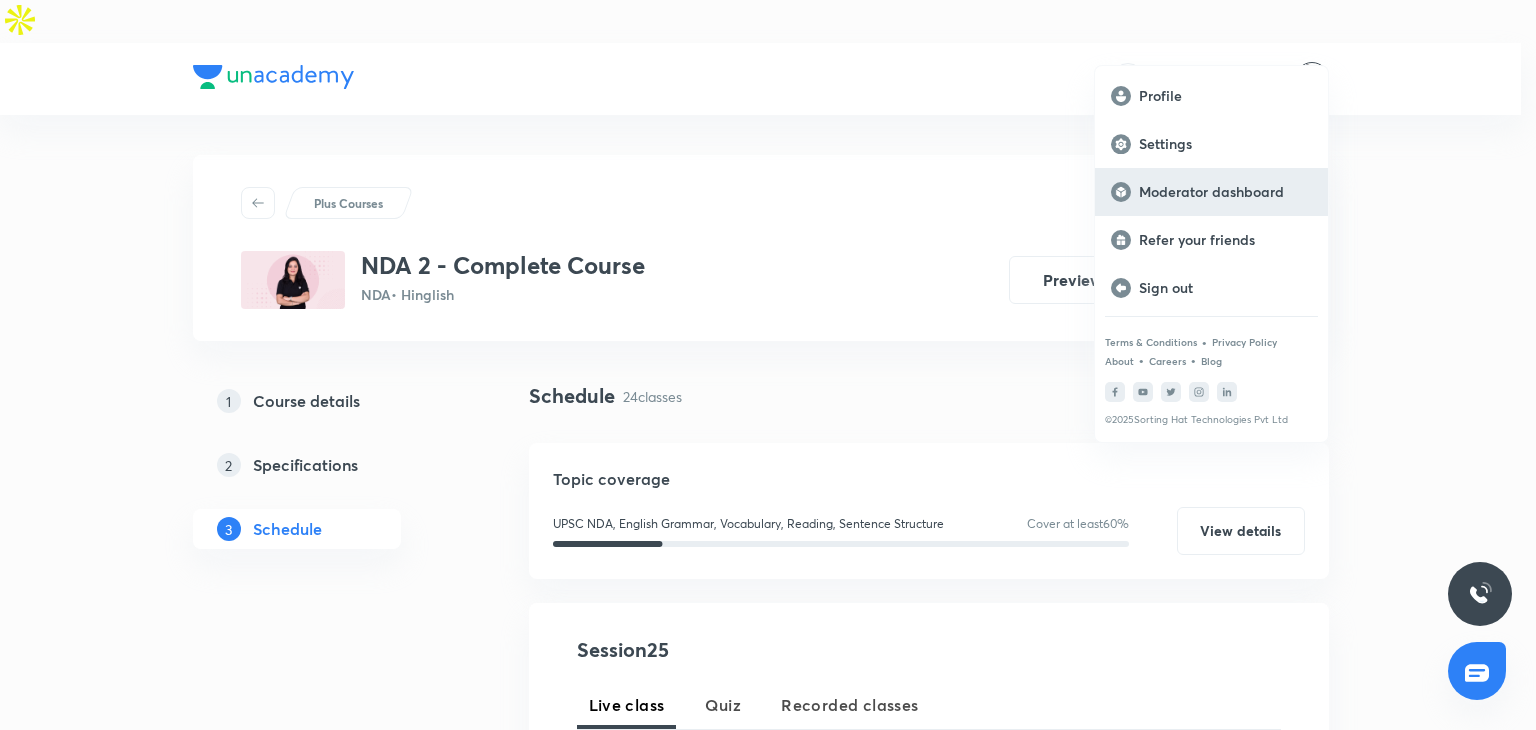 click on "Moderator dashboard" at bounding box center (1225, 192) 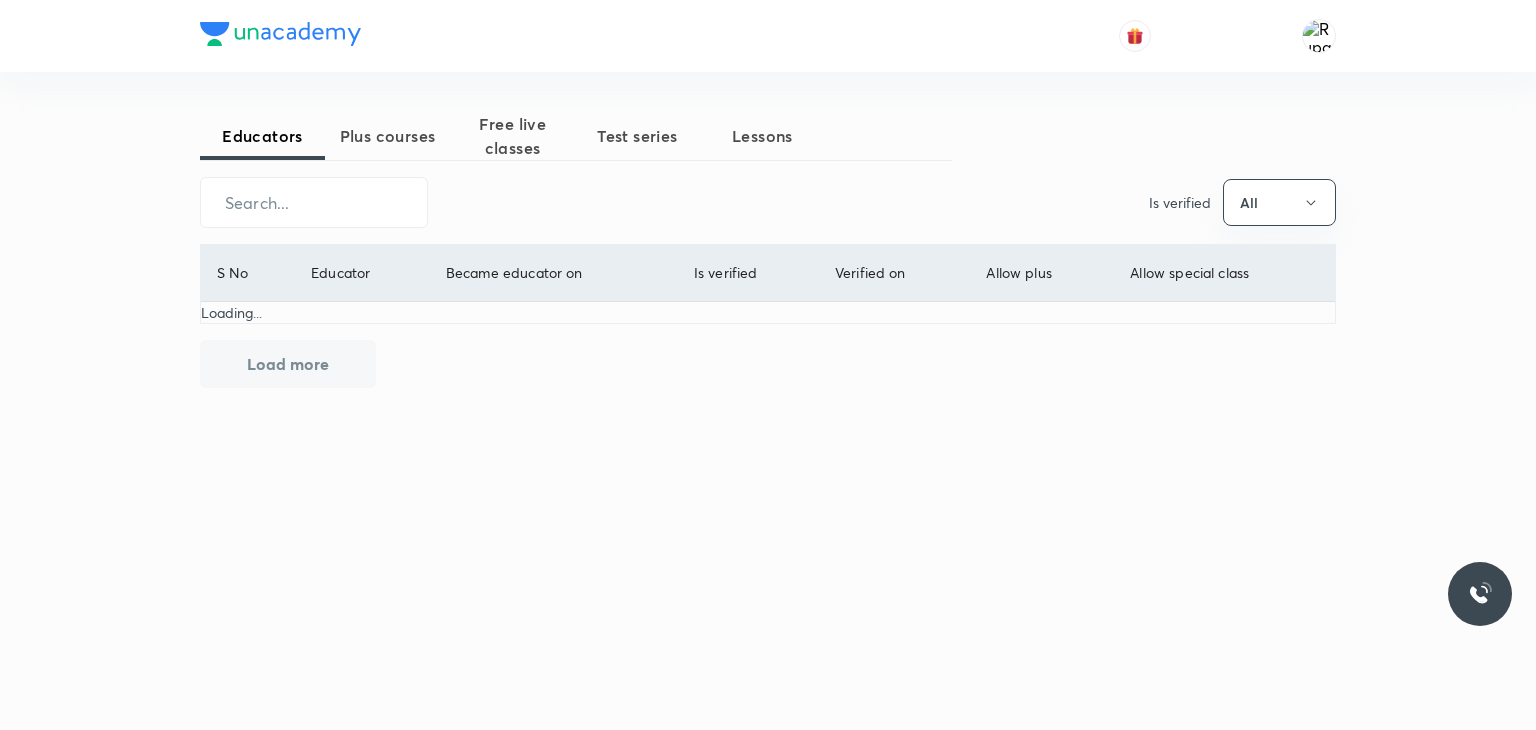 scroll, scrollTop: 0, scrollLeft: 0, axis: both 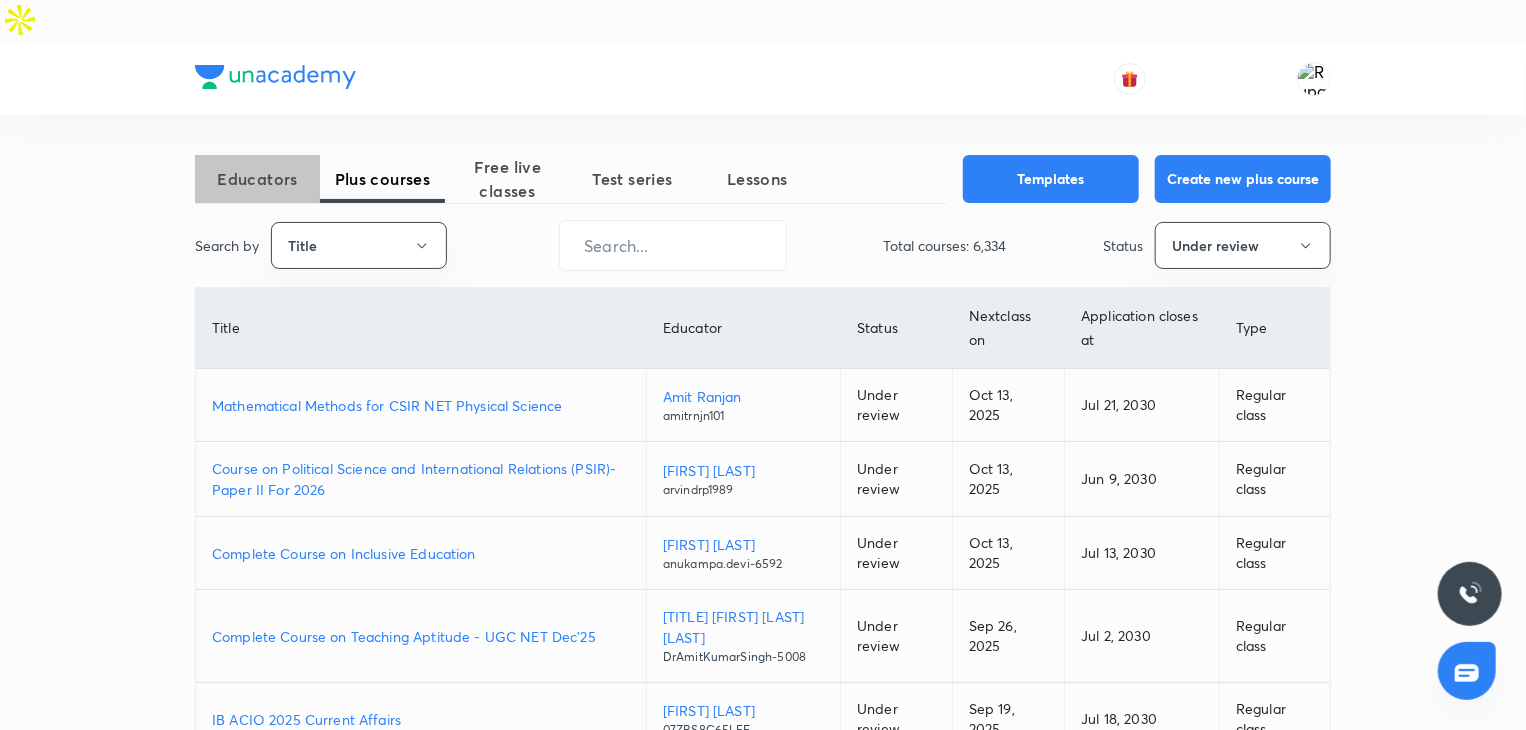 click on "Educators" at bounding box center [257, 179] 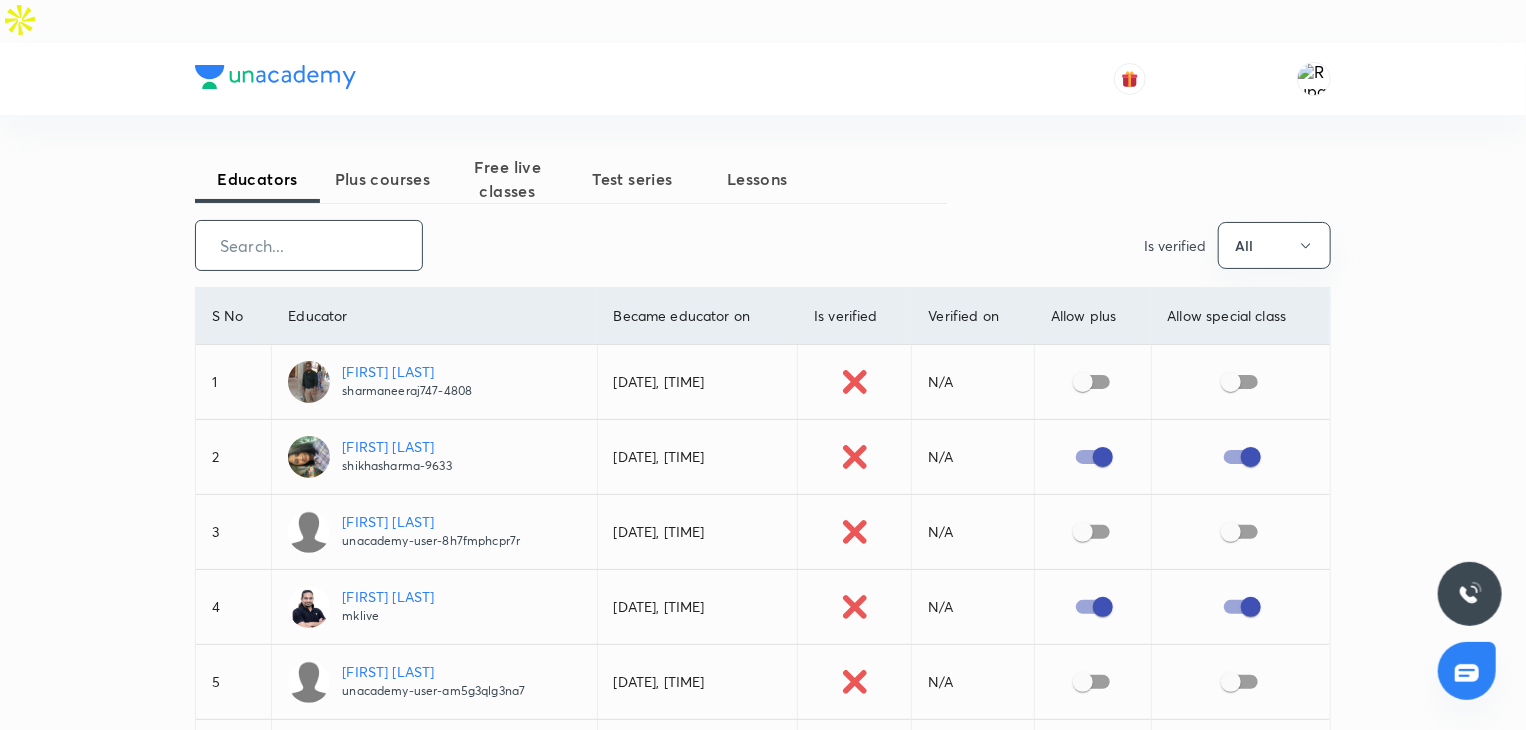 click at bounding box center [309, 245] 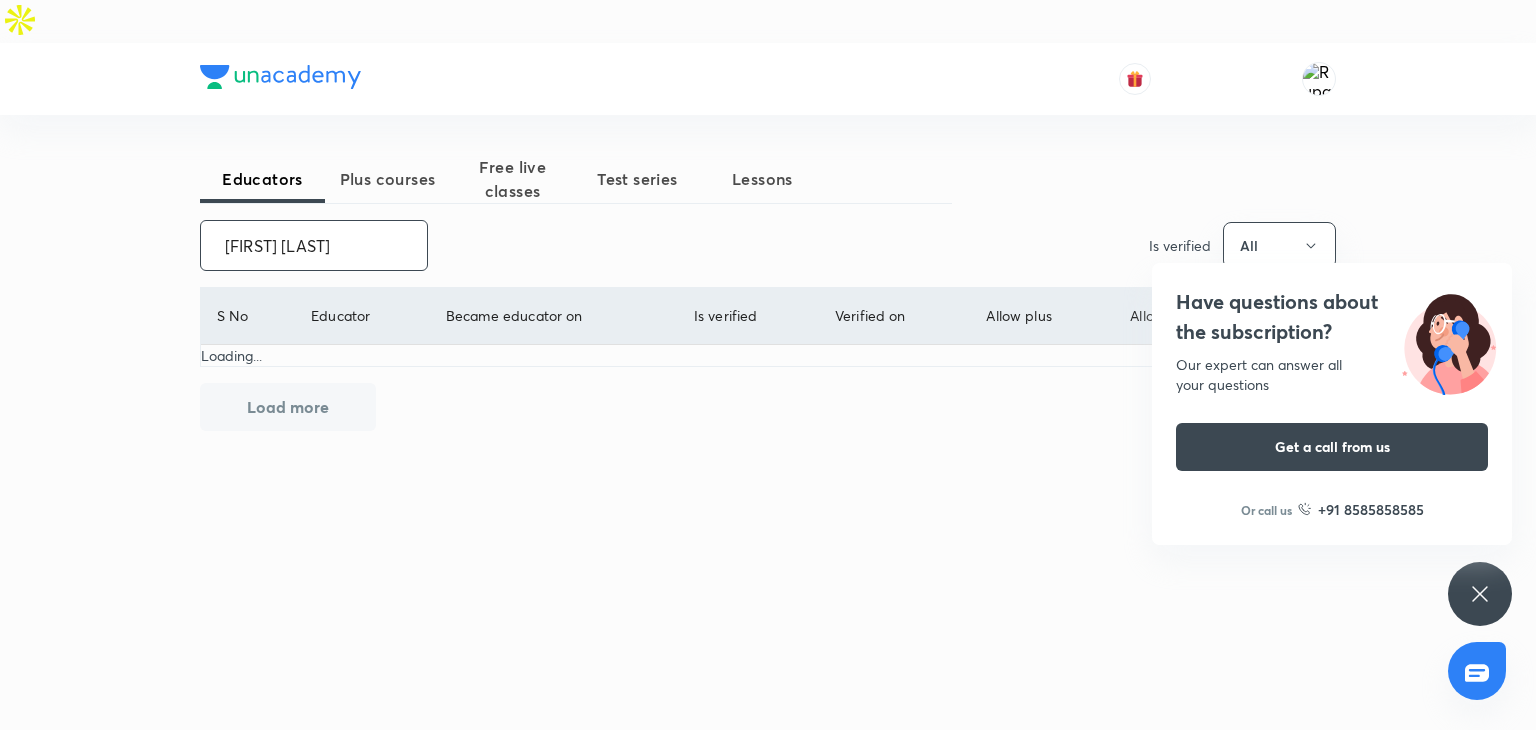 type on "Muktak singh" 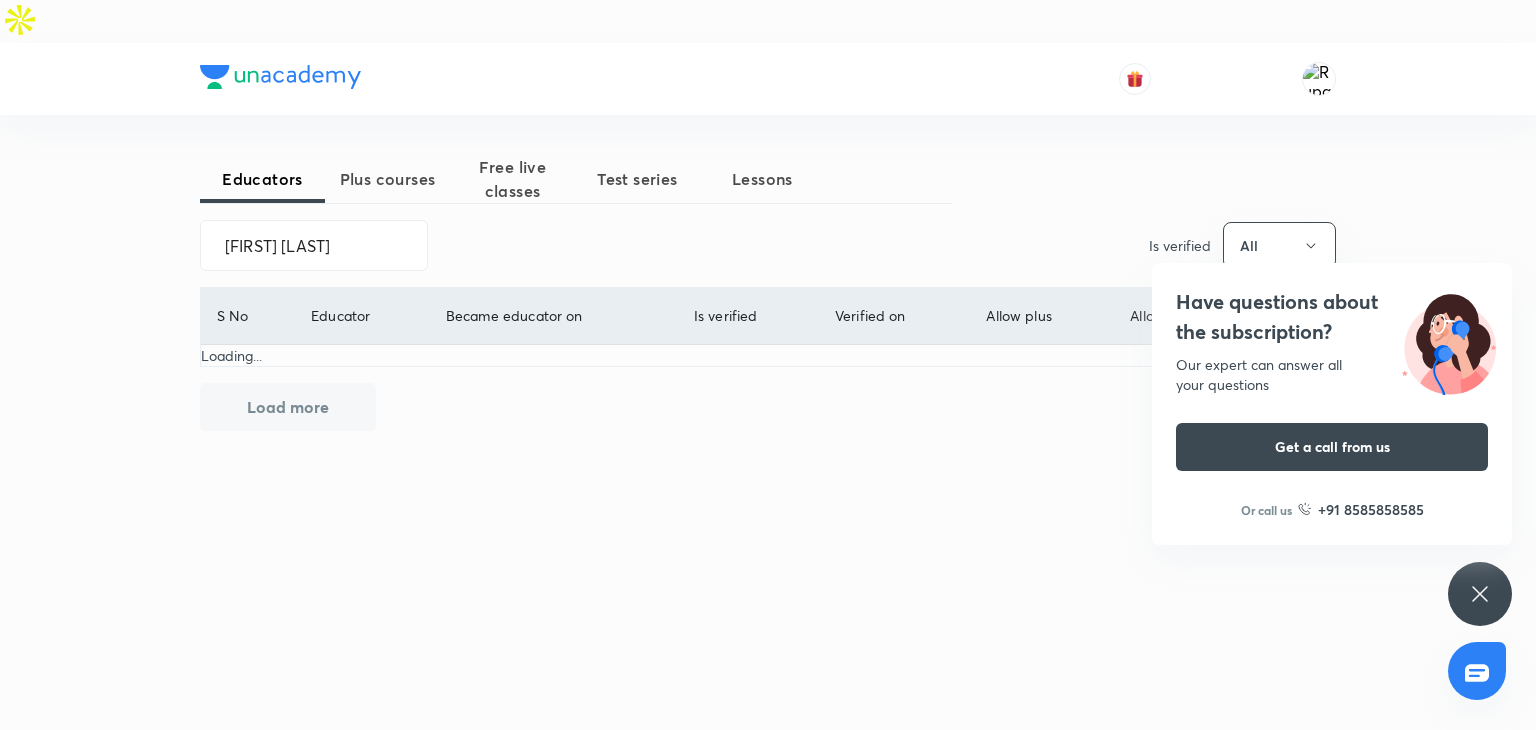 click on "Have questions about the subscription? Our expert can answer all your questions Get a call from us Or call us +91 8585858585" at bounding box center [1480, 594] 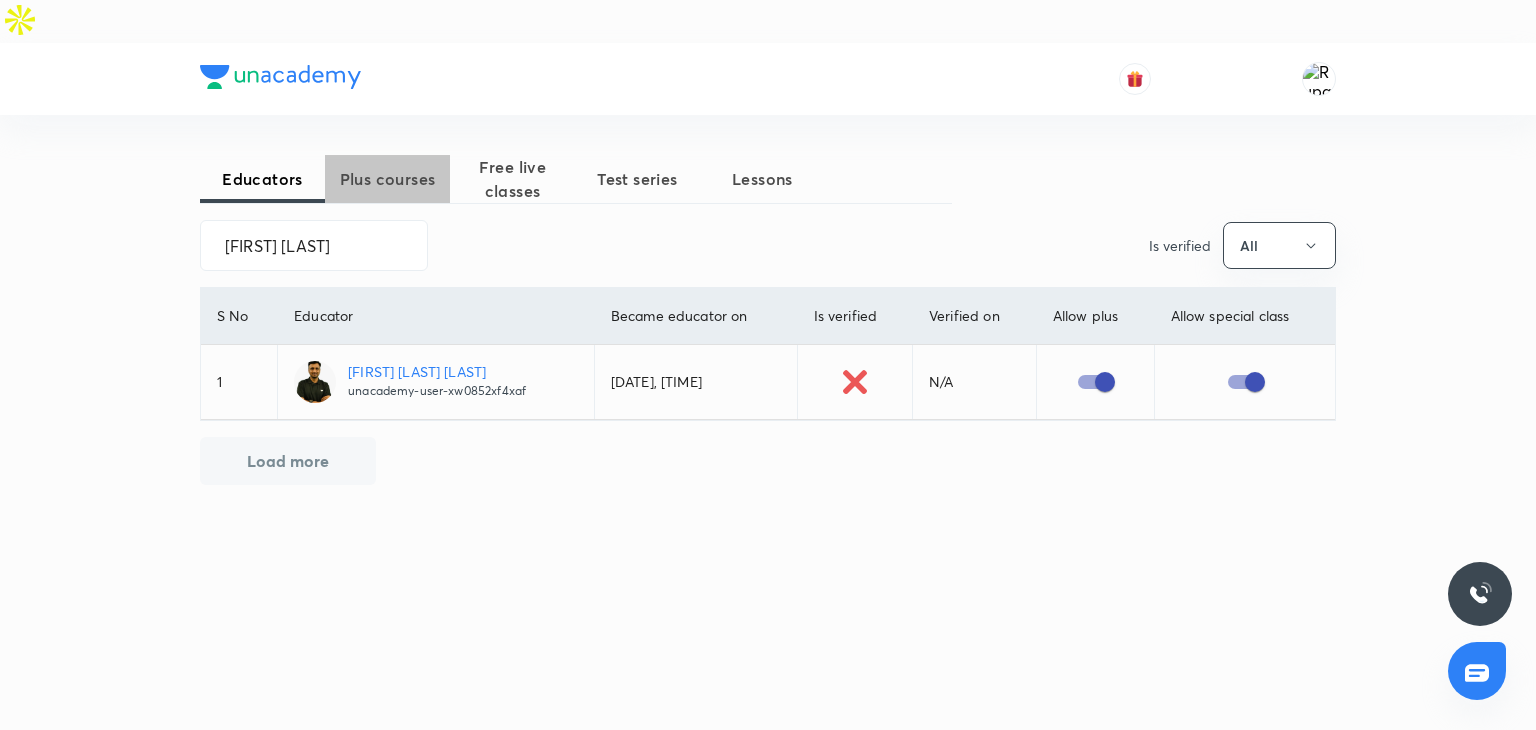 click on "Plus courses" at bounding box center (387, 179) 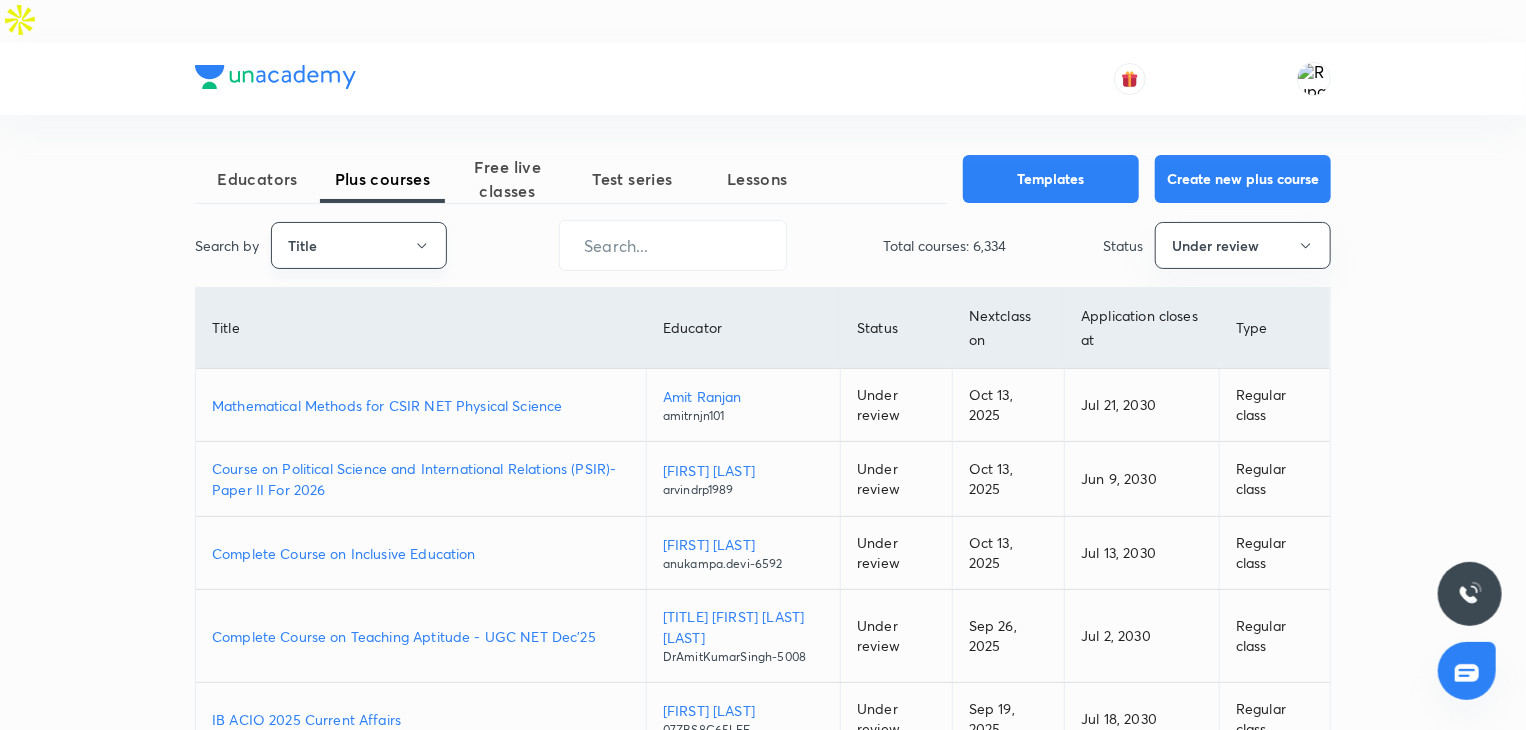 click on "Title" at bounding box center (359, 245) 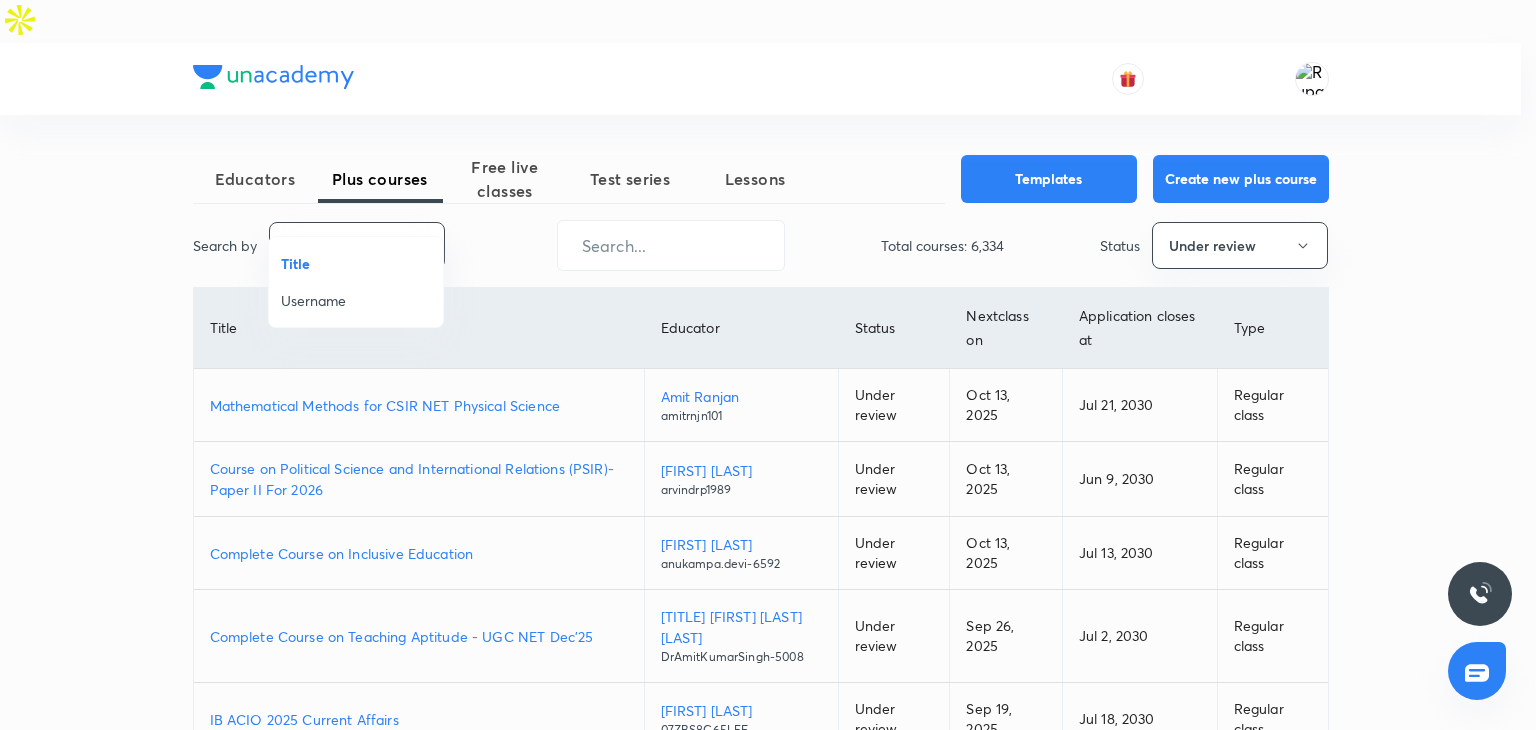 click on "Username" at bounding box center [356, 300] 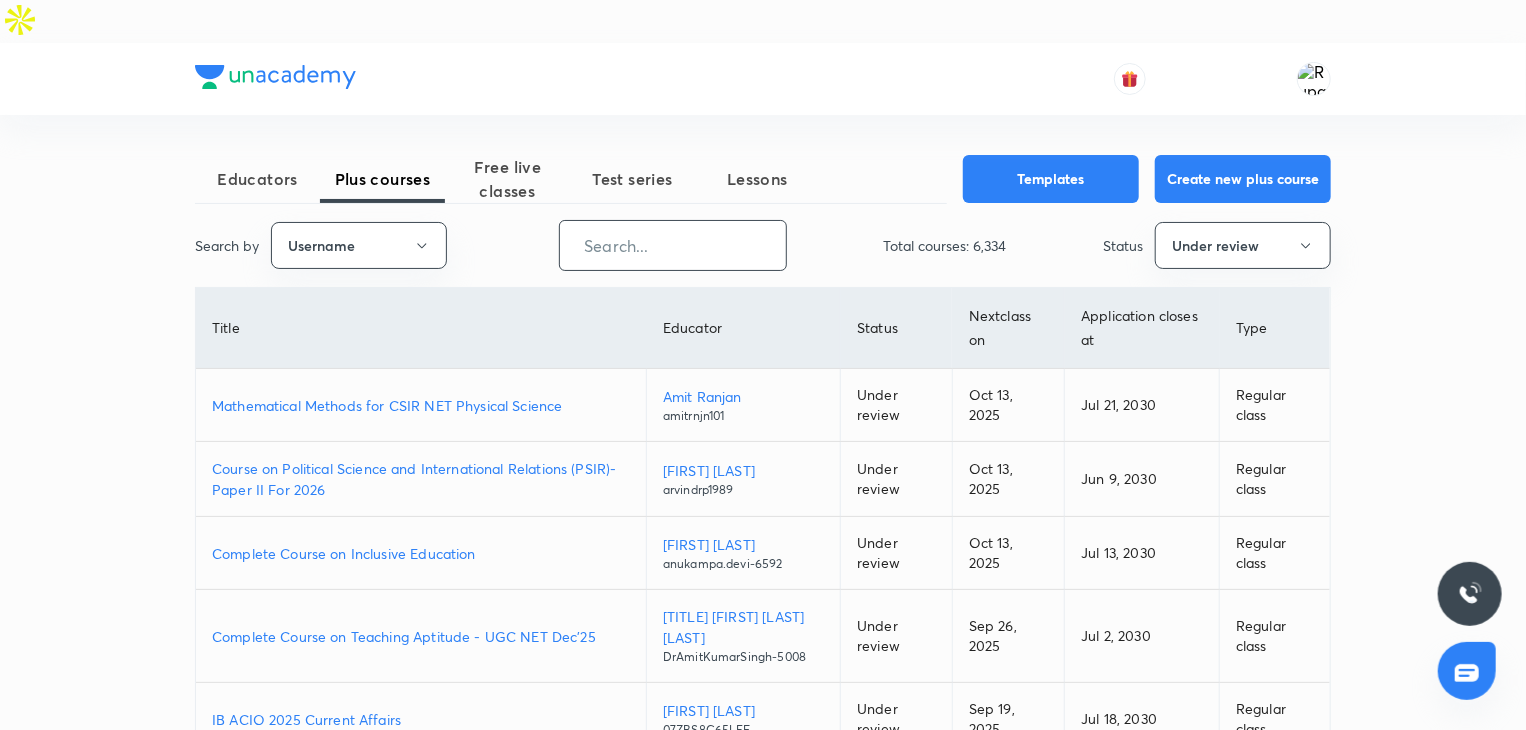 click at bounding box center [673, 245] 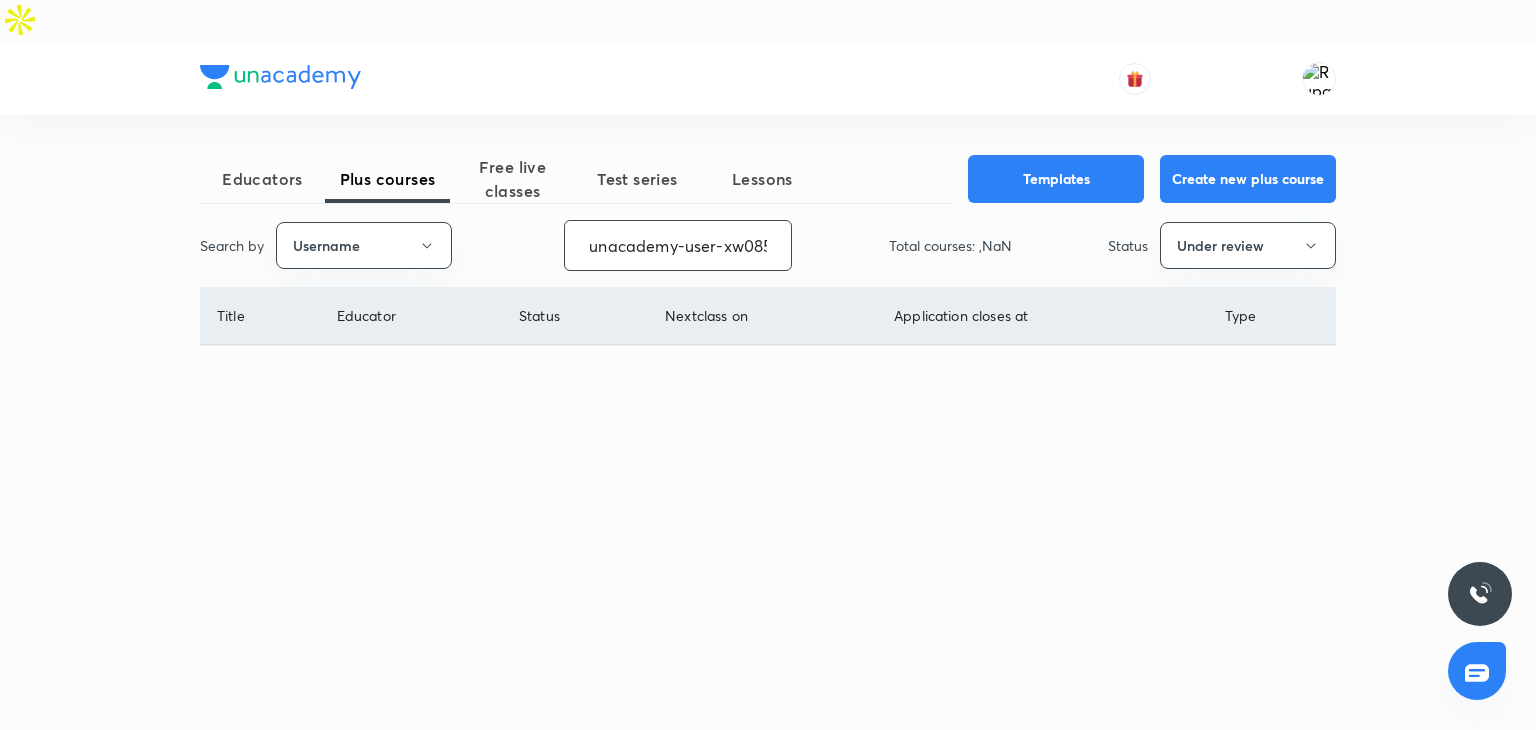 scroll, scrollTop: 0, scrollLeft: 64, axis: horizontal 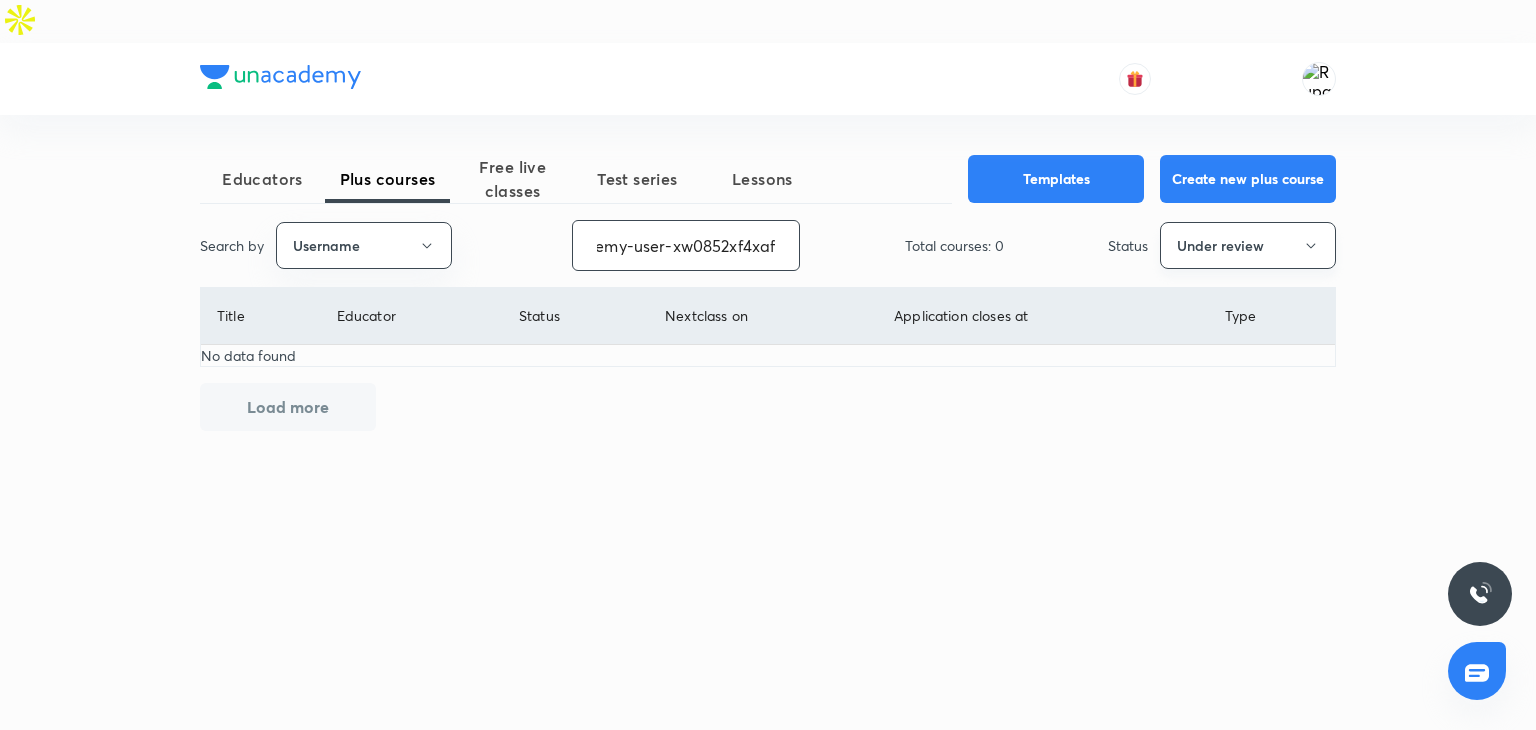 type on "unacademy-user-xw0852xf4xaf" 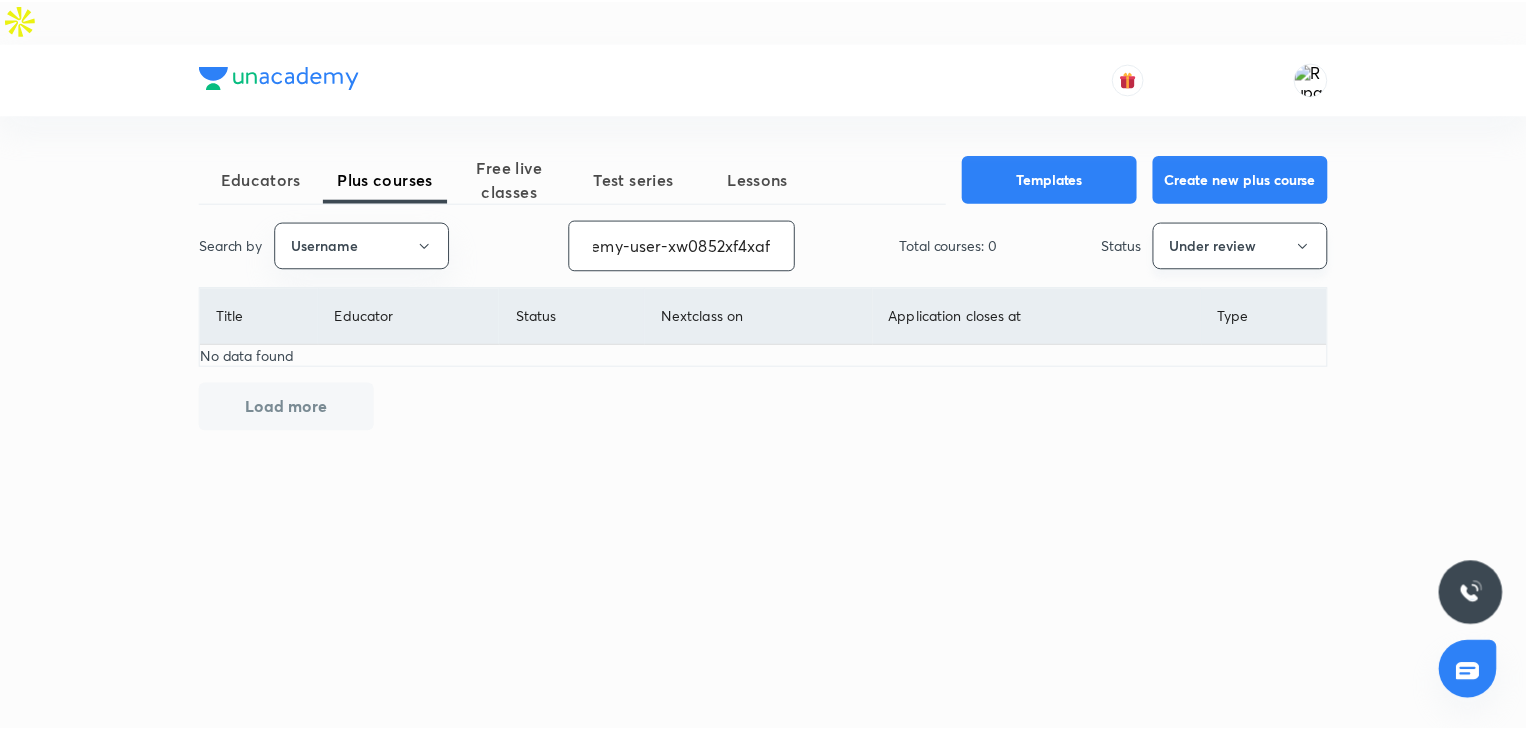 scroll, scrollTop: 0, scrollLeft: 0, axis: both 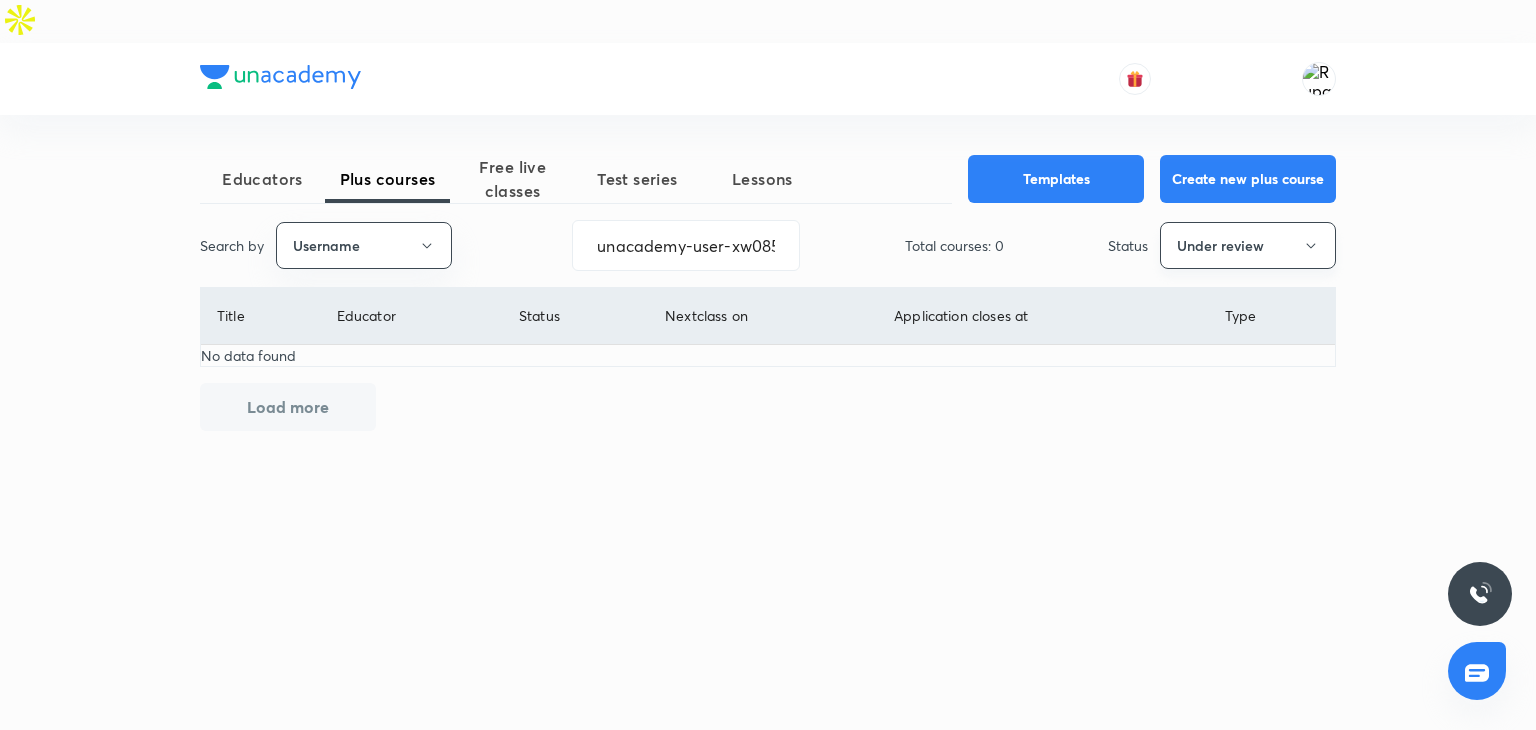 click on "Under review" at bounding box center (1248, 245) 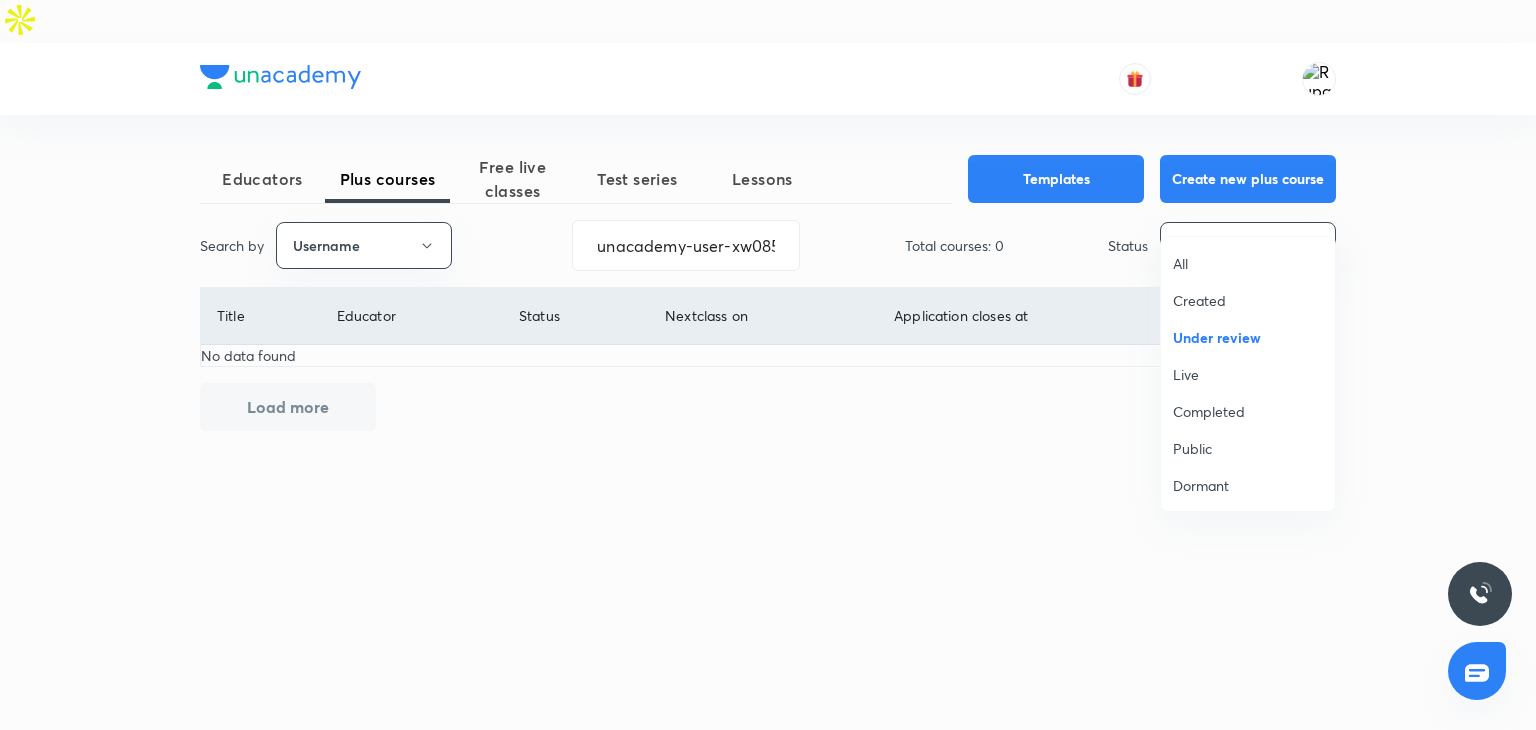 click on "Completed" at bounding box center [1248, 411] 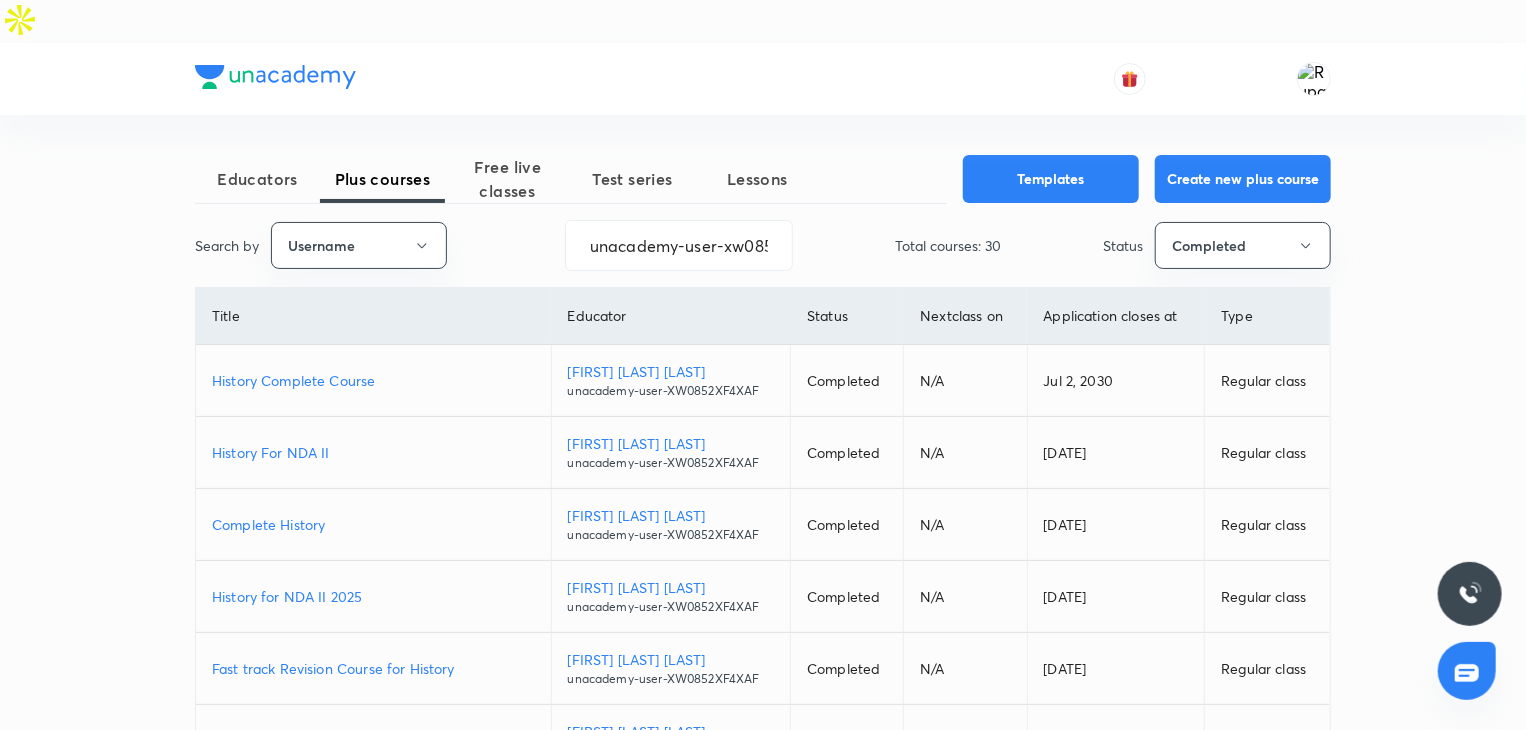 click on "History Complete Course" at bounding box center [373, 380] 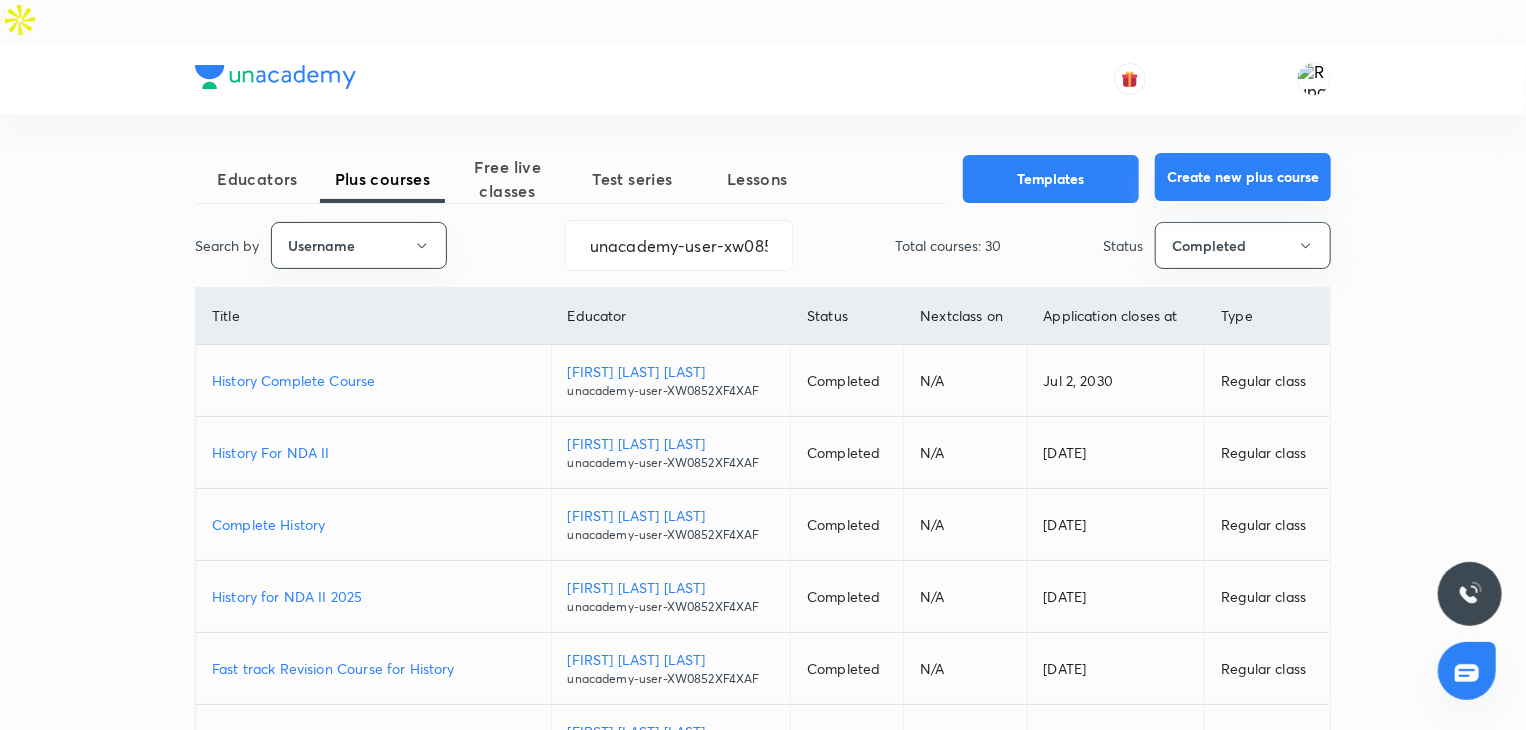 click on "Create new plus course" at bounding box center (1243, 177) 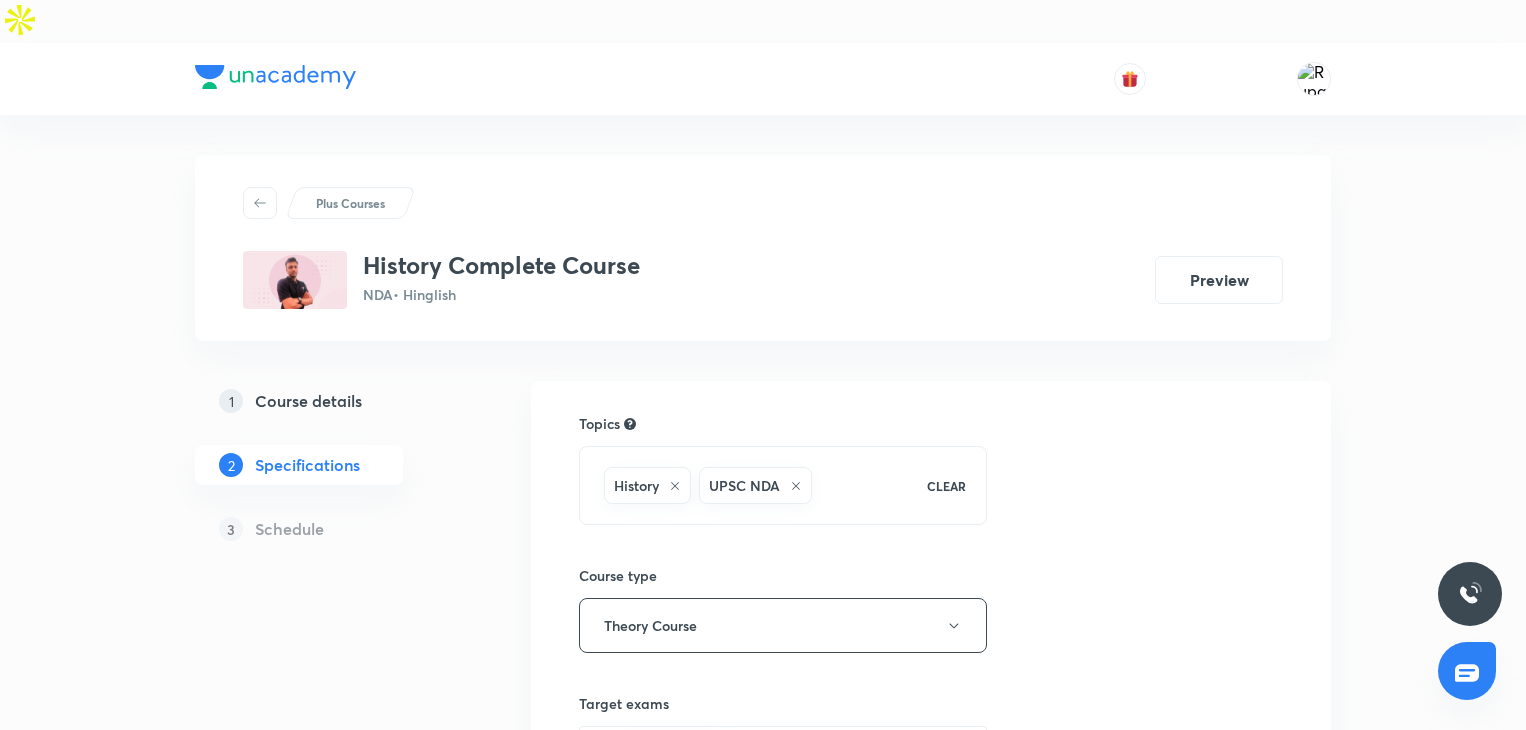 scroll, scrollTop: 0, scrollLeft: 0, axis: both 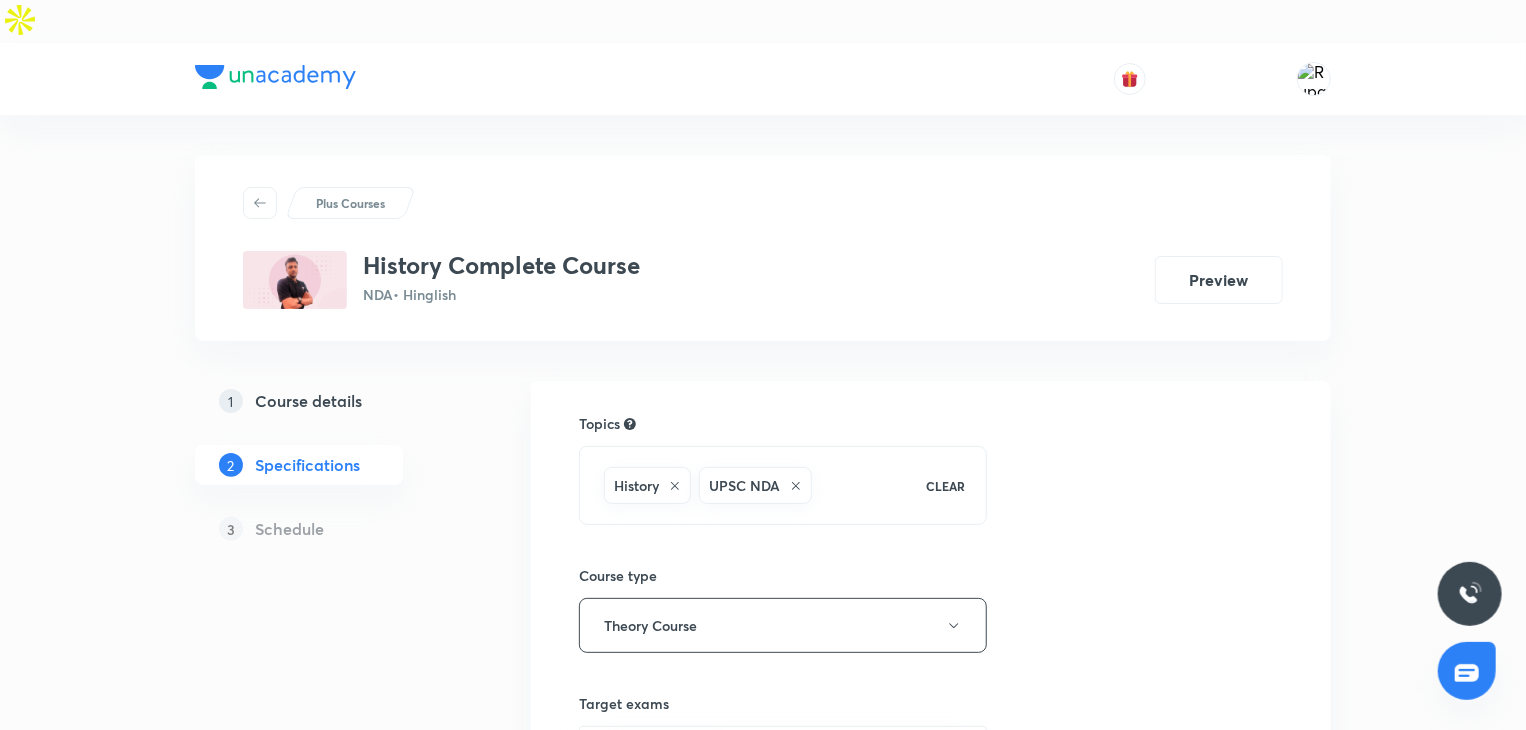 click on "Course details" at bounding box center [308, 401] 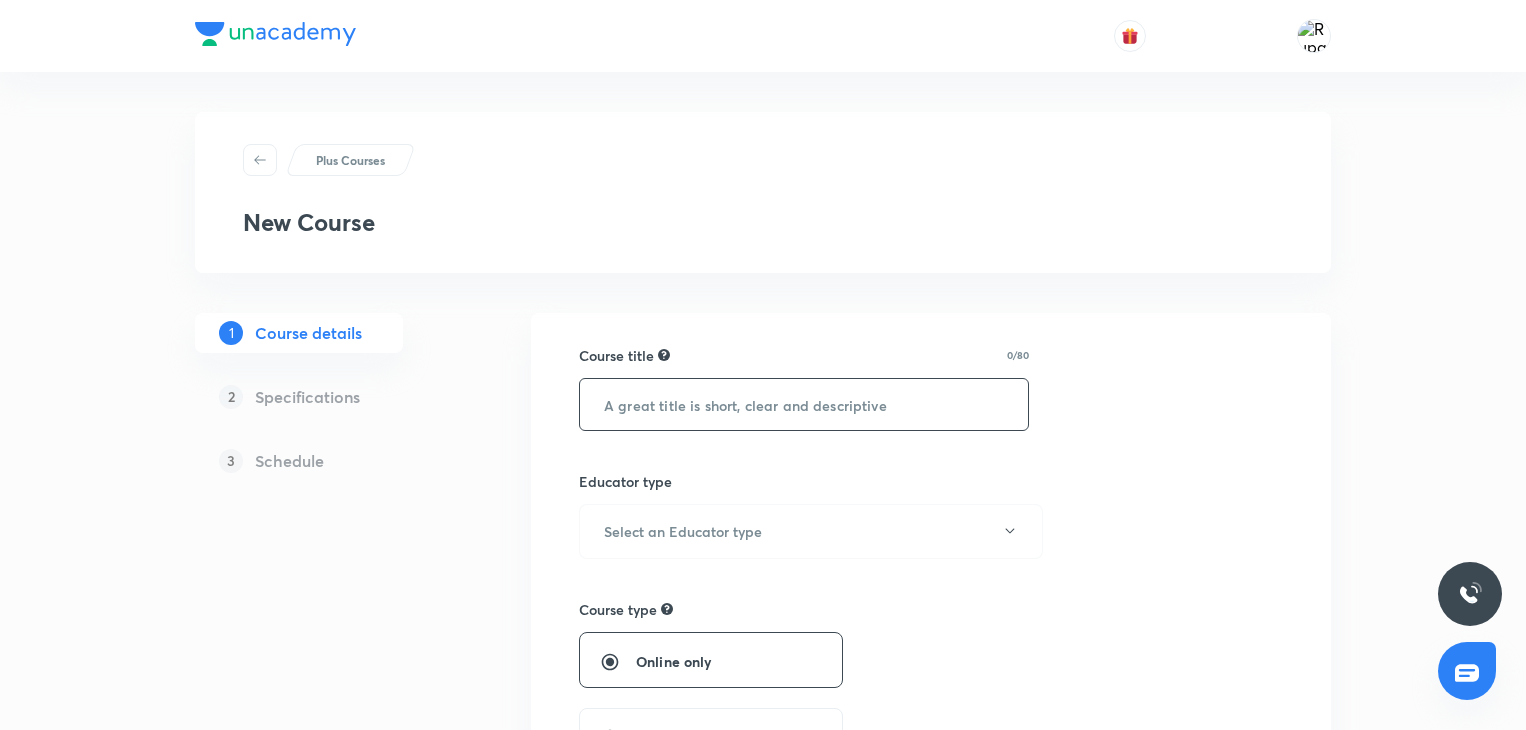 scroll, scrollTop: 0, scrollLeft: 0, axis: both 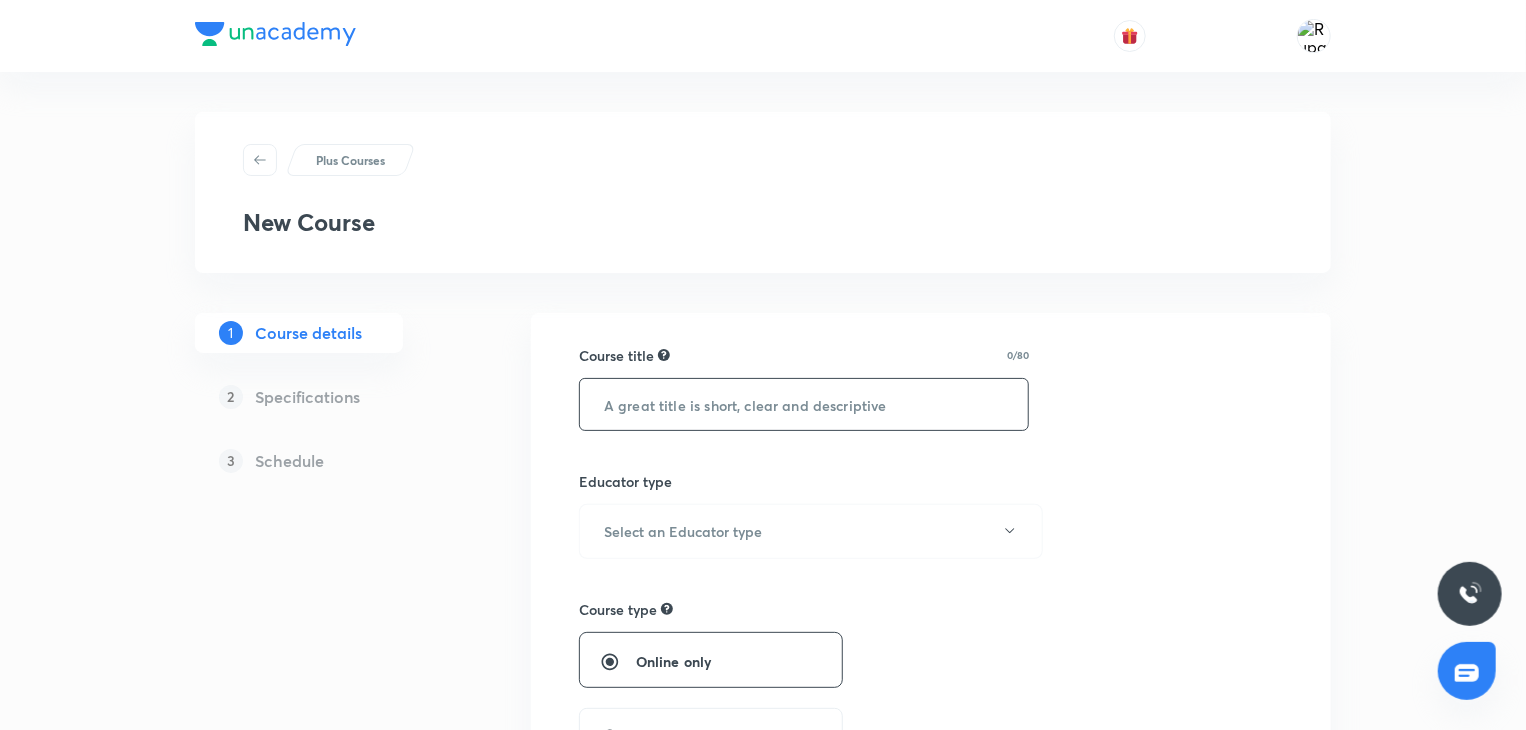 type on "V" 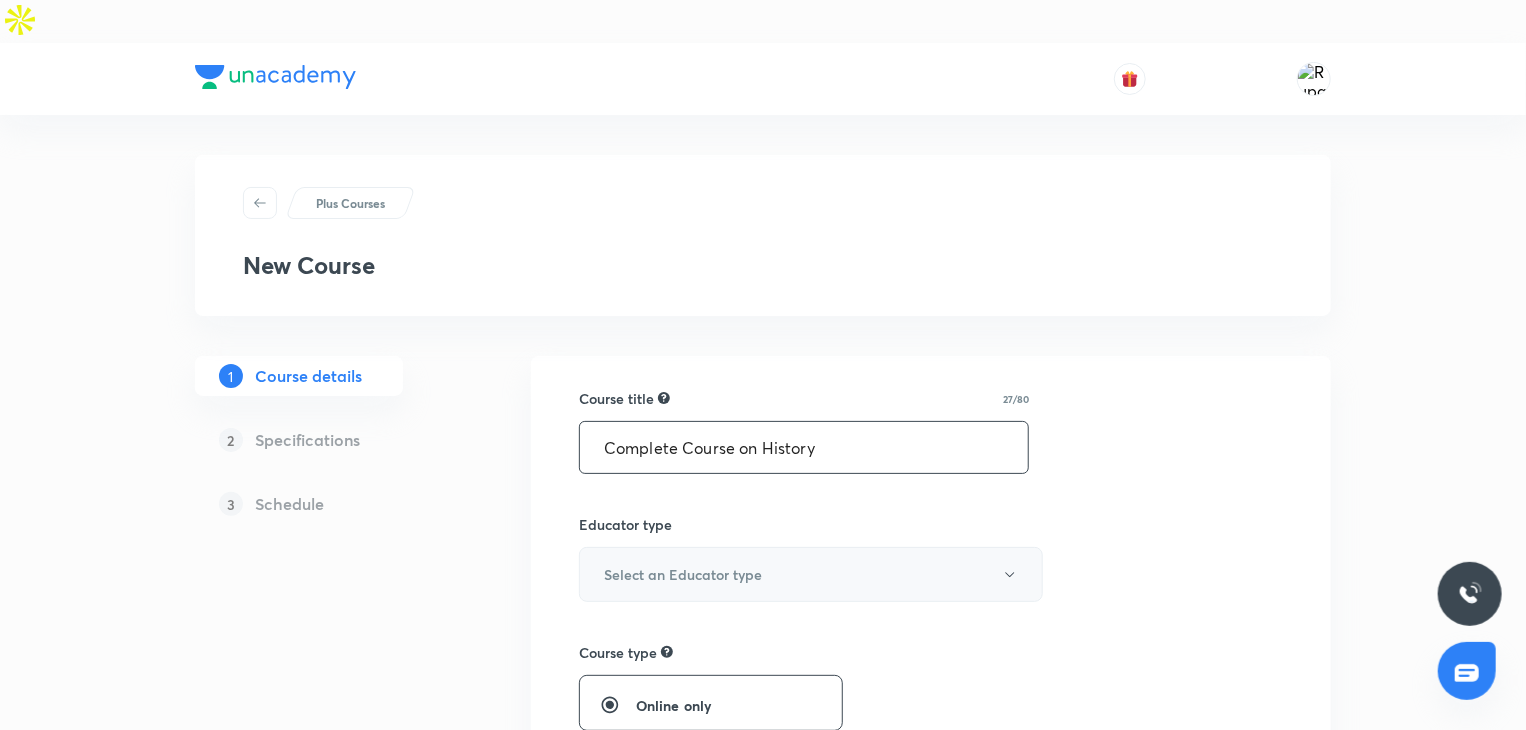 type on "Complete Course on History" 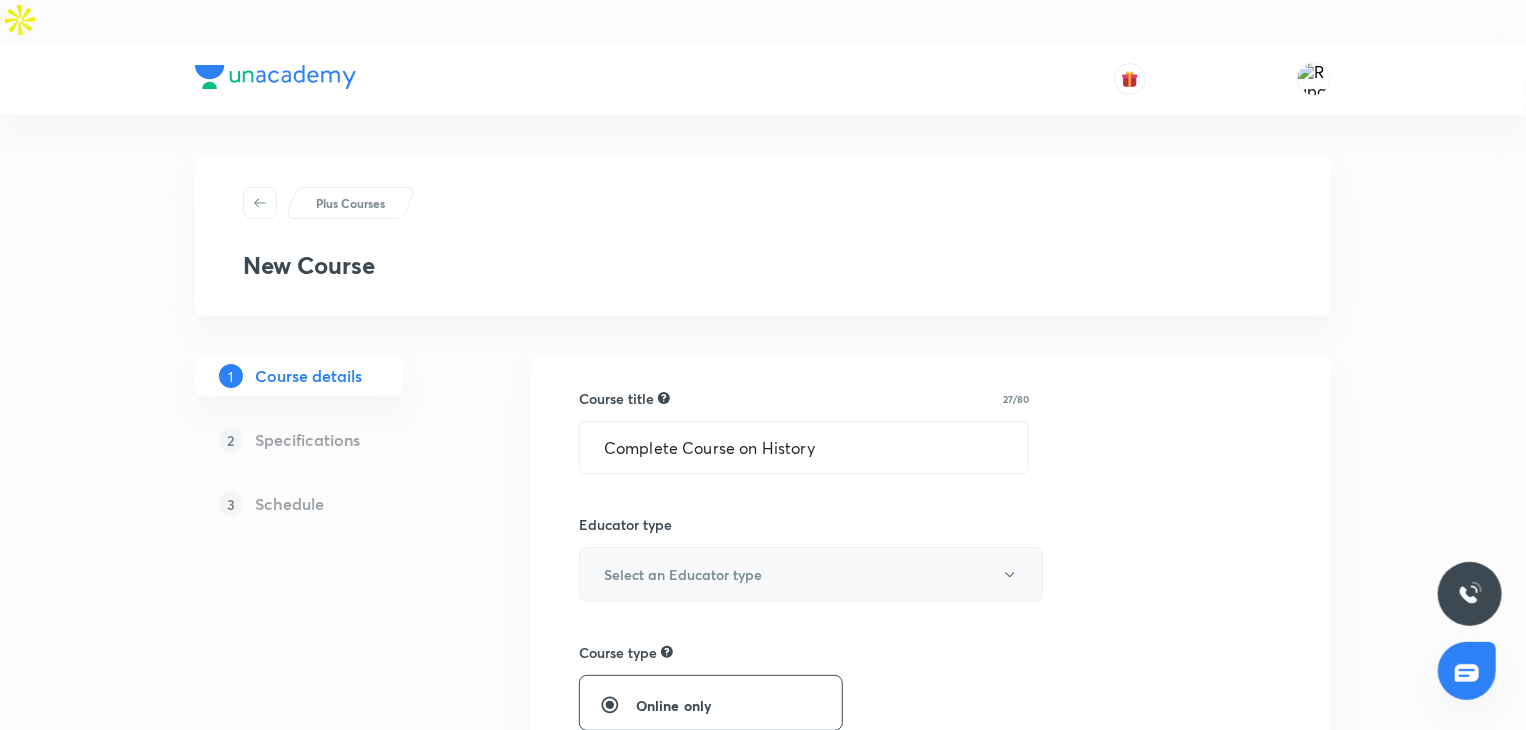 click on "Select an Educator type" at bounding box center (683, 574) 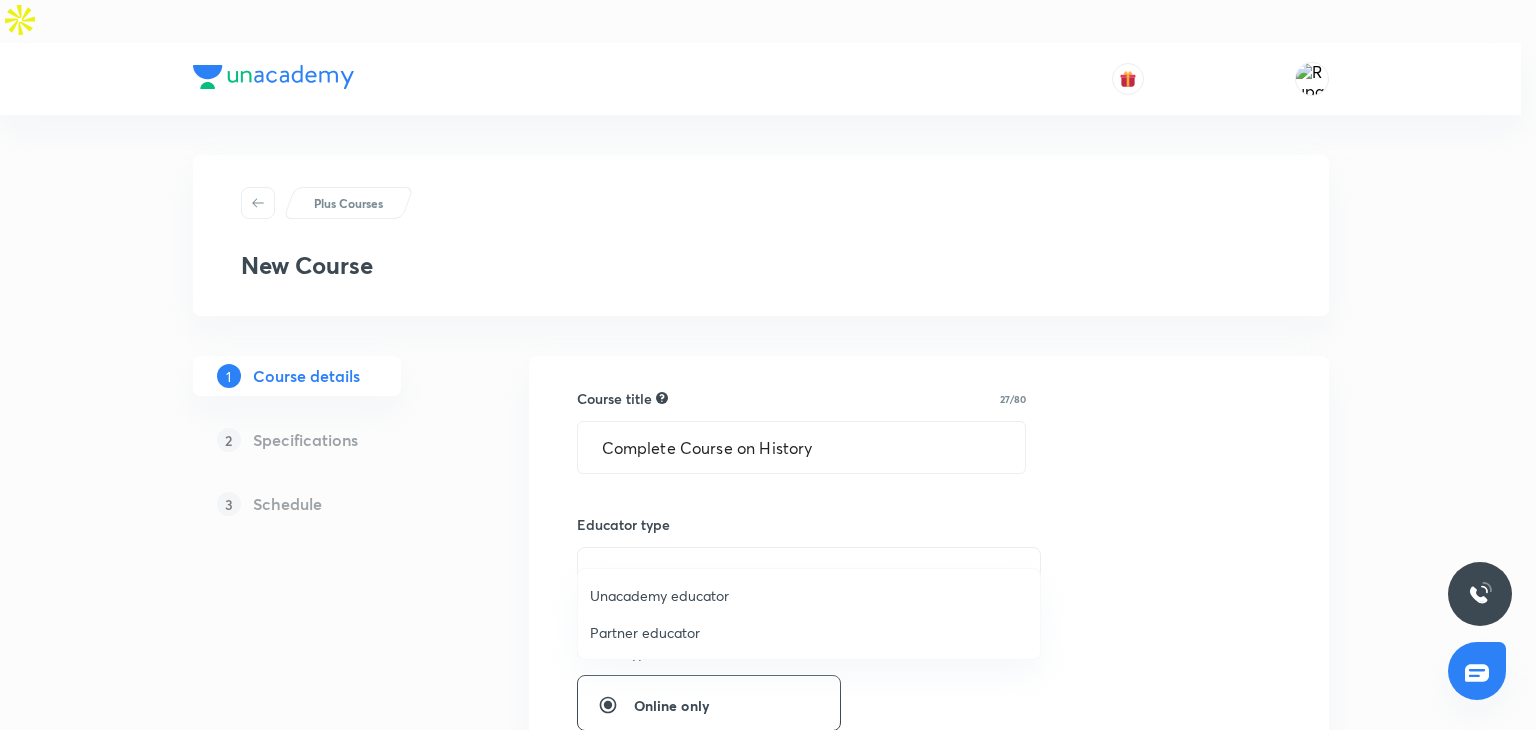 click on "Unacademy educator" at bounding box center (809, 595) 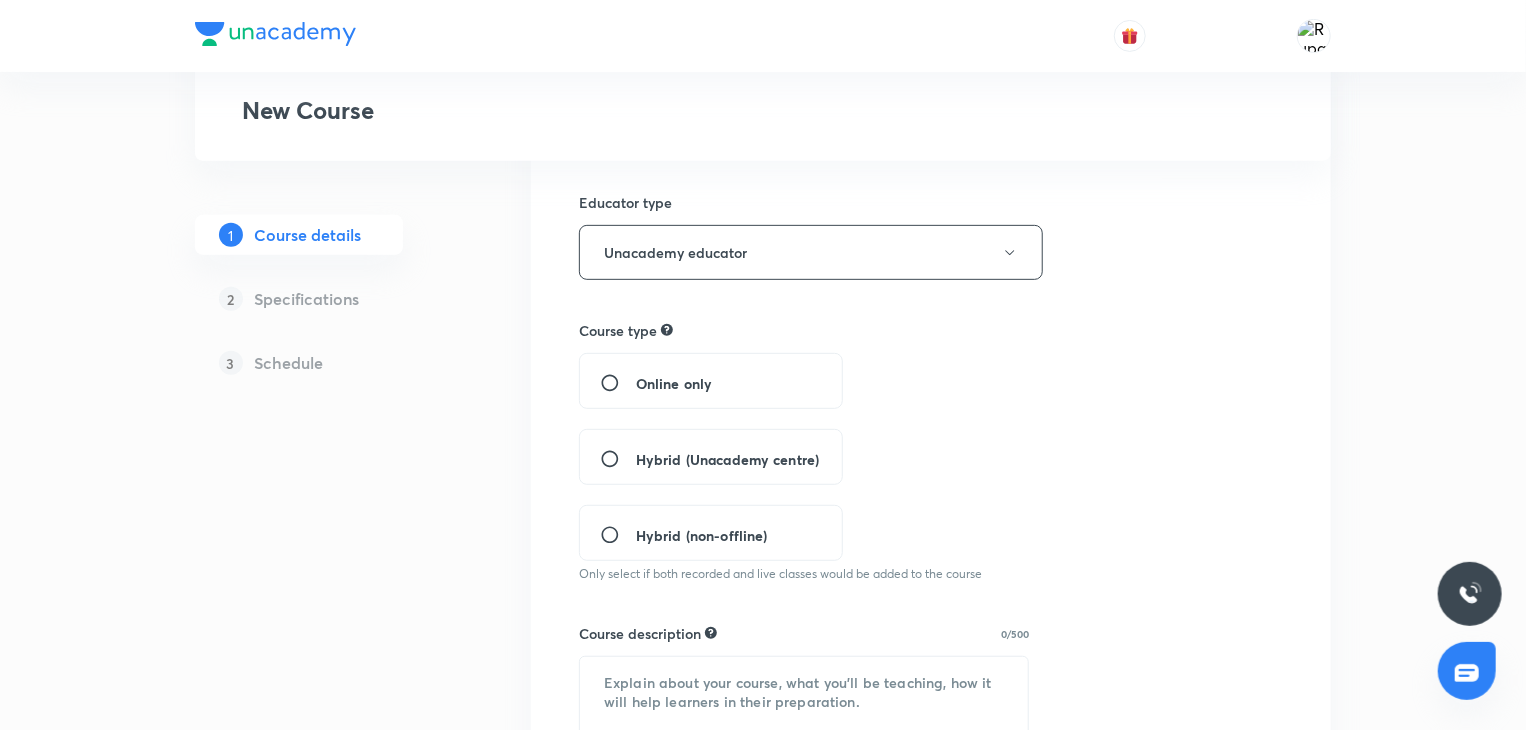 scroll, scrollTop: 323, scrollLeft: 0, axis: vertical 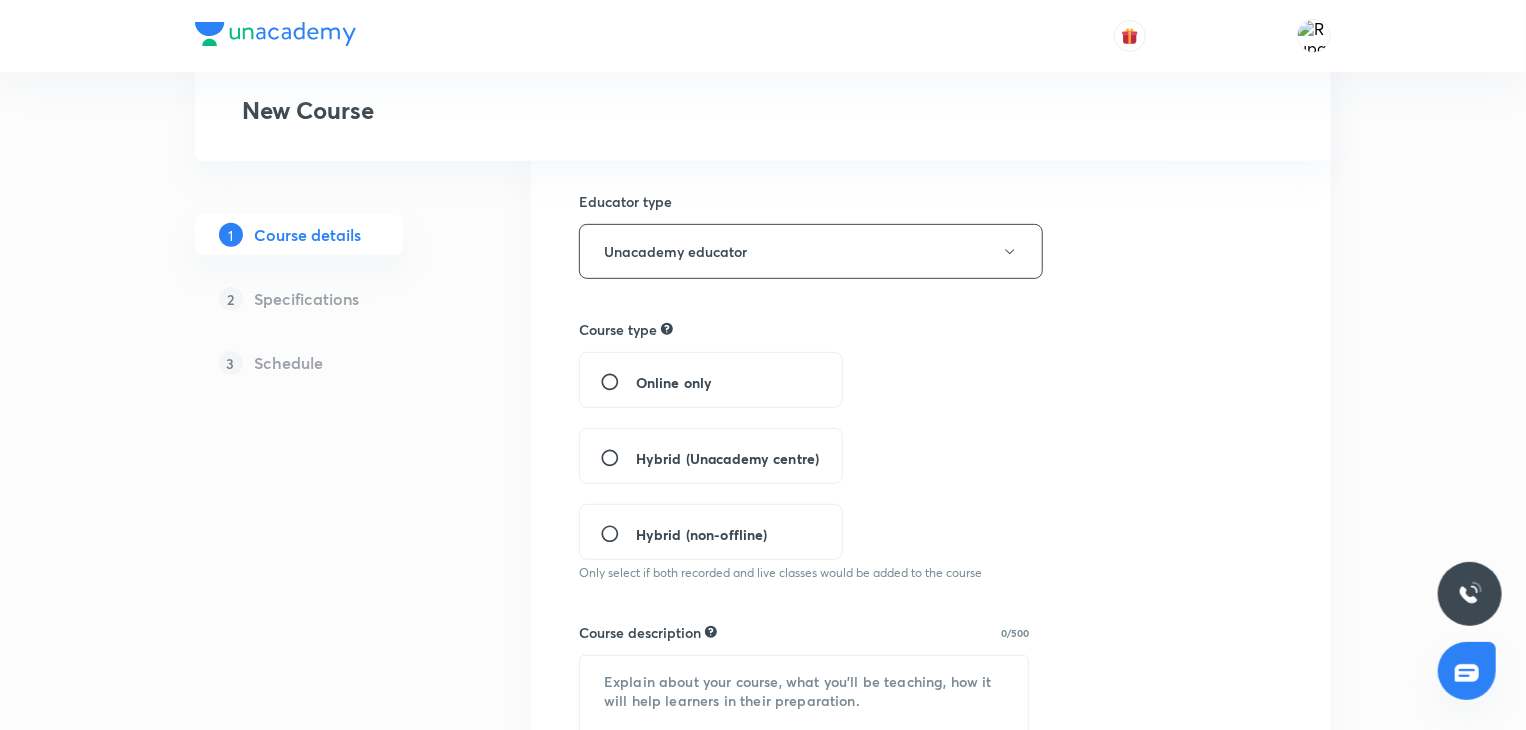 click on "Online only" at bounding box center [618, 382] 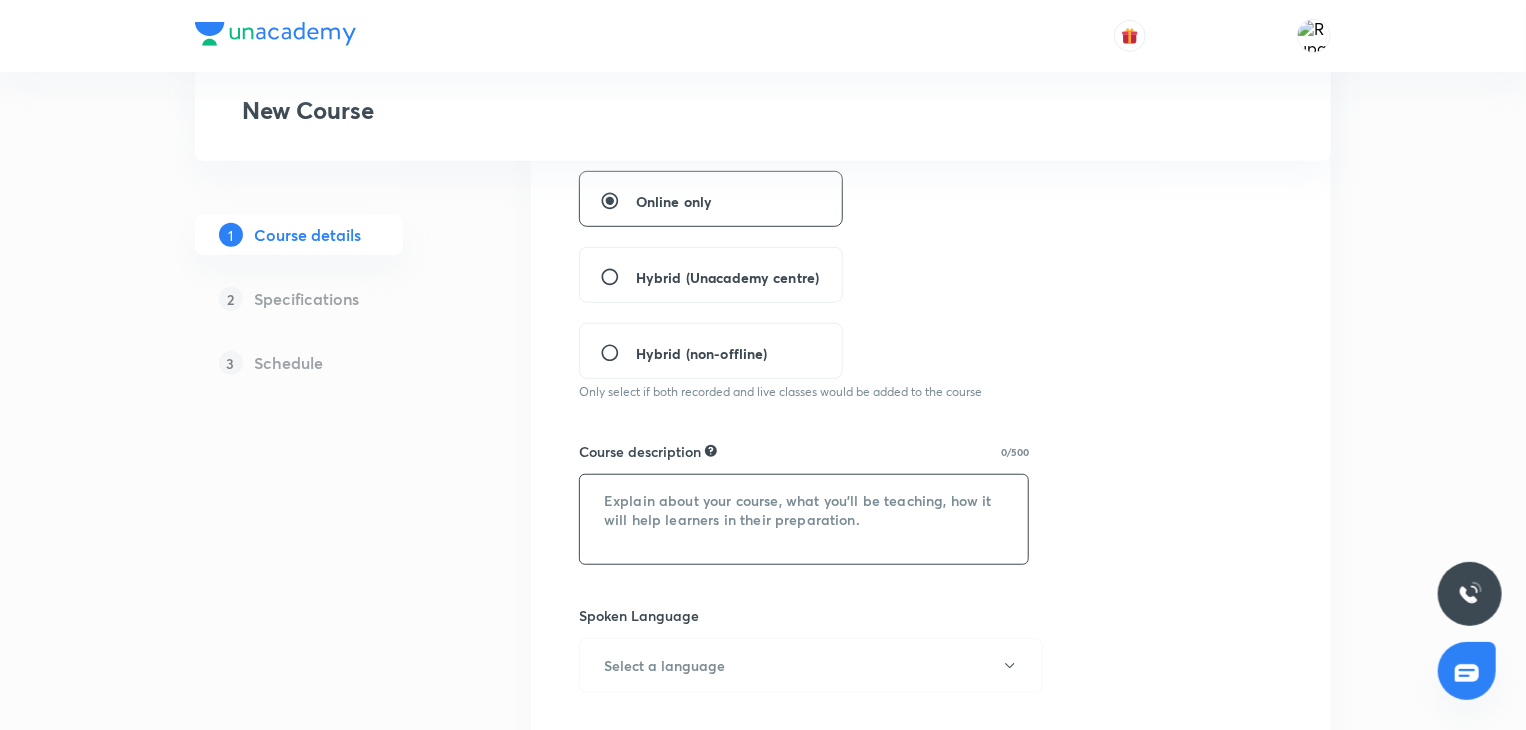 scroll, scrollTop: 506, scrollLeft: 0, axis: vertical 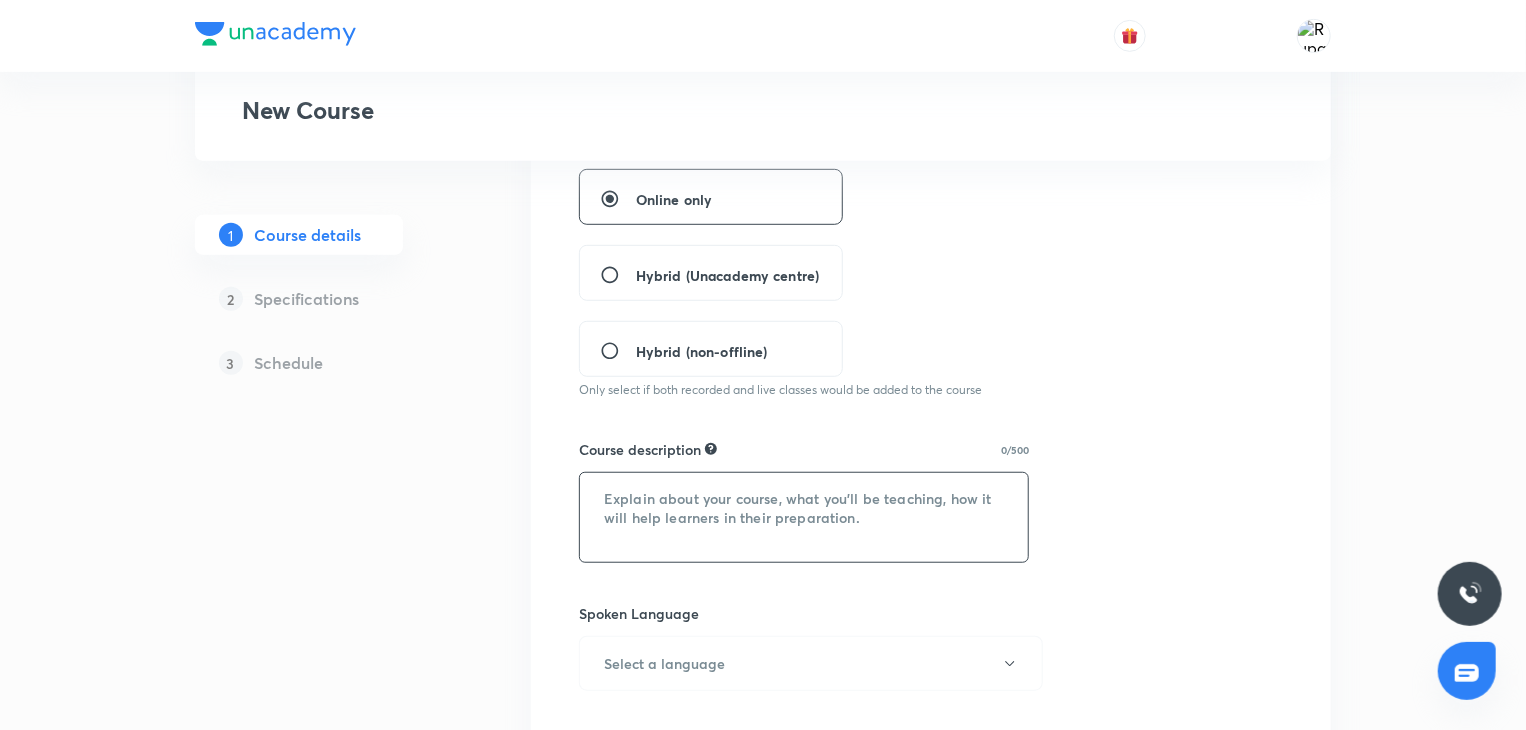 click at bounding box center [804, 517] 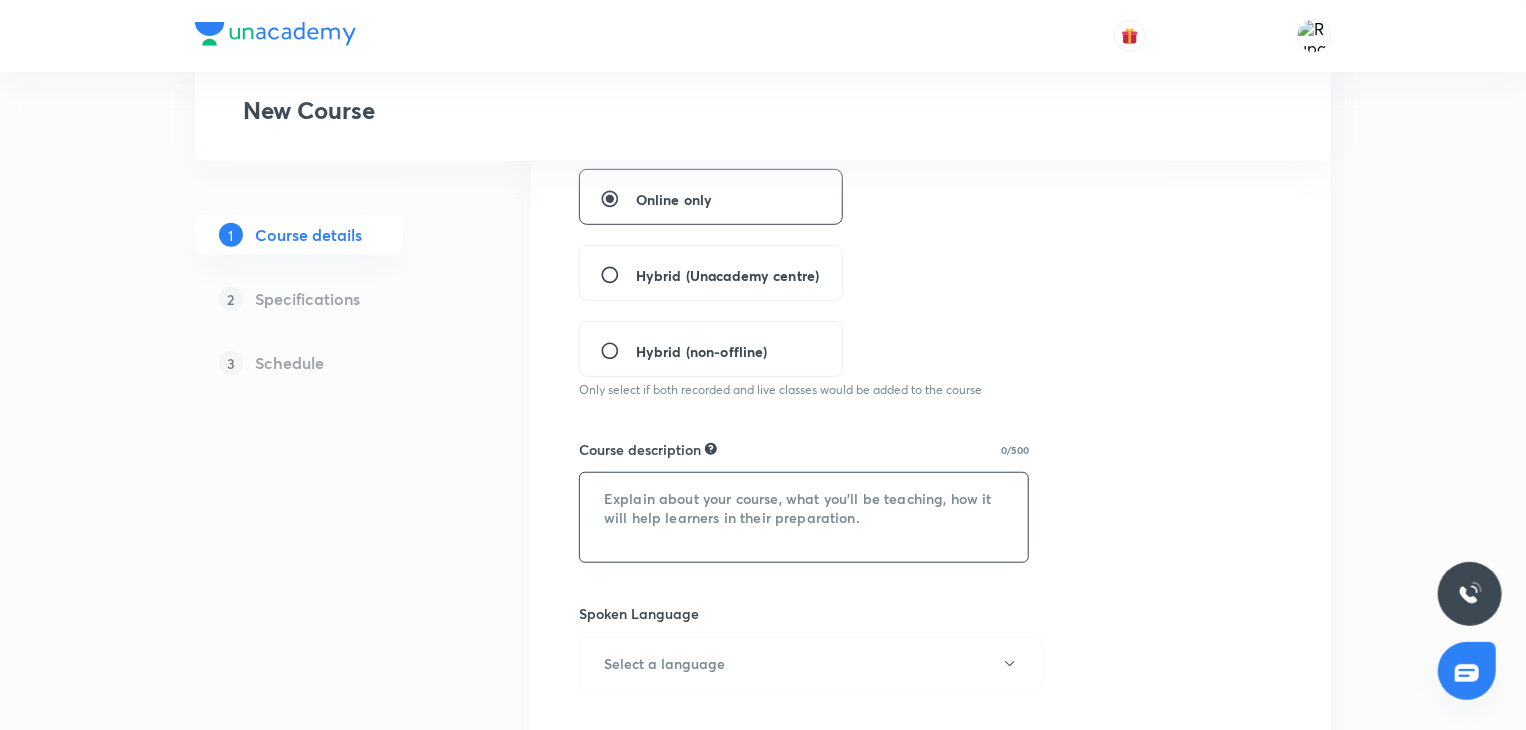 paste on "In this lecture we will understand the entire History syllabus for NDA exam. All the Major topics that we need to study and type of questions that may be asked." 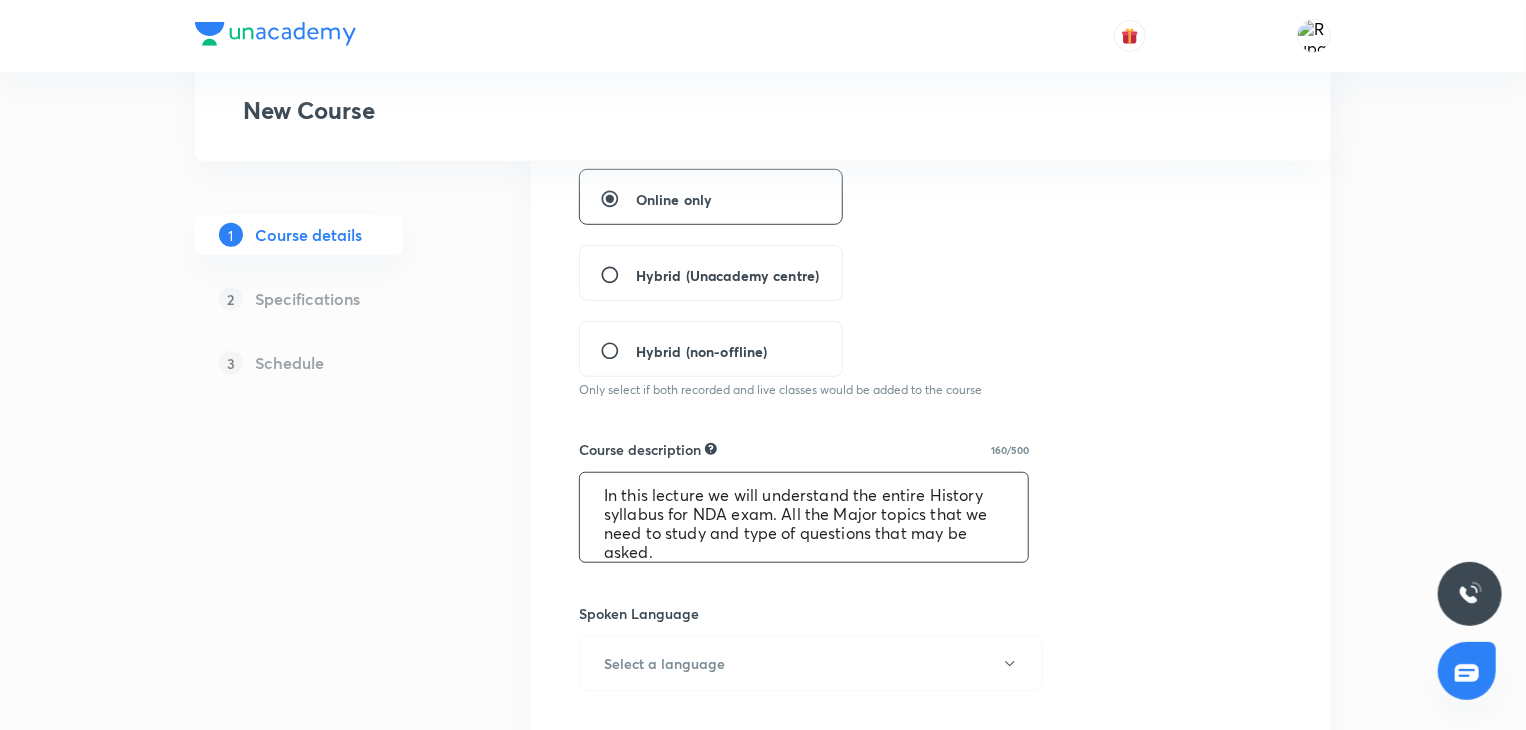 scroll, scrollTop: 19, scrollLeft: 0, axis: vertical 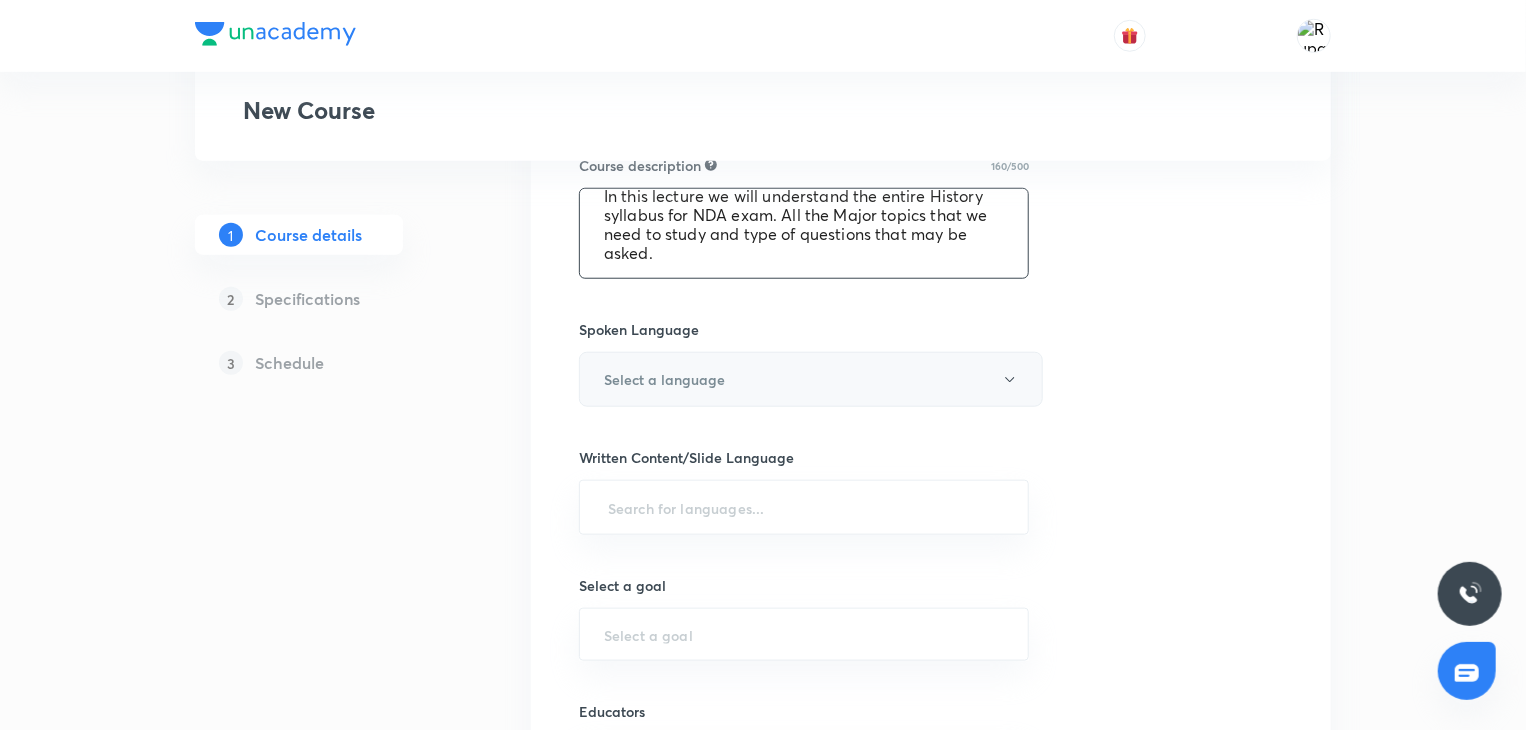 type on "In this lecture we will understand the entire History syllabus for NDA exam. All the Major topics that we need to study and type of questions that may be asked." 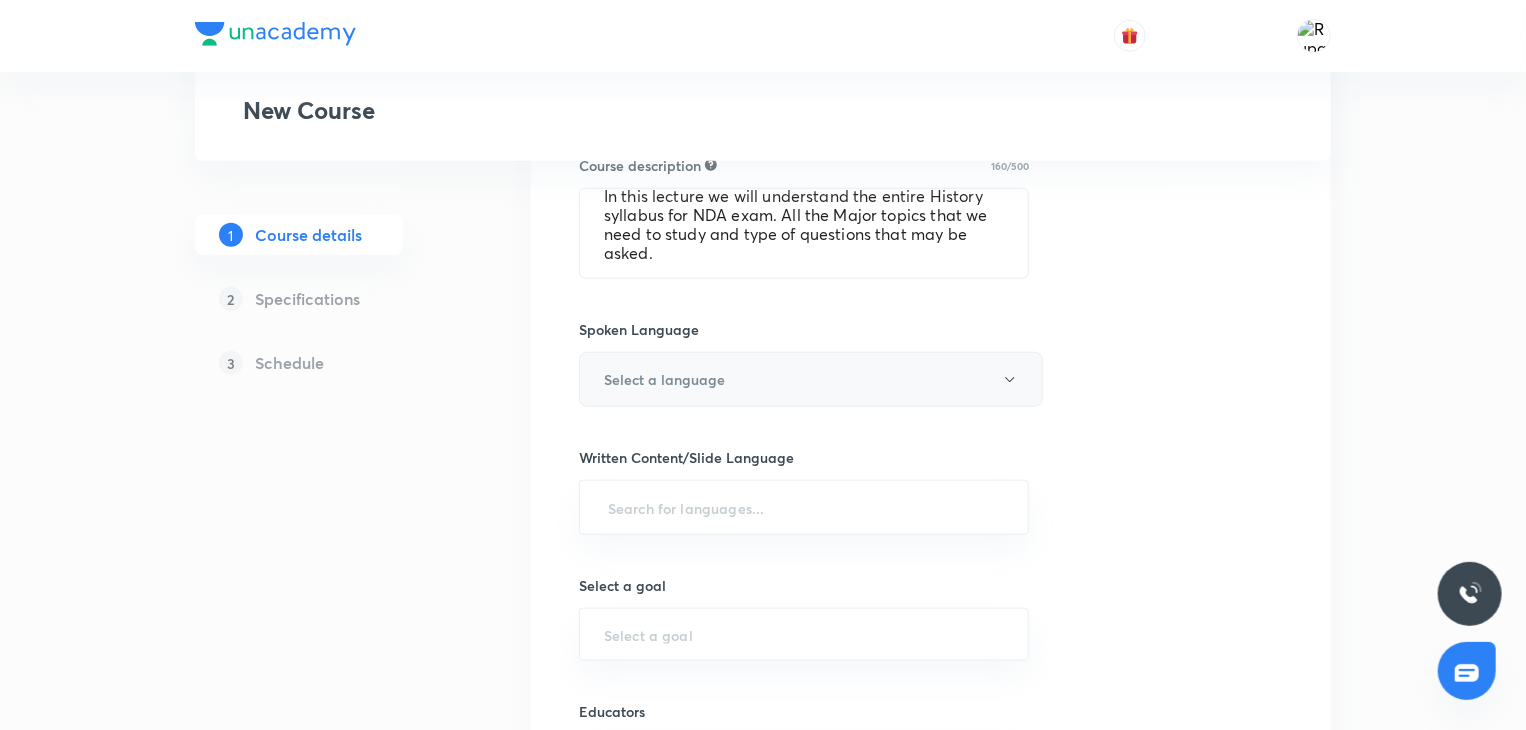 click on "Select a language" at bounding box center (811, 379) 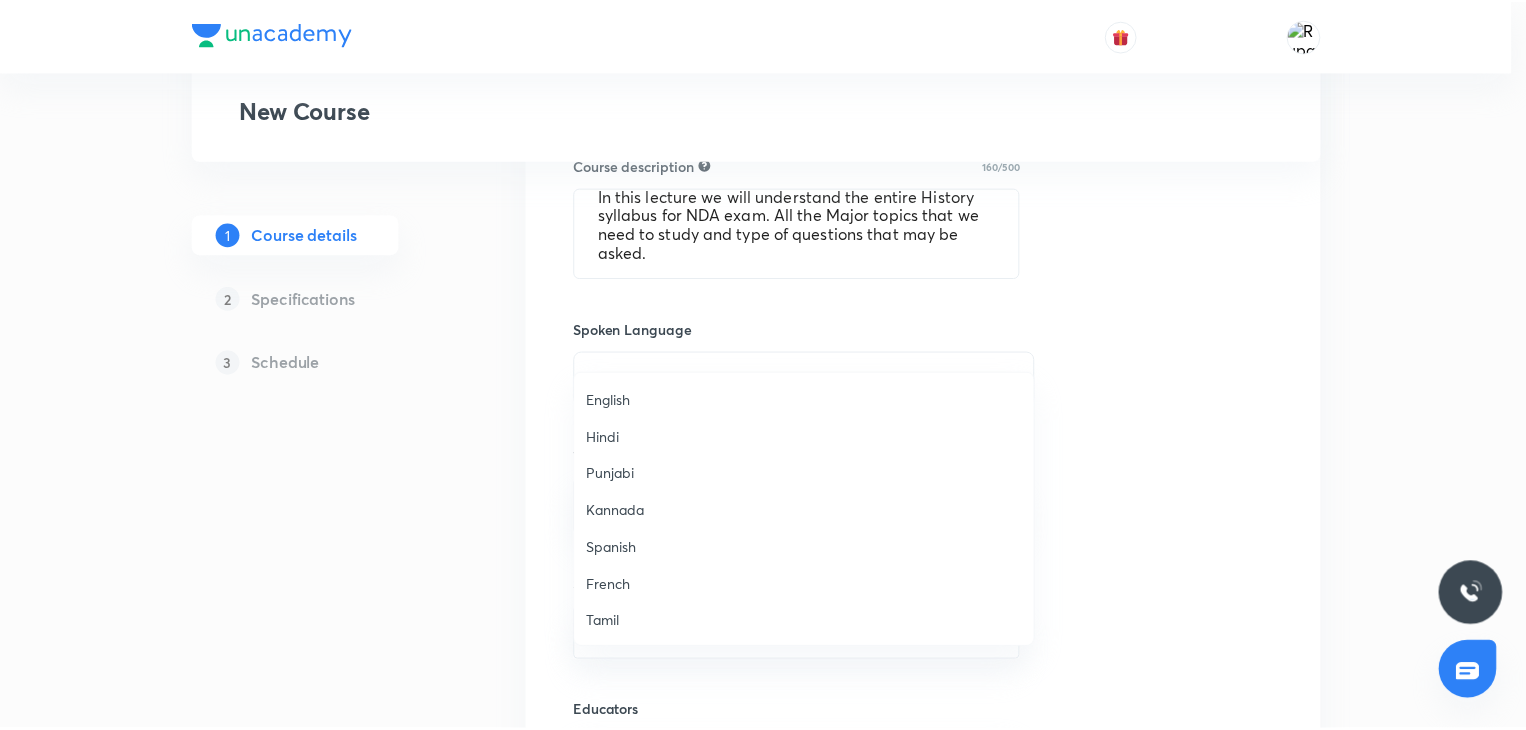 scroll, scrollTop: 592, scrollLeft: 0, axis: vertical 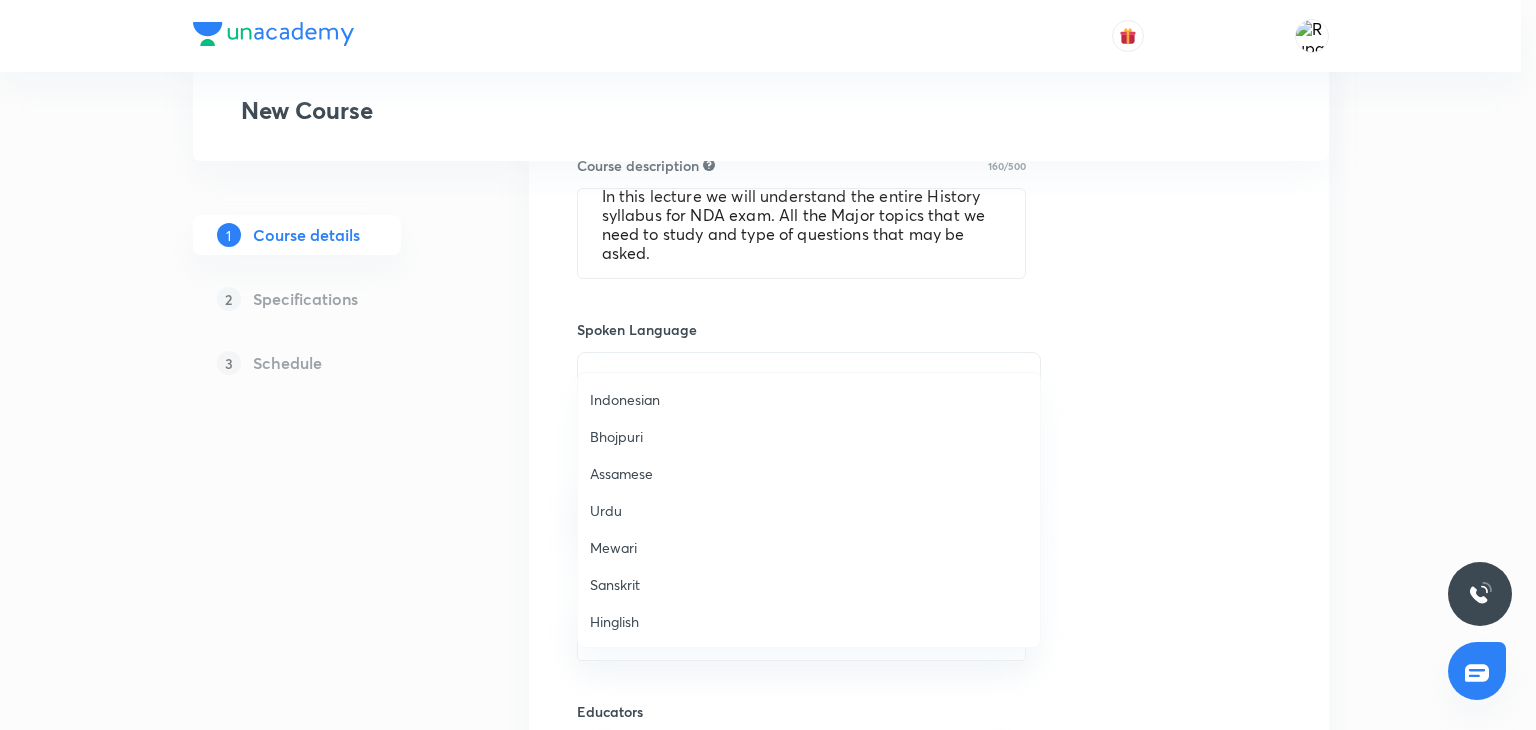 click on "Hinglish" at bounding box center (809, 621) 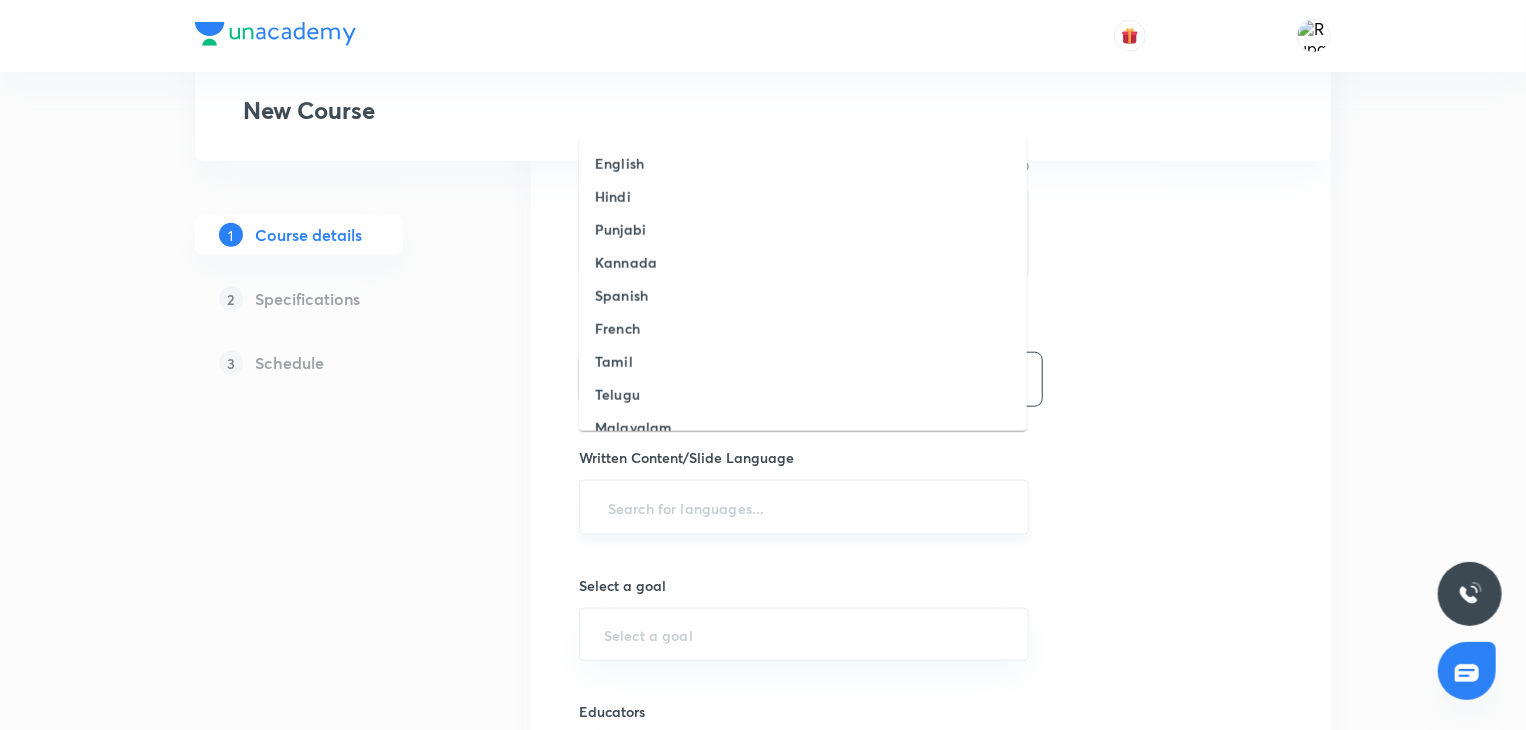 click at bounding box center [804, 507] 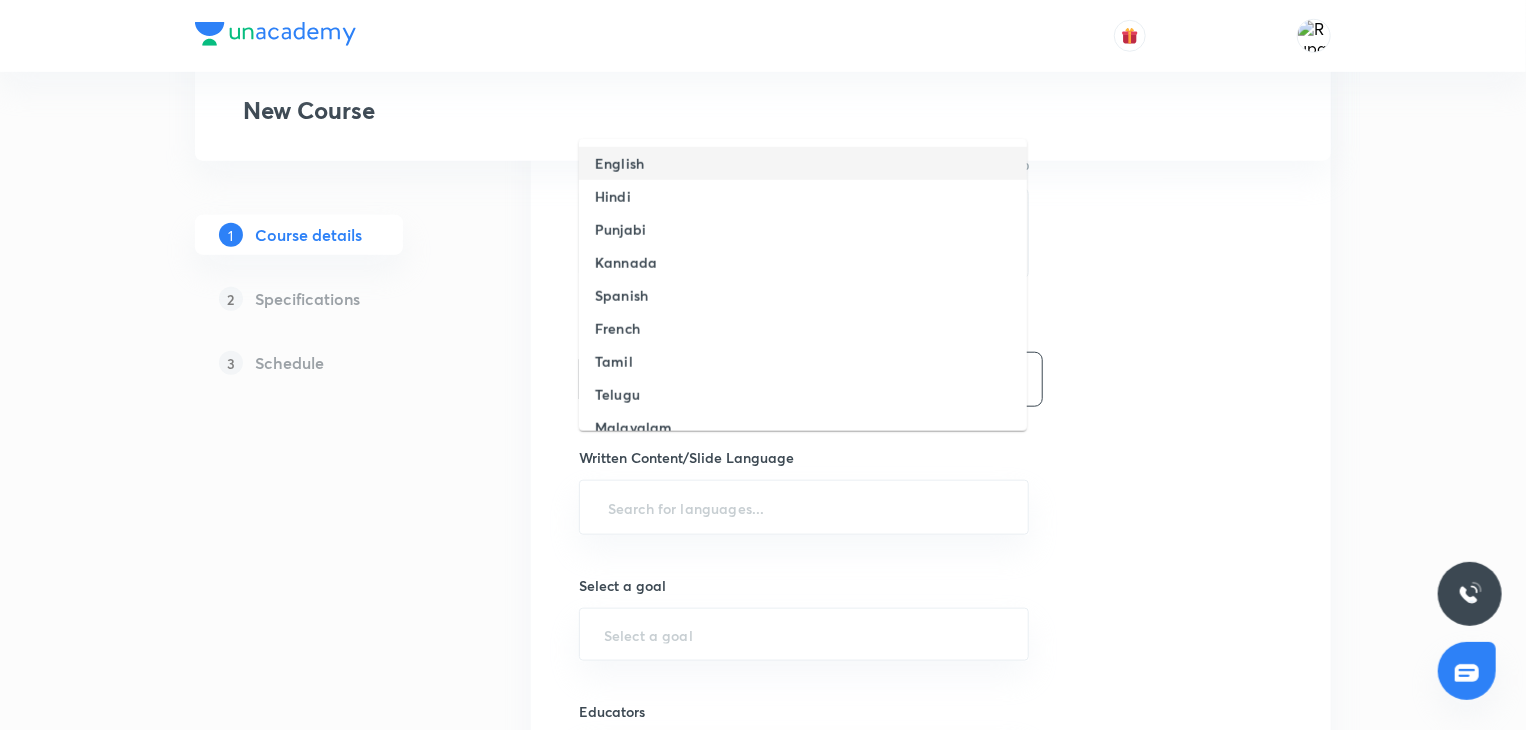 click on "English" at bounding box center [619, 163] 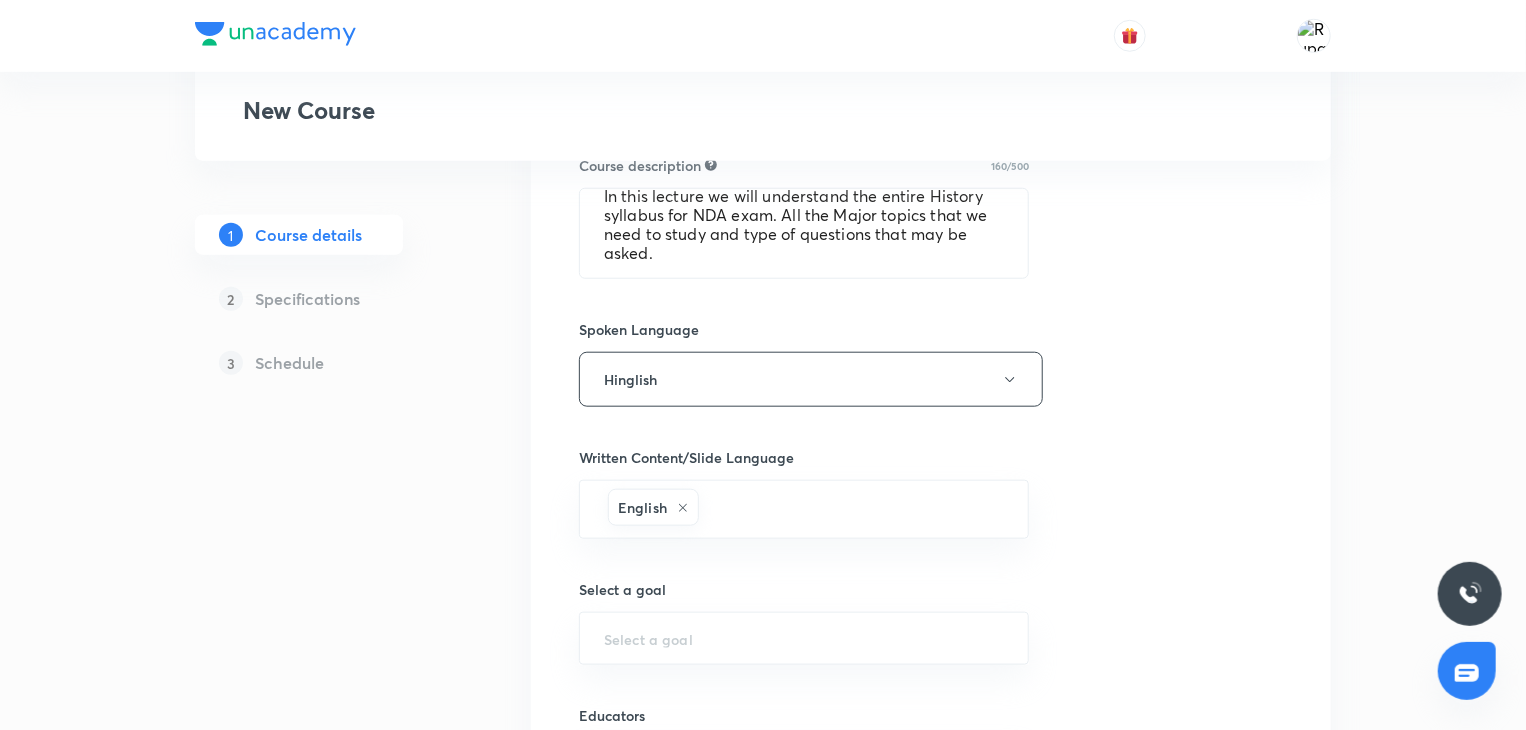 scroll, scrollTop: 991, scrollLeft: 0, axis: vertical 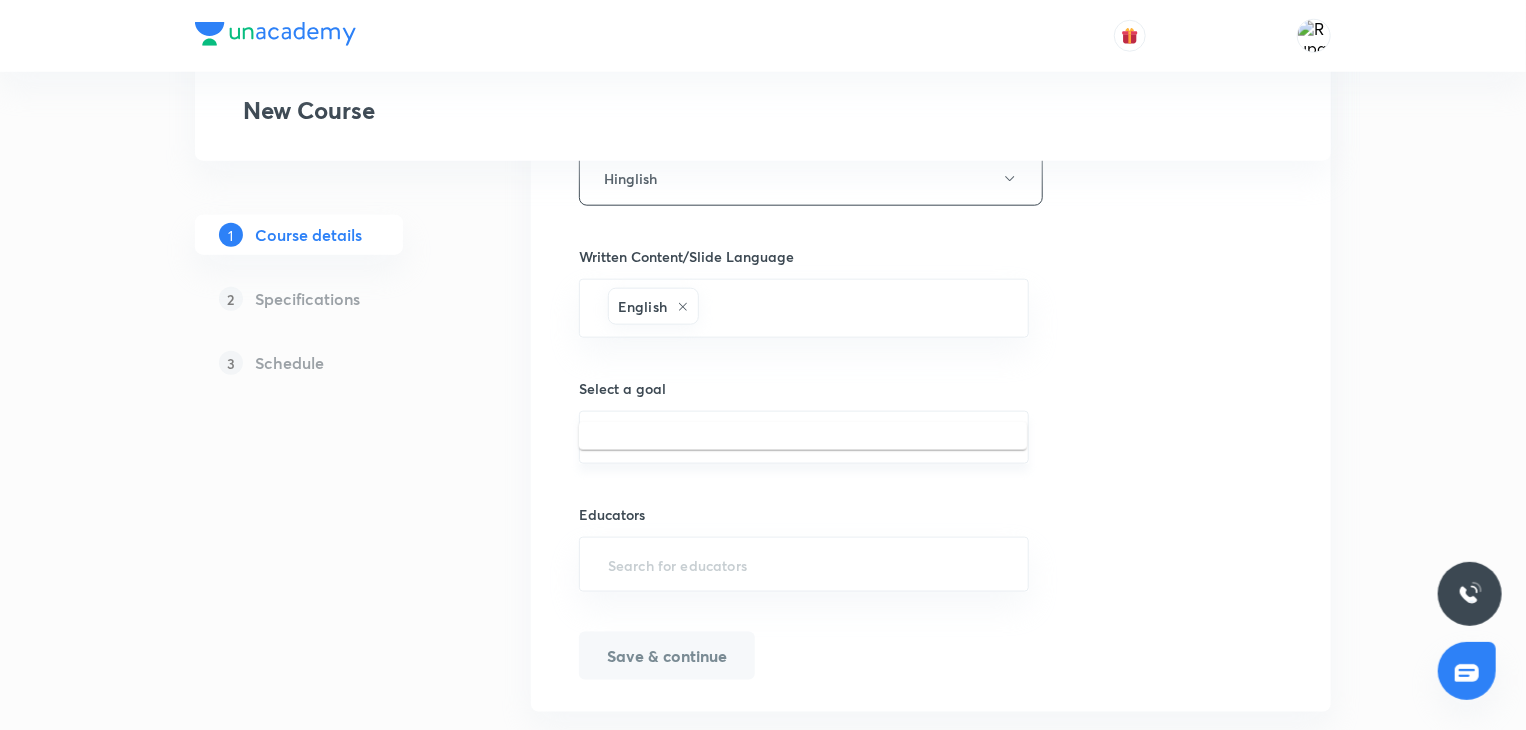 click at bounding box center [804, 437] 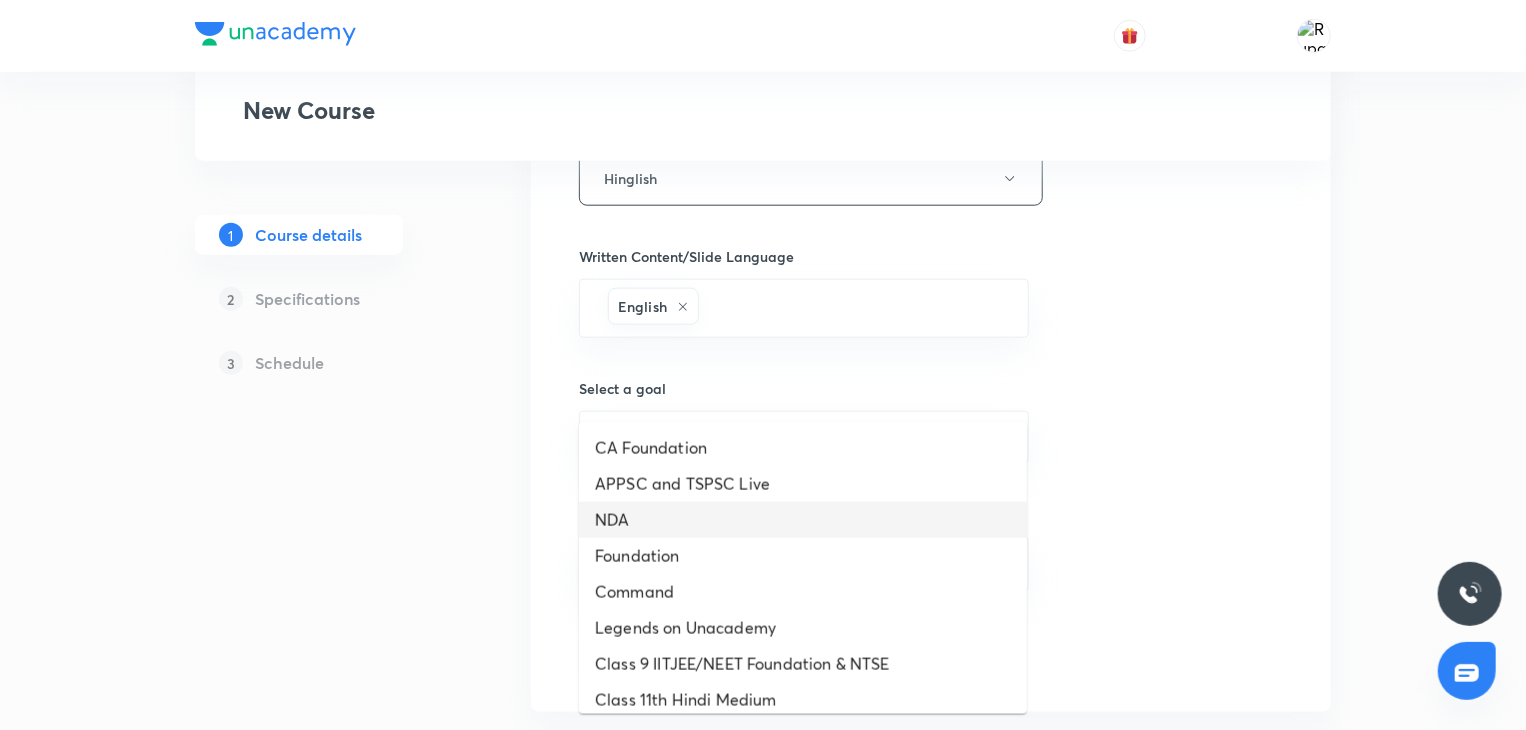 click on "NDA" at bounding box center (803, 520) 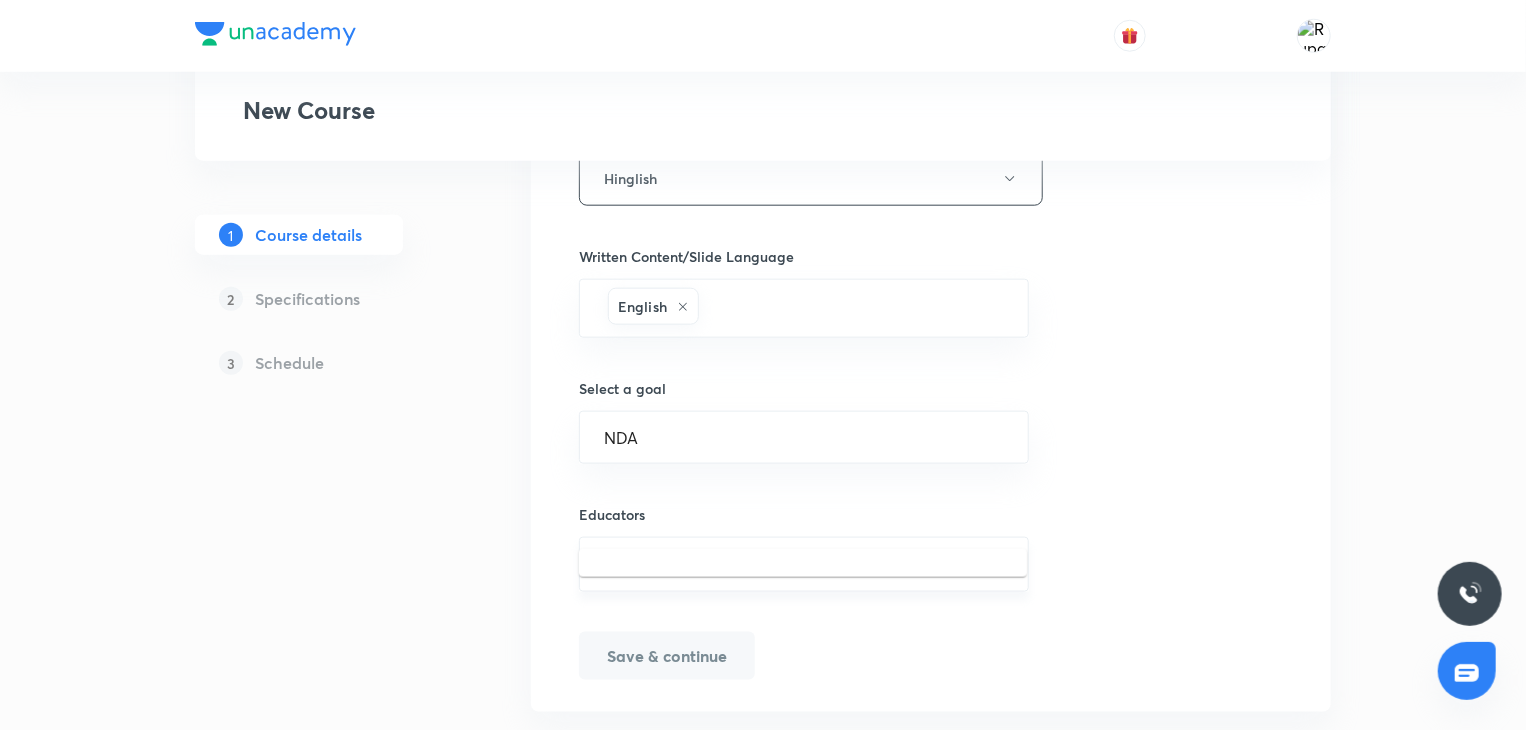 click at bounding box center (804, 564) 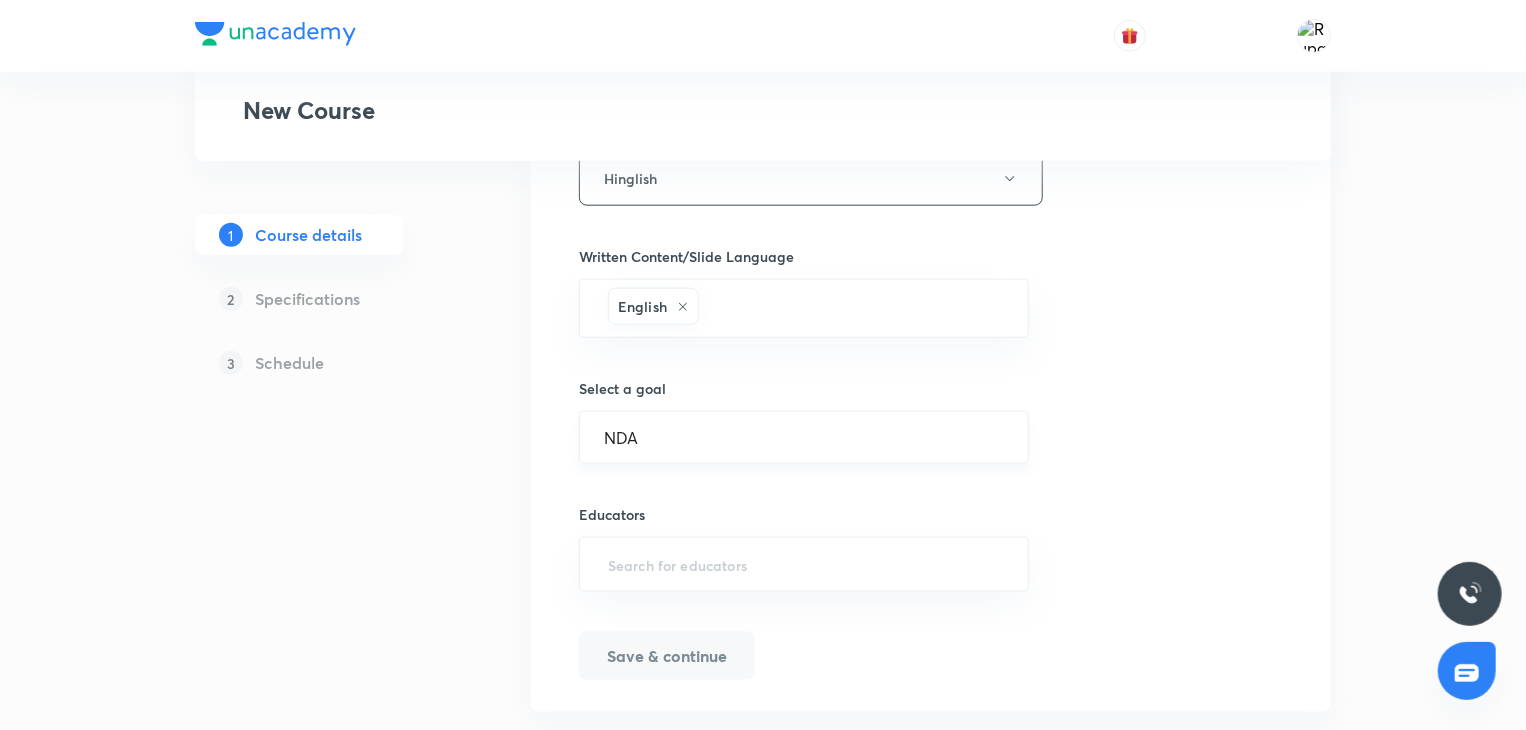 paste on "unacademy-user-xw0852xf4xaf" 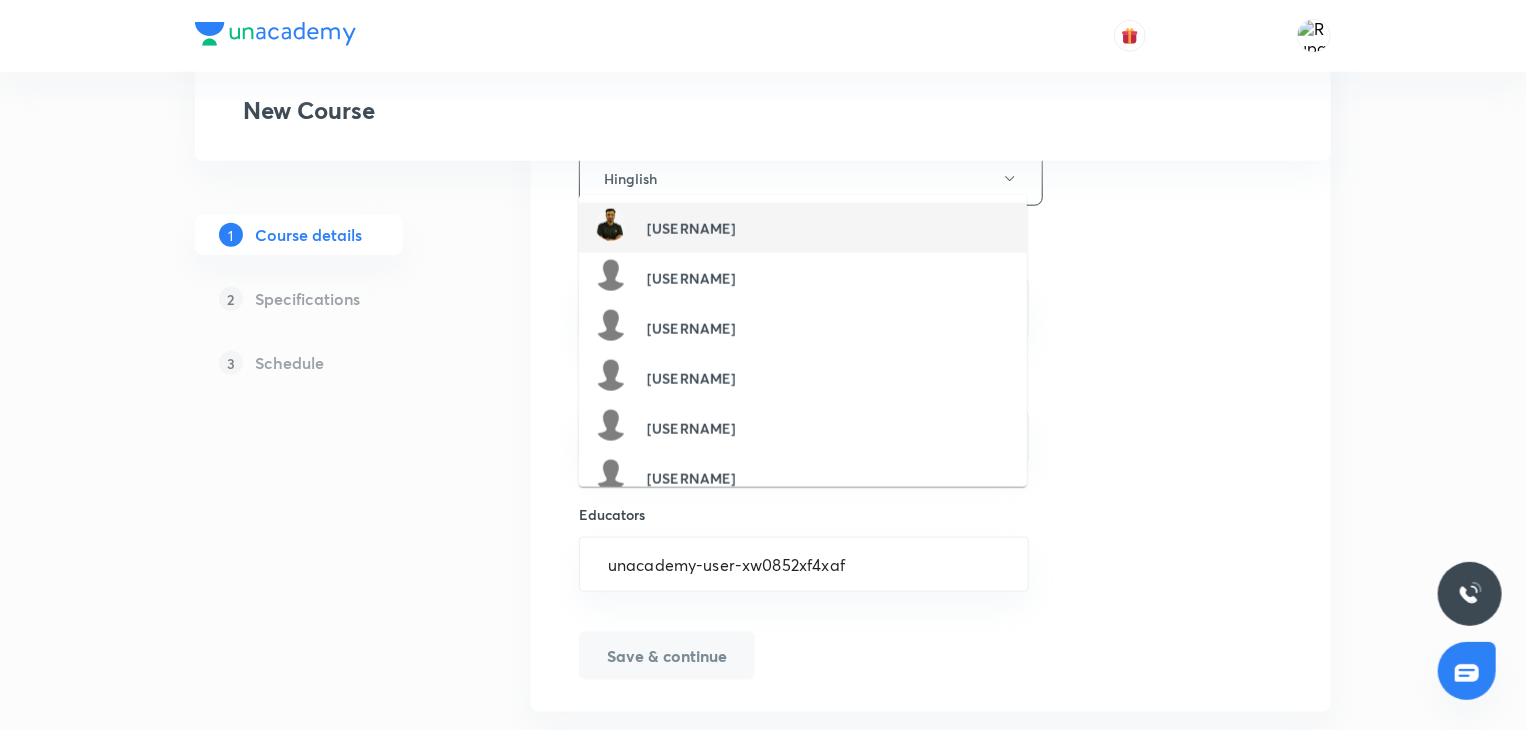 click on "Muktak Singh Rathod(unacademy-user-XW0852XF4XAF)" at bounding box center (692, 228) 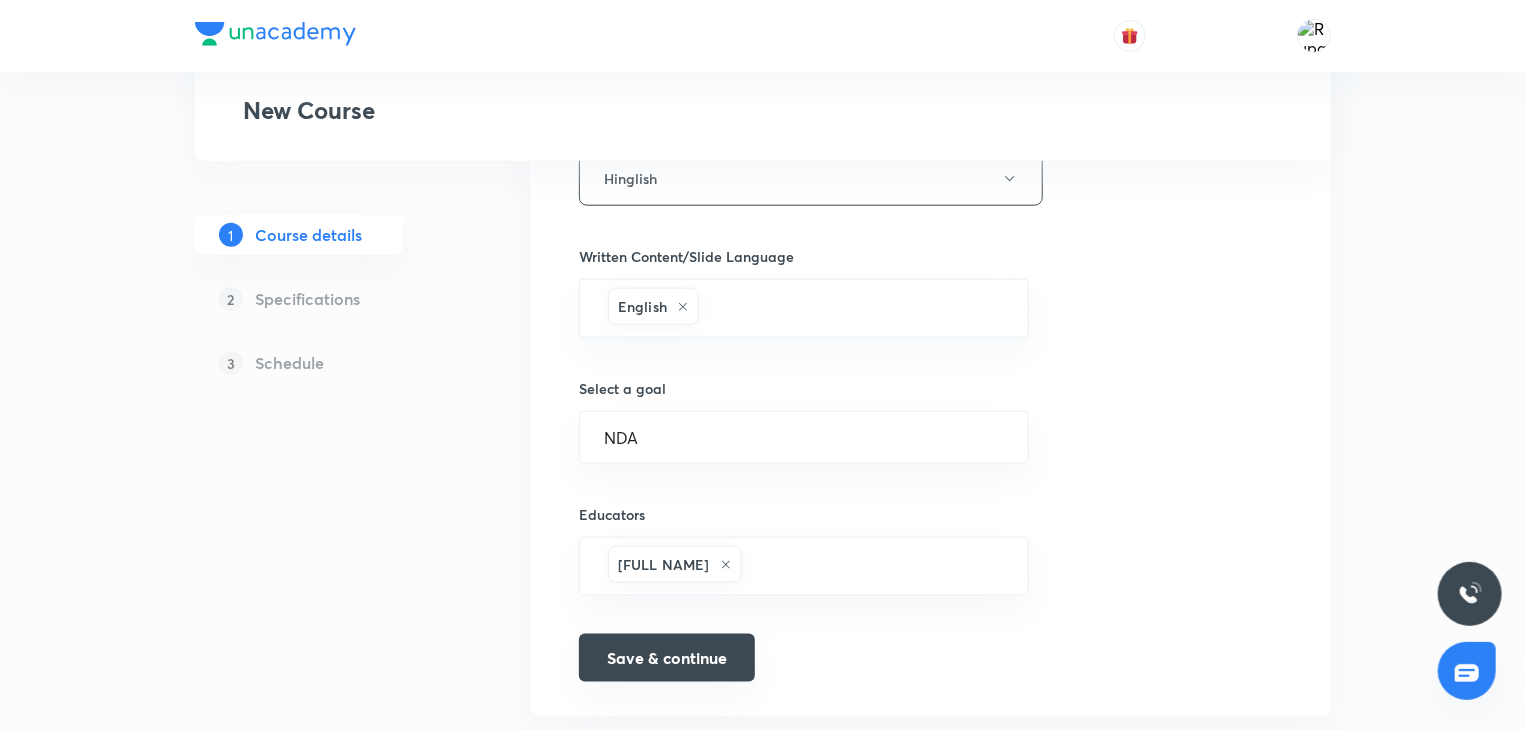 click on "Save & continue" at bounding box center [667, 658] 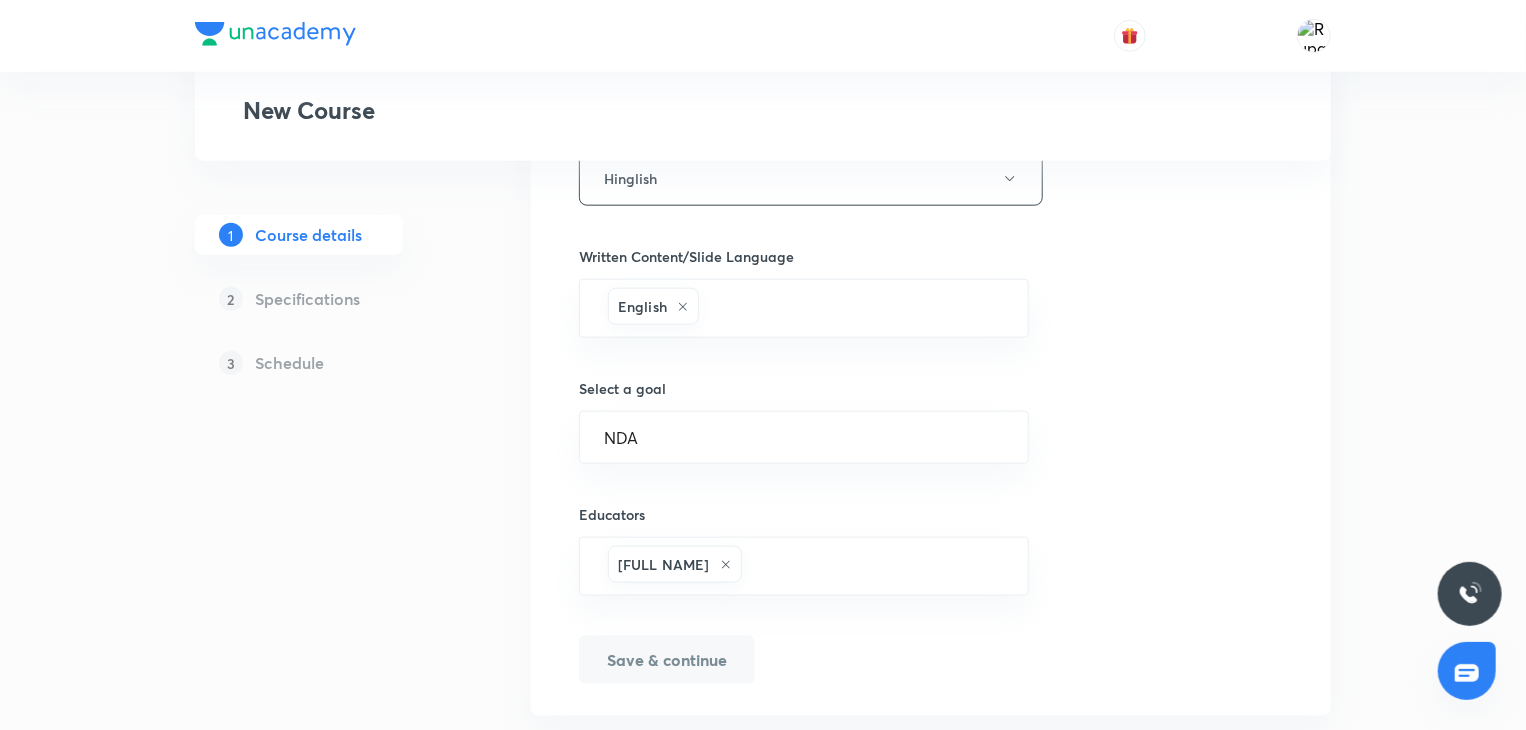 type on "Complete Course on History" 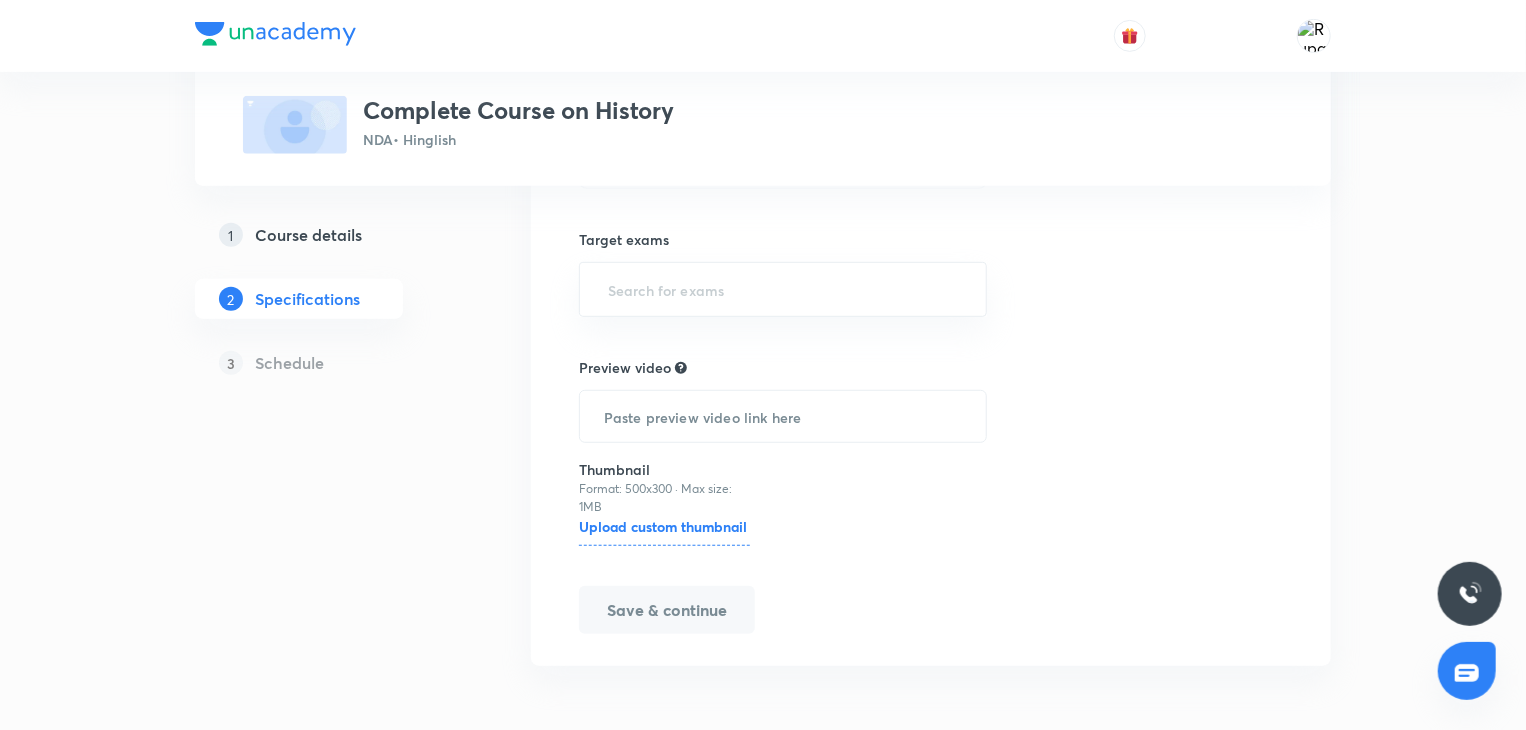scroll, scrollTop: 0, scrollLeft: 0, axis: both 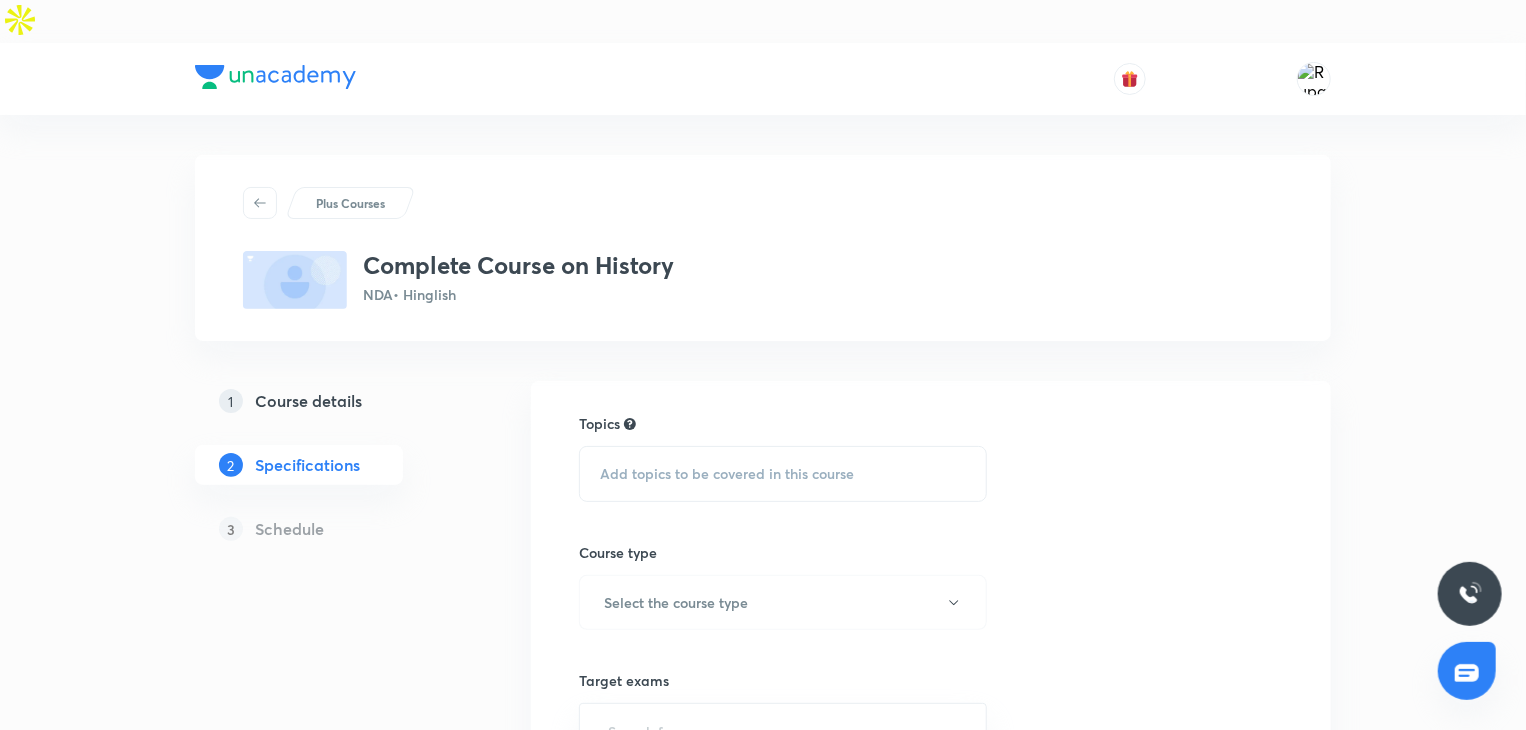 click on "Add topics to be covered in this course" at bounding box center [783, 474] 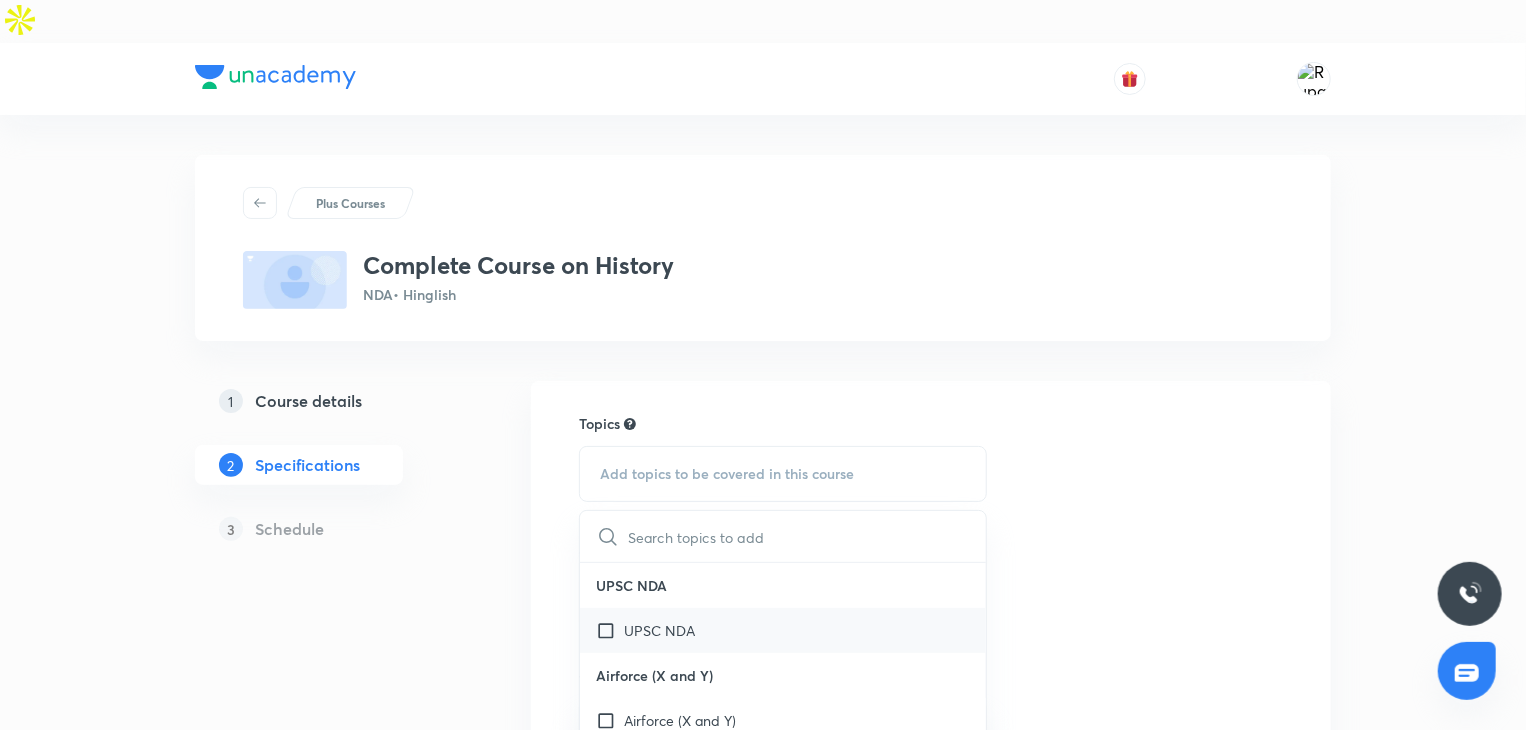 click on "UPSC NDA" at bounding box center (659, 630) 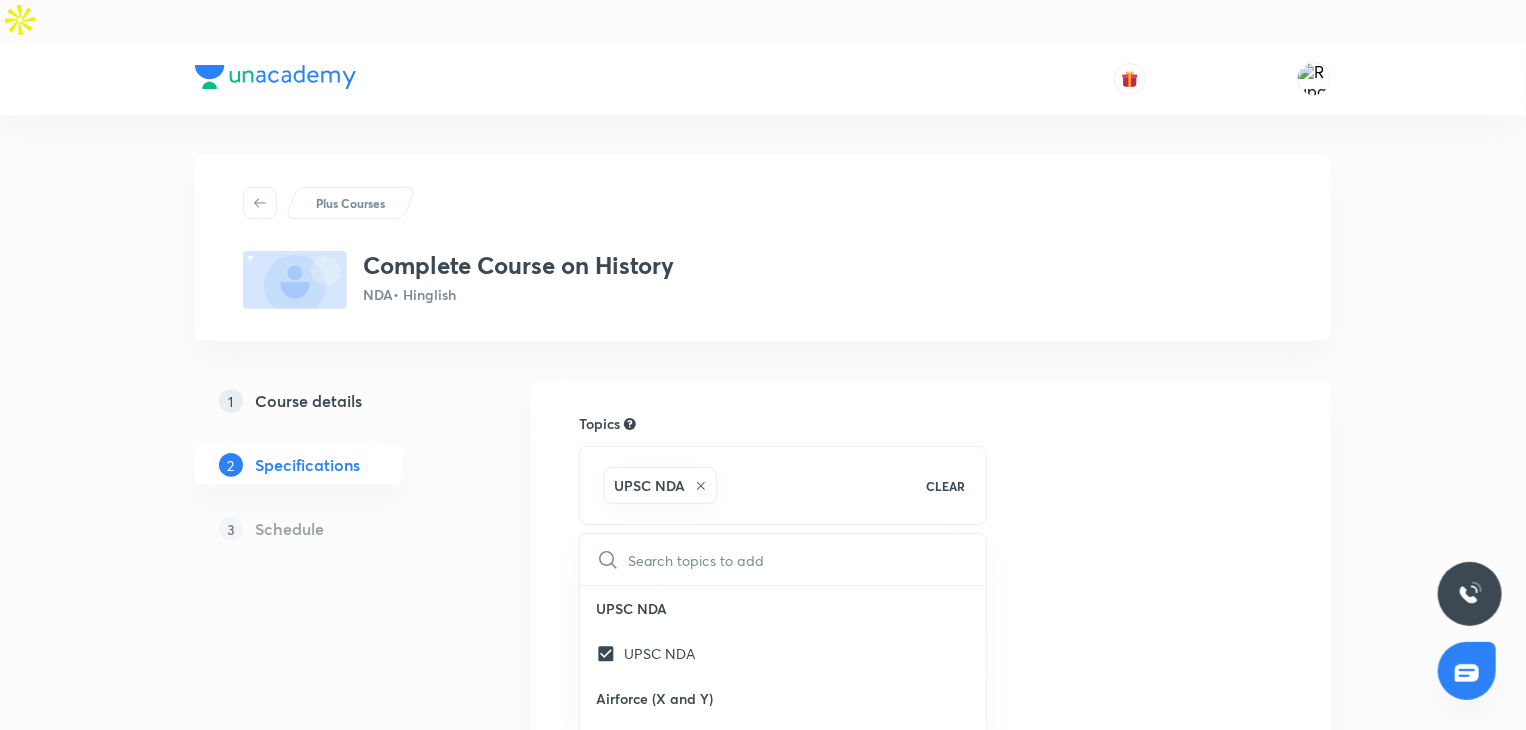 click on "UPSC NDA" at bounding box center (755, 485) 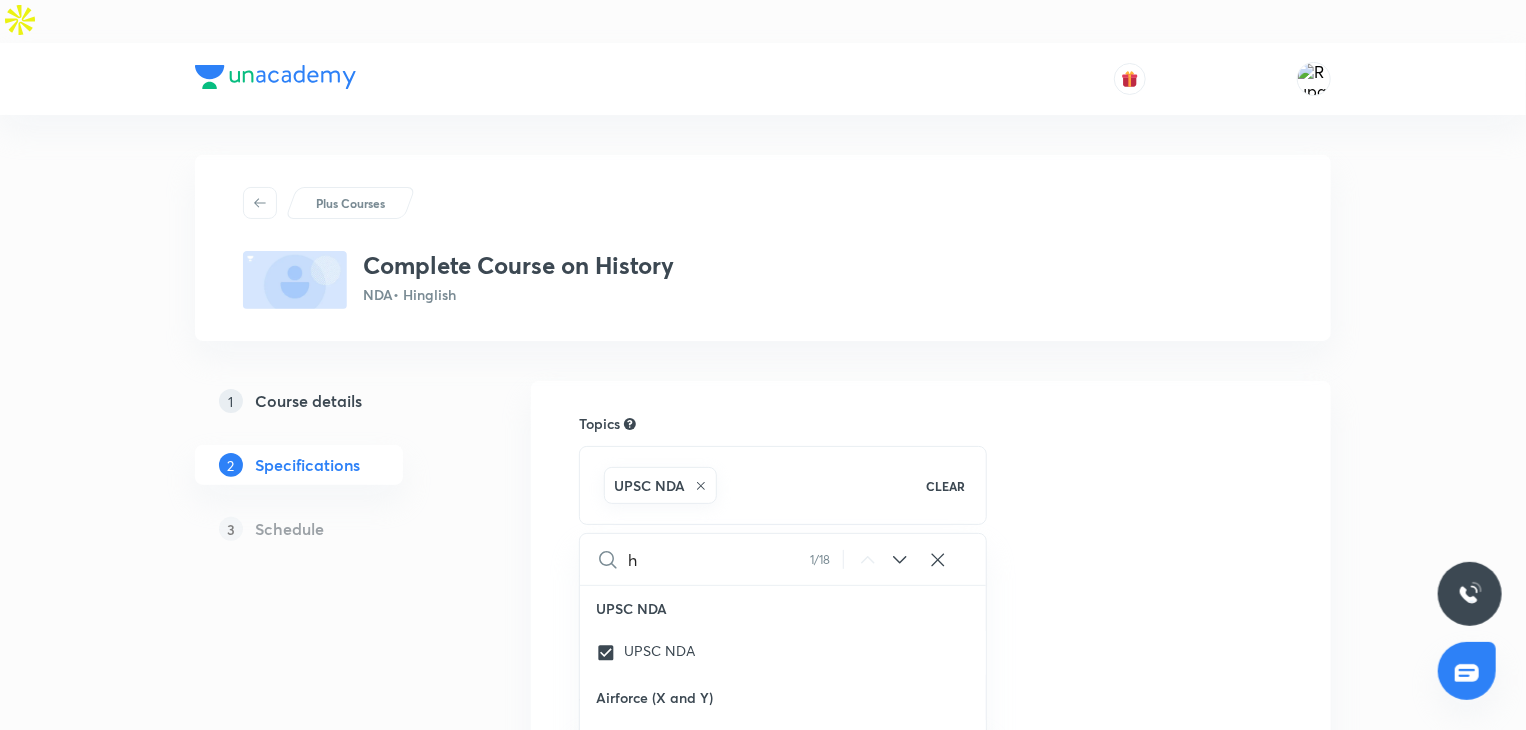 checkbox on "true" 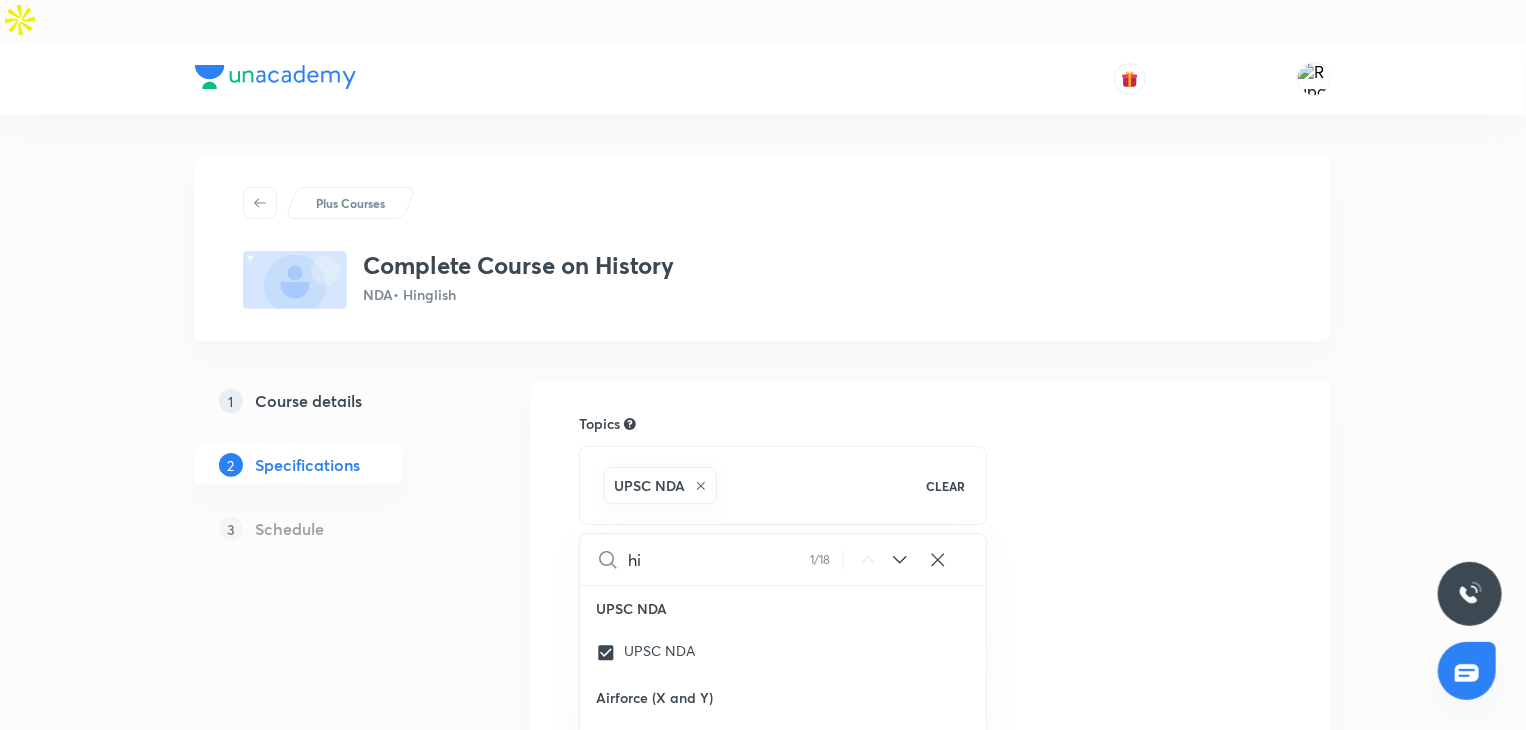 checkbox on "true" 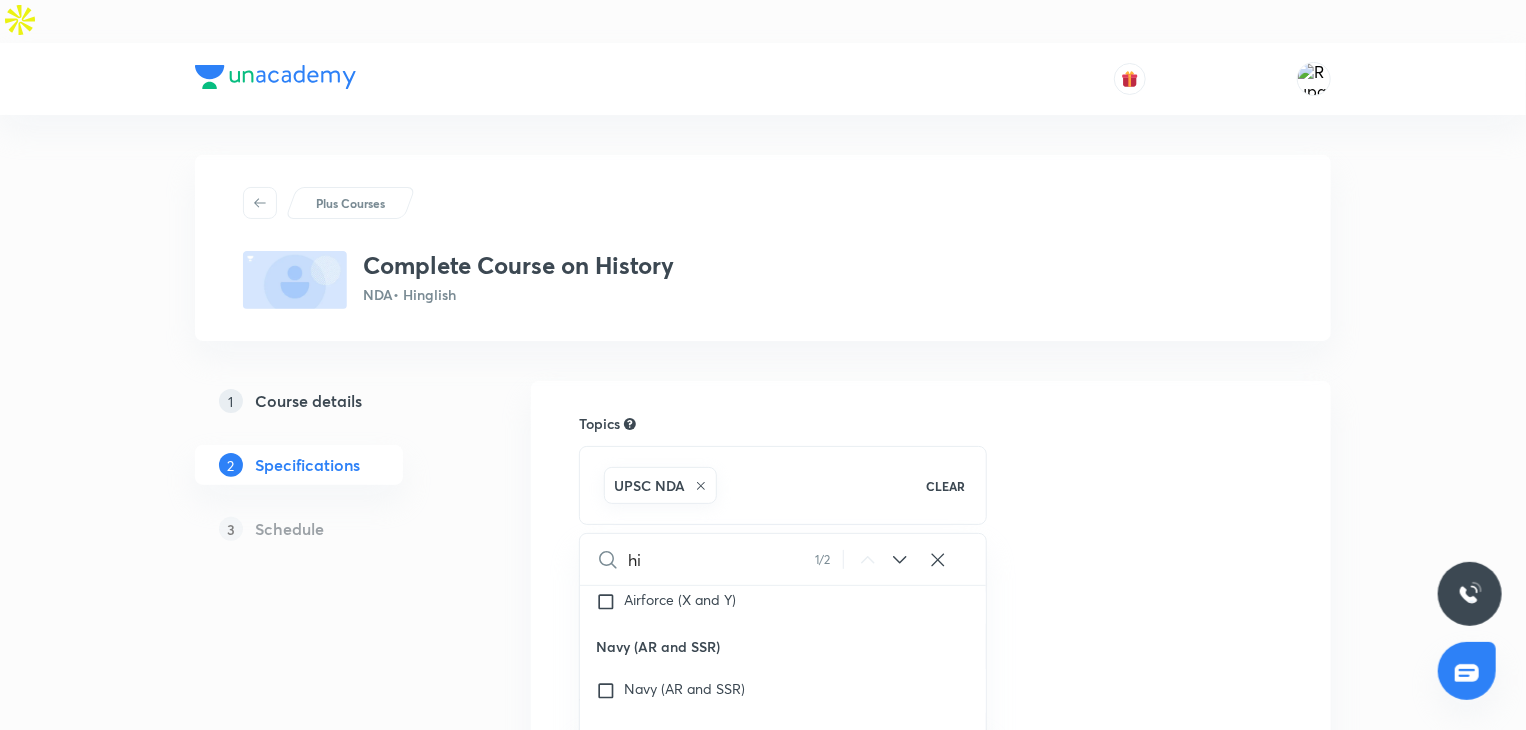 type on "his" 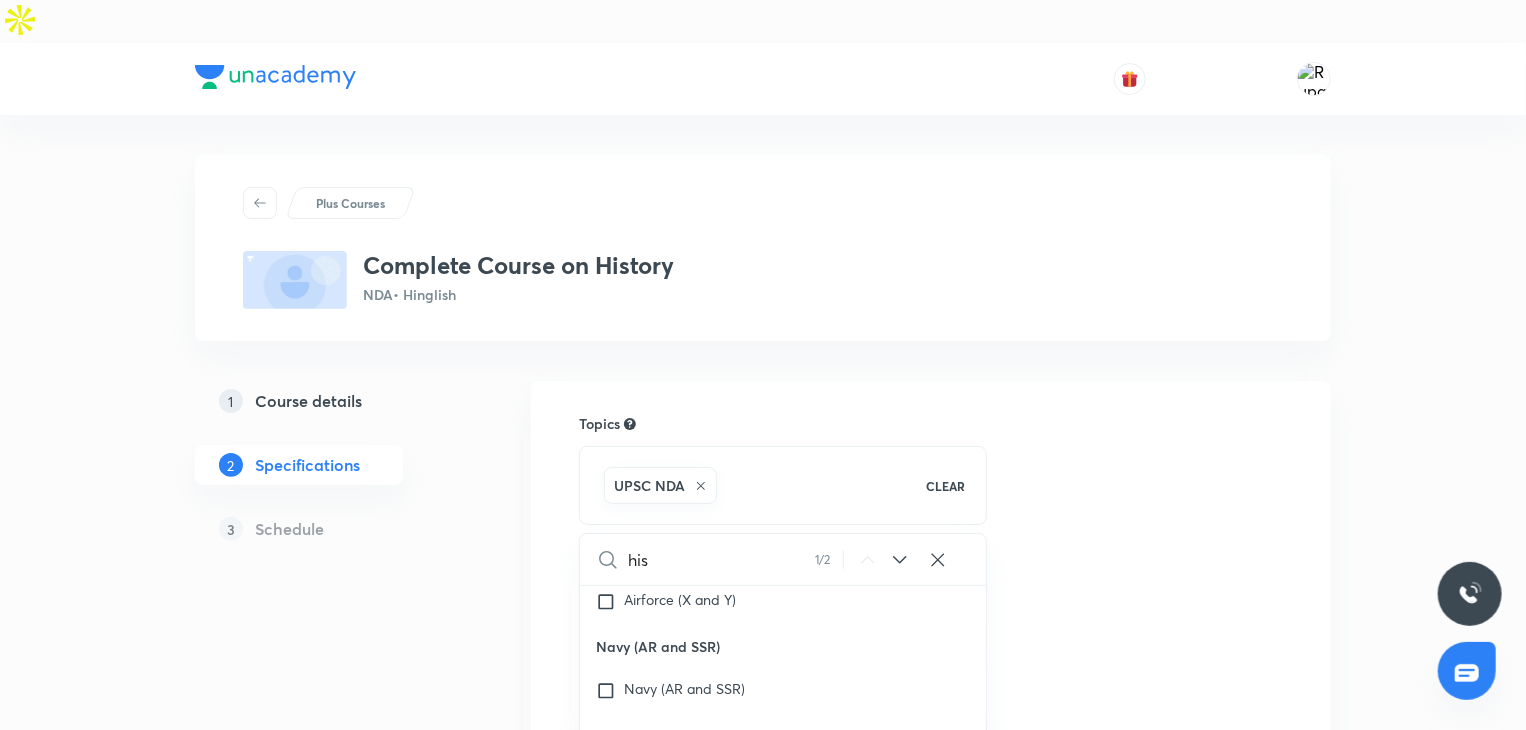 checkbox on "true" 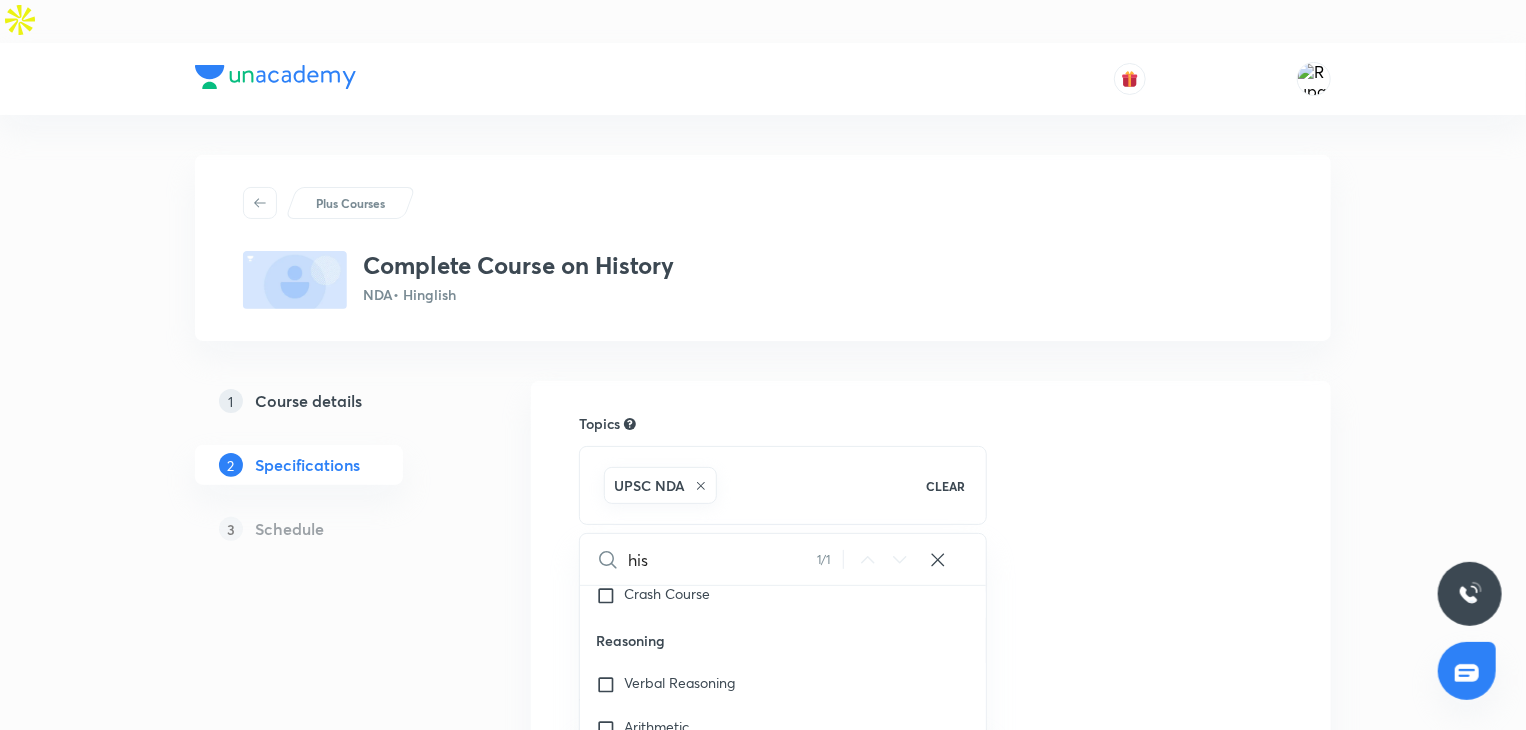 scroll, scrollTop: 1003, scrollLeft: 0, axis: vertical 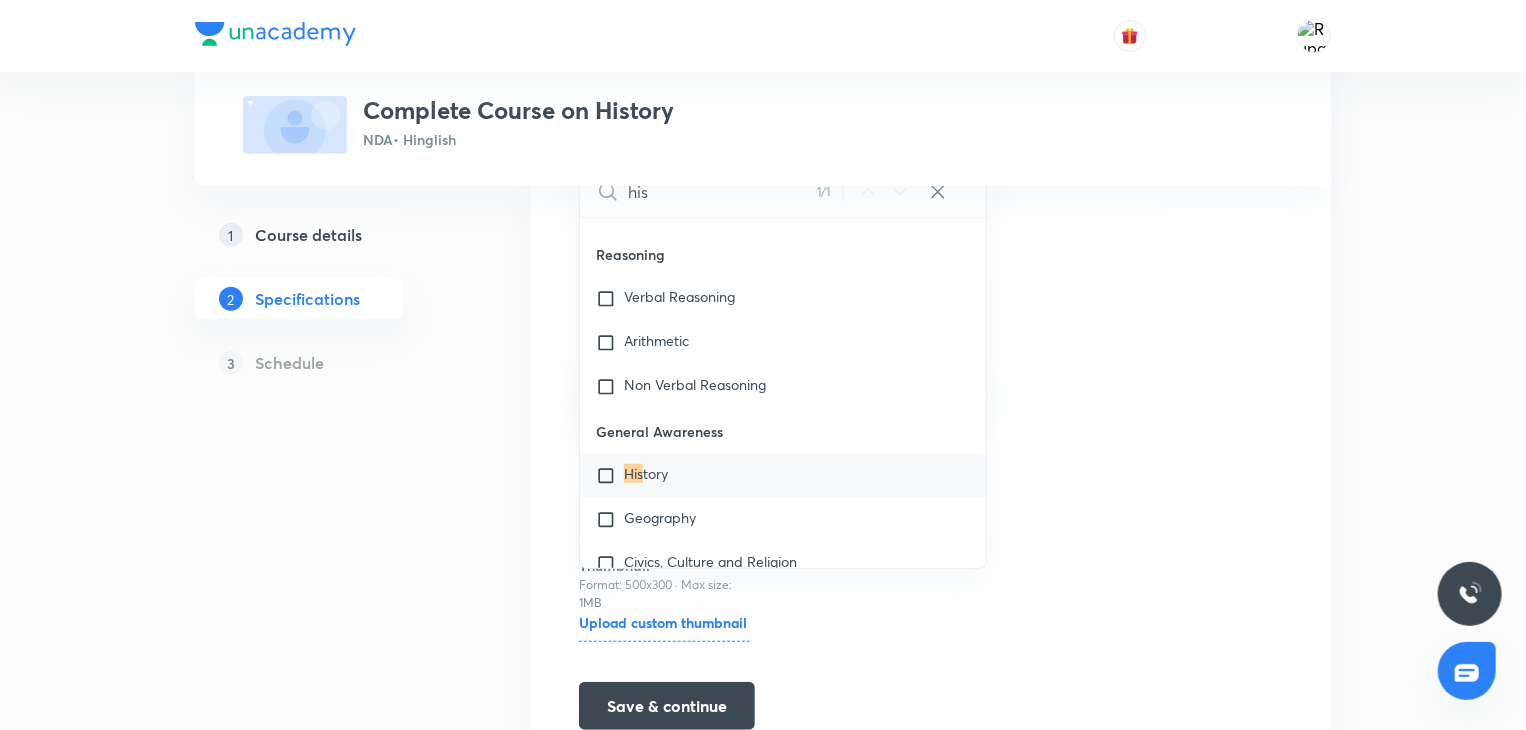 type on "his" 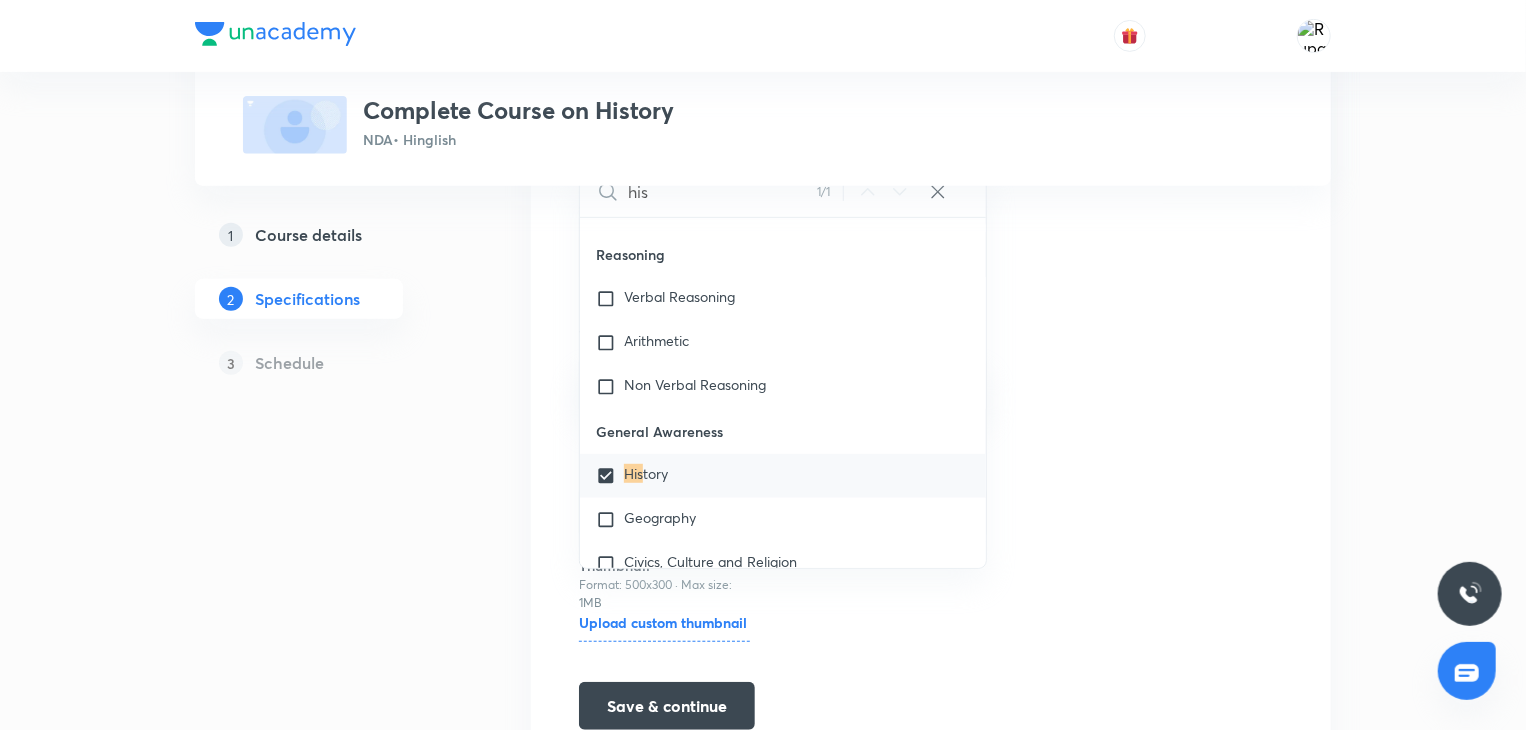 click on "1 Course details 2 Specifications 3 Schedule" at bounding box center [331, 401] 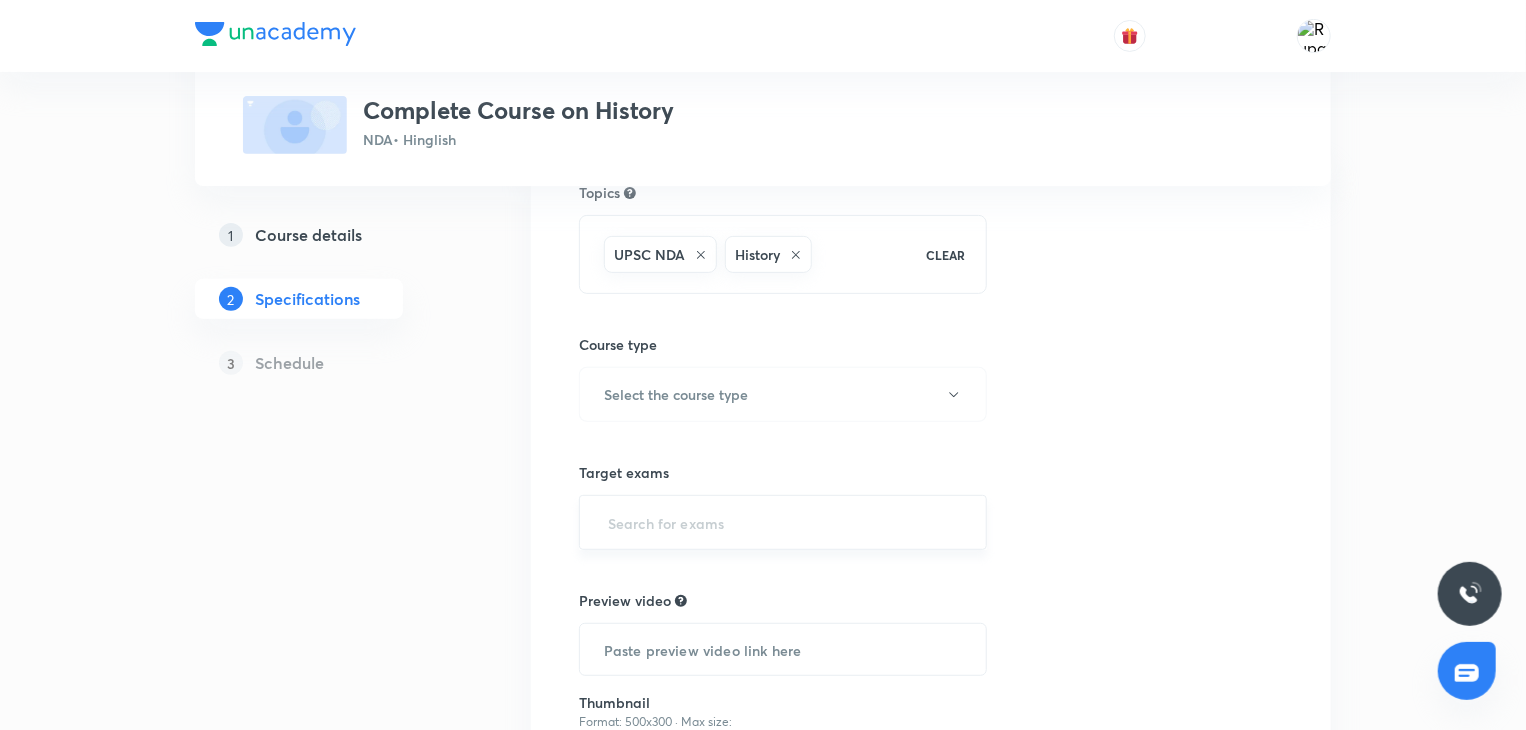 scroll, scrollTop: 232, scrollLeft: 0, axis: vertical 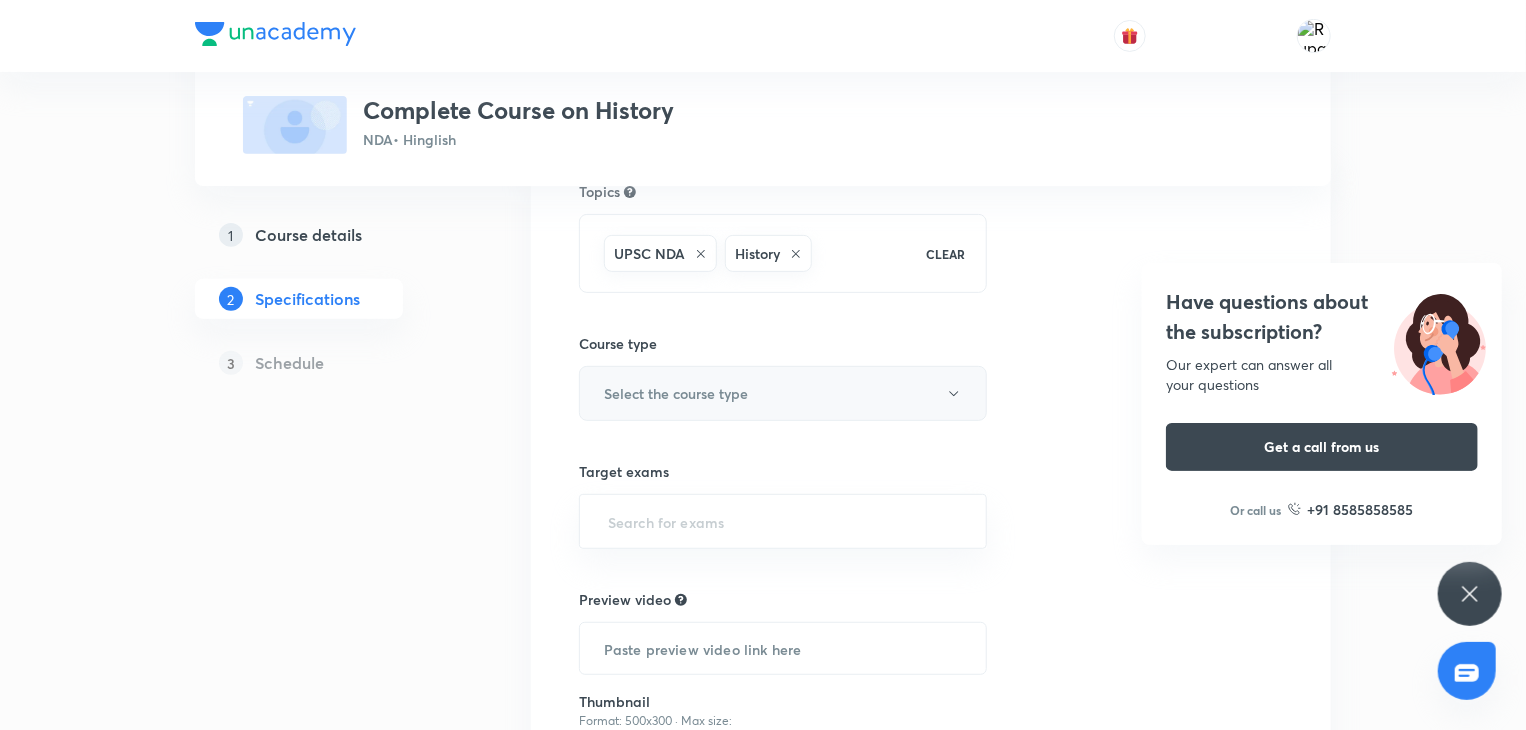 click on "Select the course type" at bounding box center (676, 393) 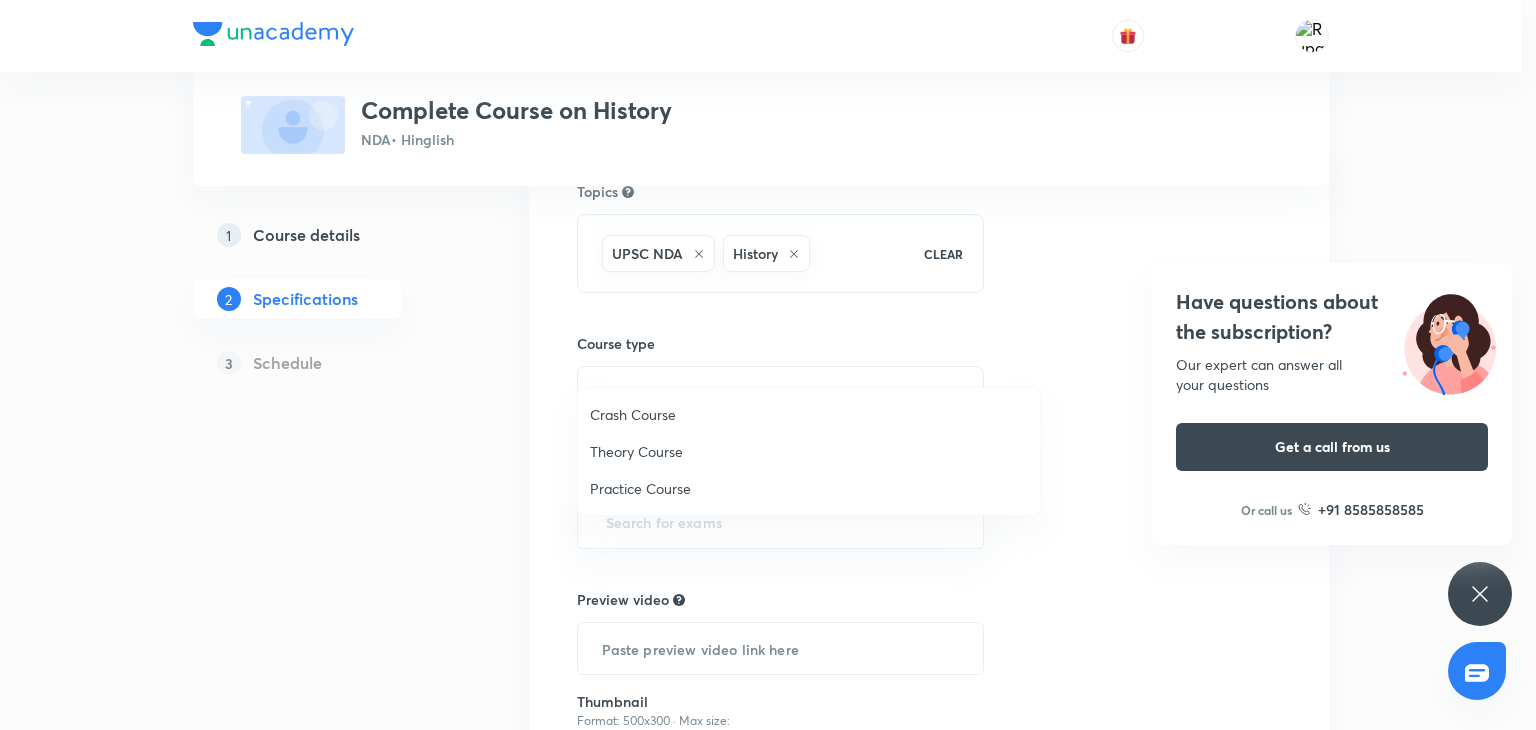 click on "Theory Course" at bounding box center [809, 451] 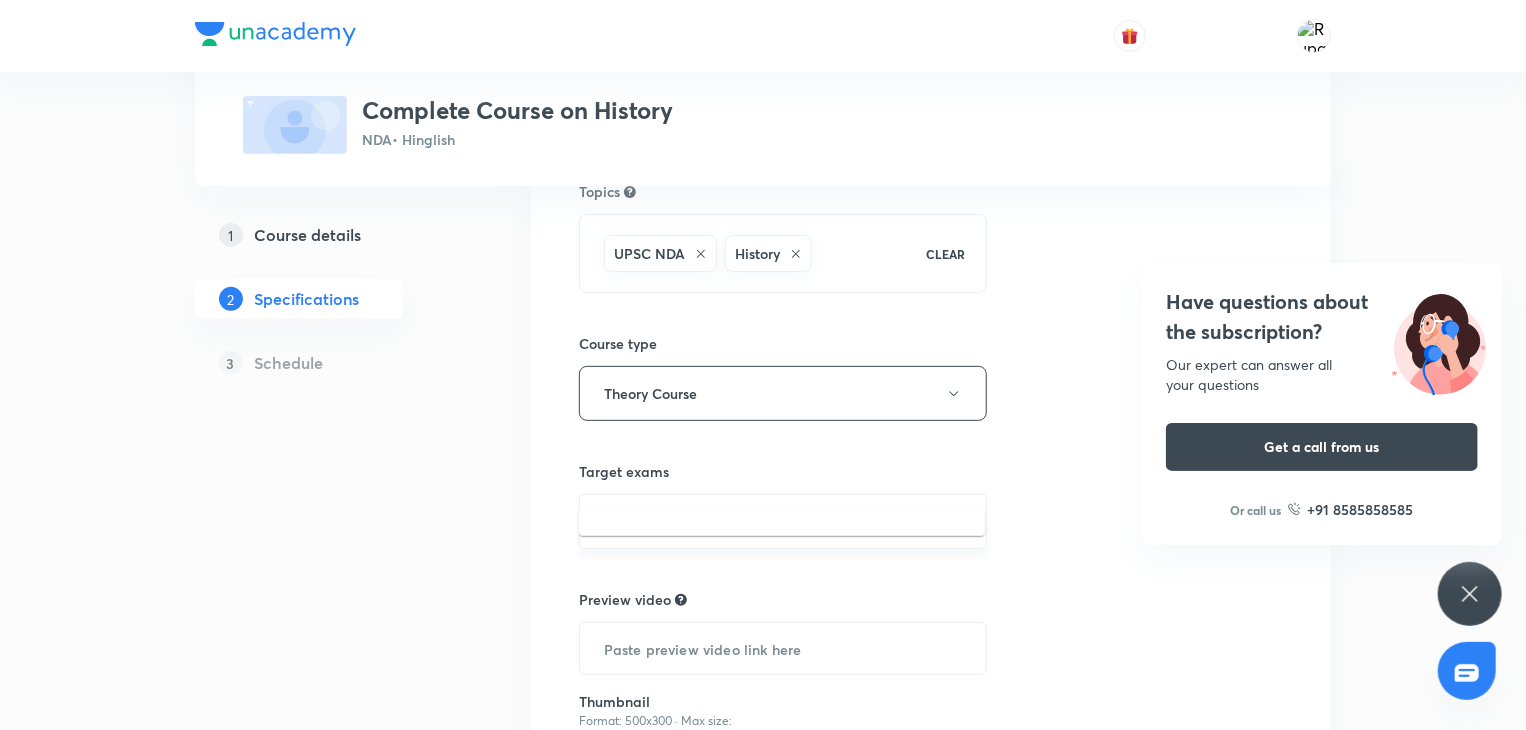 click at bounding box center [783, 521] 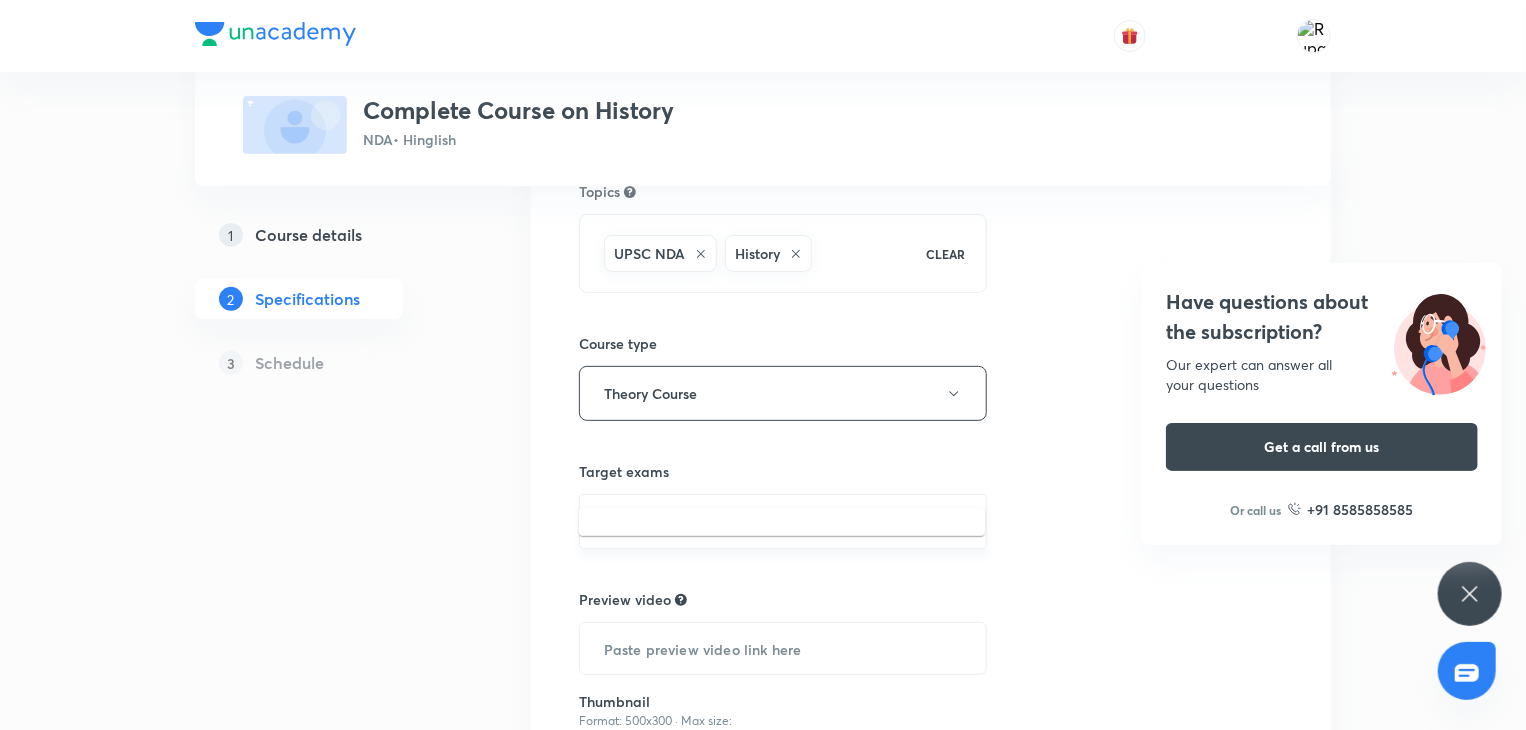 type on "NDA II" 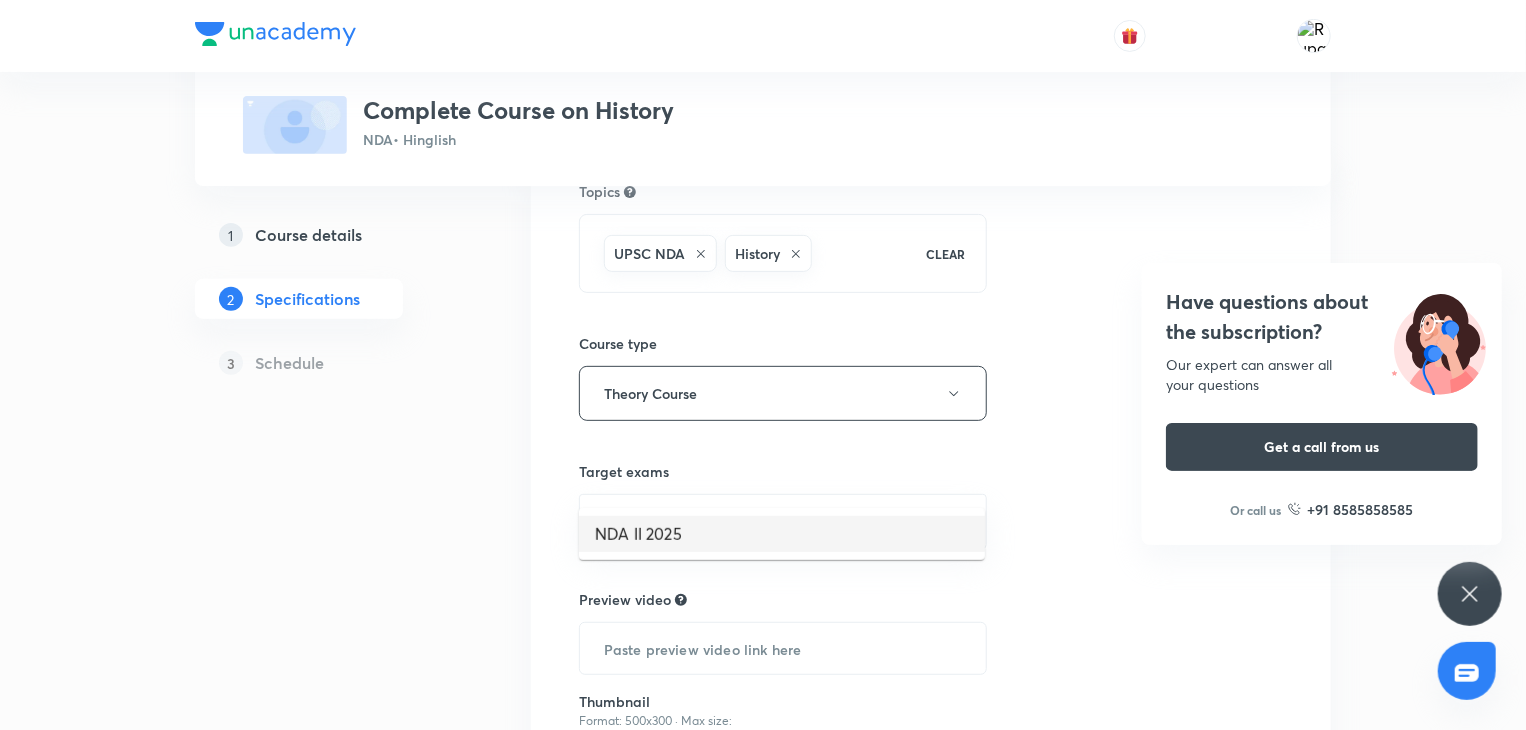 click on "NDA II 2025" at bounding box center (782, 534) 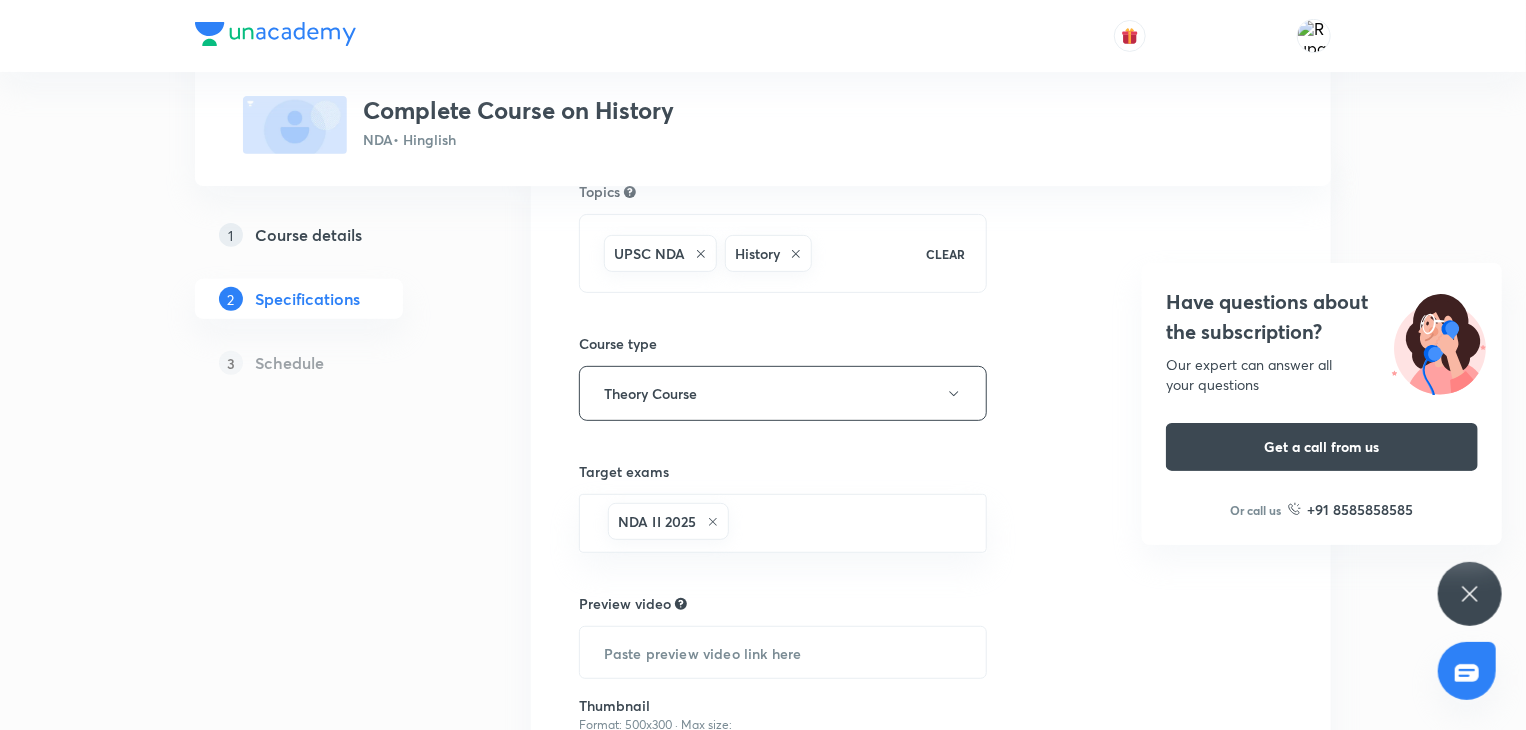 scroll, scrollTop: 423, scrollLeft: 0, axis: vertical 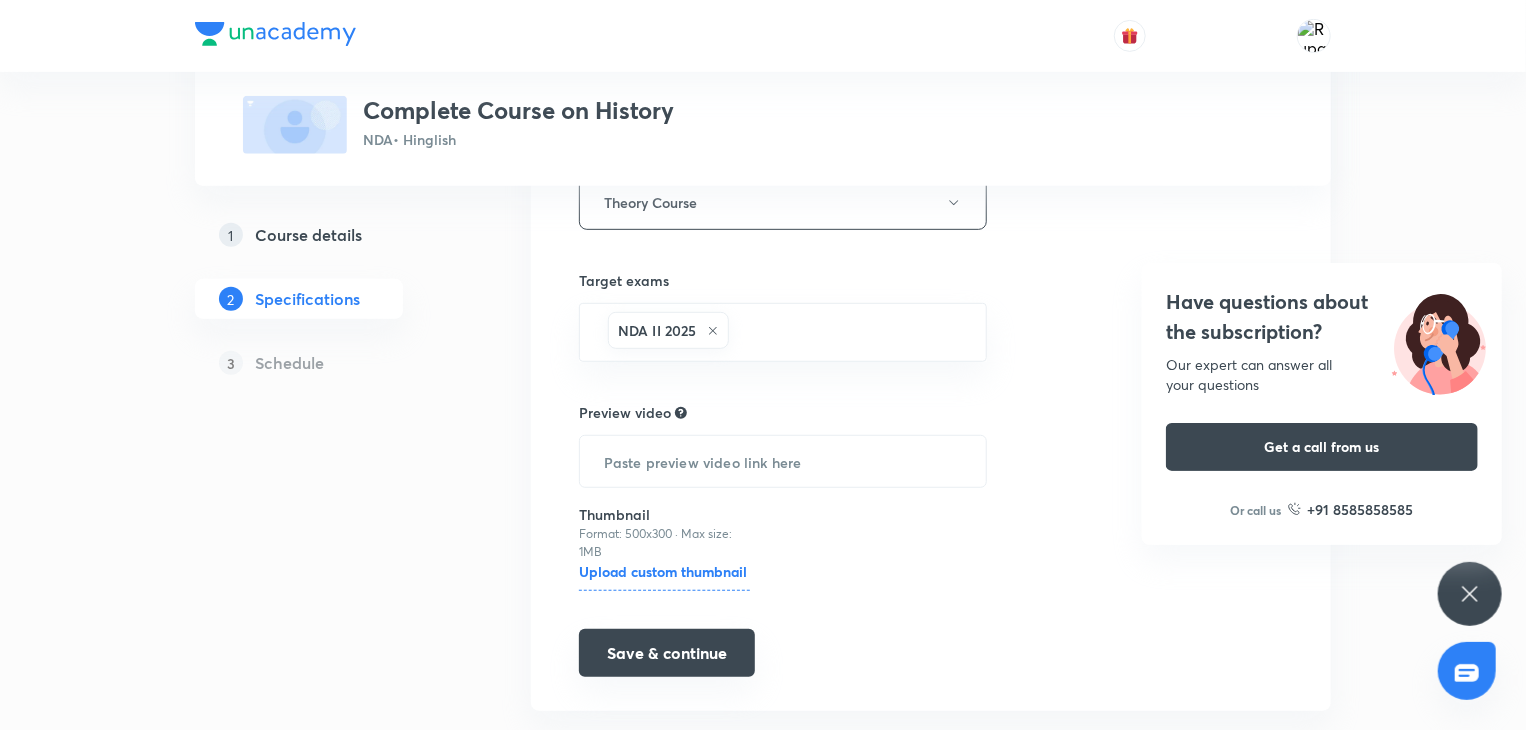 click on "Save & continue" at bounding box center (667, 653) 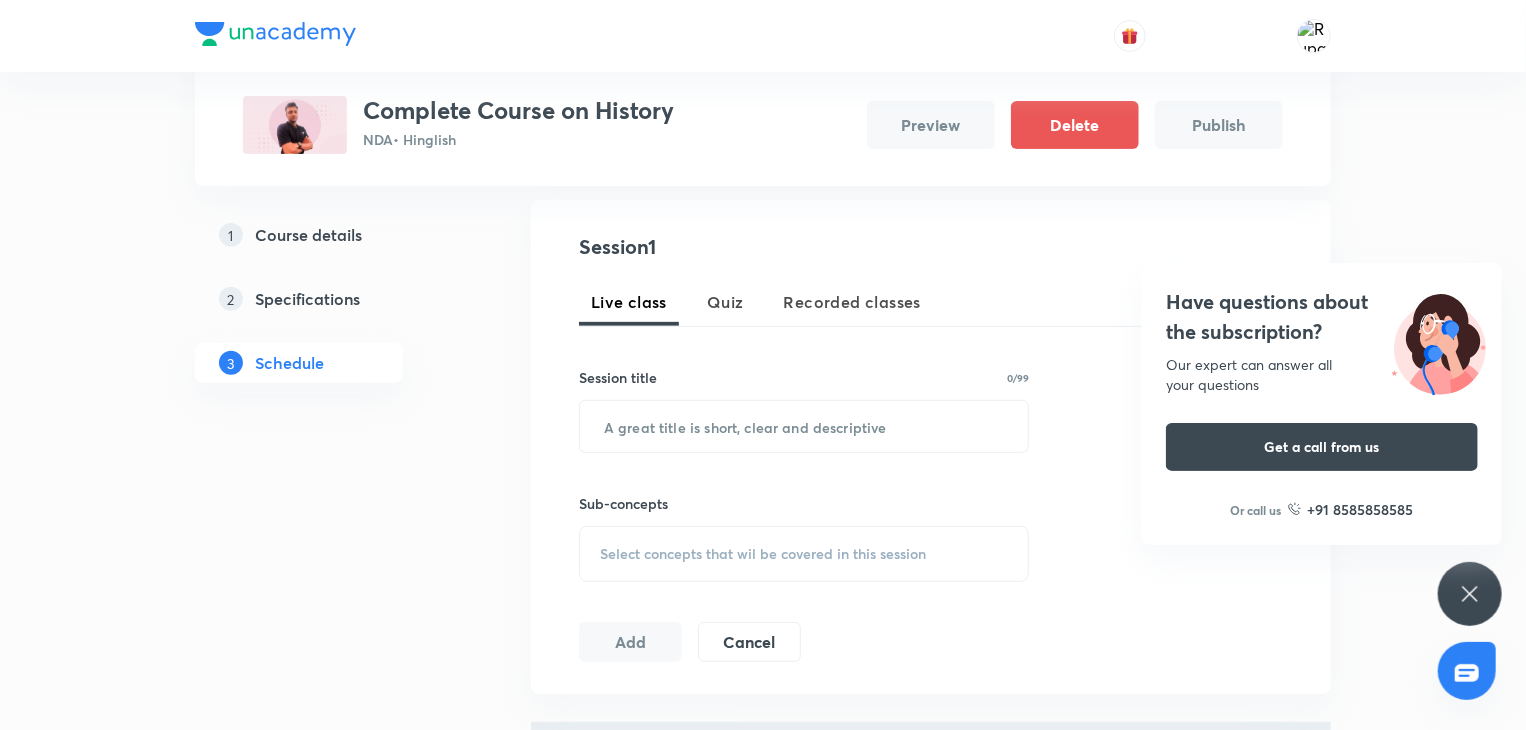 scroll, scrollTop: 244, scrollLeft: 0, axis: vertical 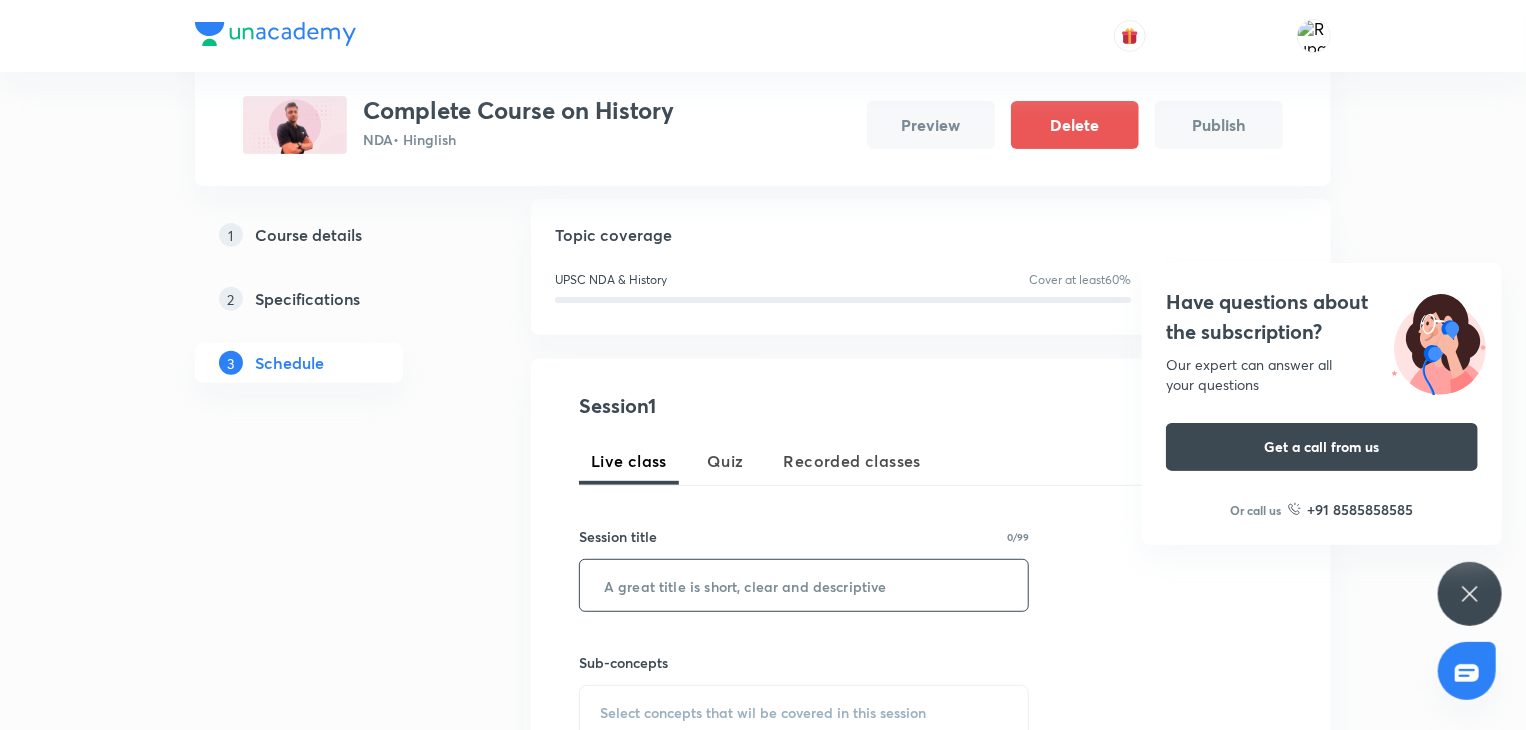 click at bounding box center (804, 585) 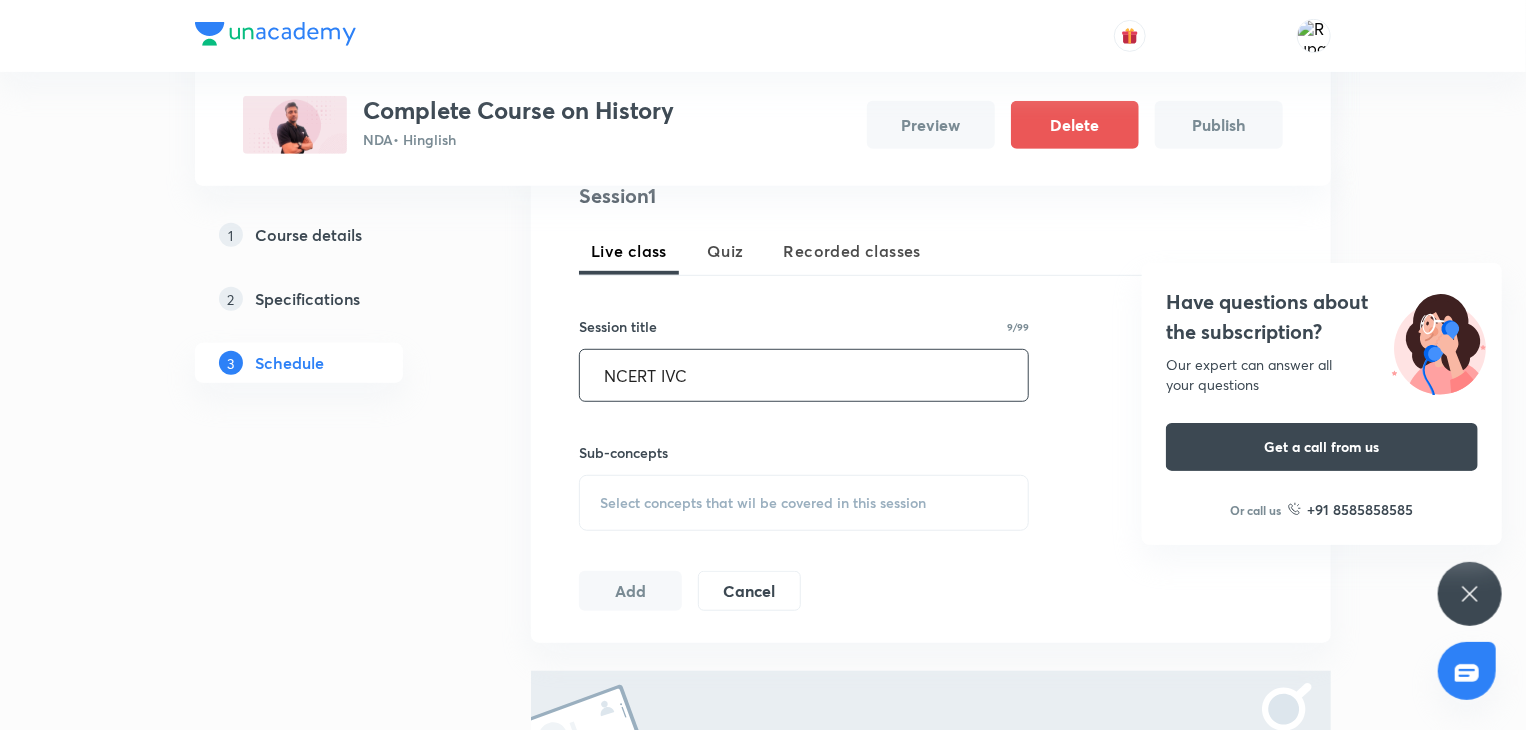 scroll, scrollTop: 455, scrollLeft: 0, axis: vertical 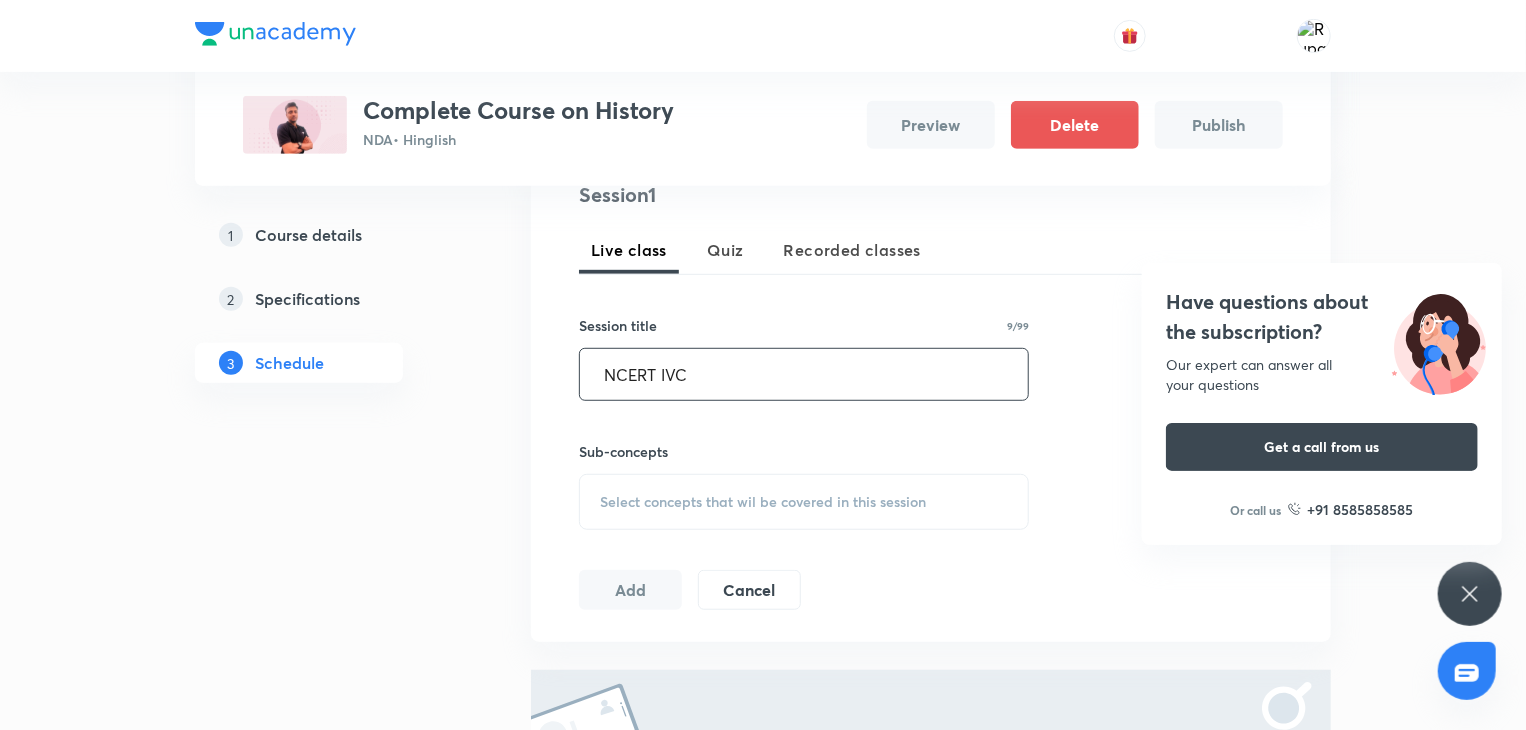 type on "NCERT IVC" 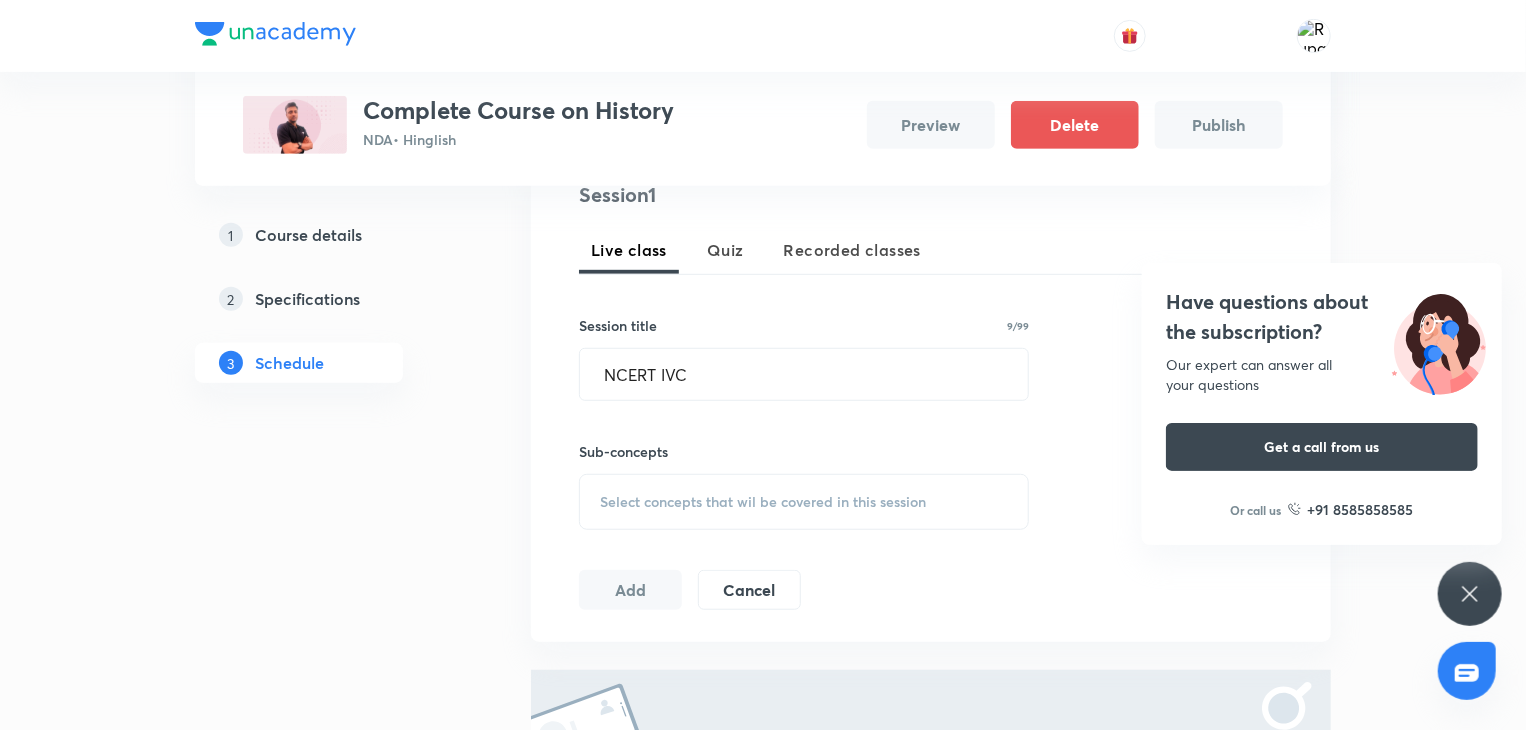 click on "Select concepts that wil be covered in this session" at bounding box center [804, 502] 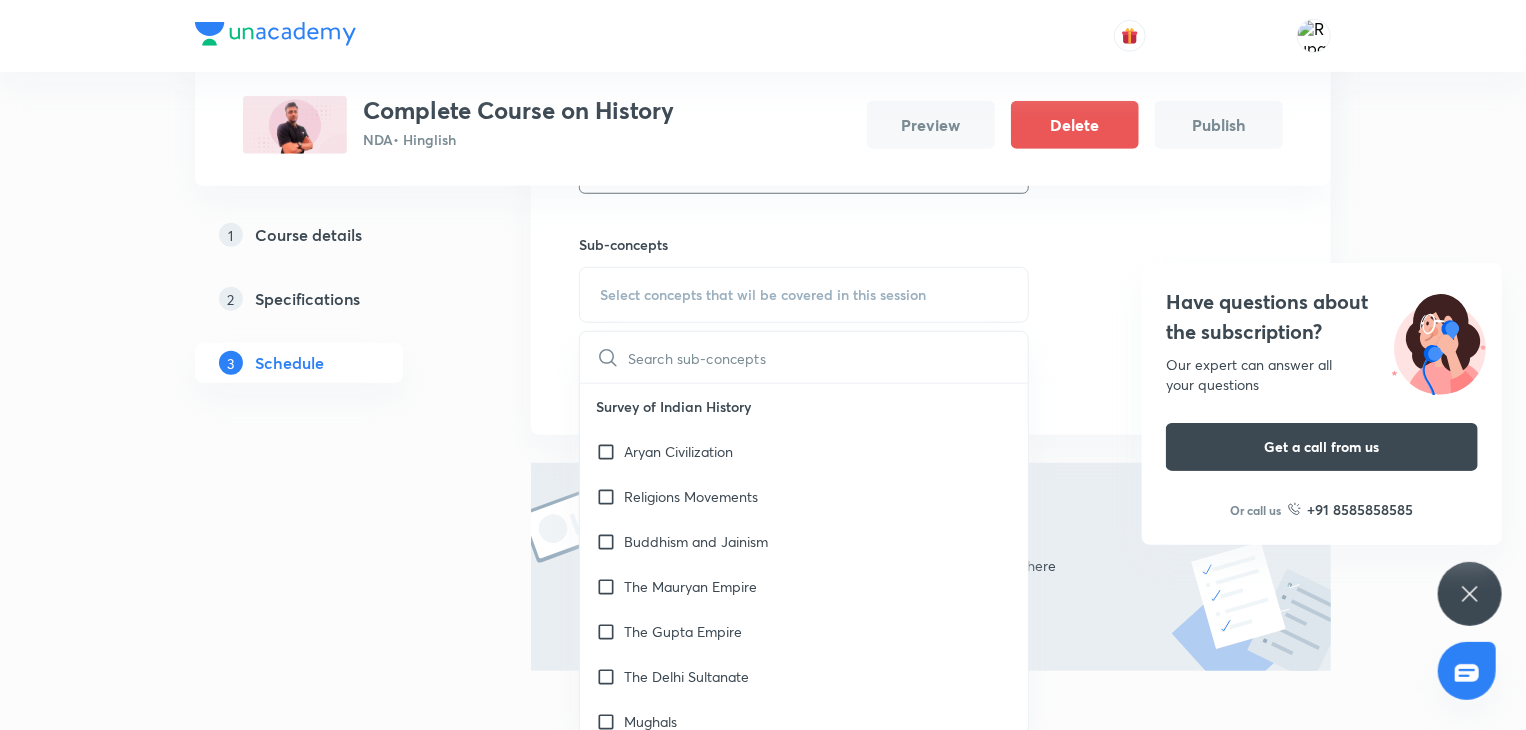 scroll, scrollTop: 664, scrollLeft: 0, axis: vertical 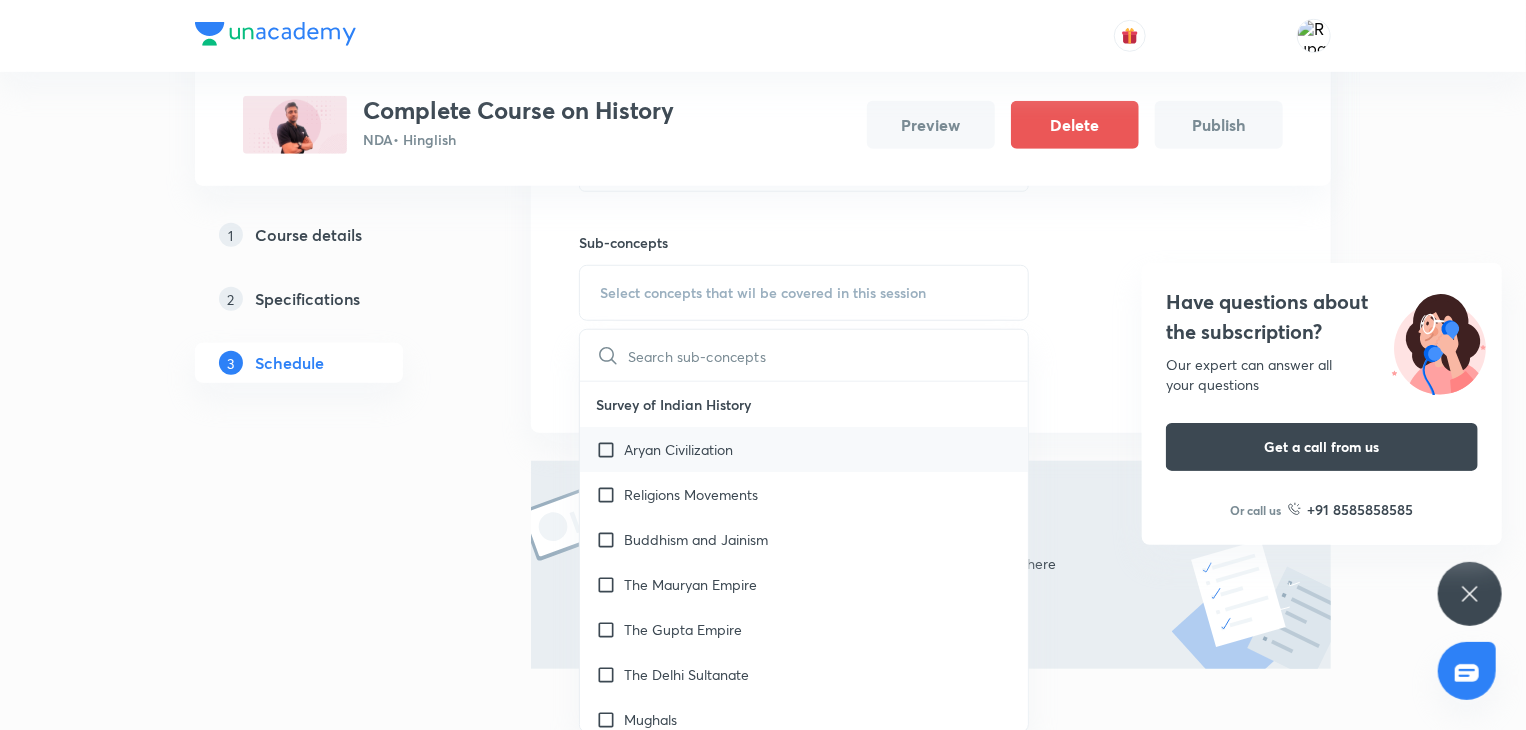 click on "Aryan Civilization" at bounding box center [804, 449] 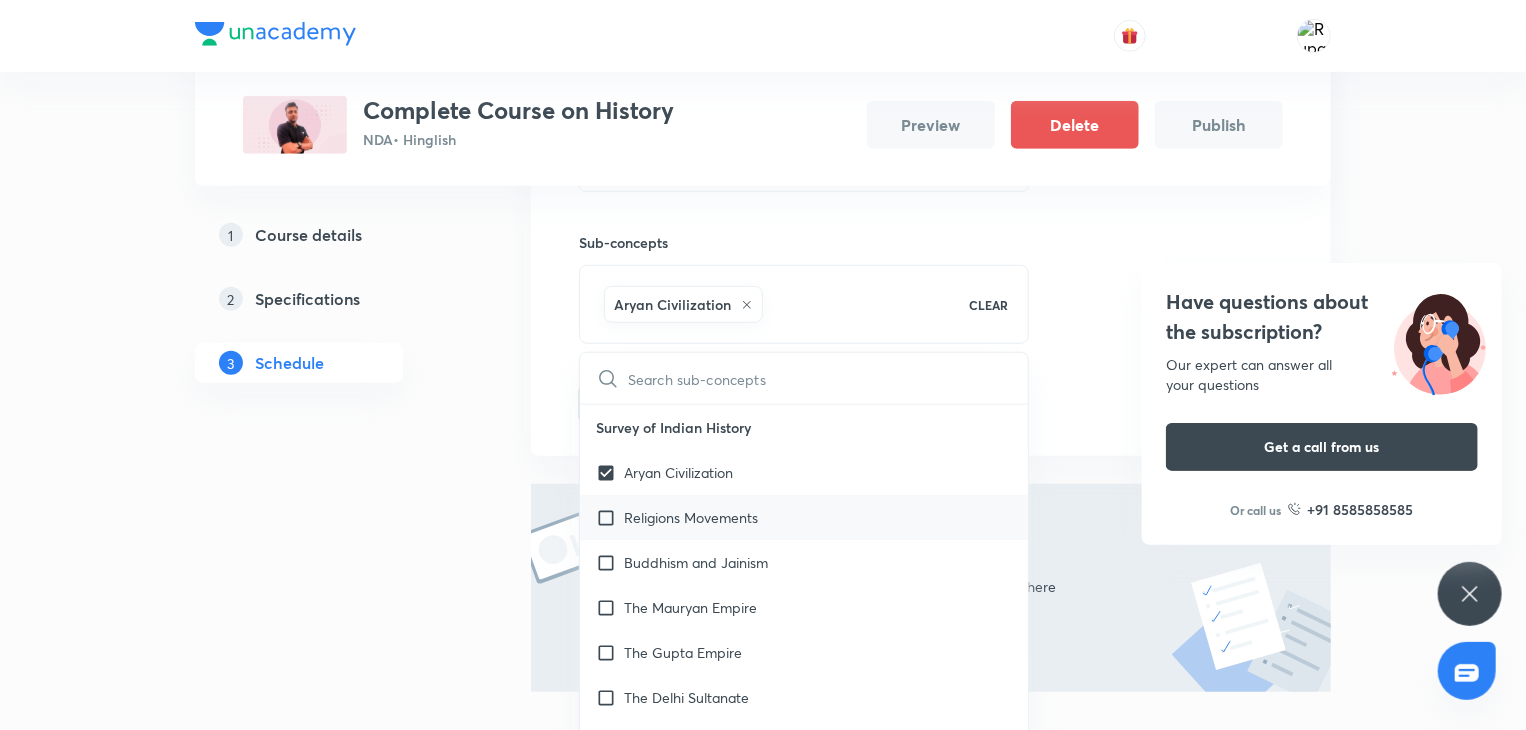 click on "Religions Movements" at bounding box center (691, 517) 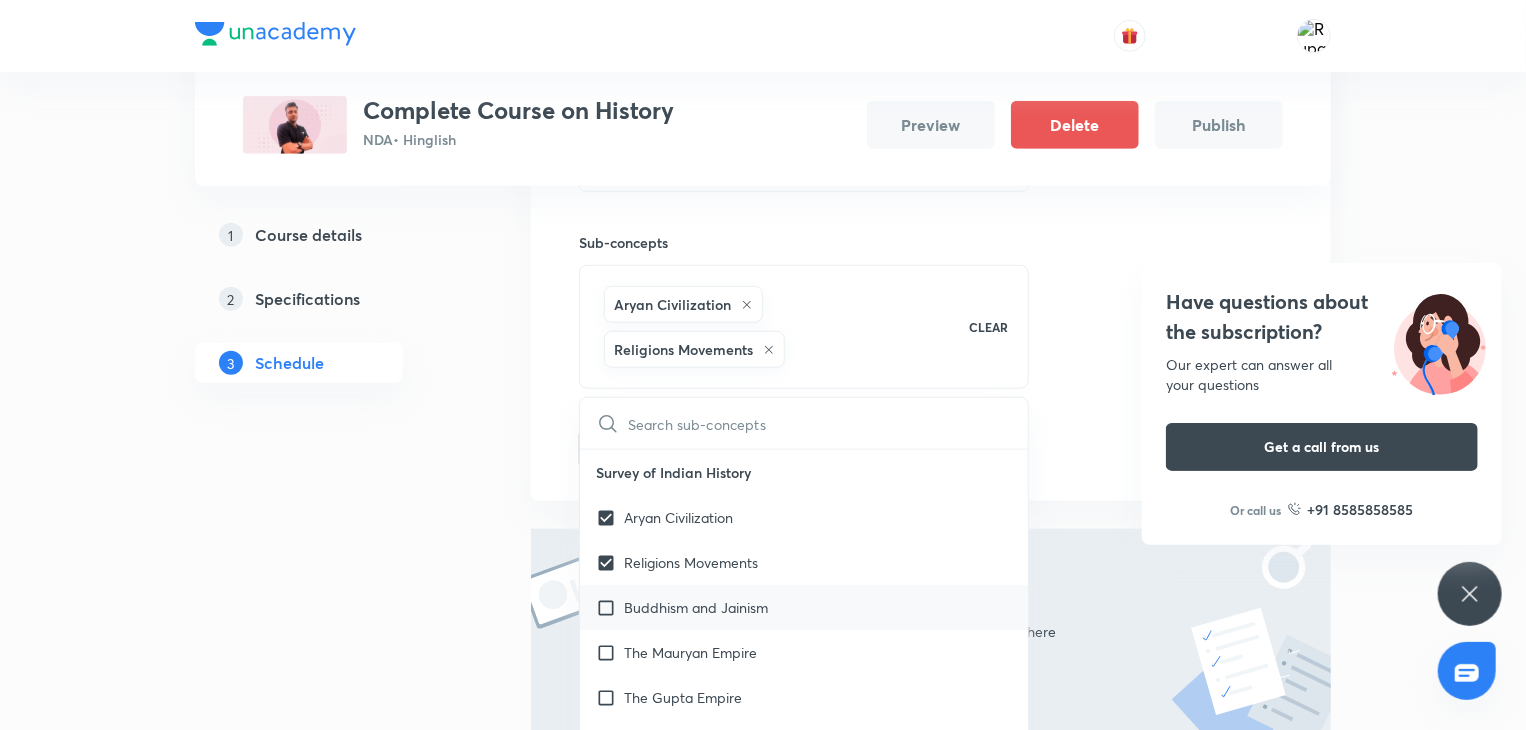 click on "Buddhism and Jainism" at bounding box center [696, 607] 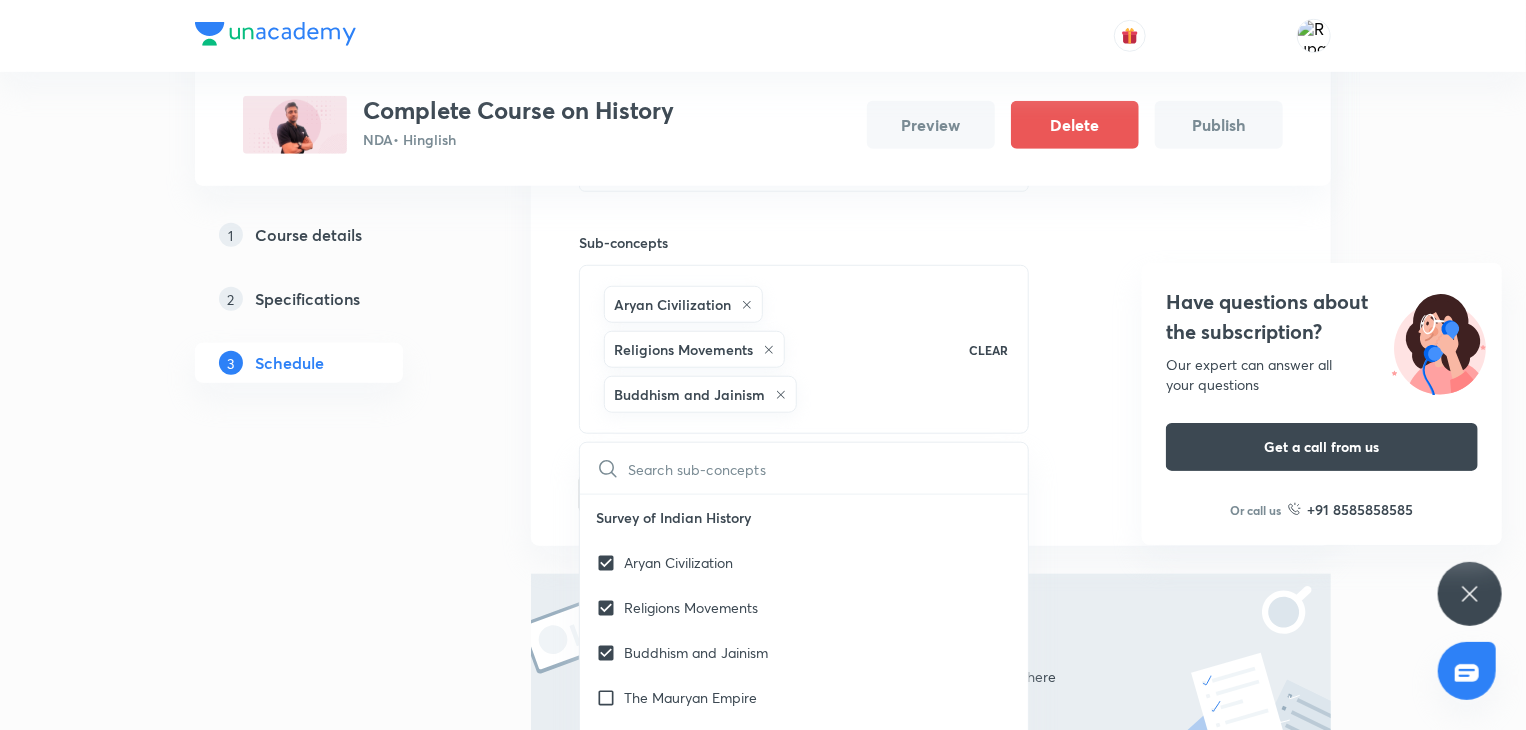 click on "1 Course details 2 Specifications 3 Schedule" at bounding box center (331, 313) 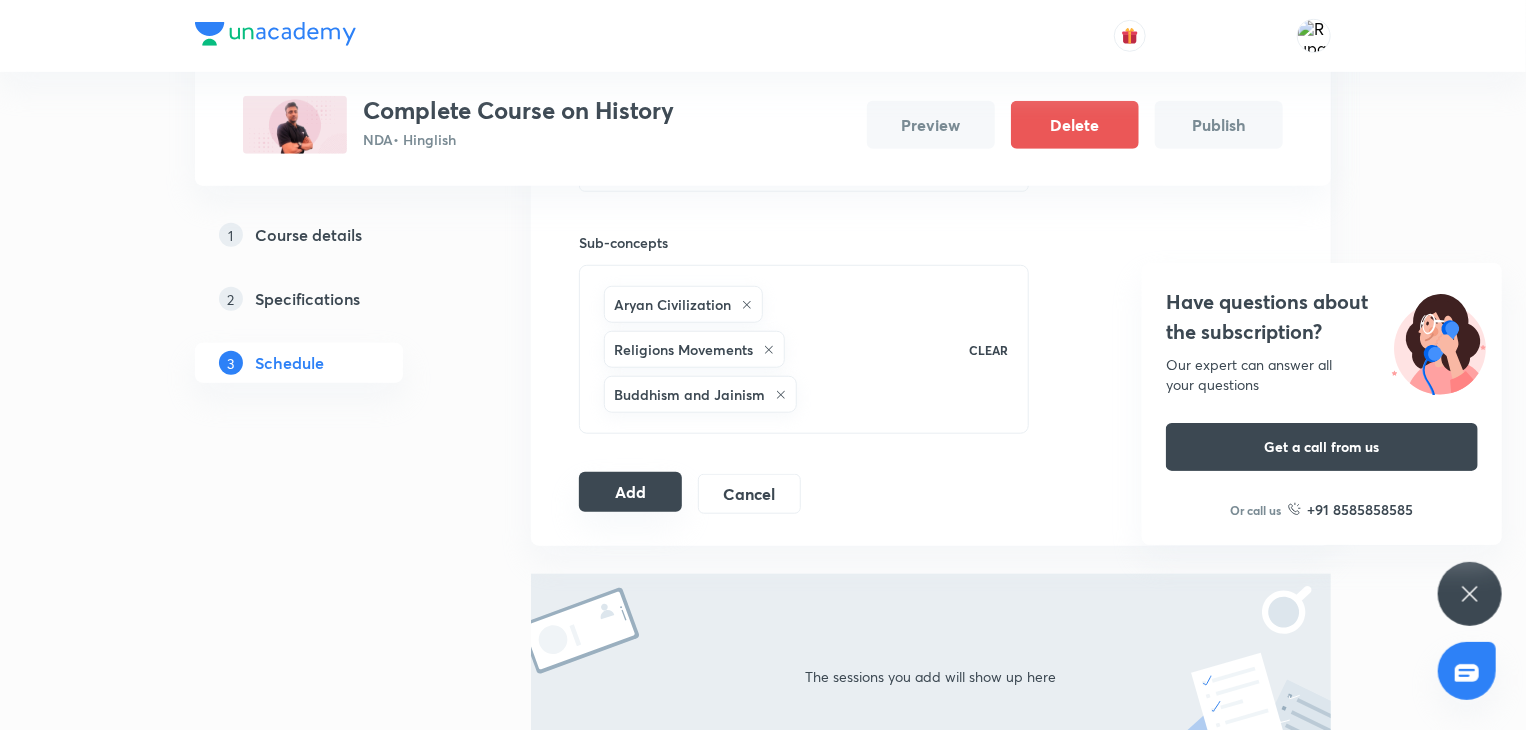 click on "Add" at bounding box center [630, 492] 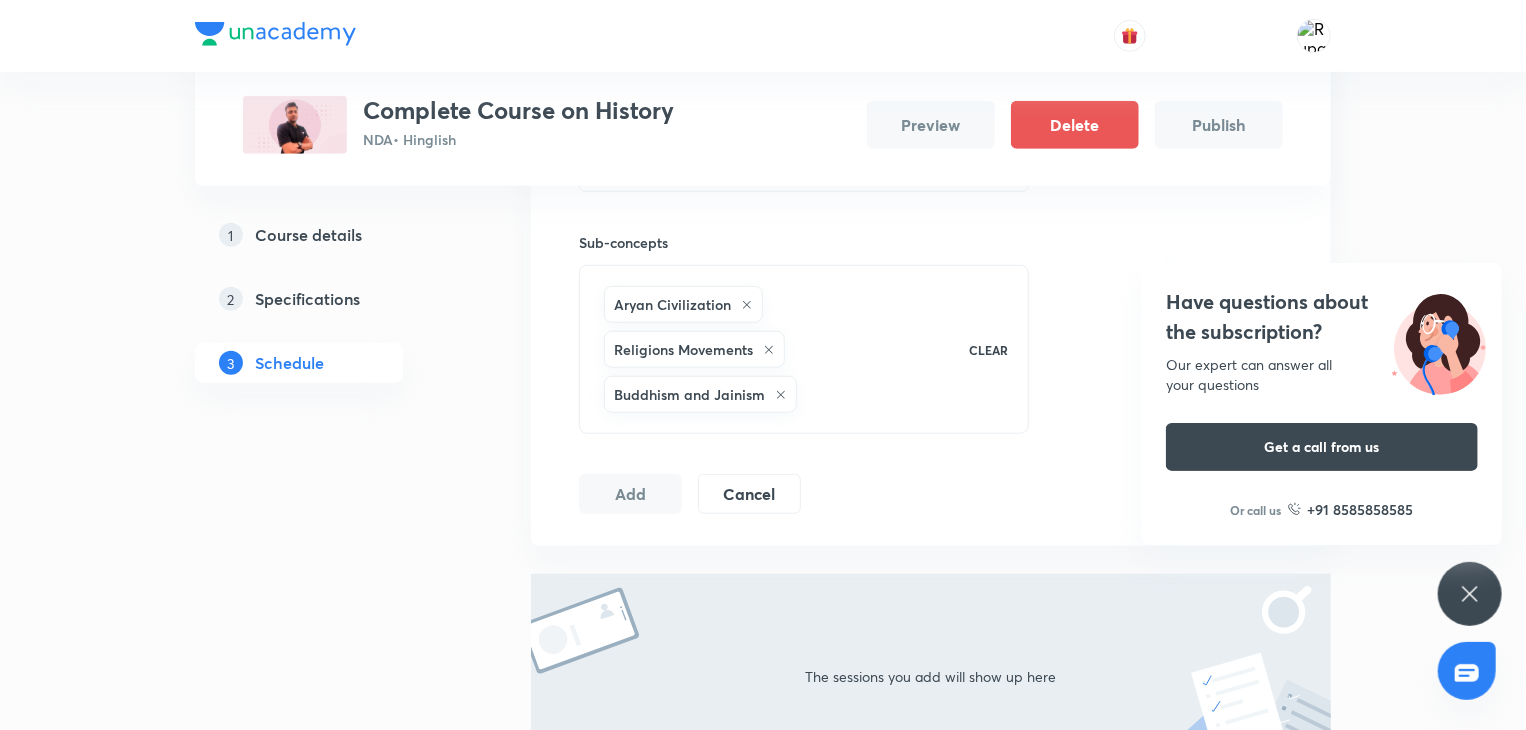 click on "Have questions about the subscription? Our expert can answer all your questions Get a call from us Or call us +91 8585858585" at bounding box center (1470, 594) 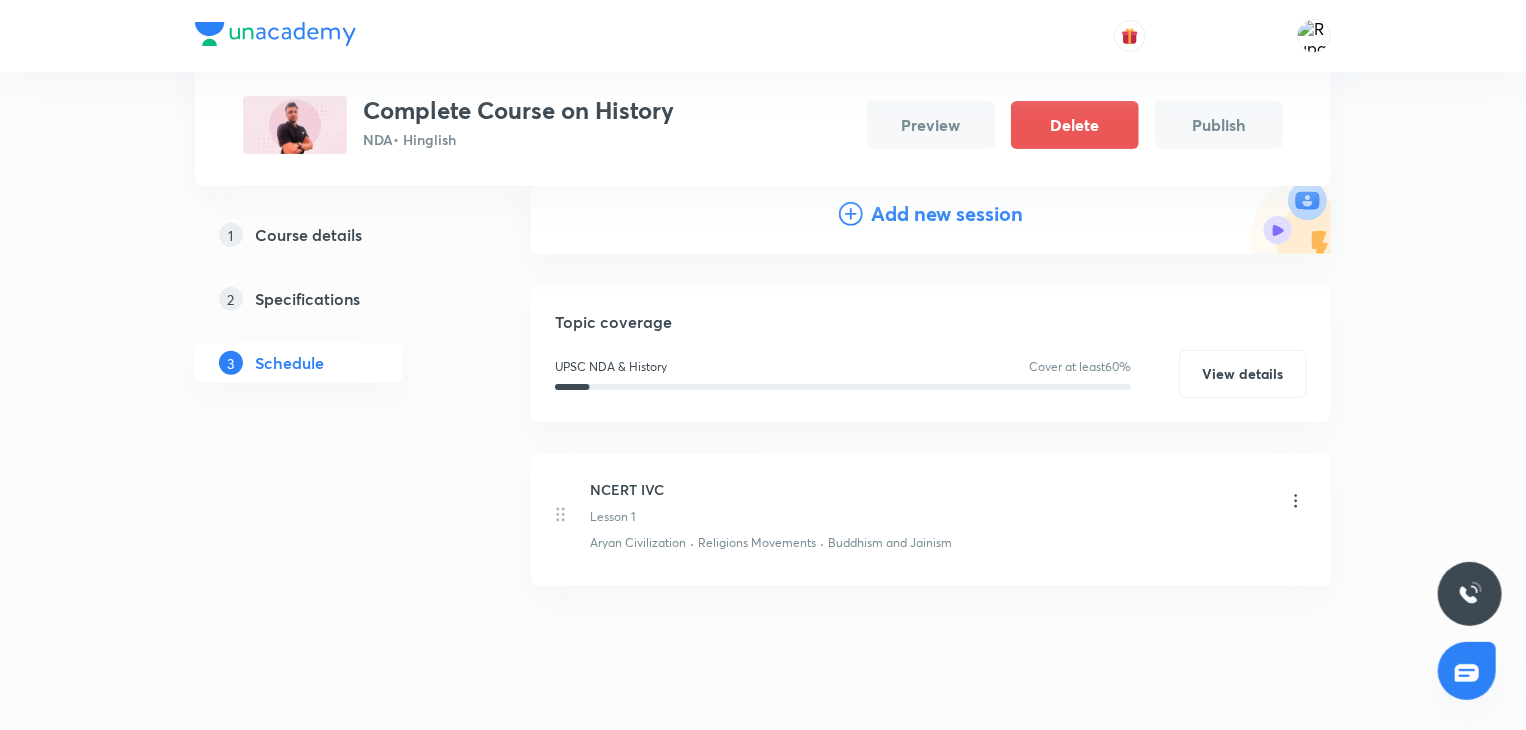 scroll, scrollTop: 0, scrollLeft: 0, axis: both 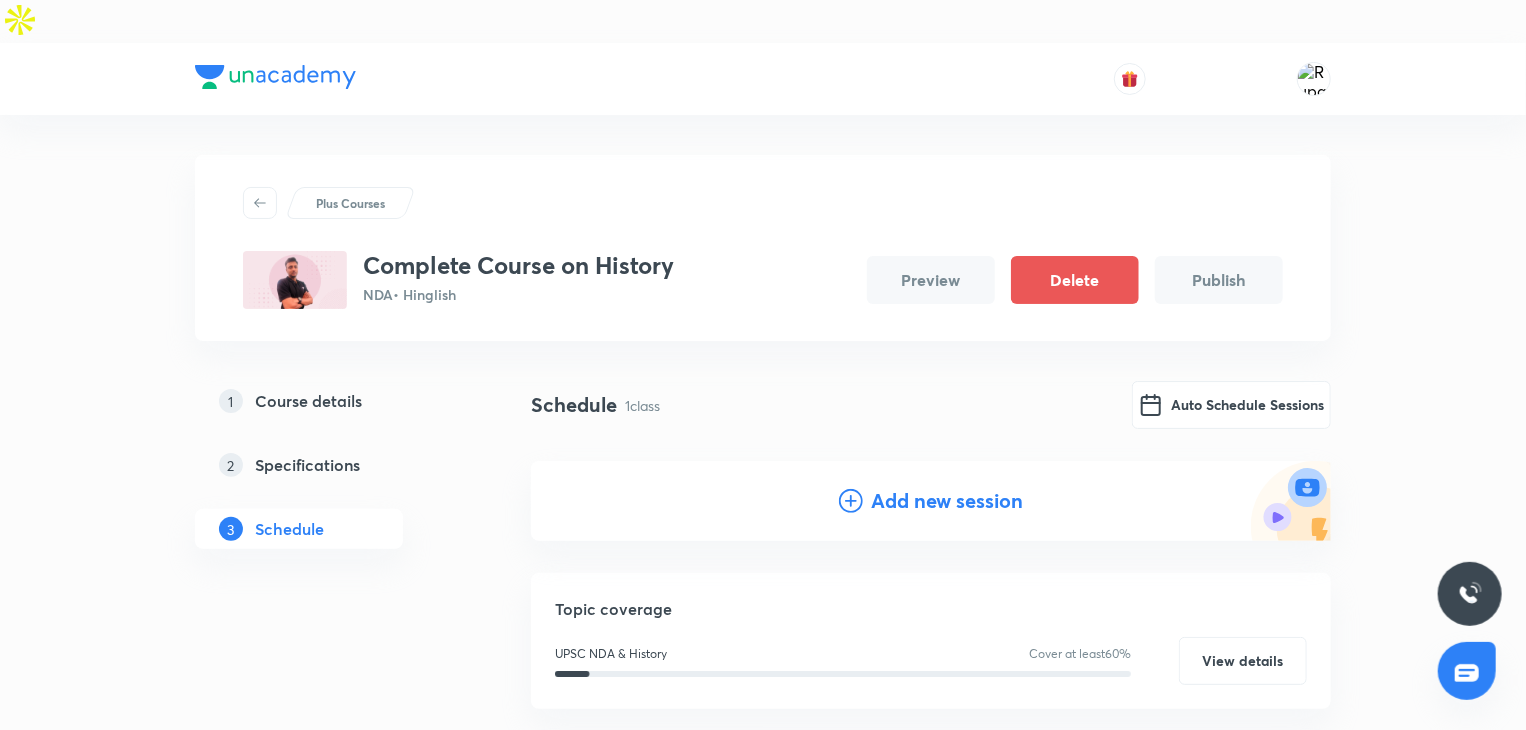 click on "Add new session" at bounding box center (947, 501) 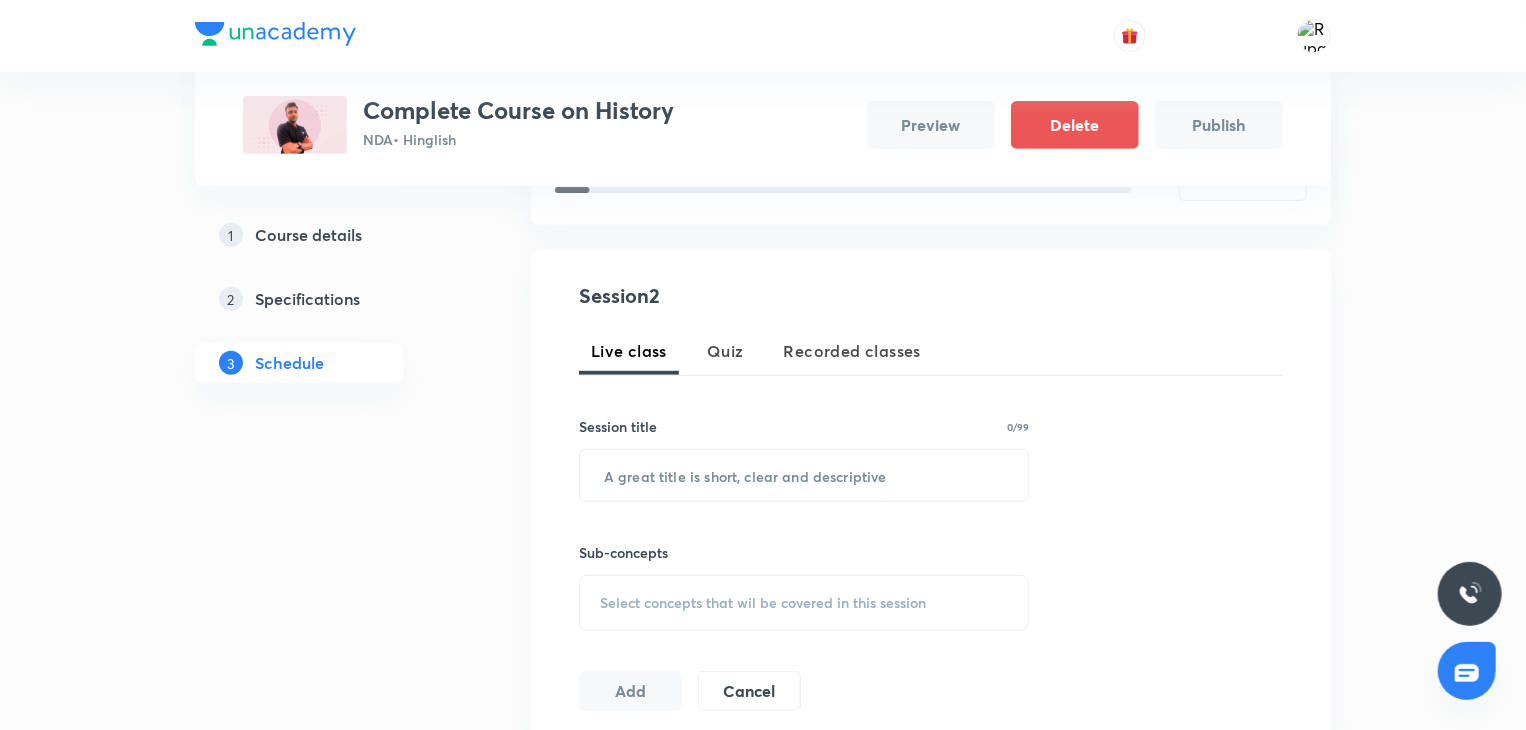 scroll, scrollTop: 424, scrollLeft: 0, axis: vertical 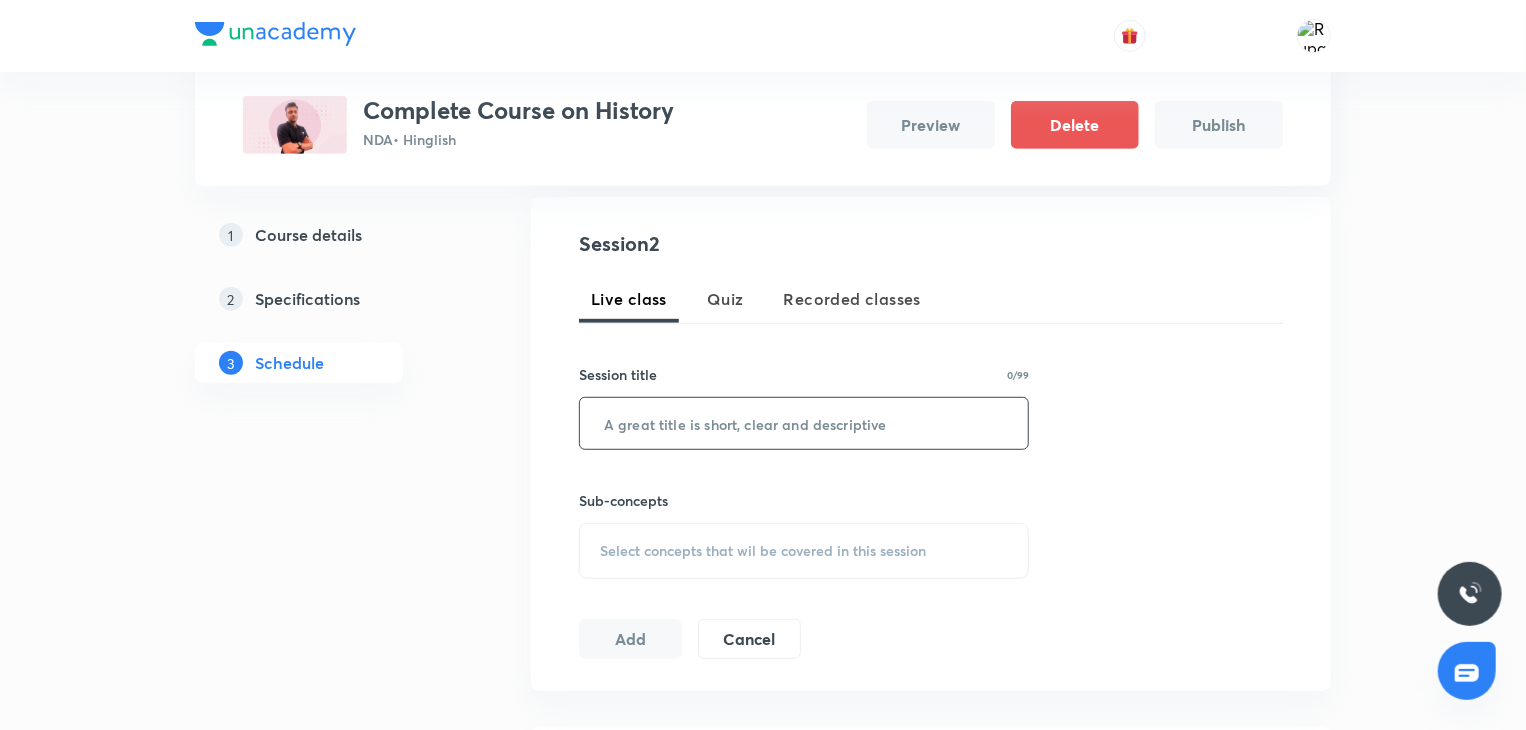 click at bounding box center (804, 423) 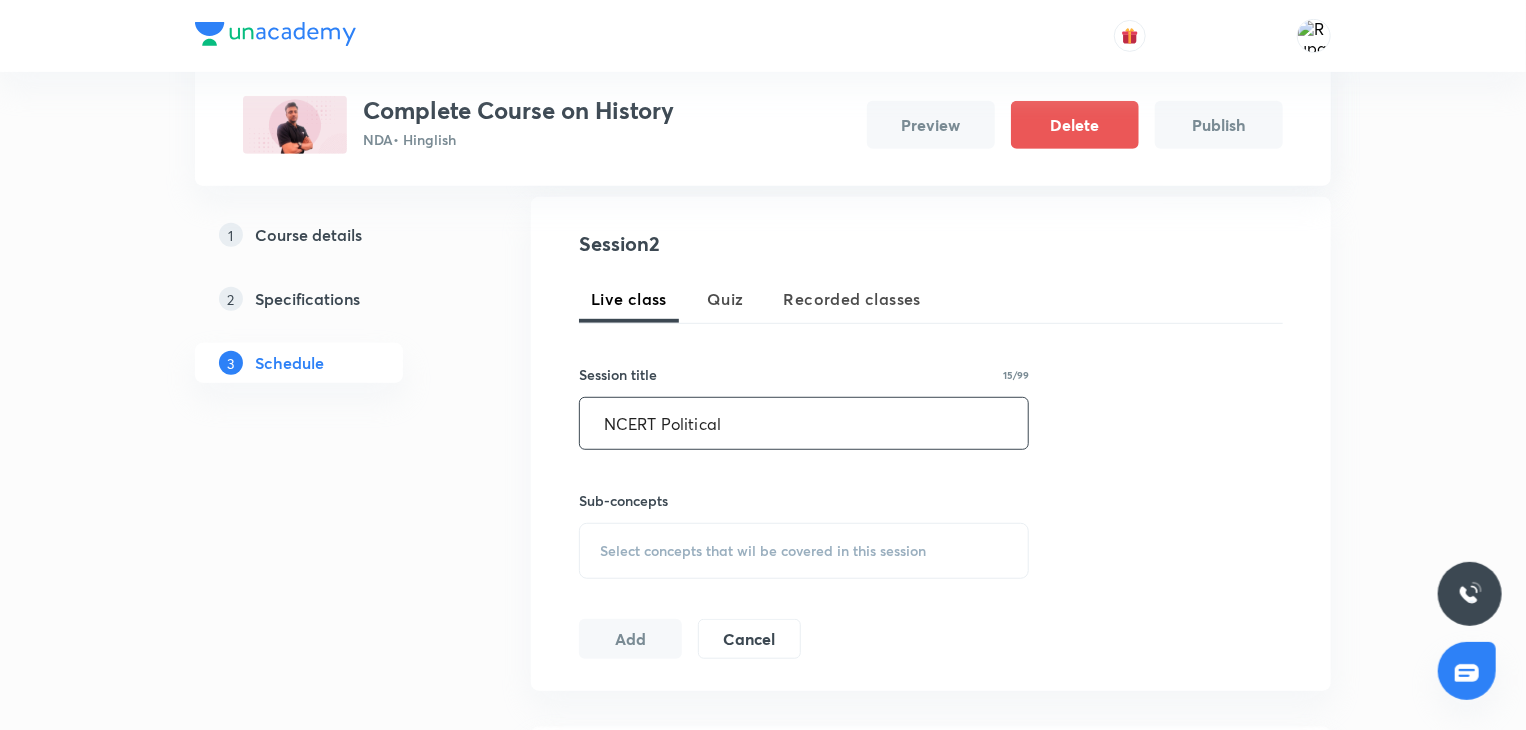 type on "NCERT Political" 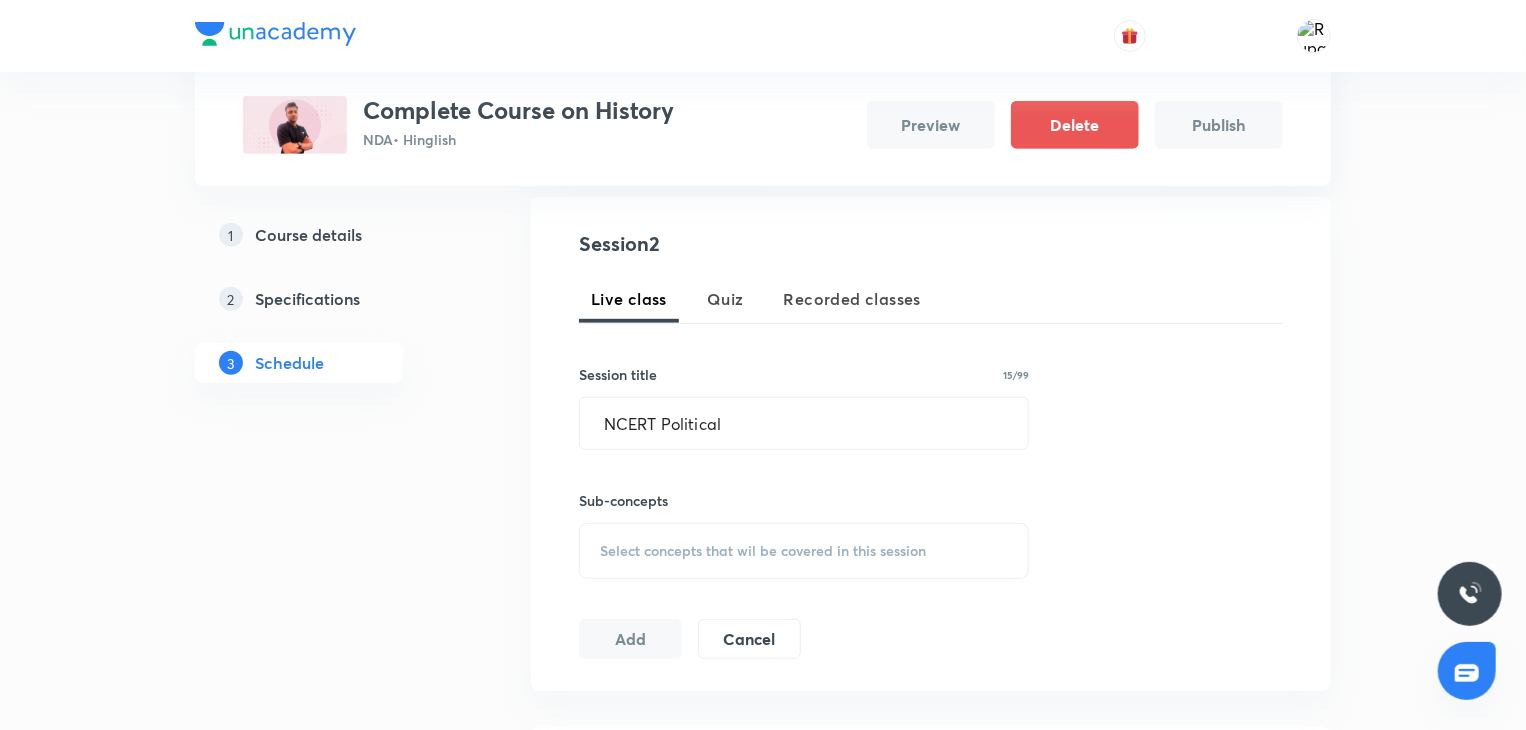 click on "Select concepts that wil be covered in this session" at bounding box center (763, 551) 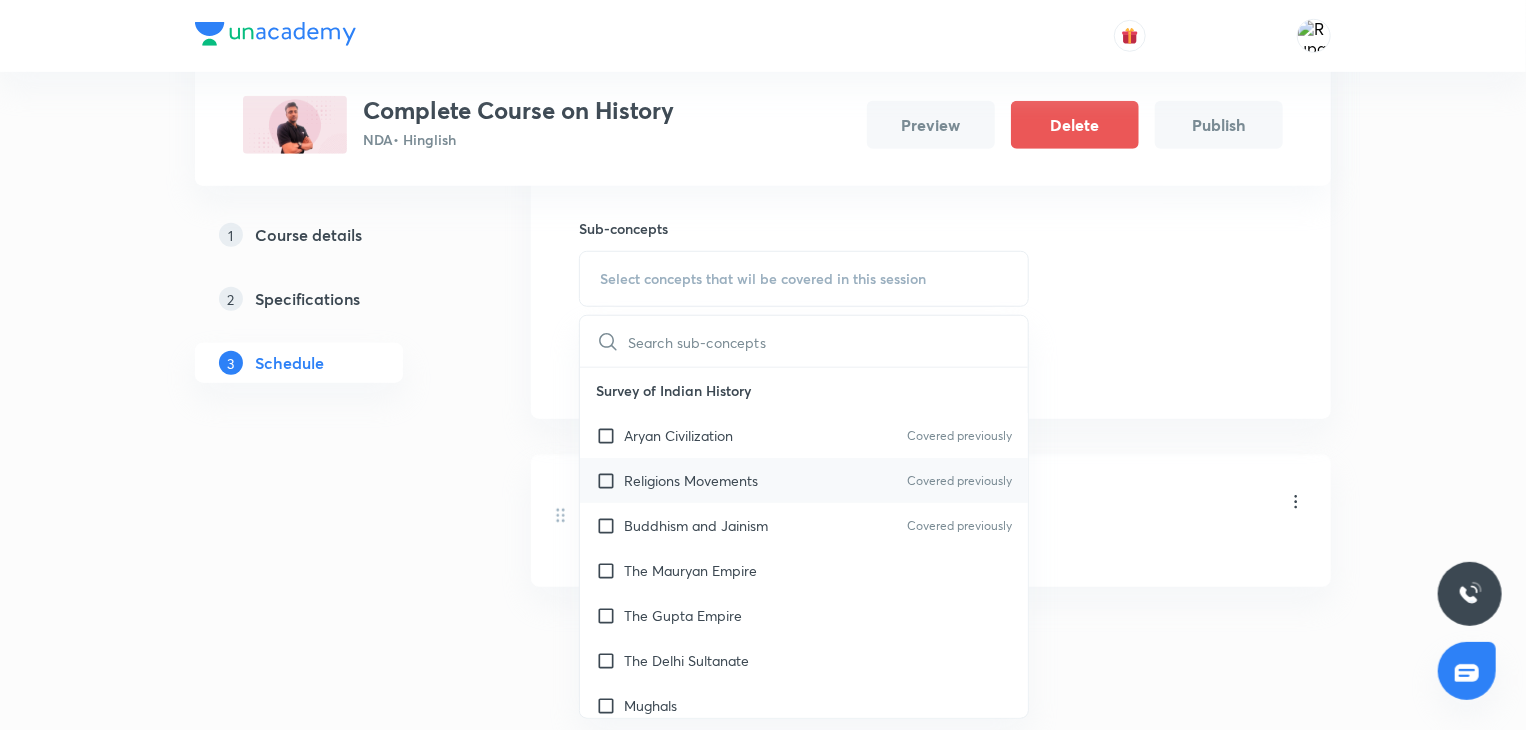 scroll, scrollTop: 696, scrollLeft: 0, axis: vertical 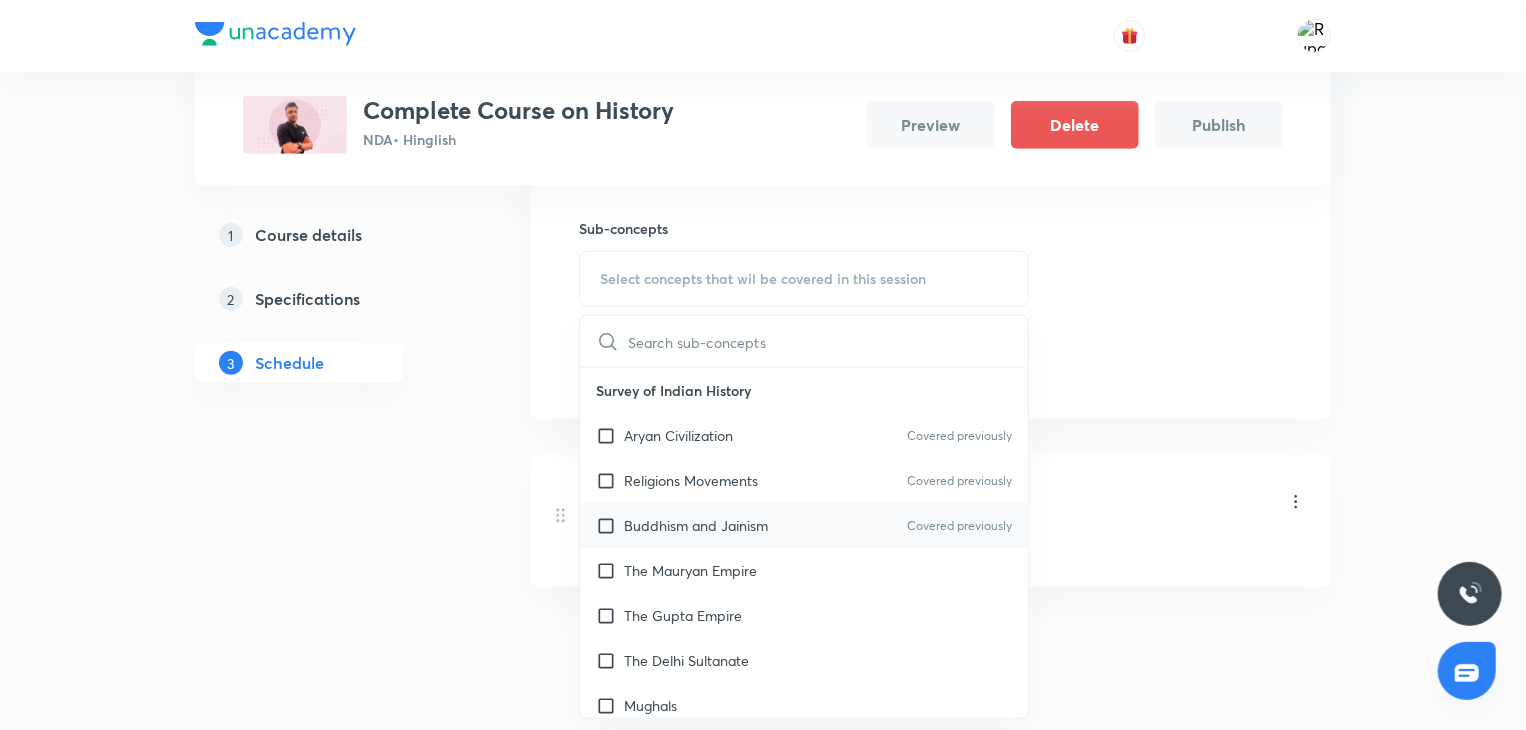 click on "Buddhism and Jainism" at bounding box center [696, 525] 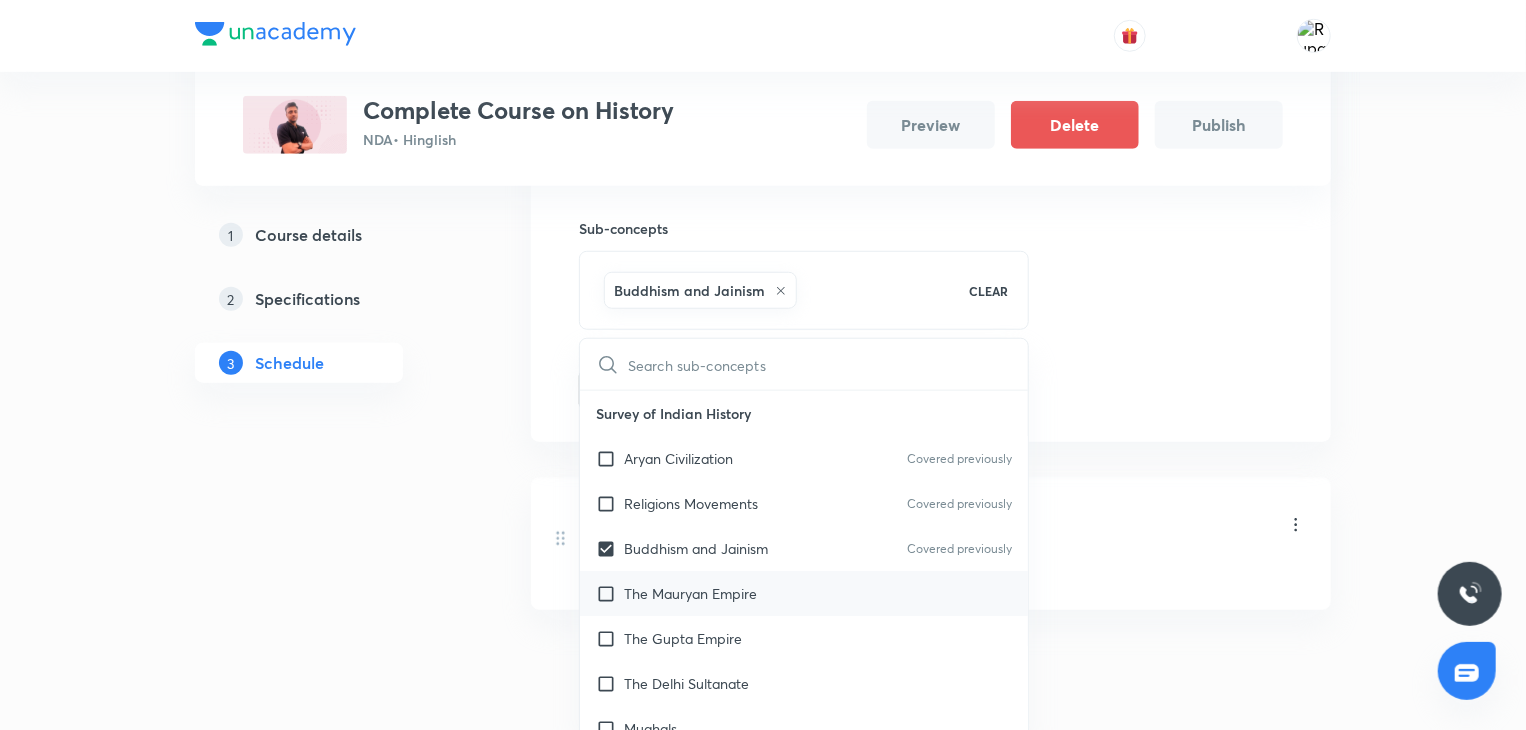 click on "The Mauryan Empire" at bounding box center [690, 593] 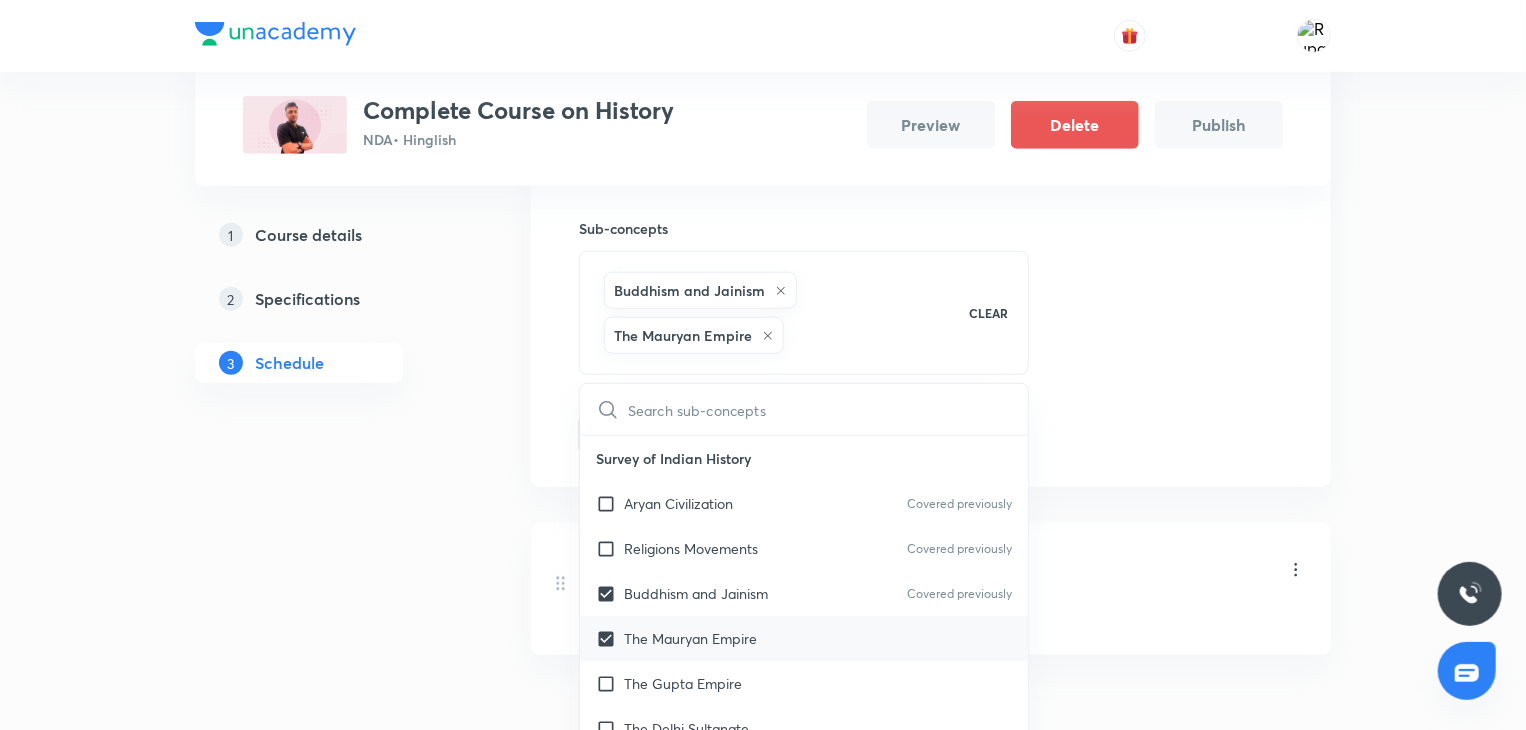 click on "The Mauryan Empire" at bounding box center (804, 638) 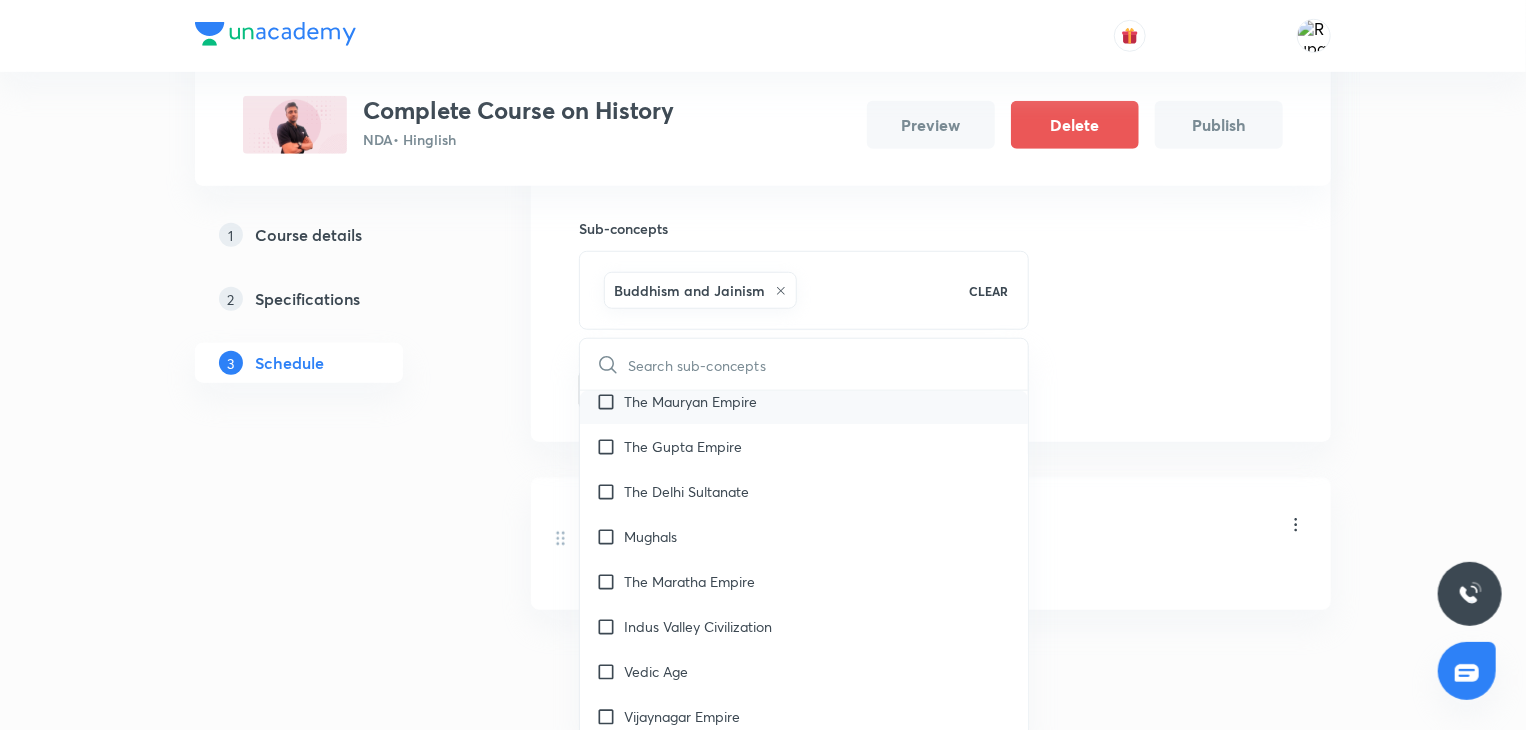 scroll, scrollTop: 194, scrollLeft: 0, axis: vertical 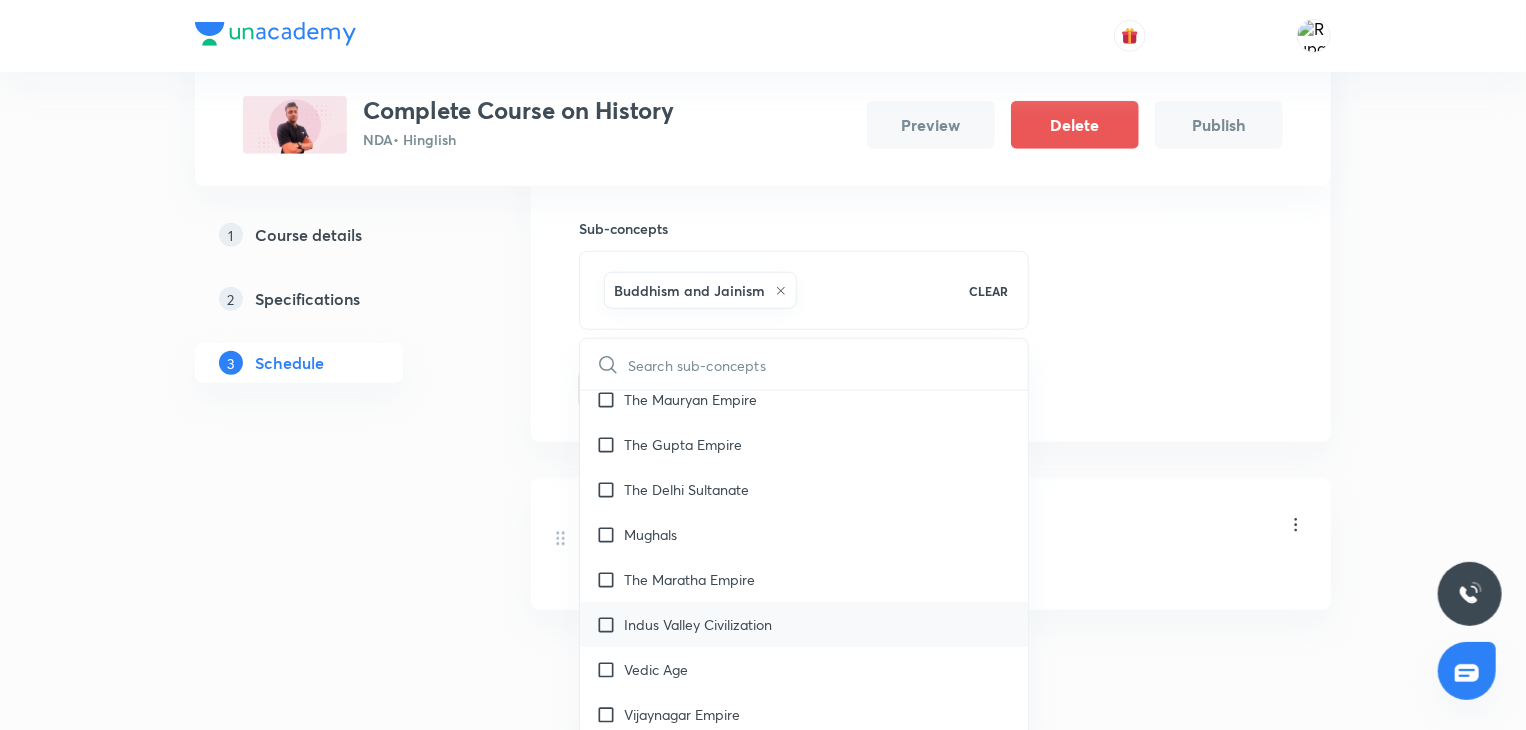 click on "Indus Valley Civilization" at bounding box center (698, 624) 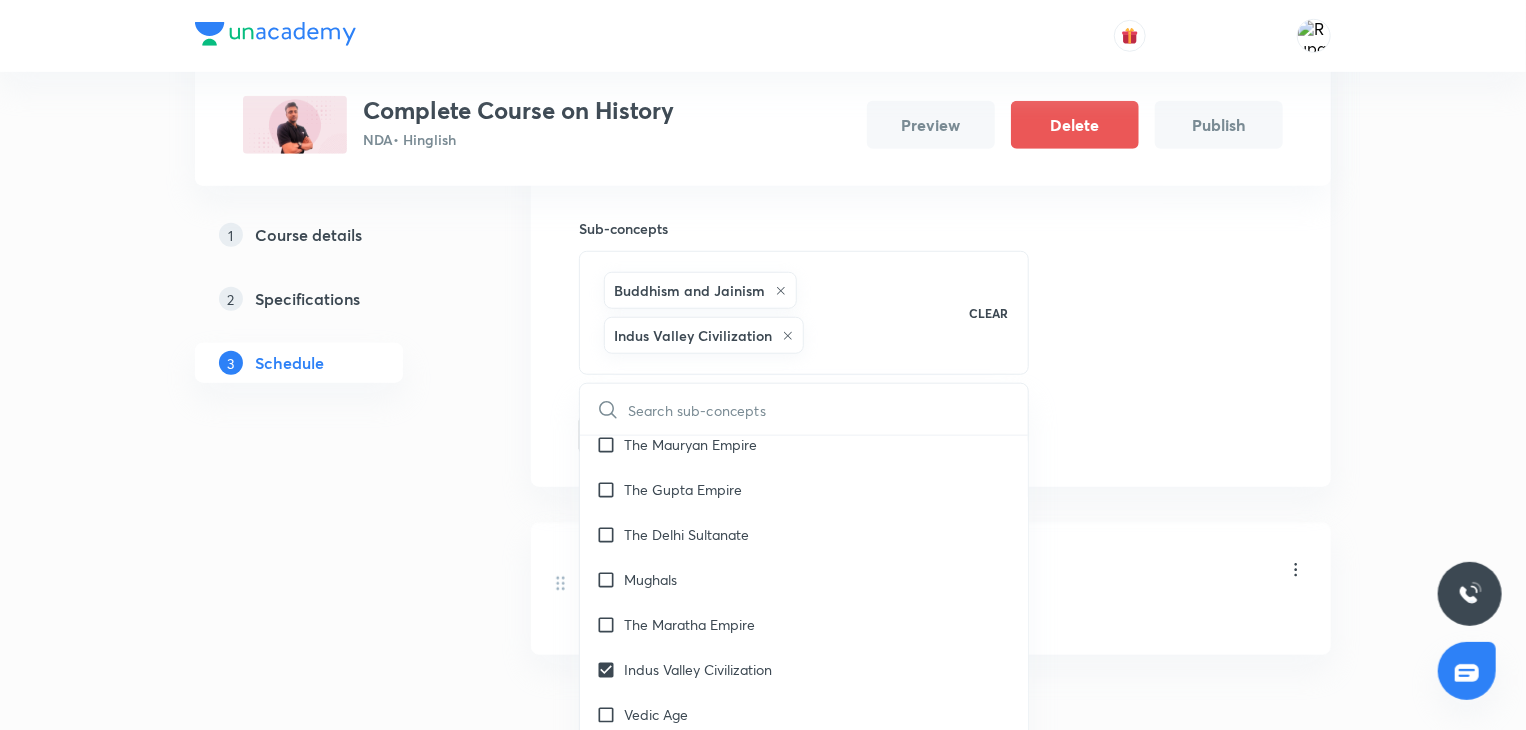 click on "1 Course details 2 Specifications 3 Schedule" at bounding box center (331, 245) 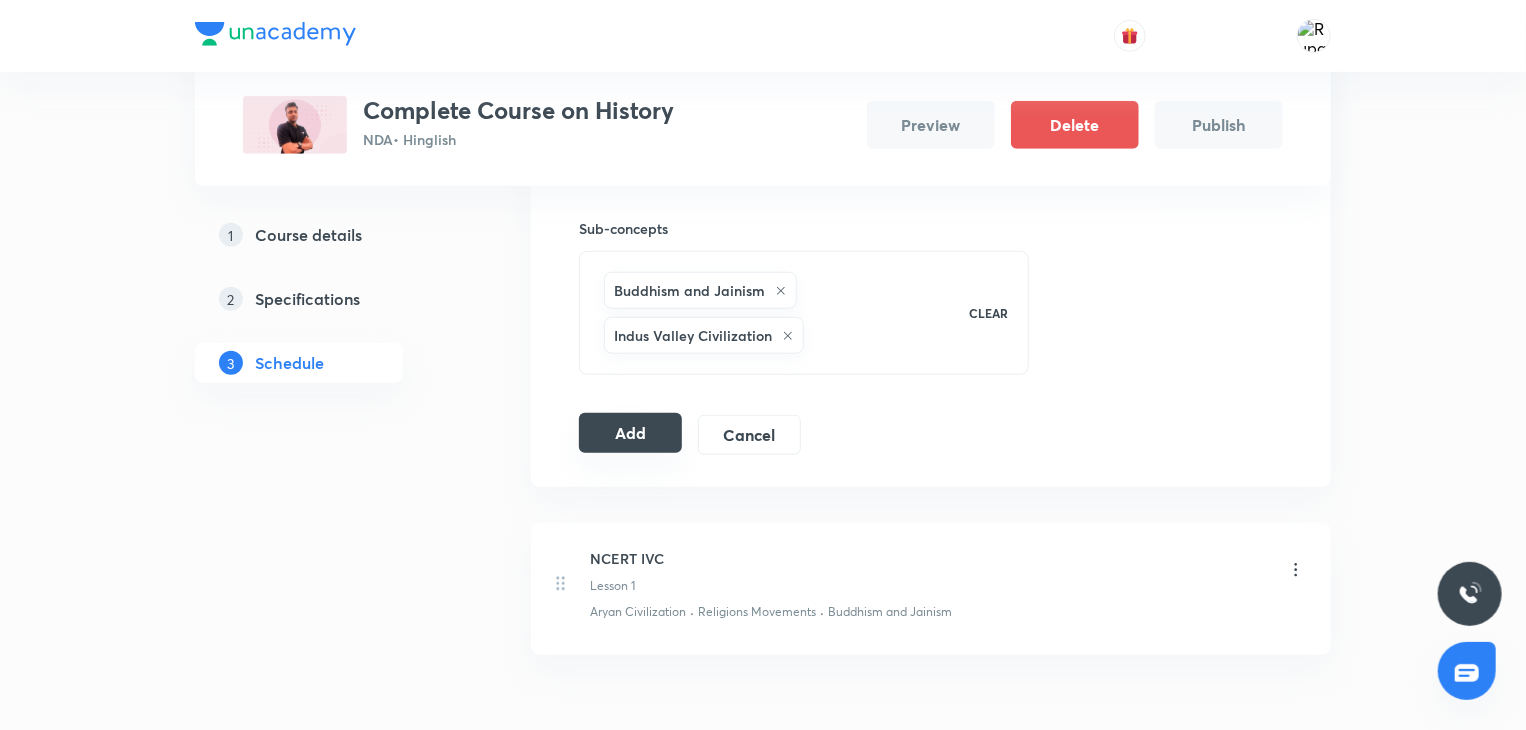 click on "Add" at bounding box center [630, 433] 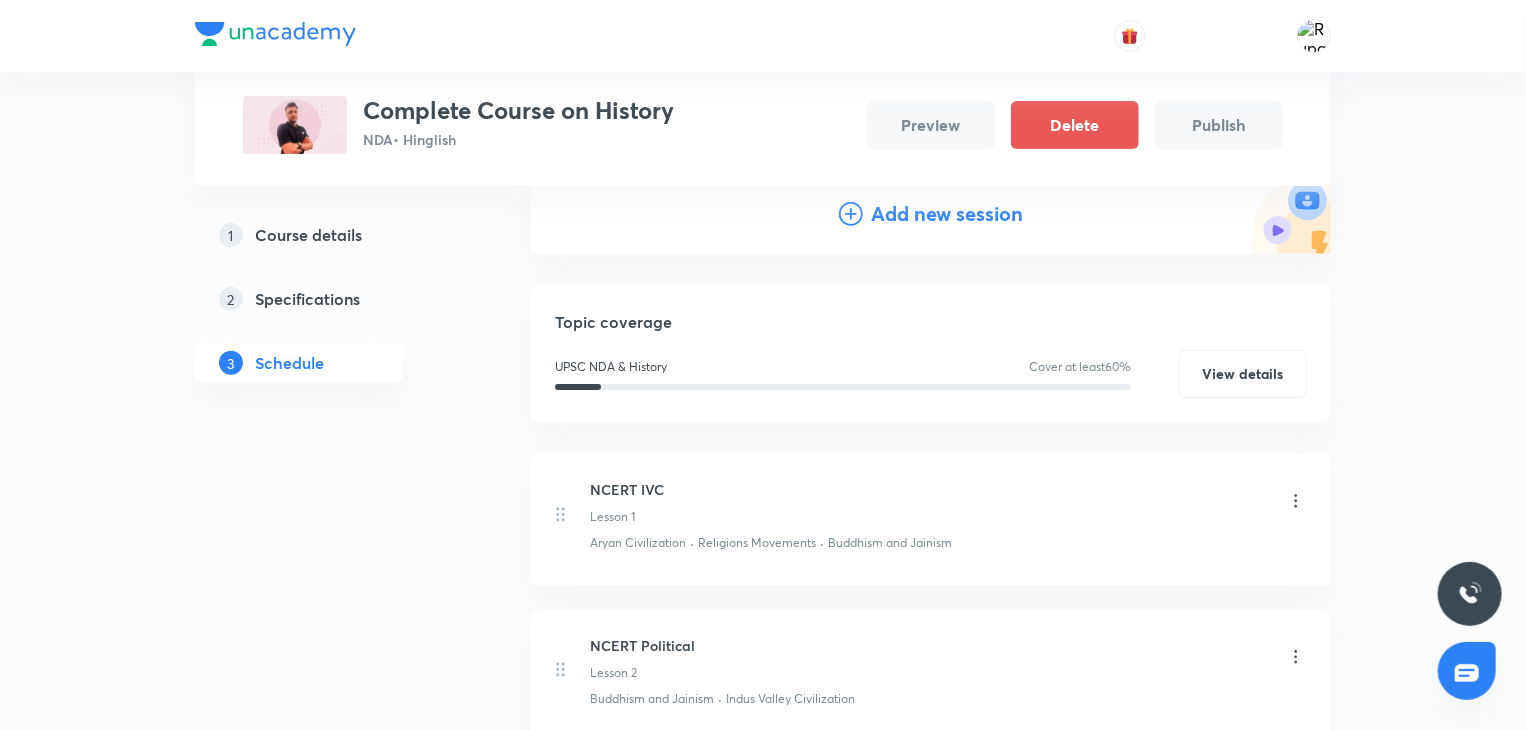 scroll, scrollTop: 0, scrollLeft: 0, axis: both 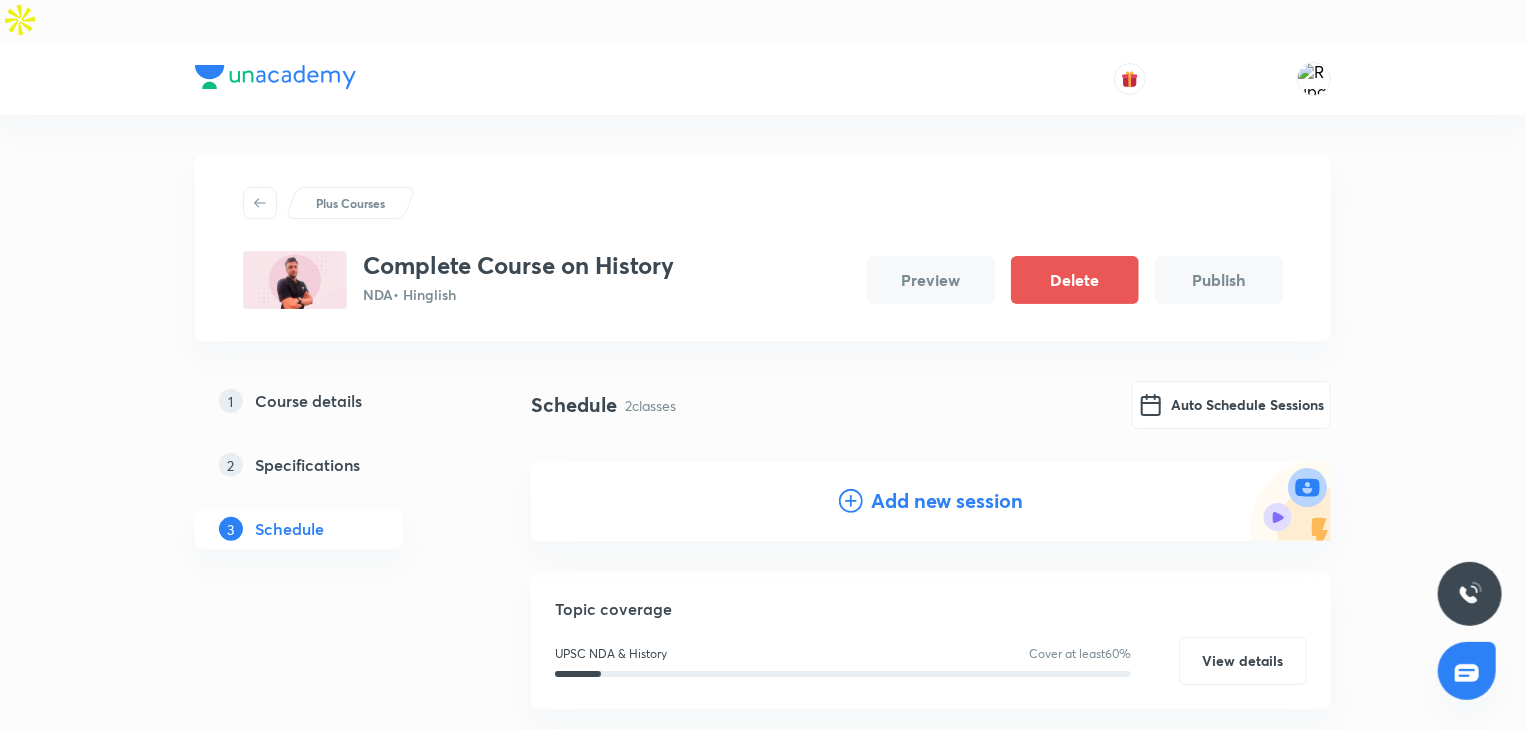click on "Add new session" at bounding box center (947, 501) 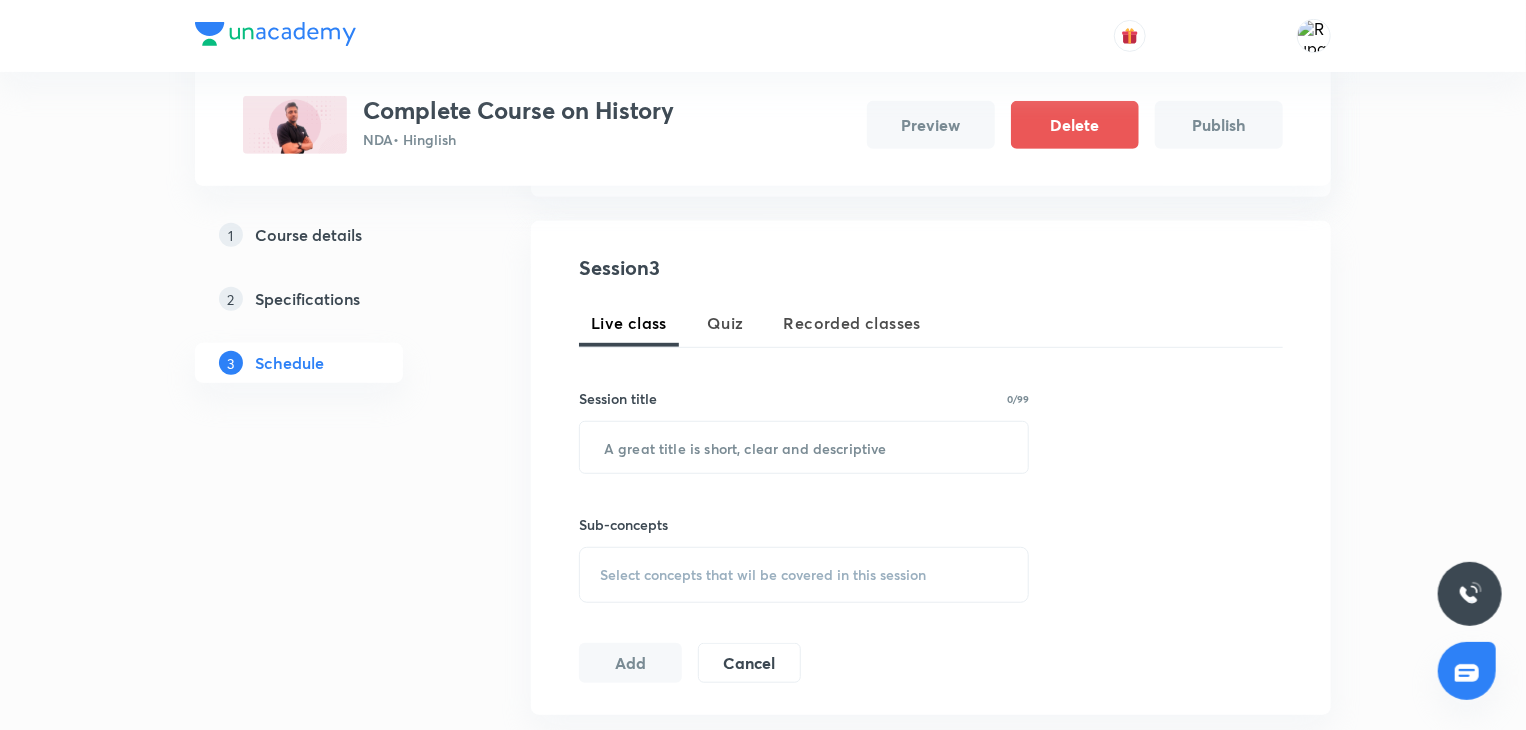 scroll, scrollTop: 403, scrollLeft: 0, axis: vertical 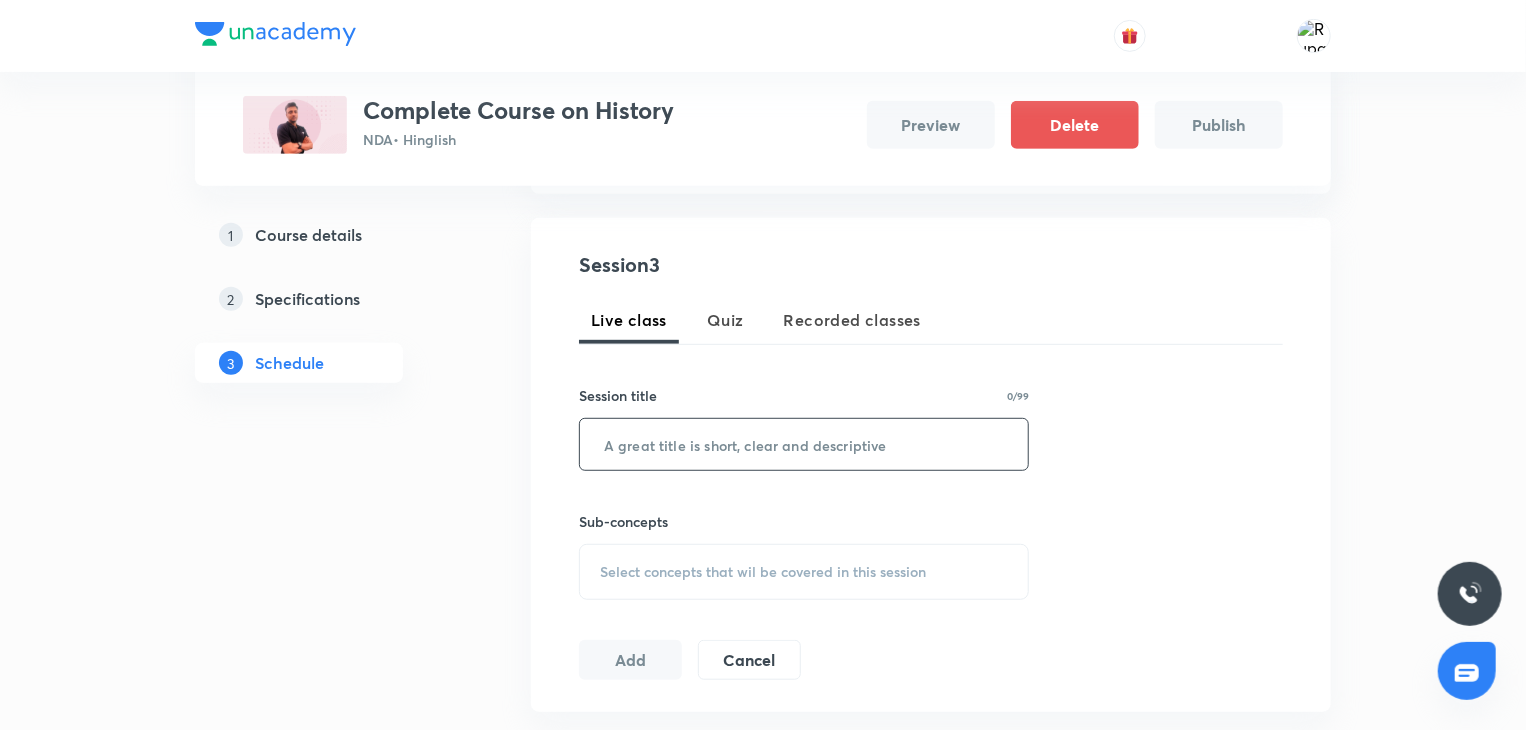 click at bounding box center [804, 444] 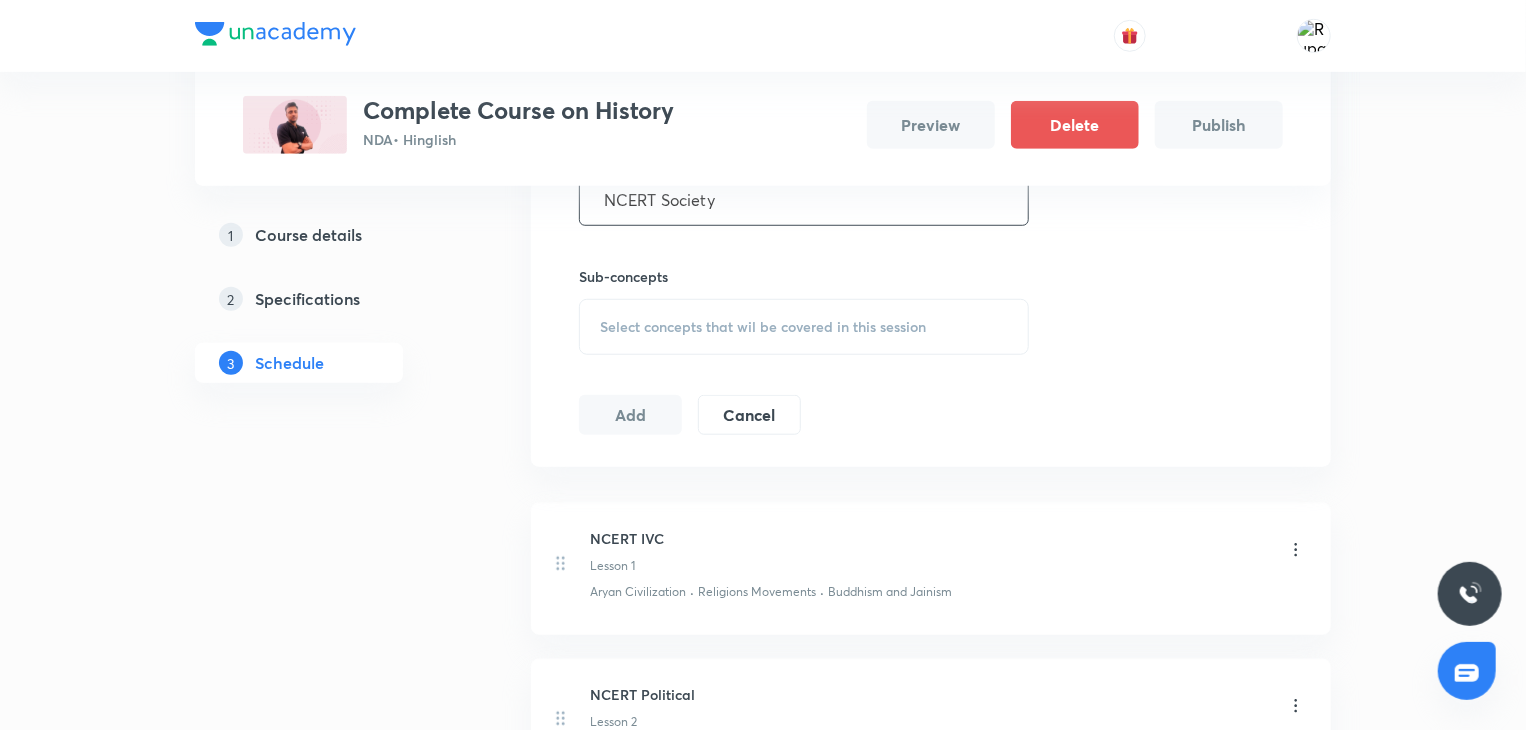 scroll, scrollTop: 650, scrollLeft: 0, axis: vertical 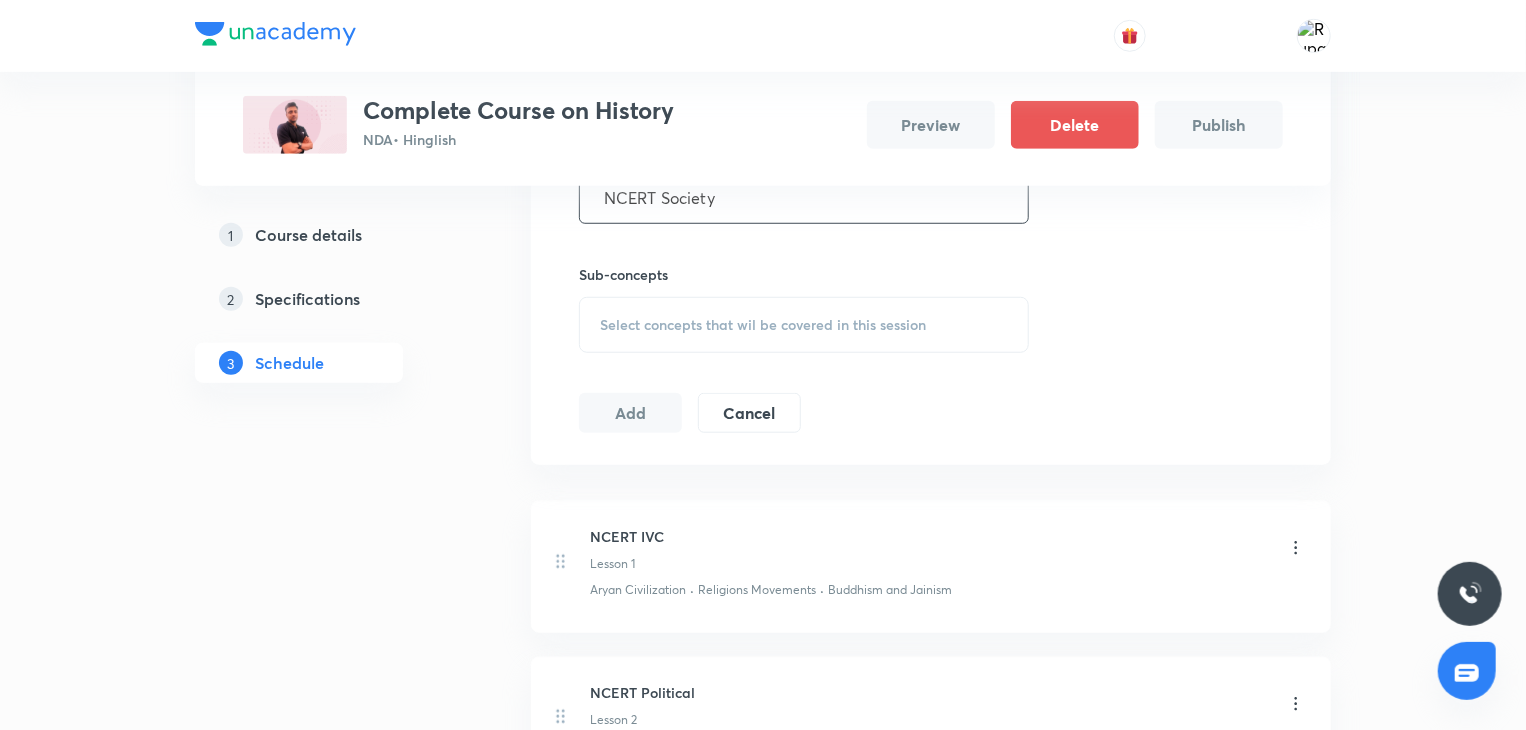type on "NCERT Society" 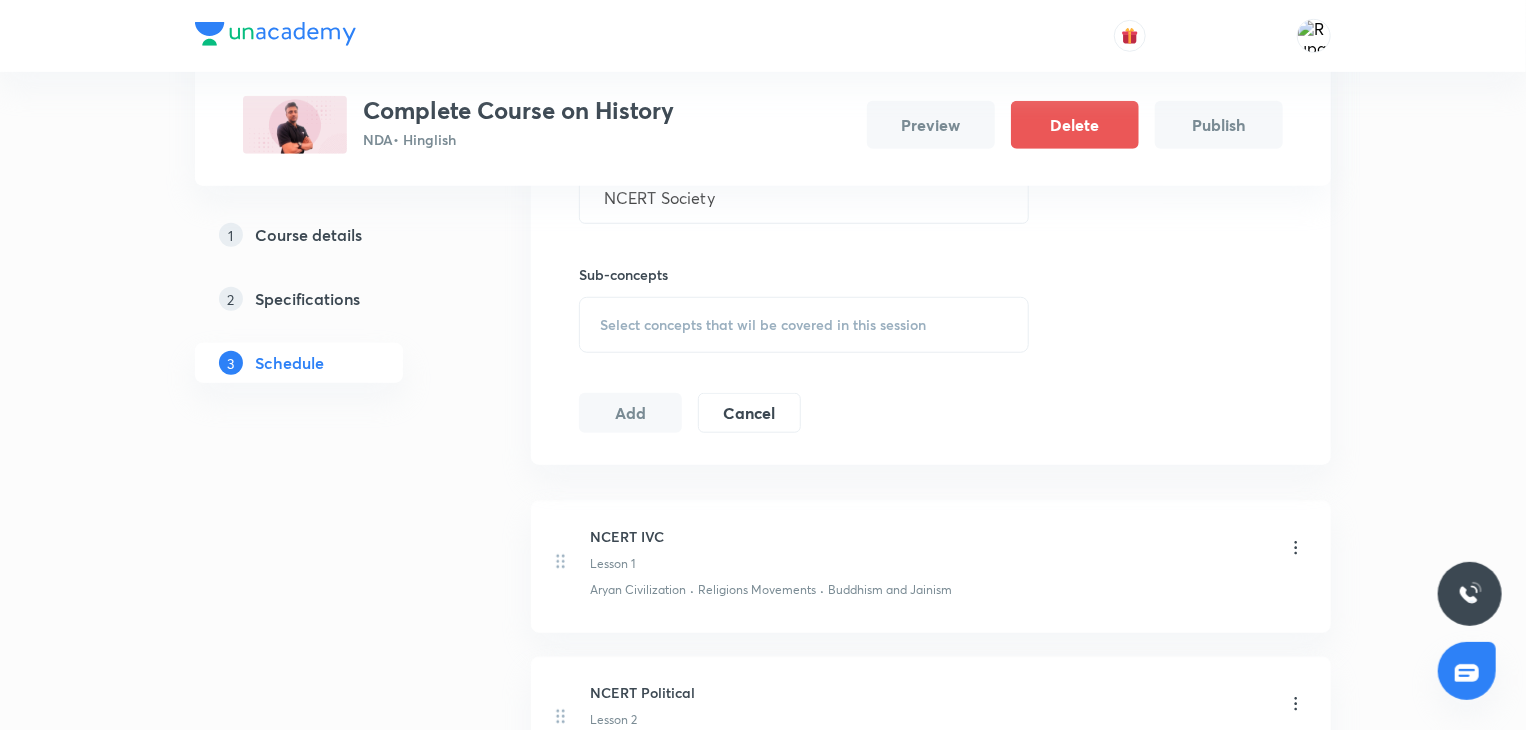 click on "Select concepts that wil be covered in this session" at bounding box center (804, 325) 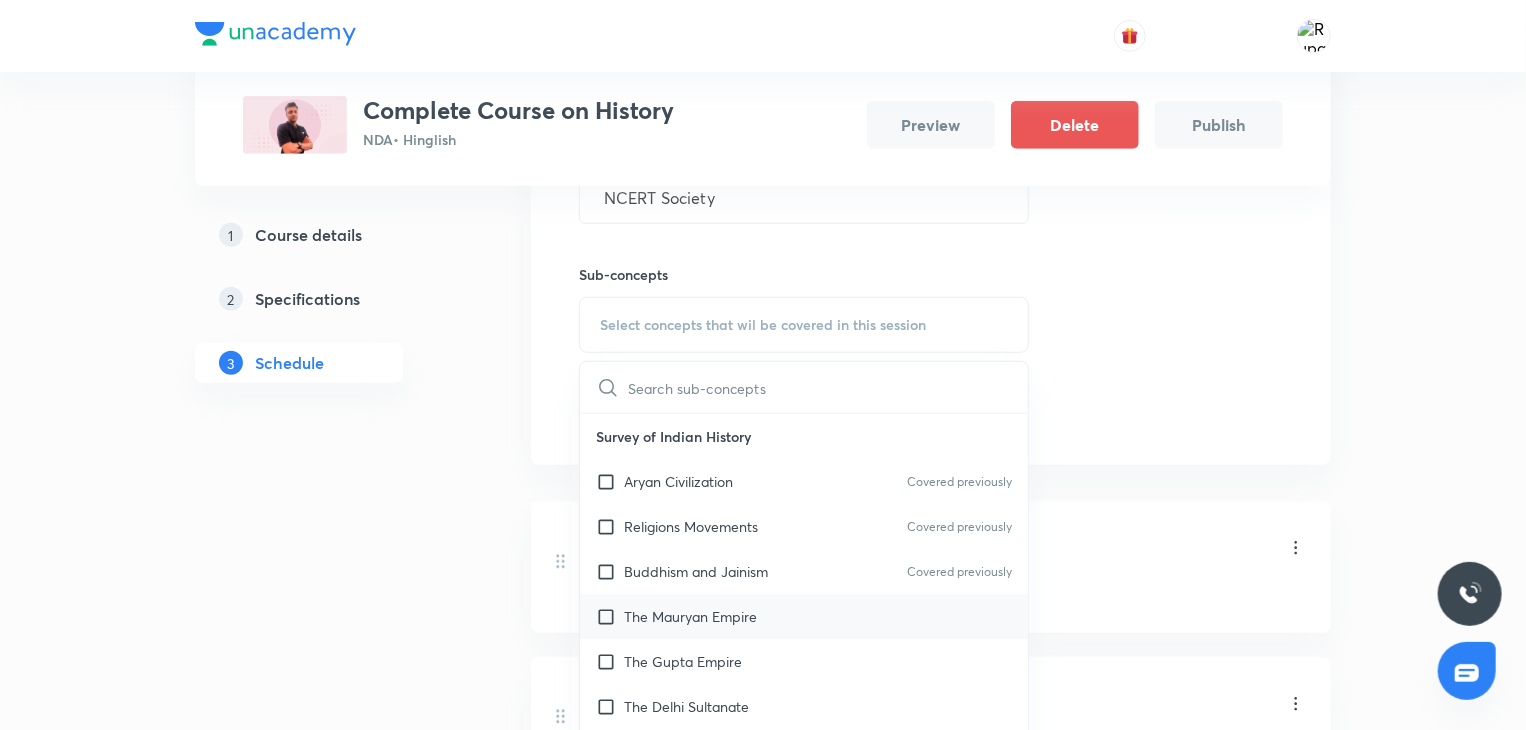 click on "The Mauryan Empire" at bounding box center [690, 616] 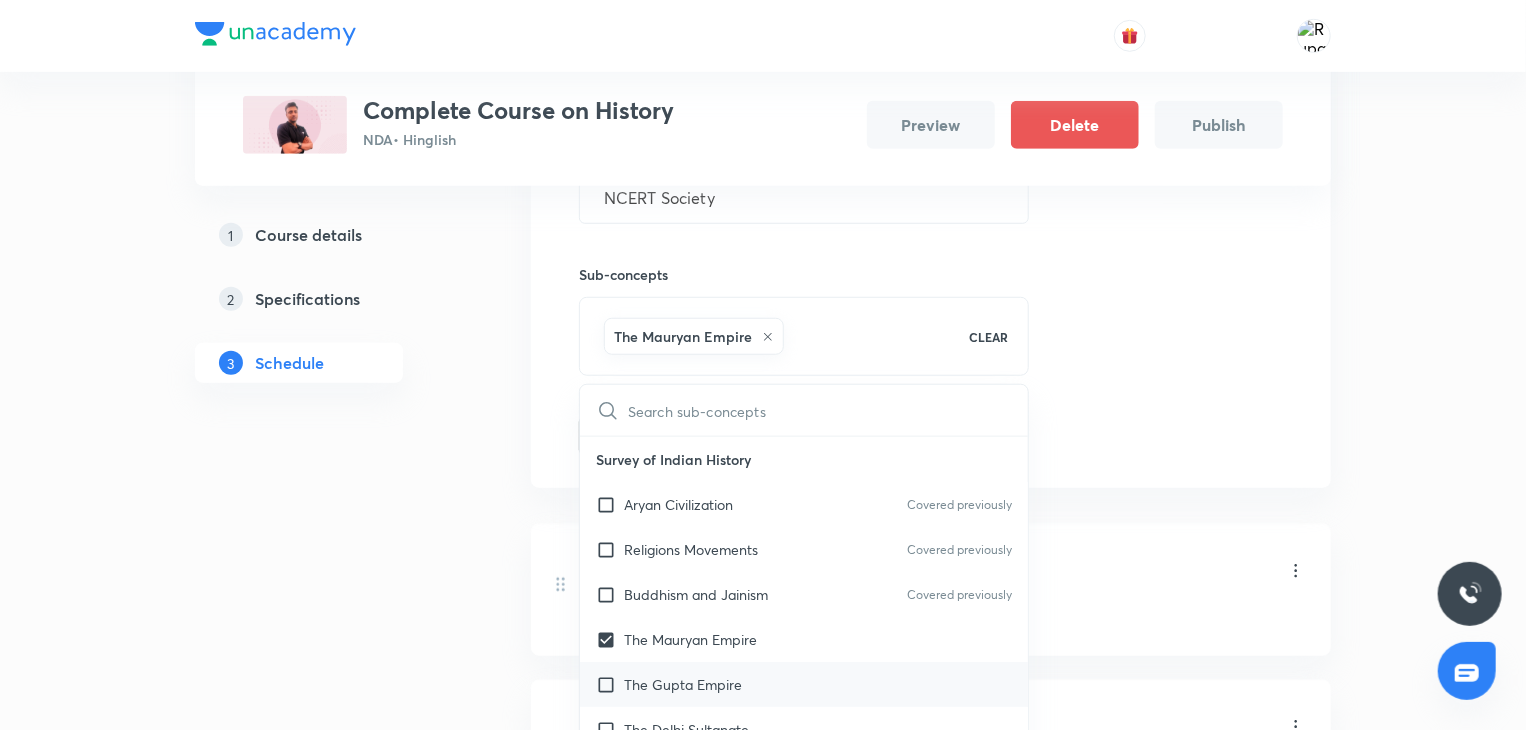 click on "The Gupta Empire" at bounding box center (683, 684) 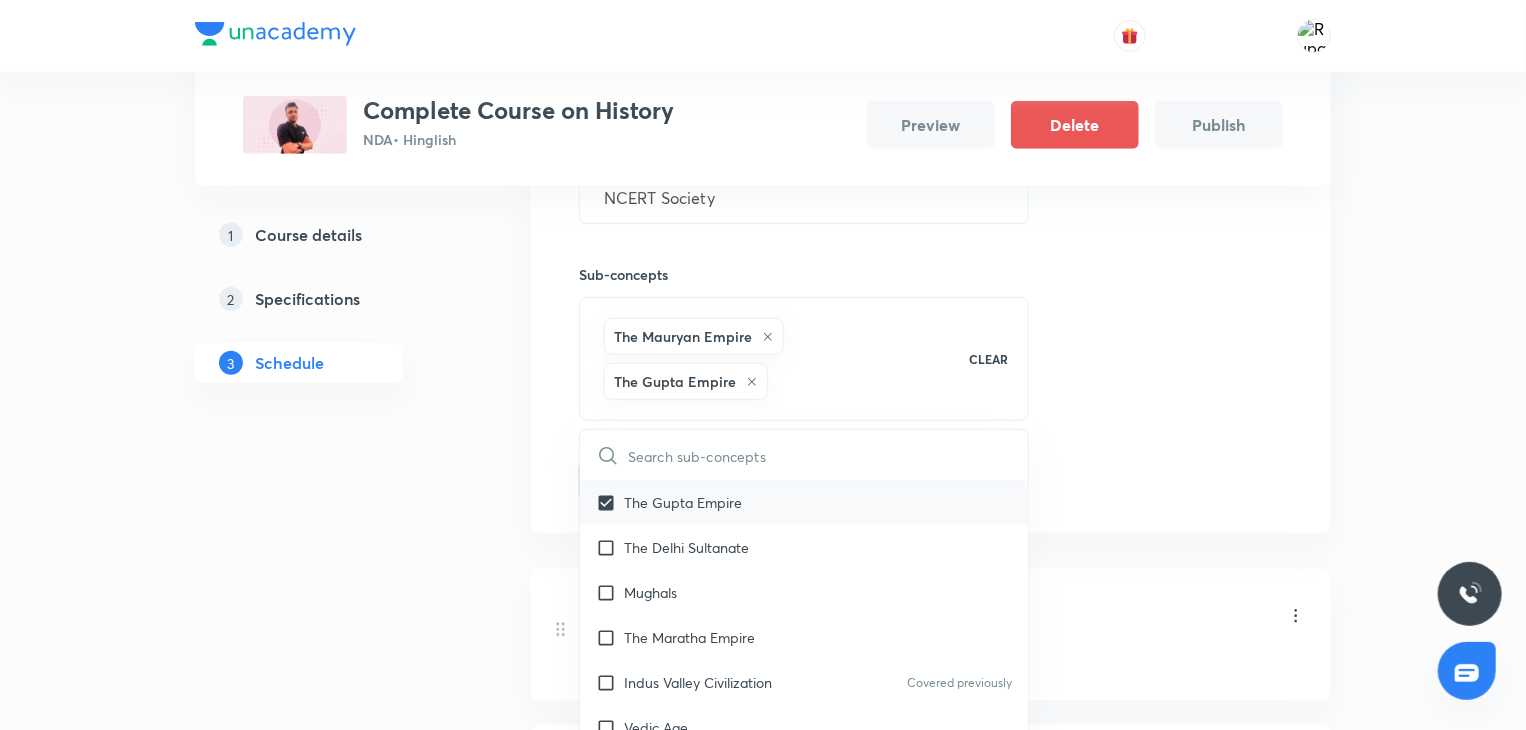 scroll, scrollTop: 228, scrollLeft: 0, axis: vertical 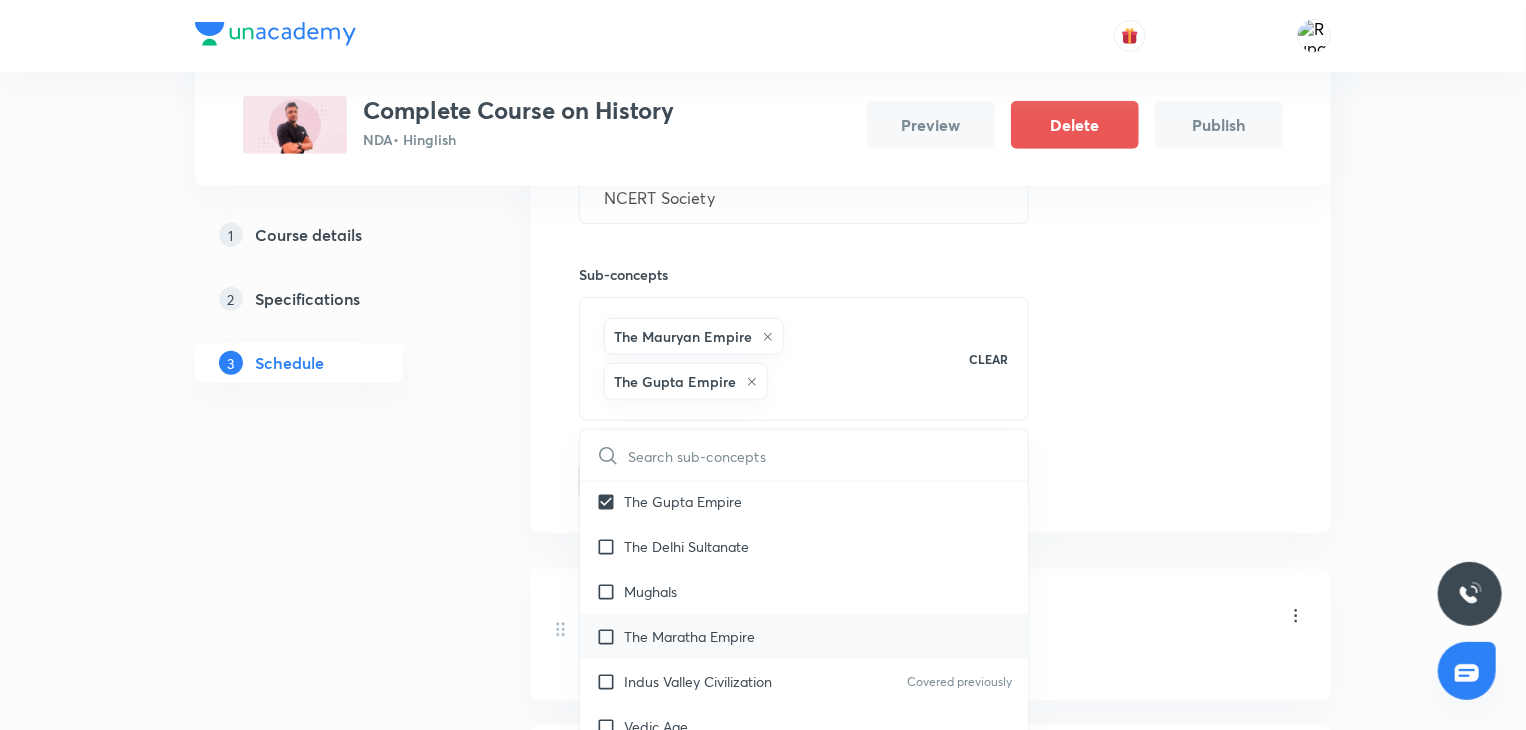 click on "The Maratha Empire" at bounding box center (804, 636) 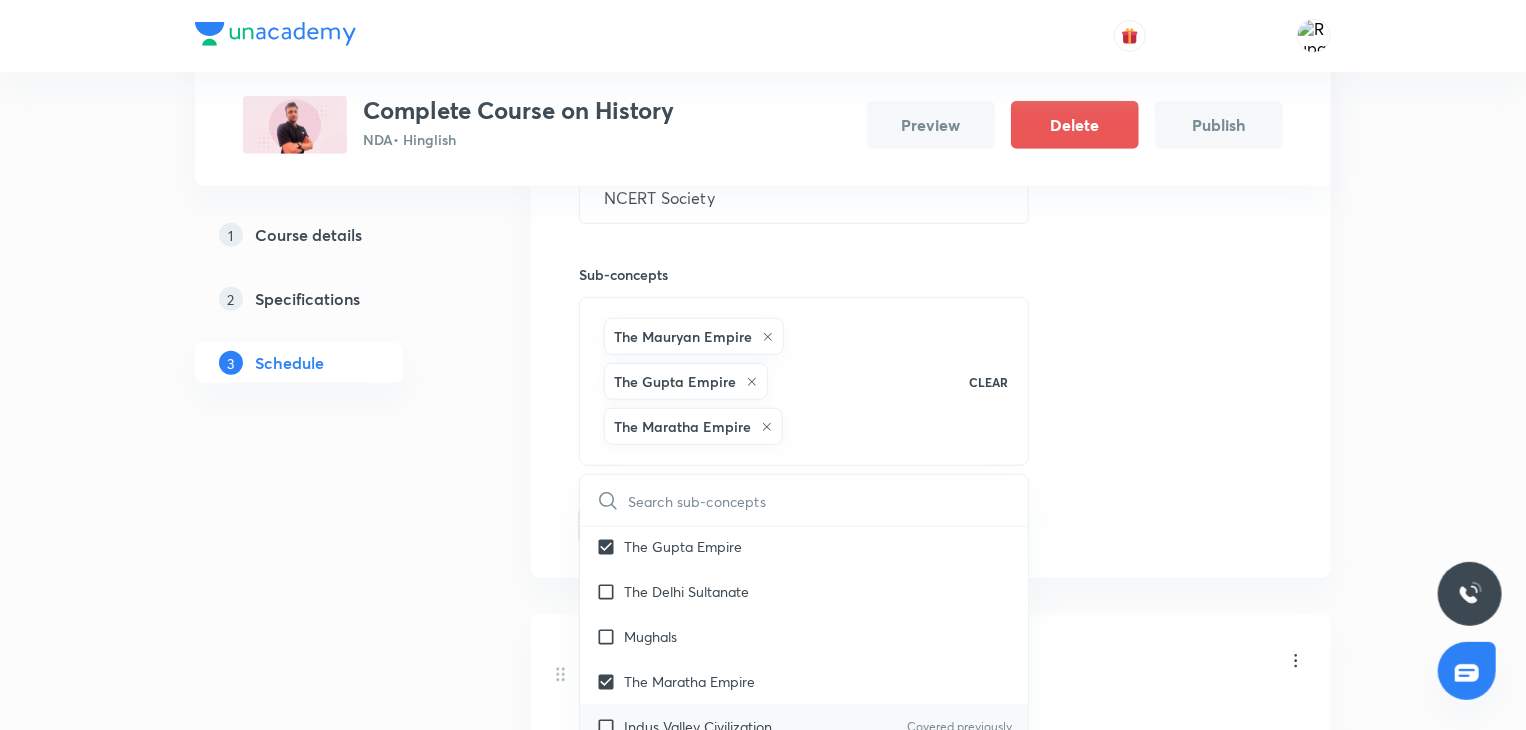 click on "Indus Valley Civilization Covered previously" at bounding box center [804, 726] 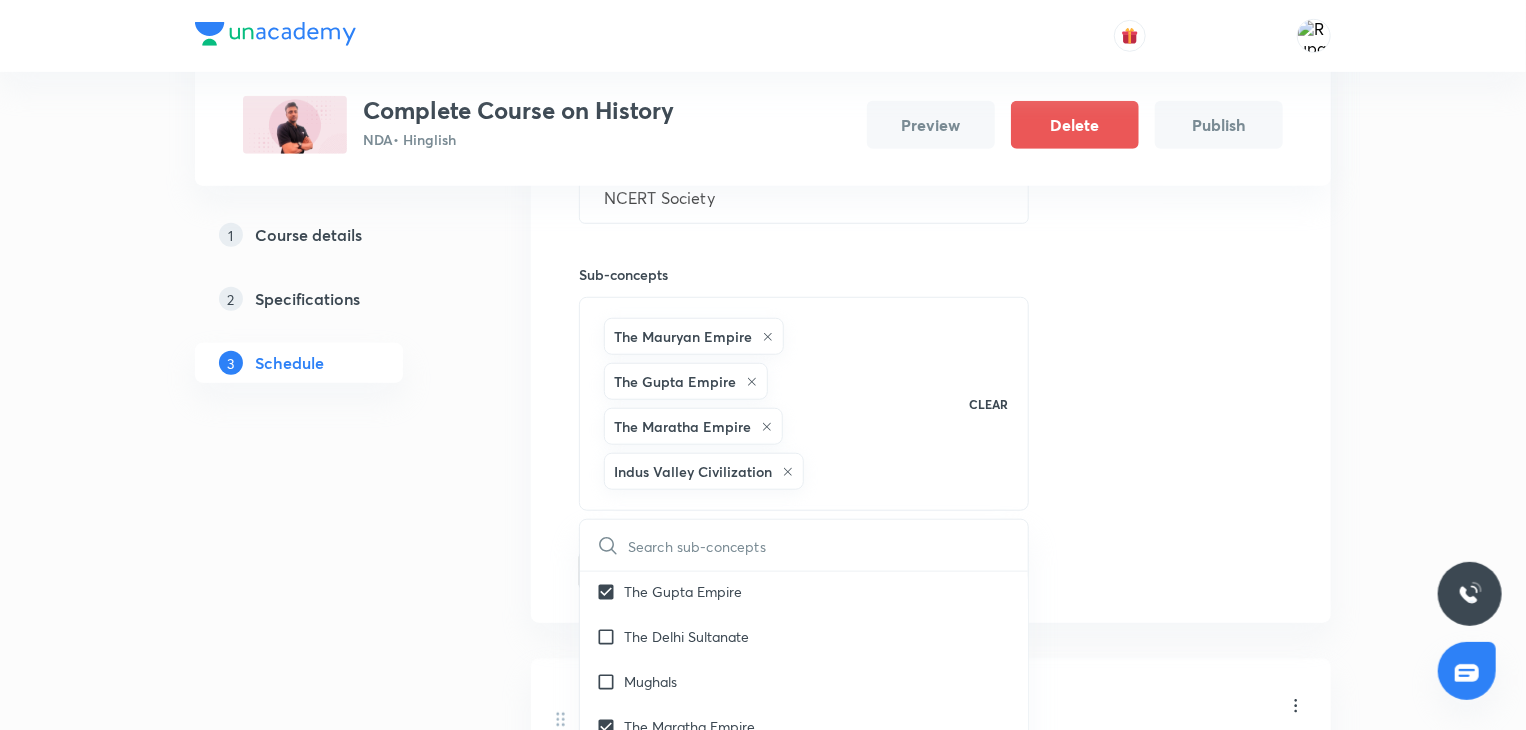 click on "1 Course details 2 Specifications 3 Schedule" at bounding box center (331, 414) 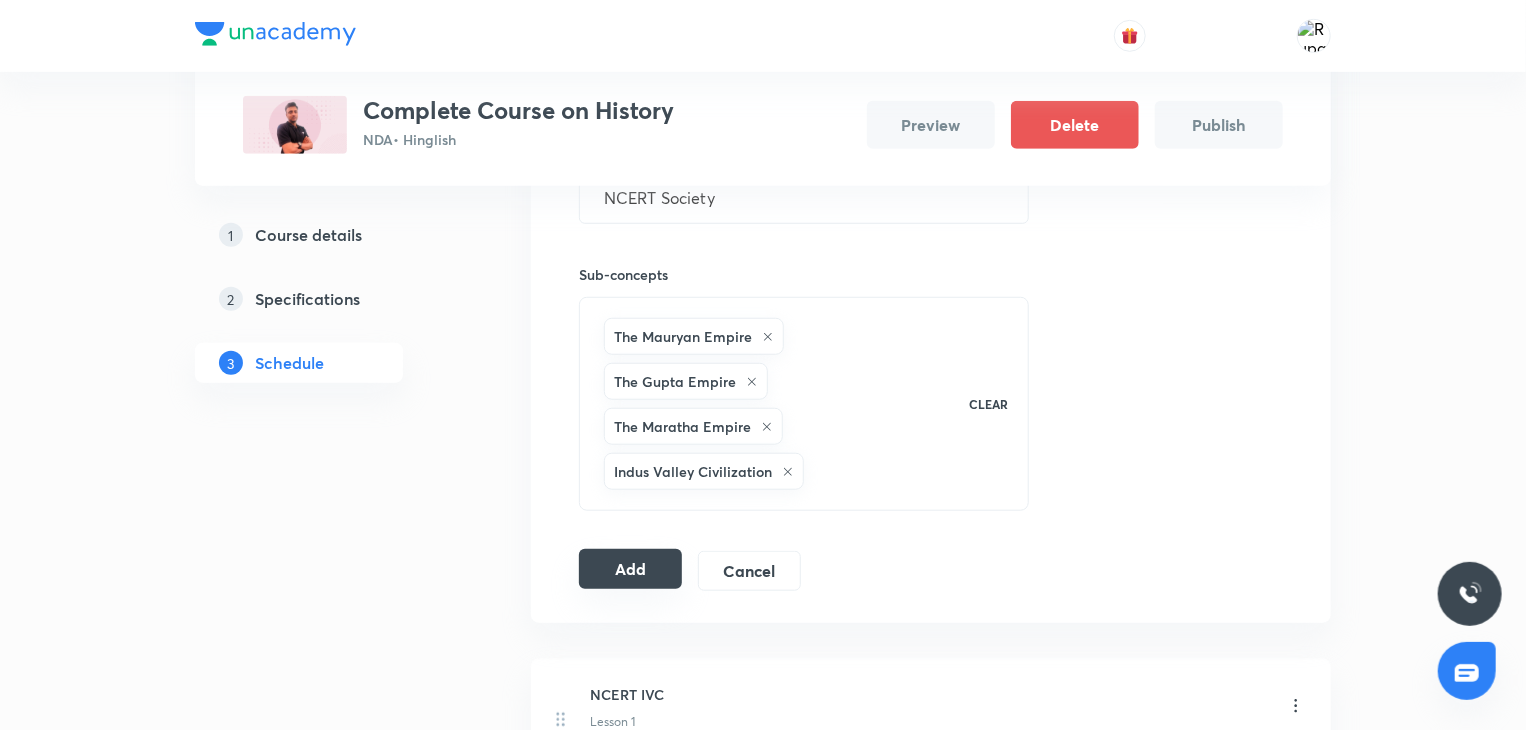 click on "Add" at bounding box center (630, 569) 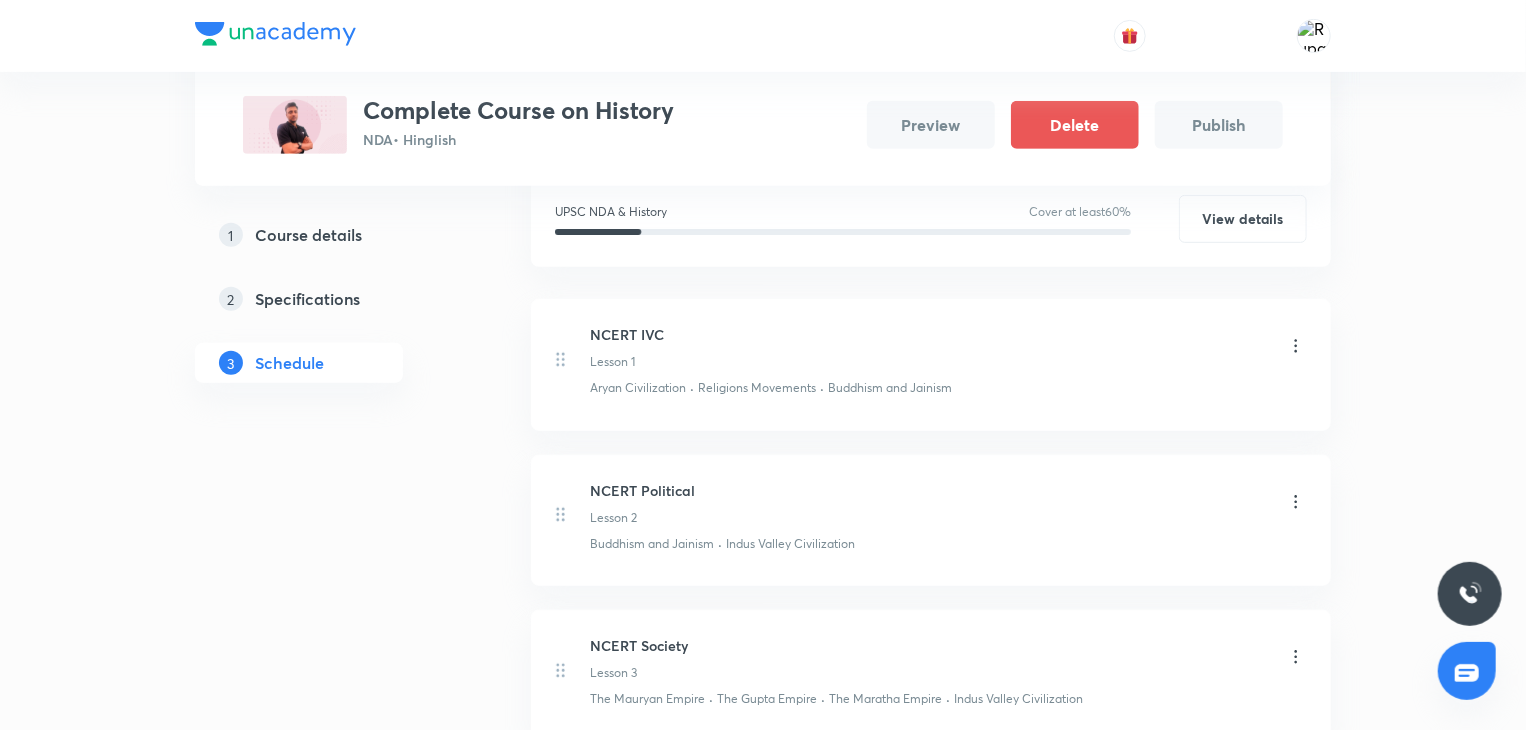scroll, scrollTop: 0, scrollLeft: 0, axis: both 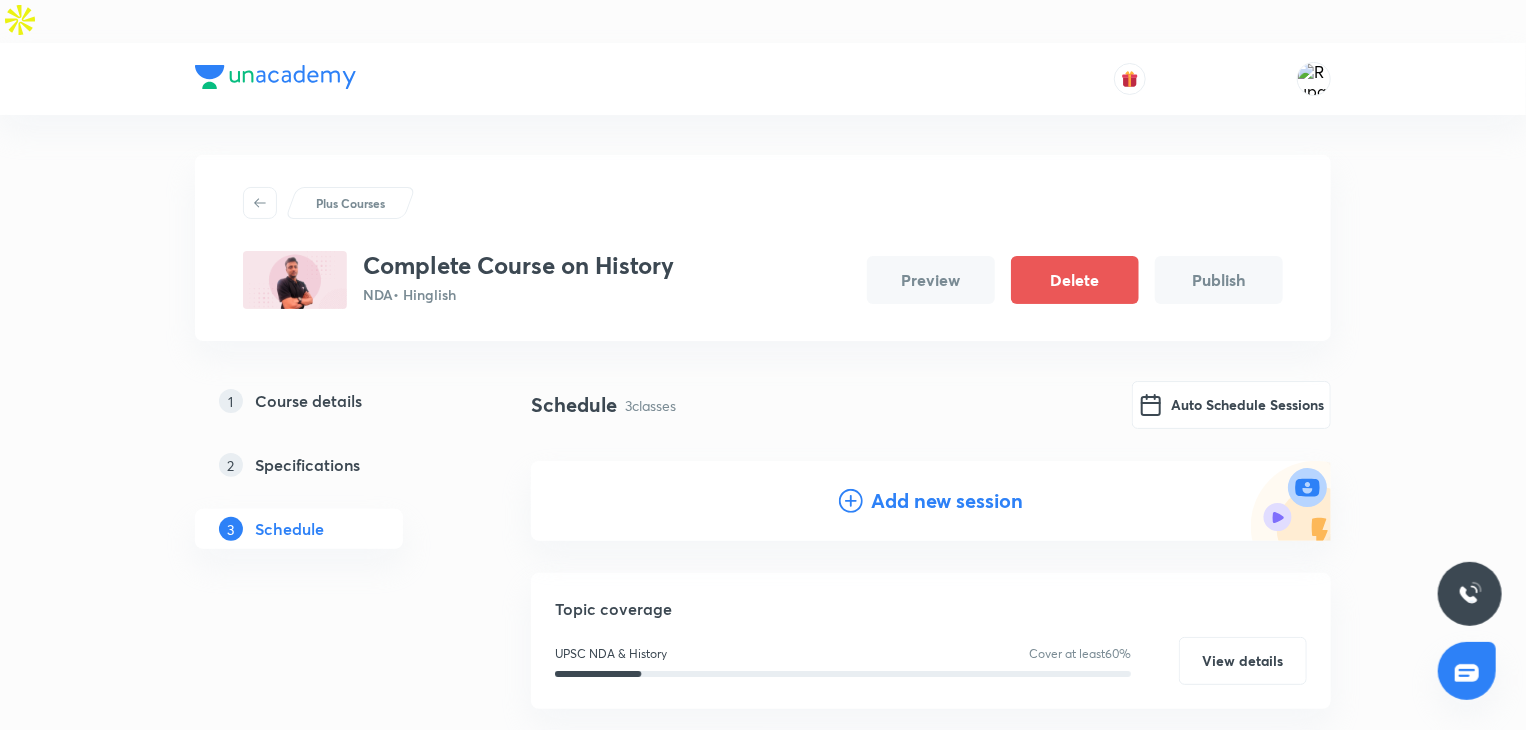click on "Add new session" at bounding box center [947, 501] 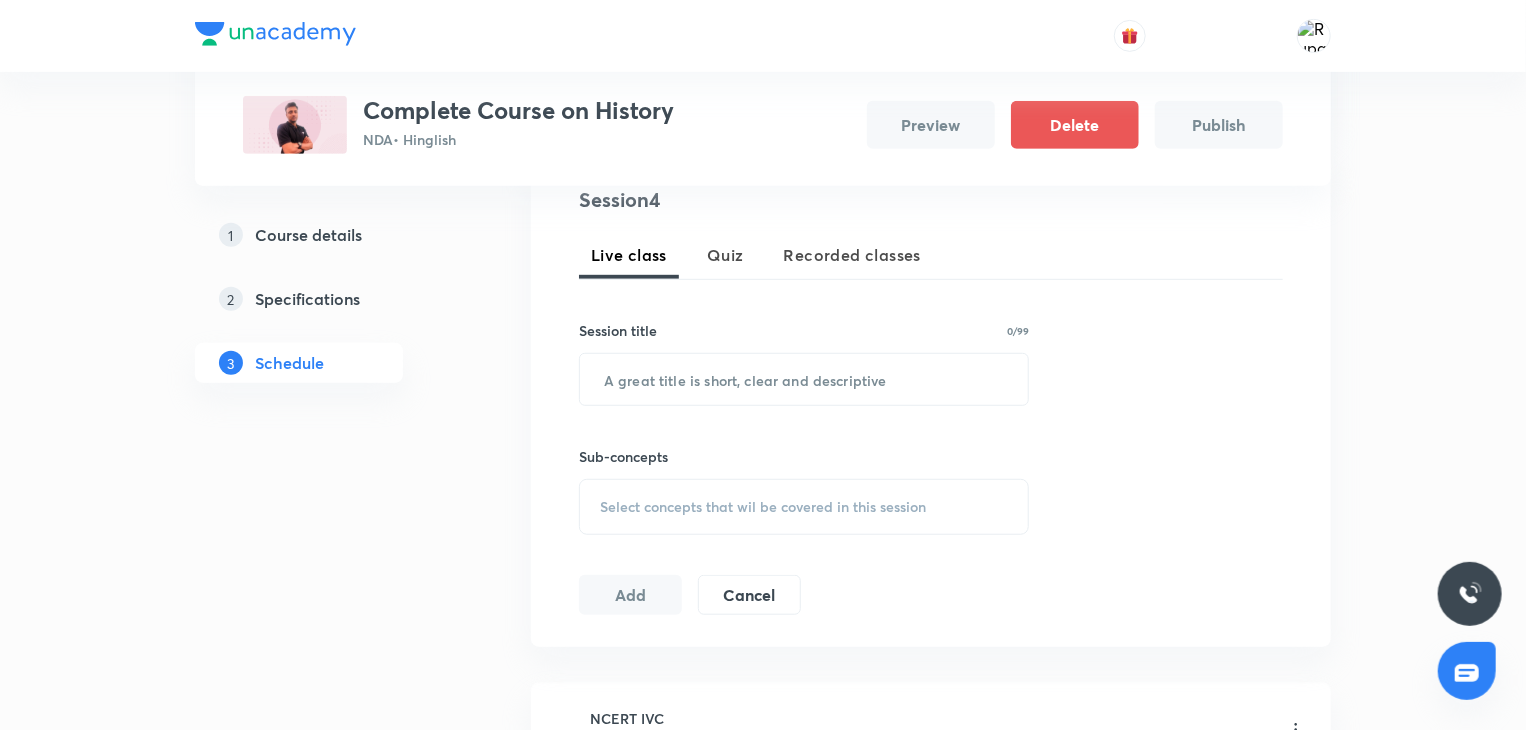 scroll, scrollTop: 472, scrollLeft: 0, axis: vertical 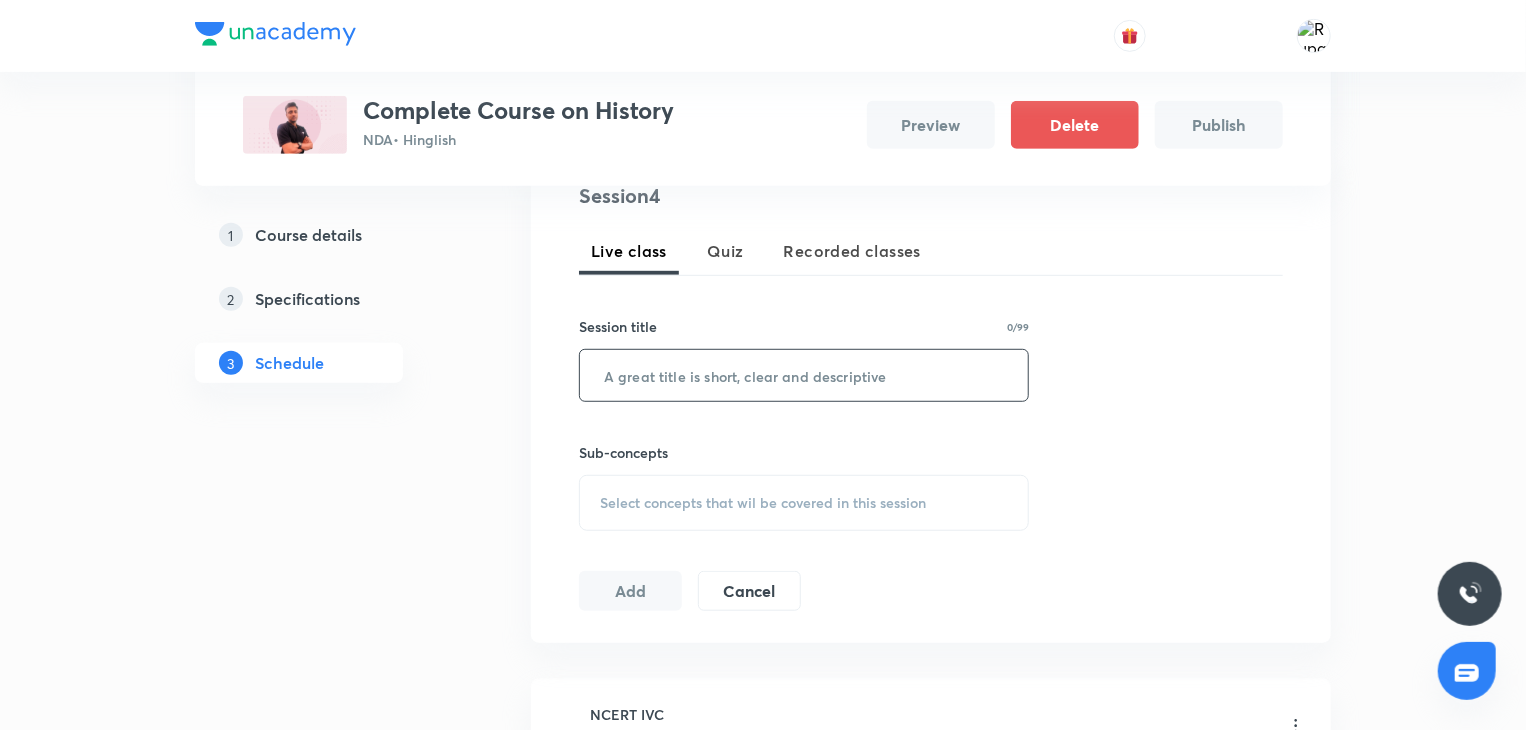 click at bounding box center [804, 375] 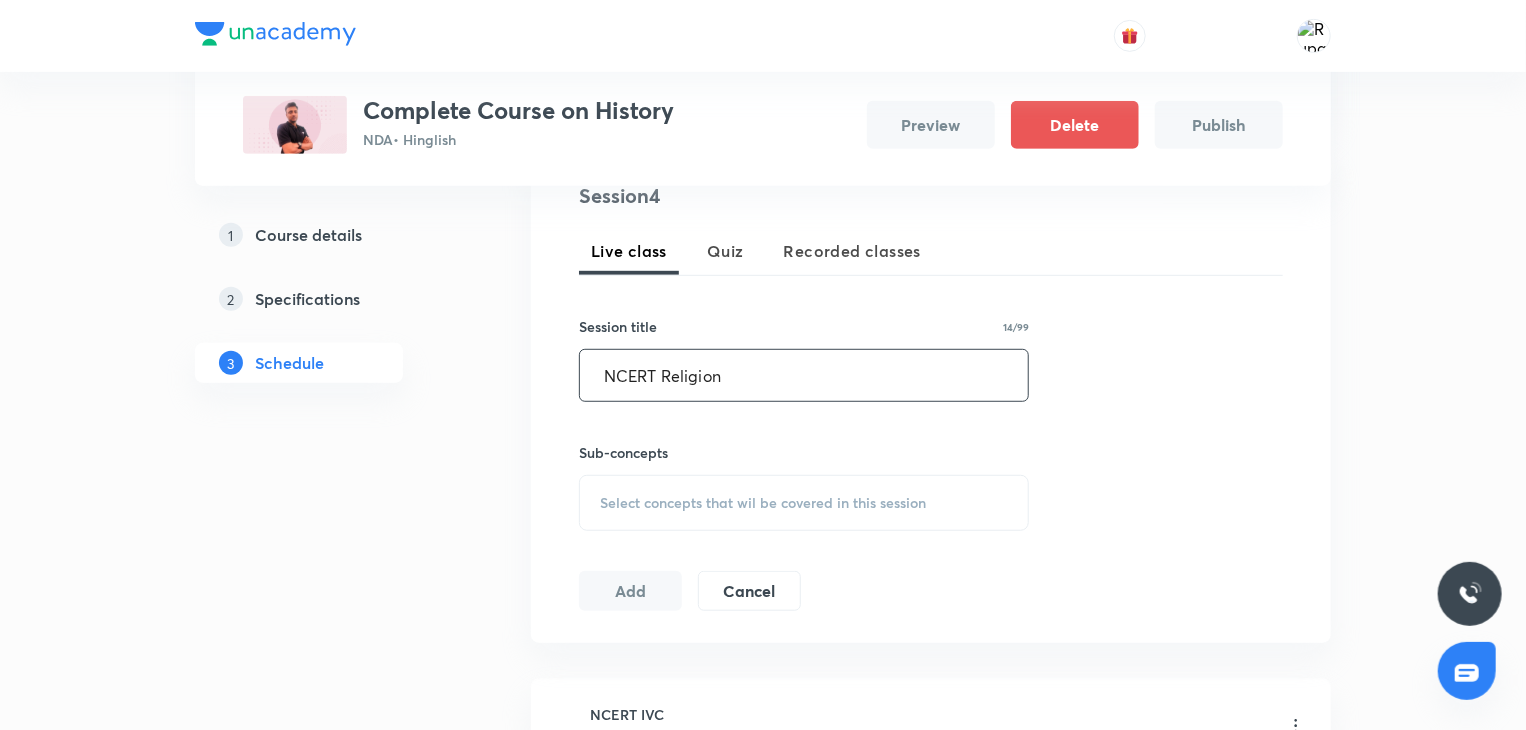 type on "NCERT Religion" 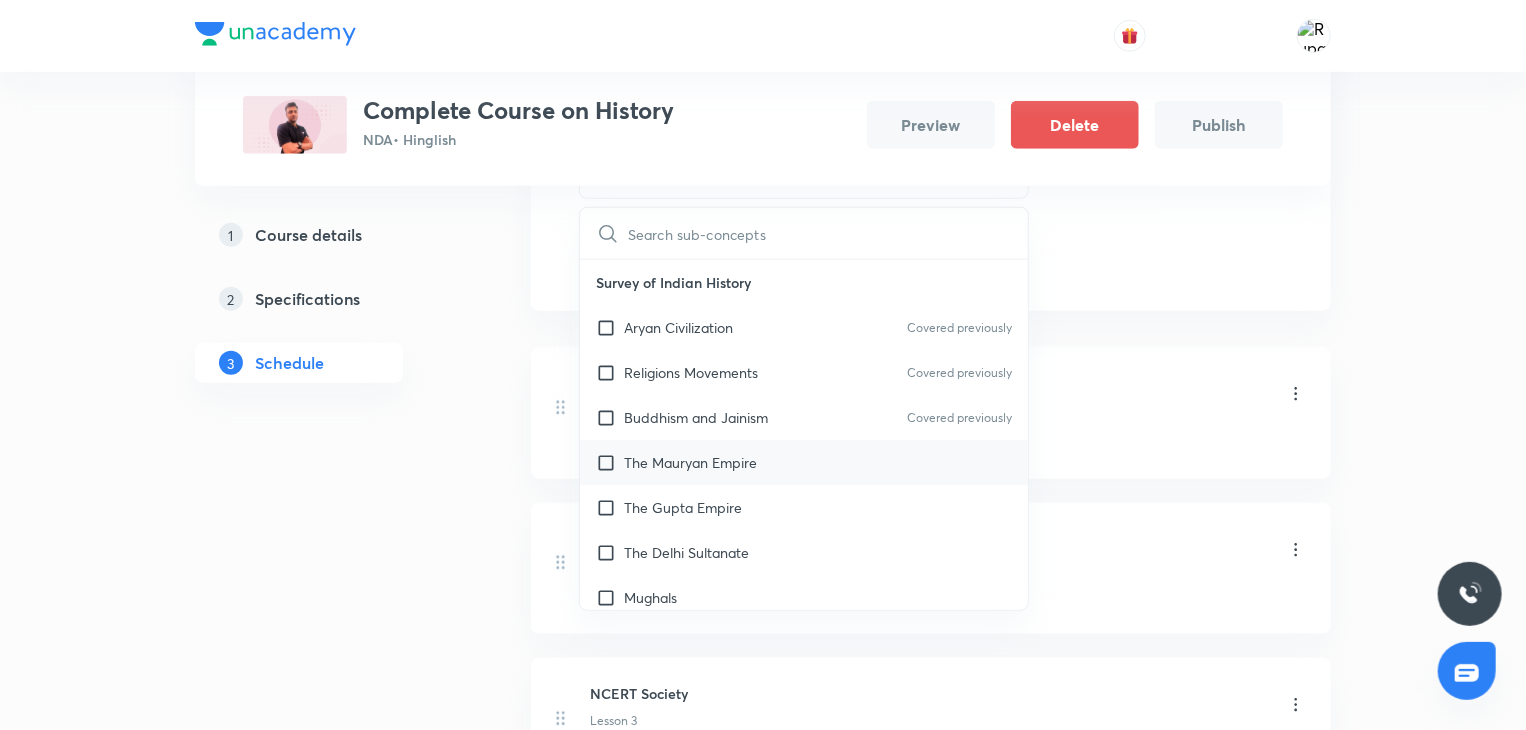 scroll, scrollTop: 820, scrollLeft: 0, axis: vertical 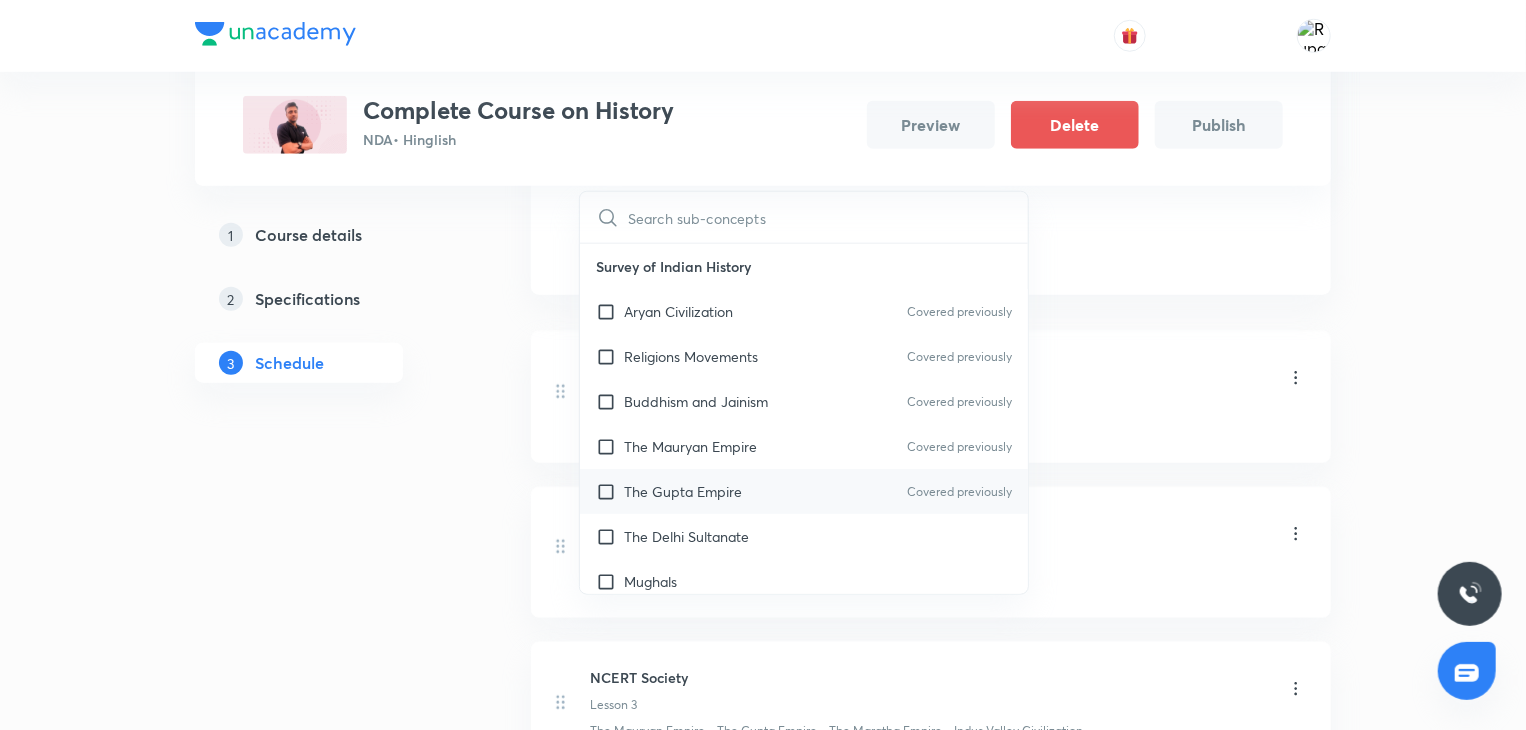 click on "The Gupta Empire" at bounding box center [683, 491] 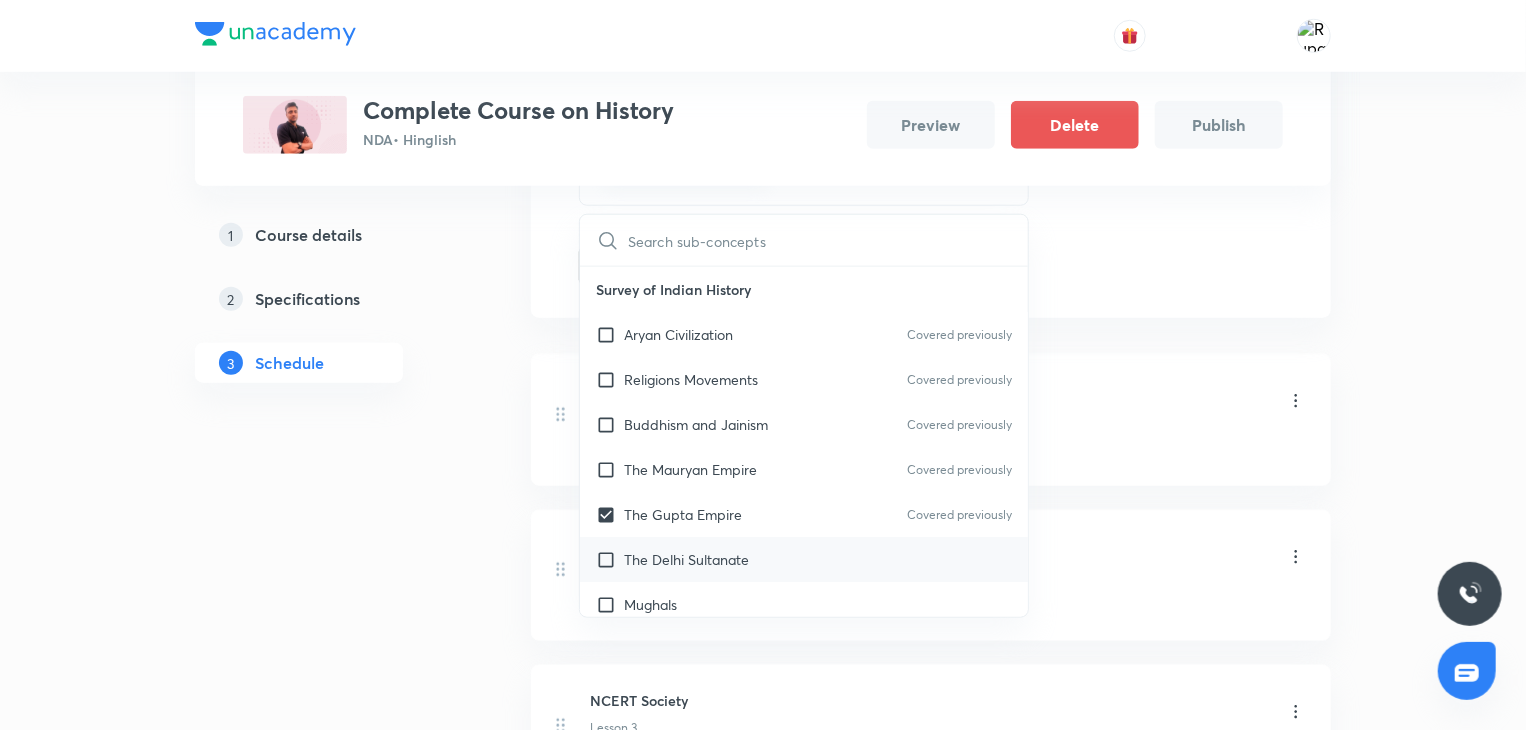 click on "The Delhi Sultanate" at bounding box center (686, 559) 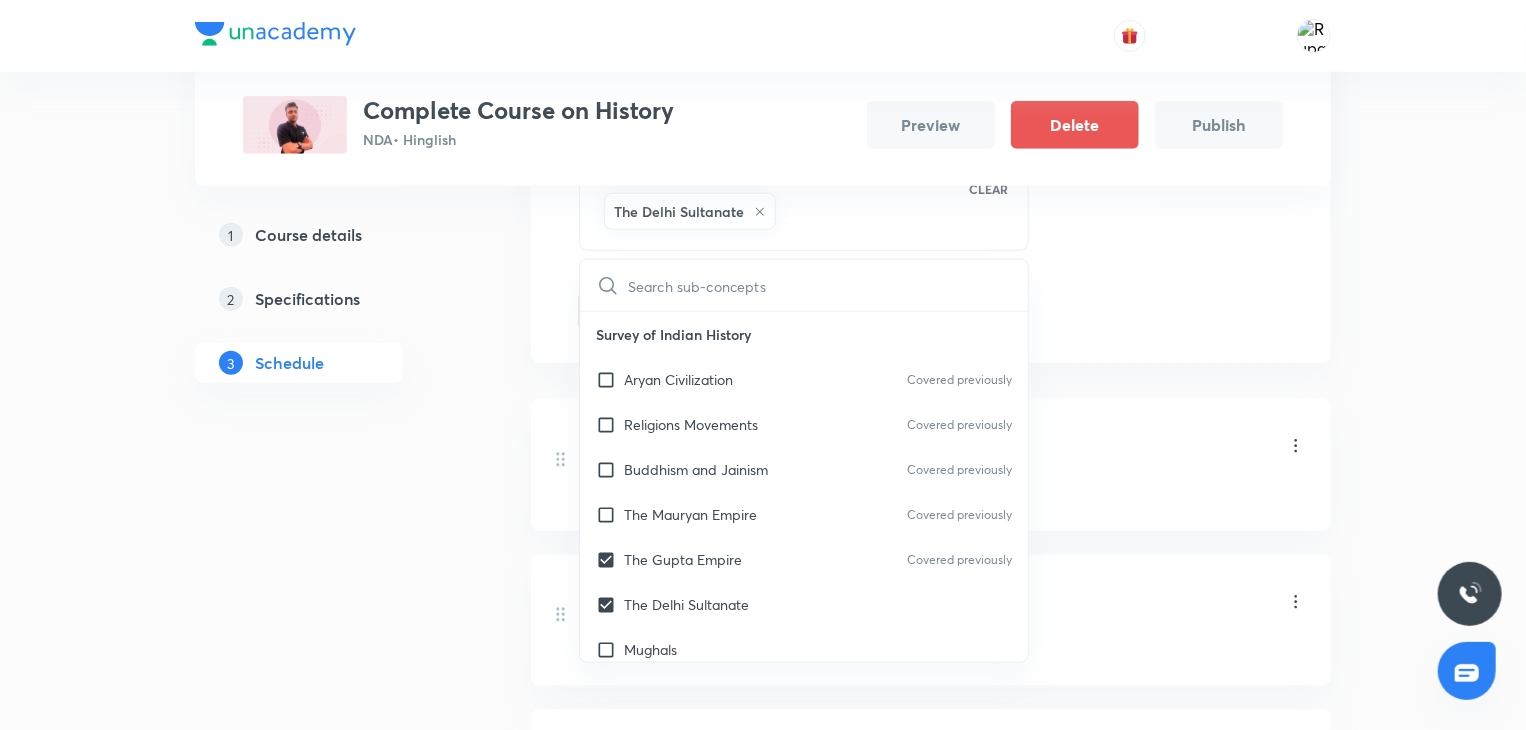 click on "1 Course details 2 Specifications 3 Schedule" at bounding box center (331, 277) 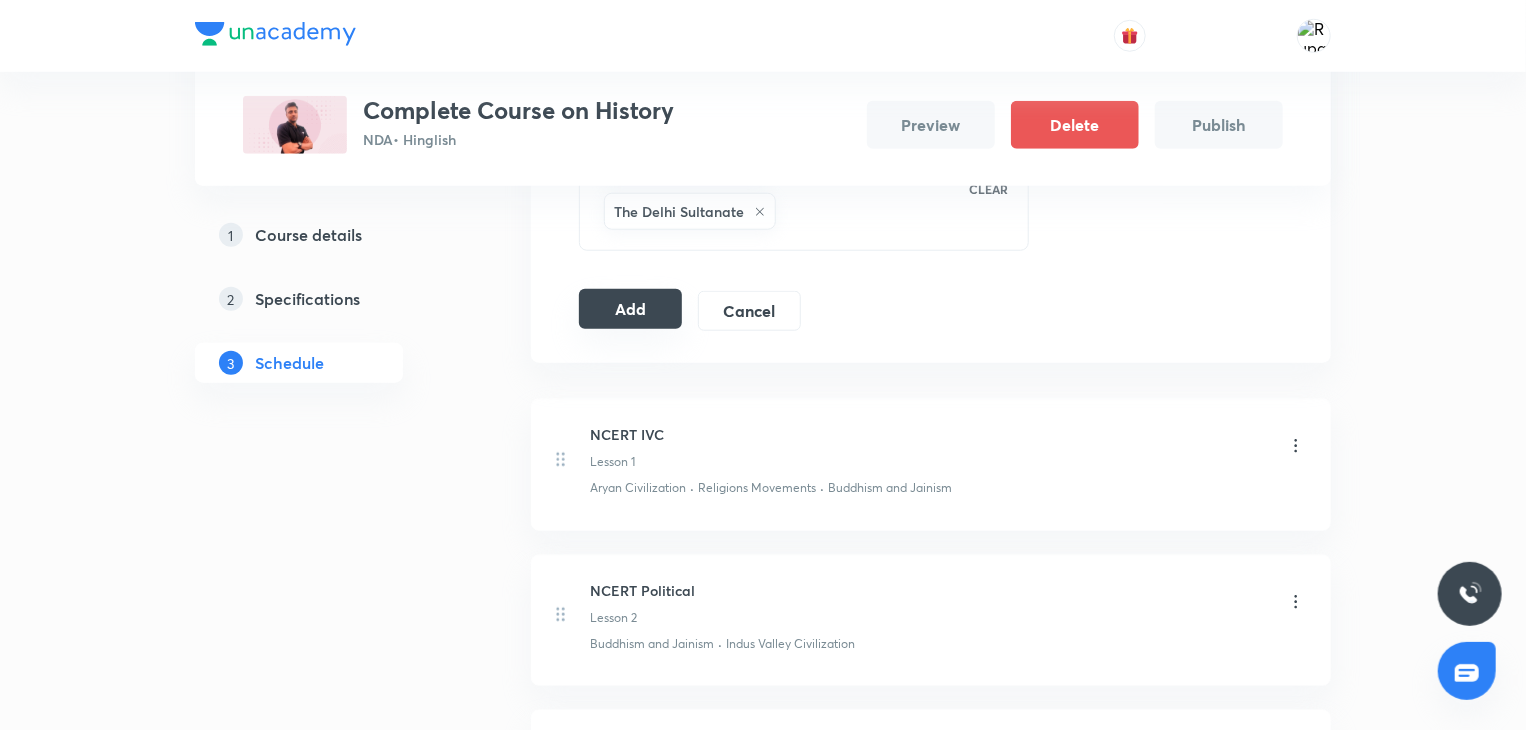 click on "Add" at bounding box center [630, 309] 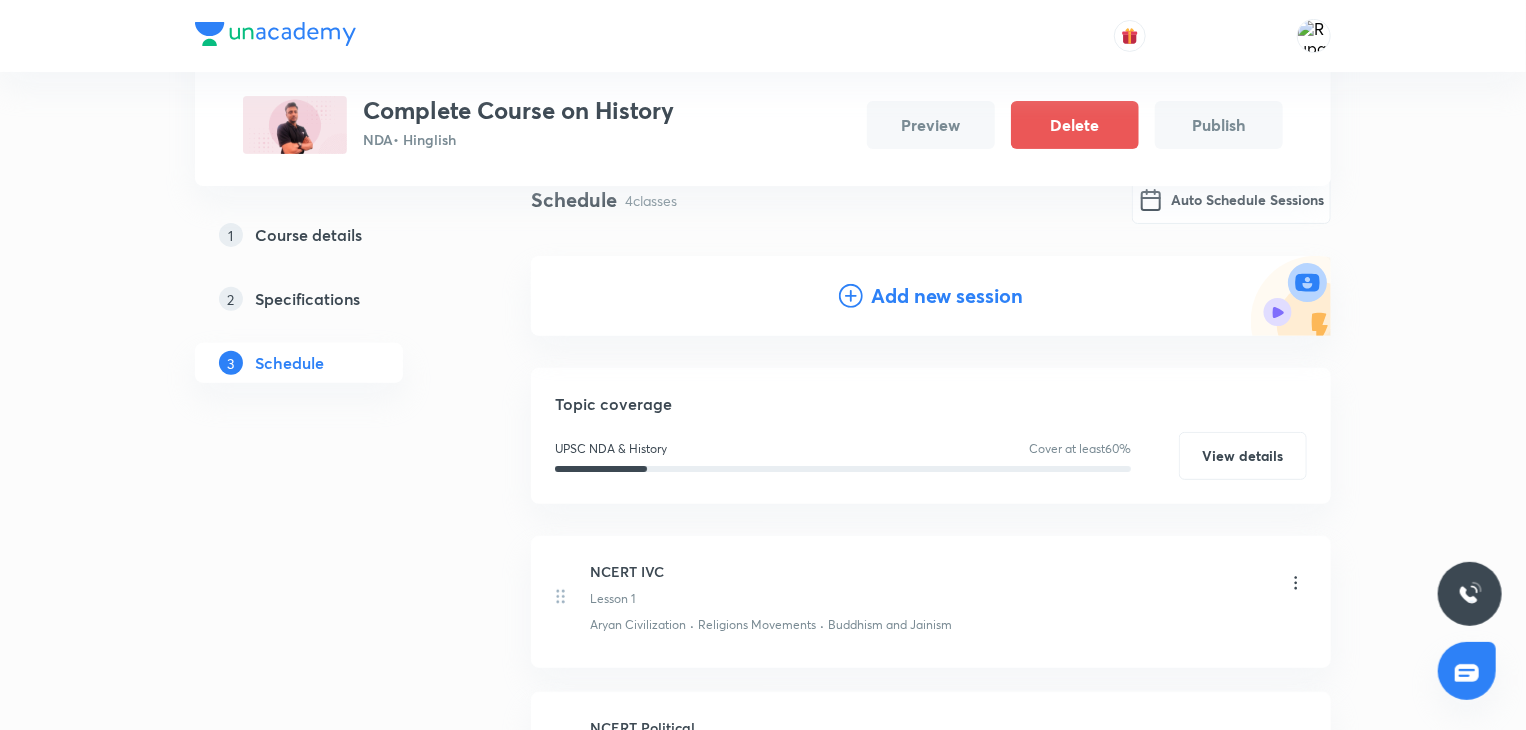 scroll, scrollTop: 0, scrollLeft: 0, axis: both 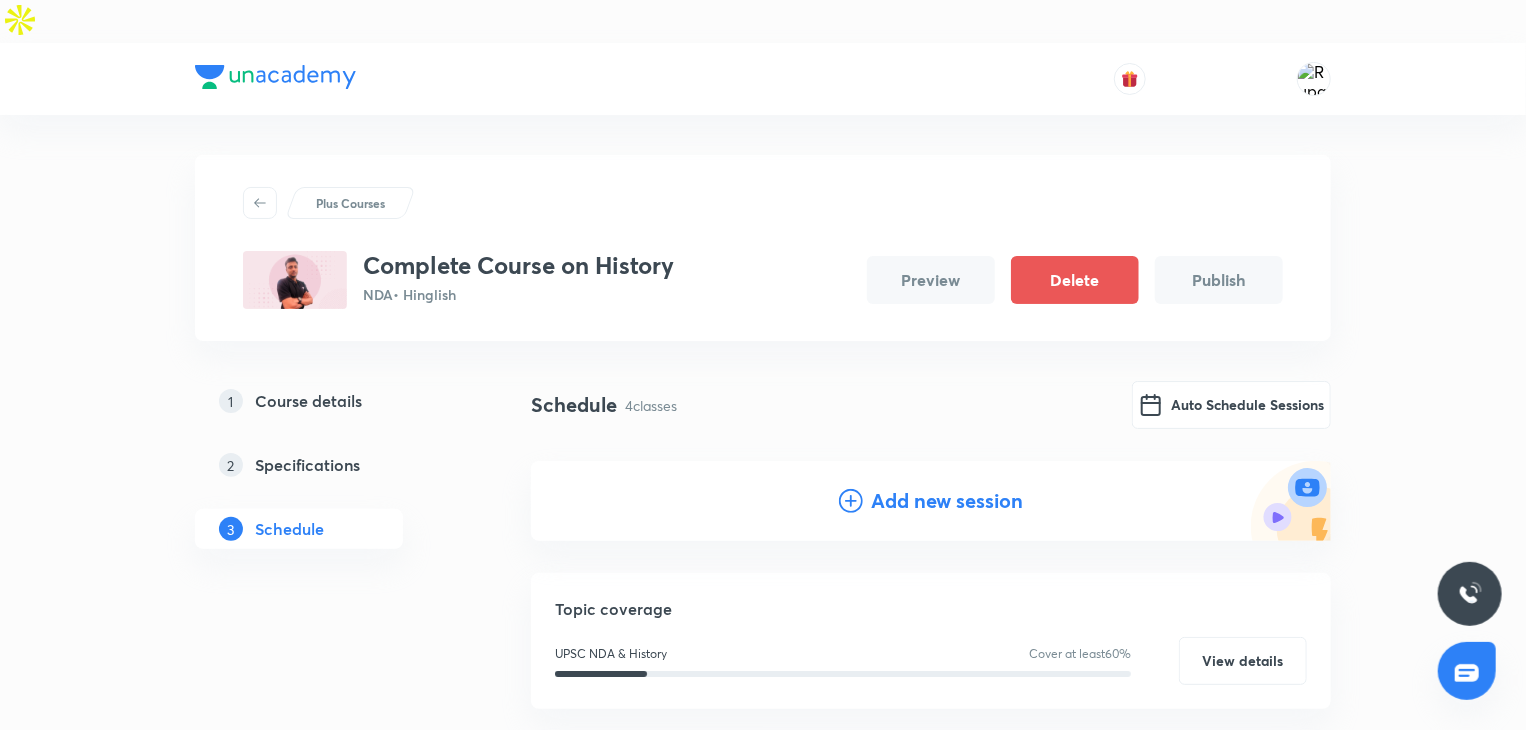 click on "Add new session" at bounding box center [947, 501] 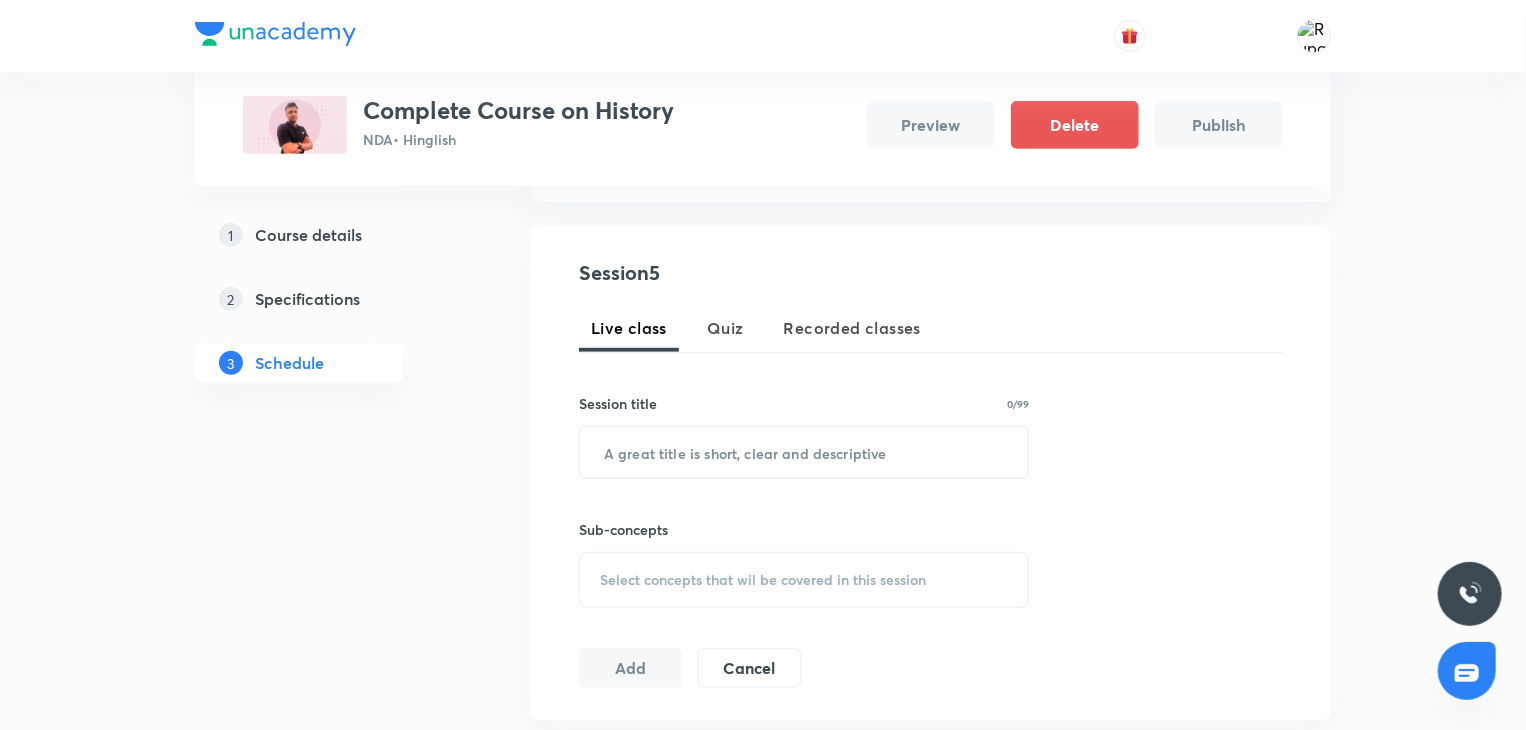 scroll, scrollTop: 406, scrollLeft: 0, axis: vertical 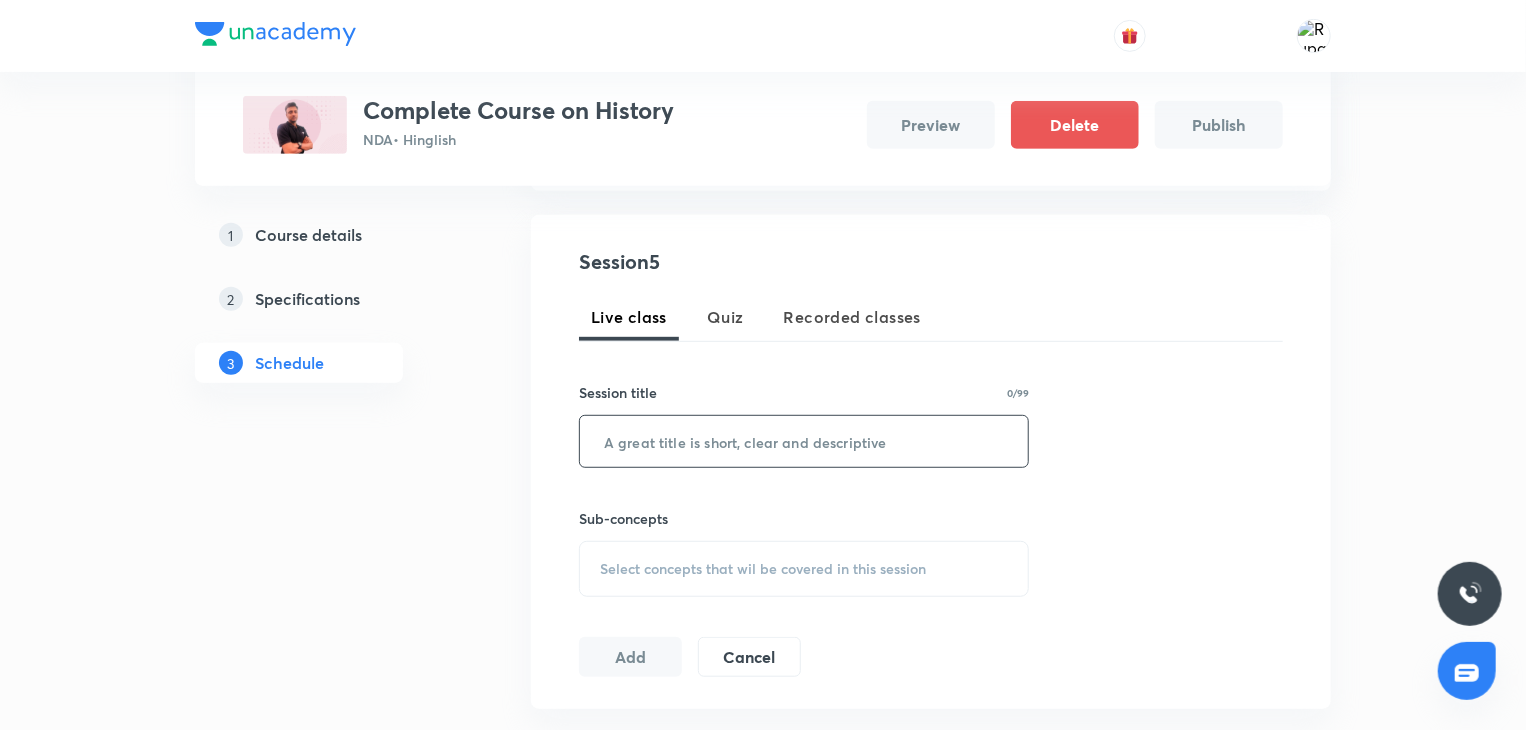click at bounding box center [804, 441] 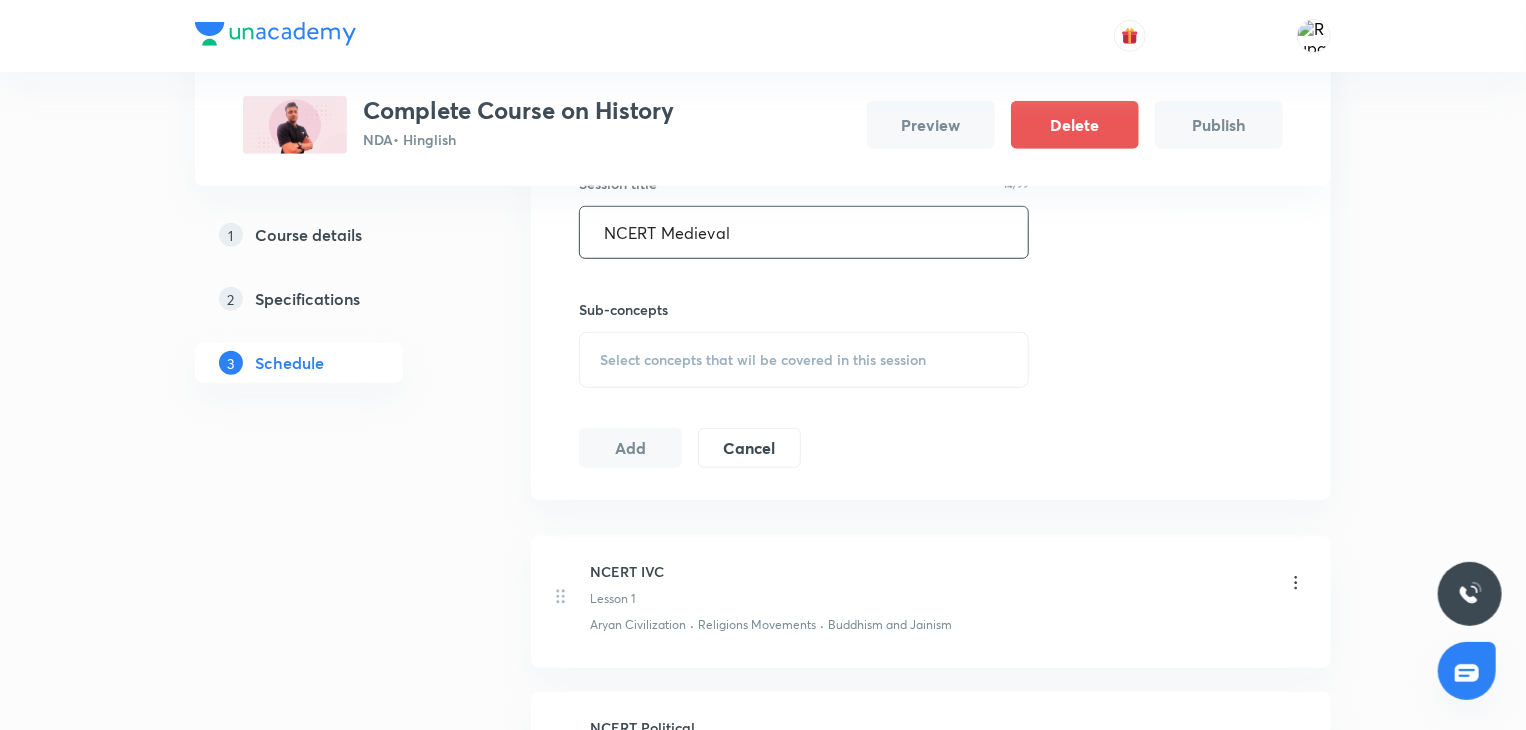 scroll, scrollTop: 618, scrollLeft: 0, axis: vertical 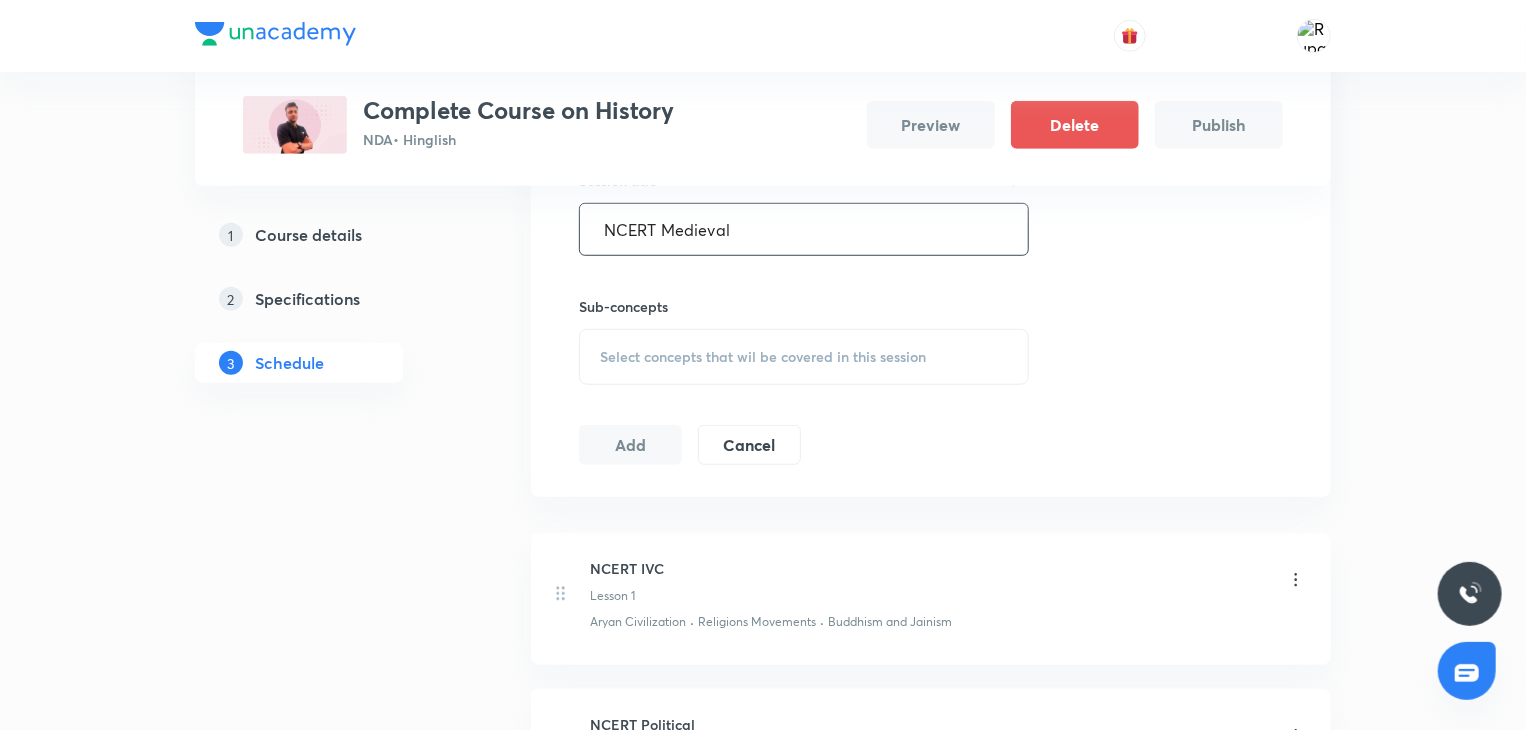 type on "NCERT Medieval" 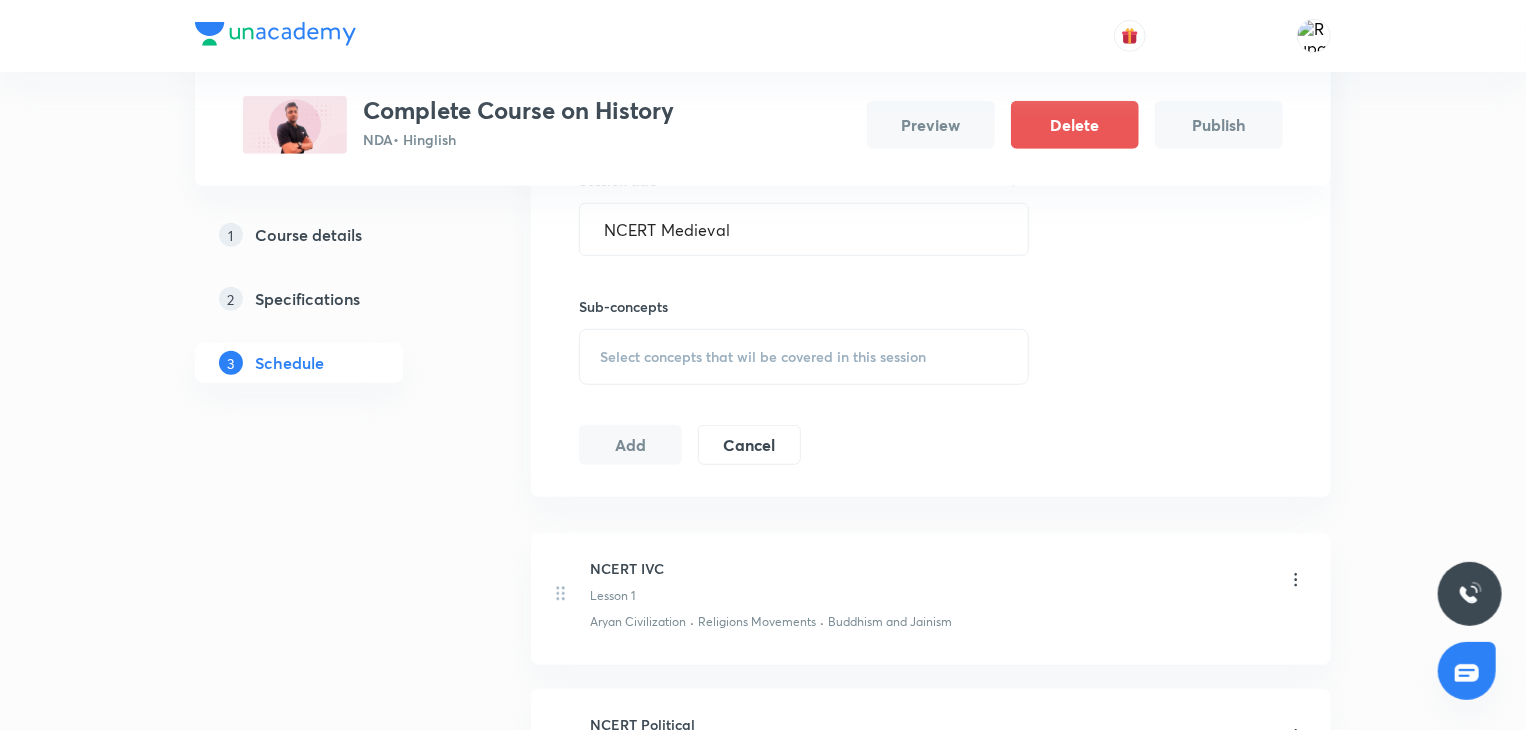 click on "Select concepts that wil be covered in this session" at bounding box center [763, 357] 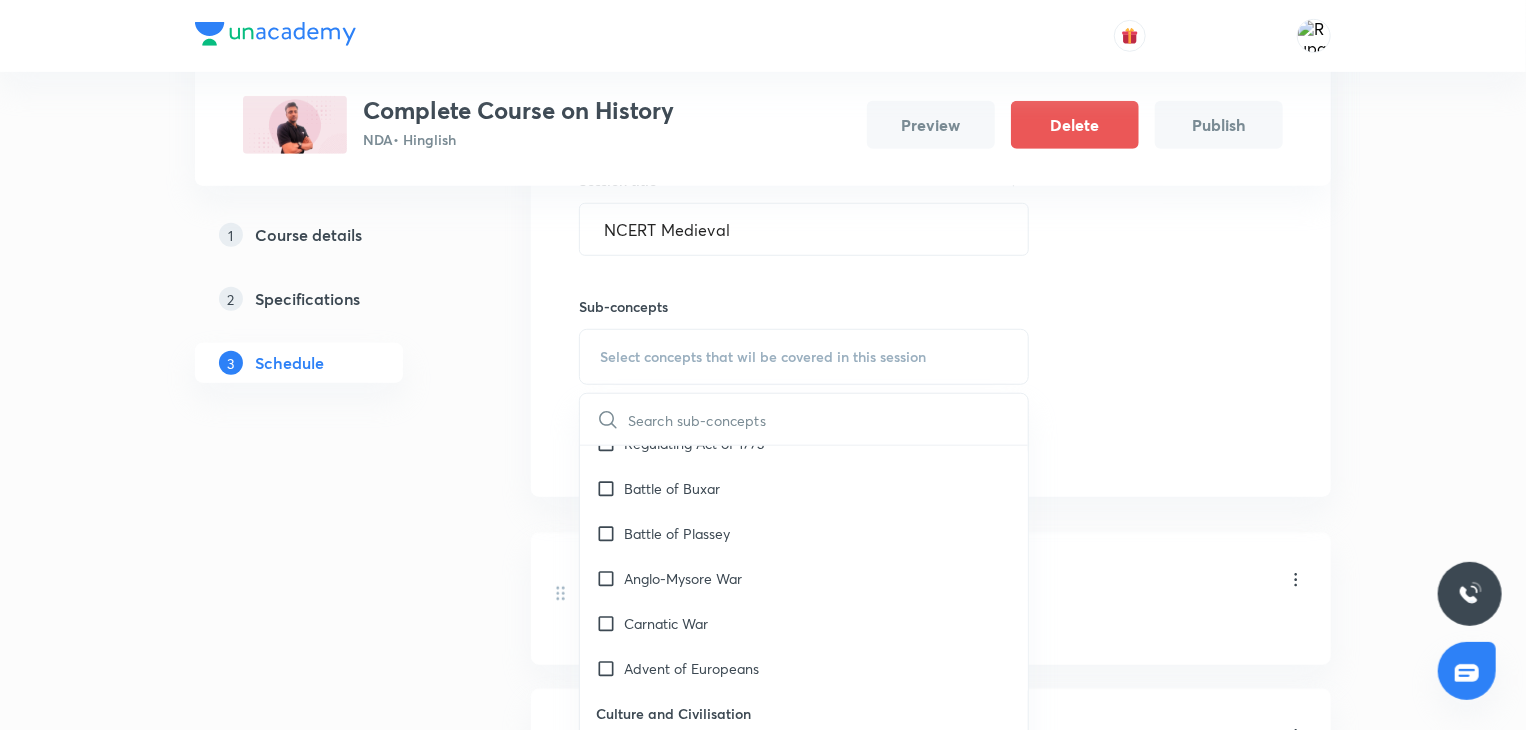 scroll, scrollTop: 1206, scrollLeft: 0, axis: vertical 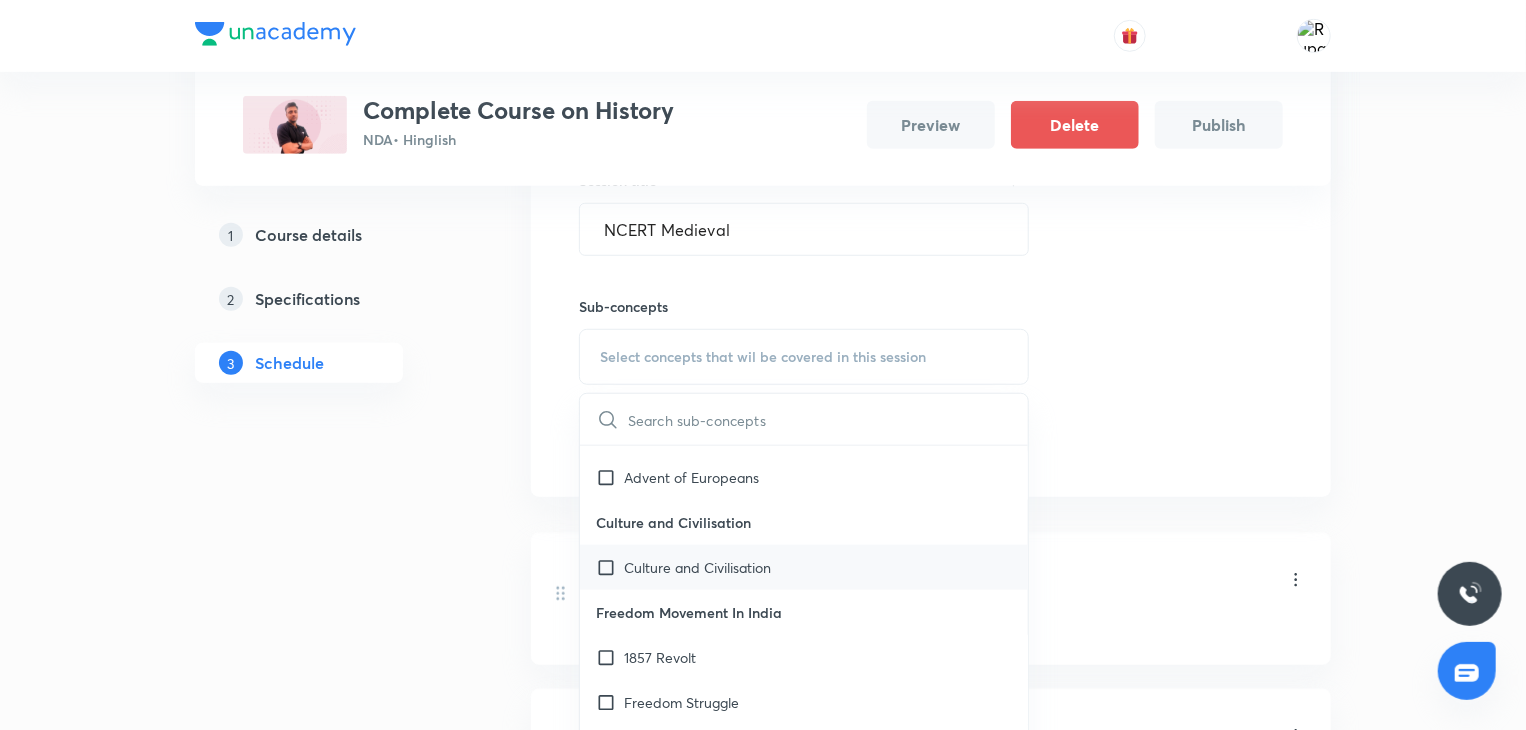 click on "Culture and Civilisation" at bounding box center (804, 567) 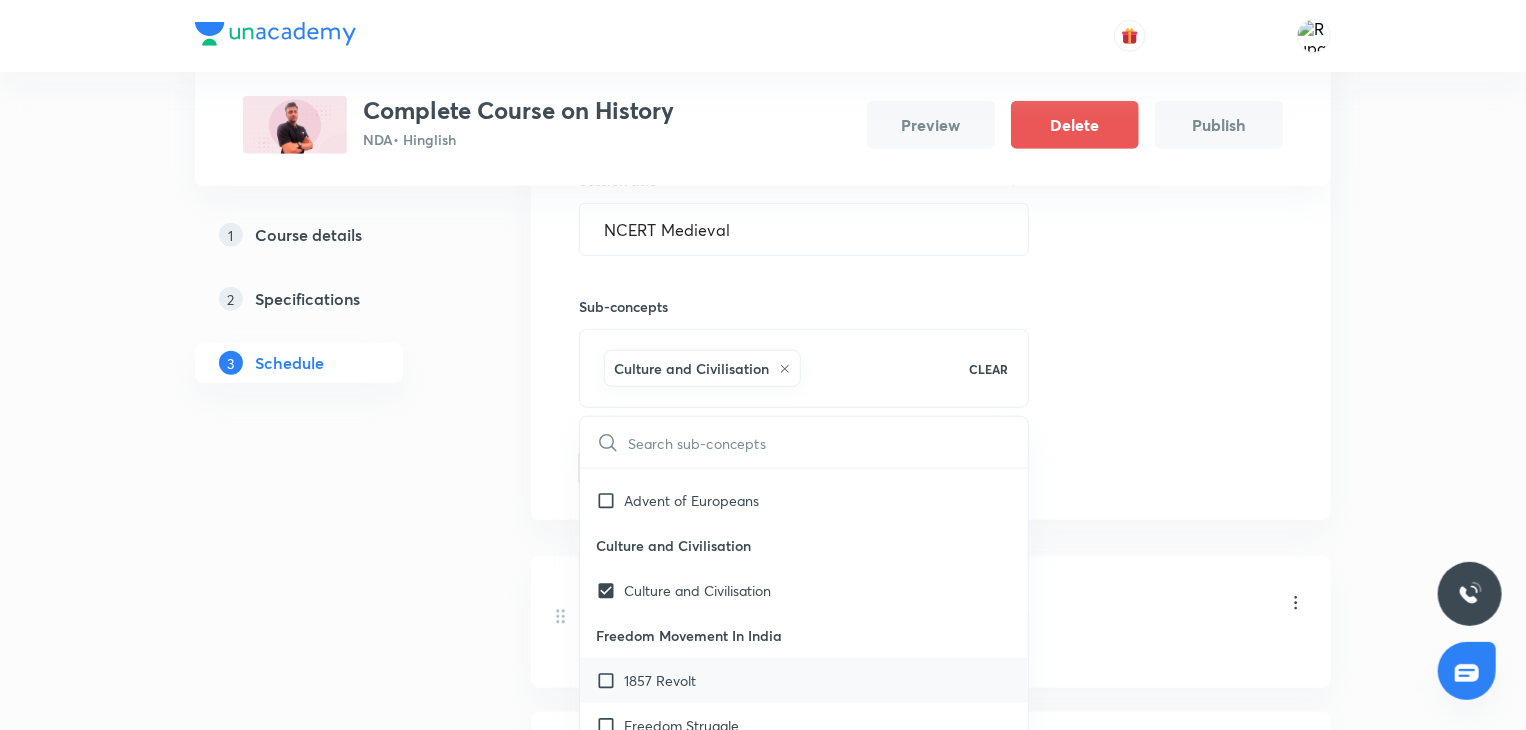click on "1857 Revolt" at bounding box center (804, 680) 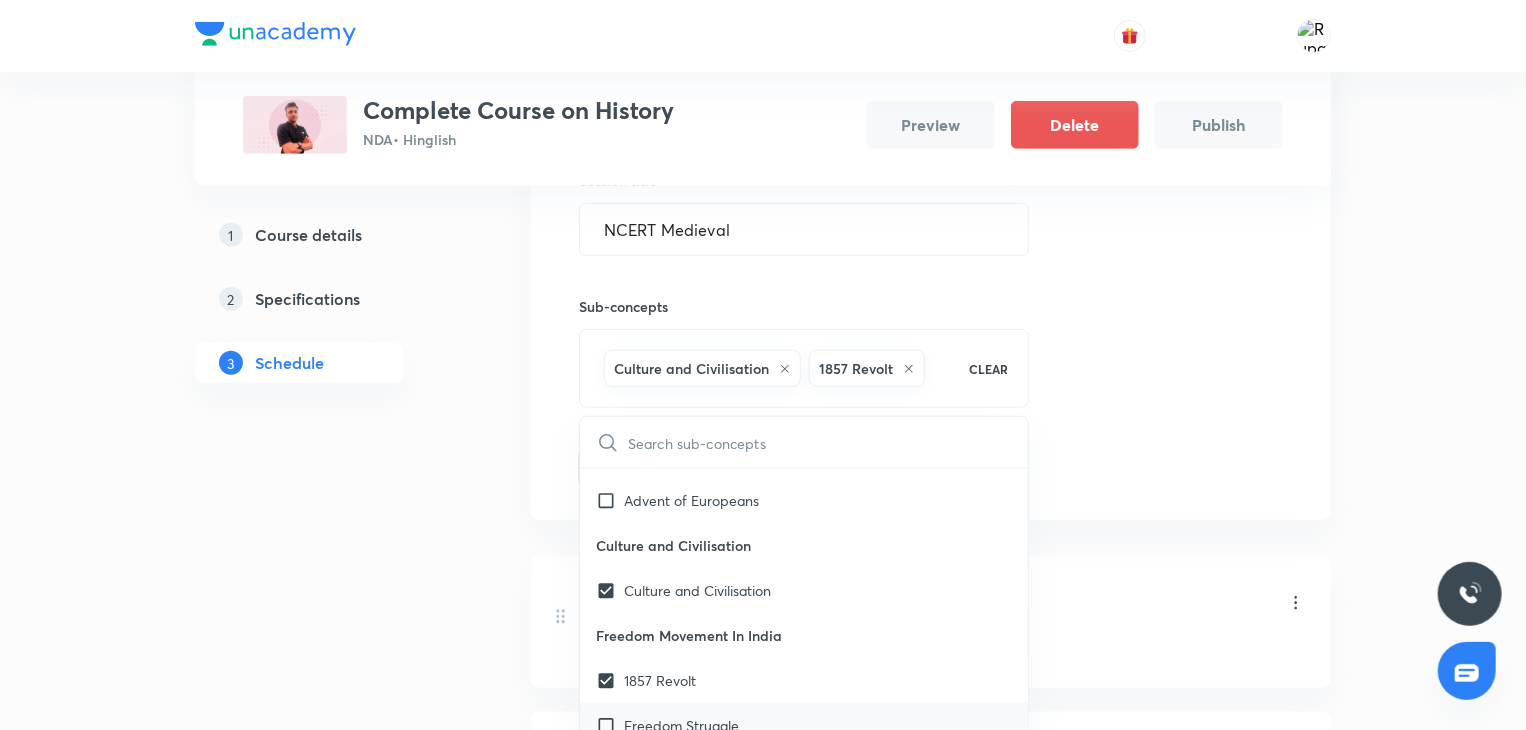 click on "Freedom Struggle" at bounding box center (681, 725) 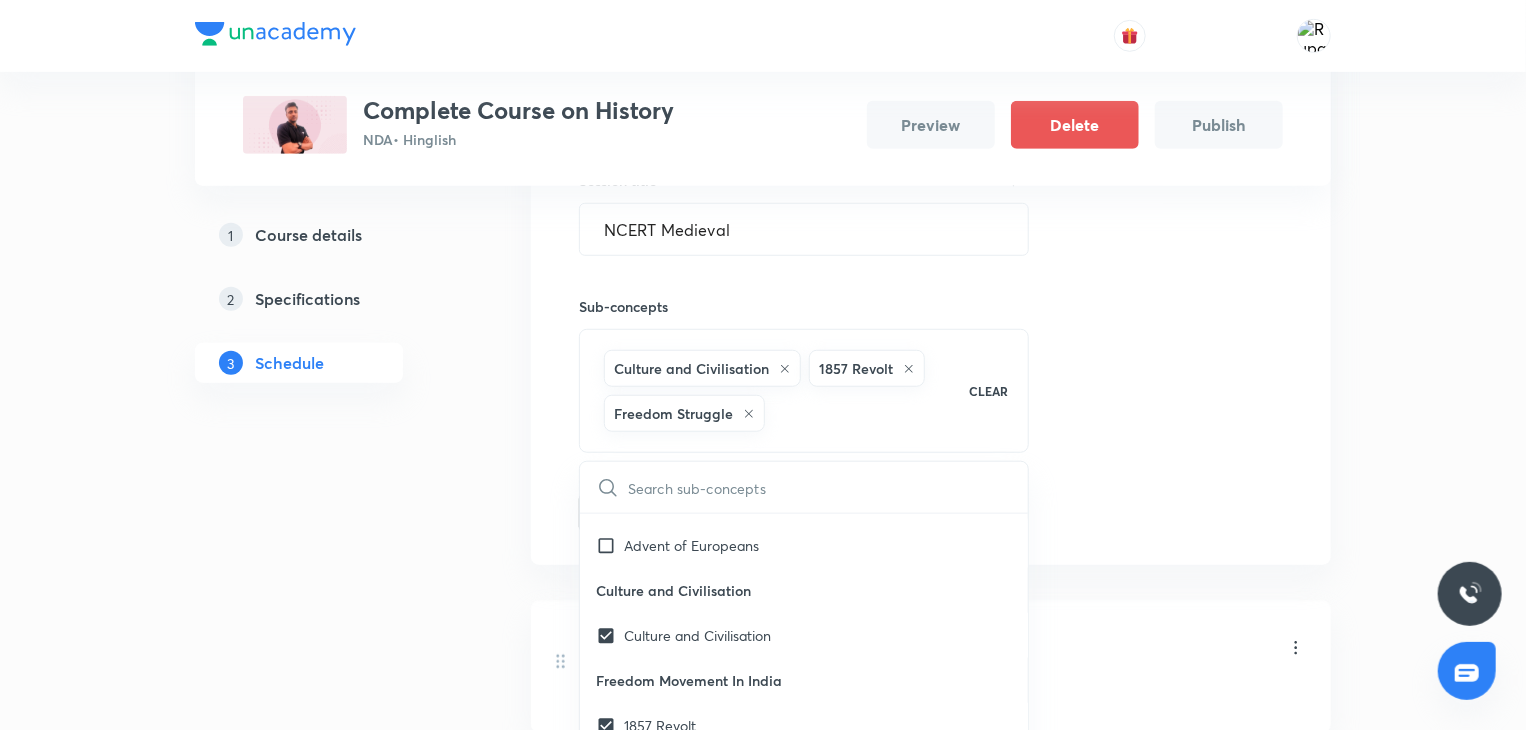 click on "1 Course details 2 Specifications 3 Schedule" at bounding box center [331, 557] 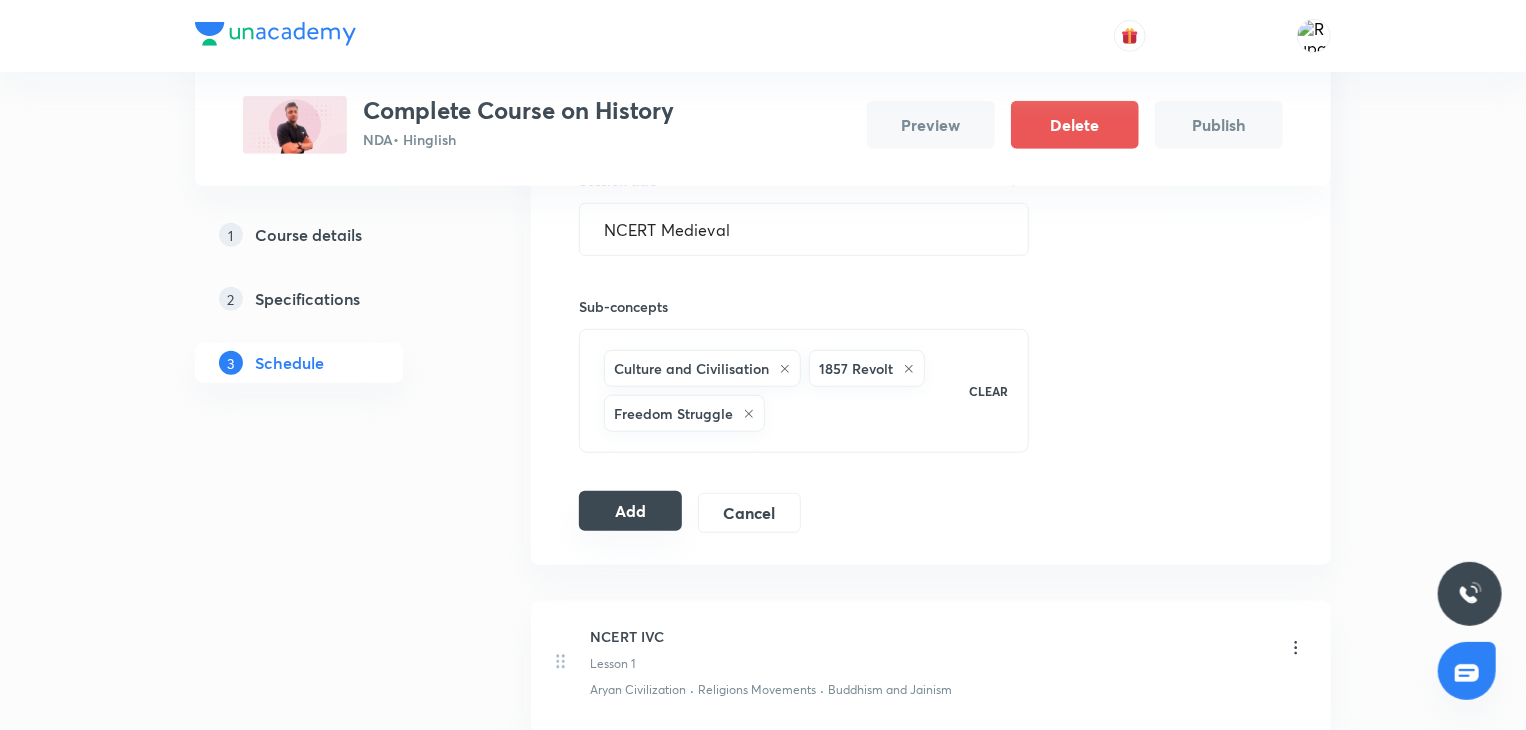 click on "Add" at bounding box center [630, 511] 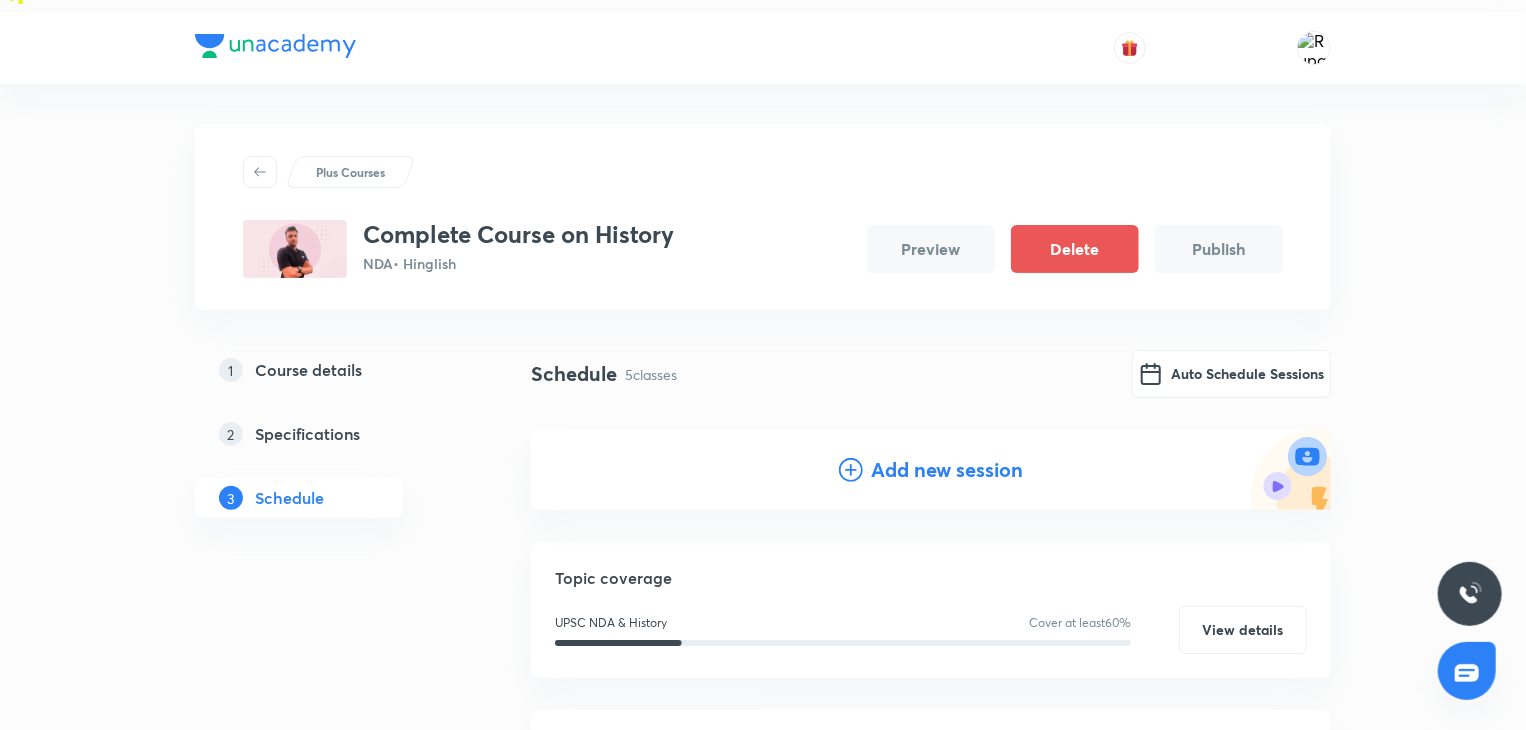 scroll, scrollTop: 0, scrollLeft: 0, axis: both 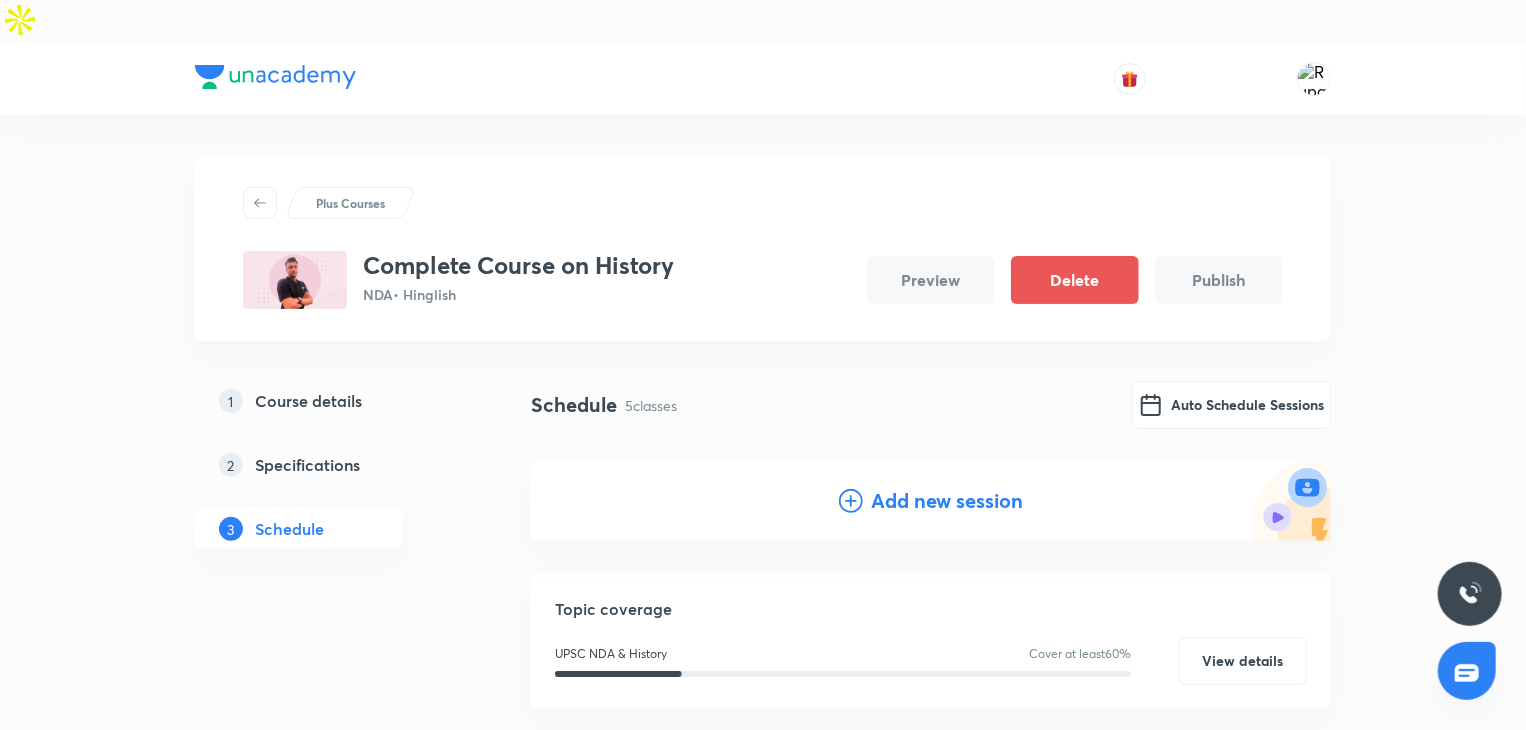click on "Add new session" at bounding box center [947, 501] 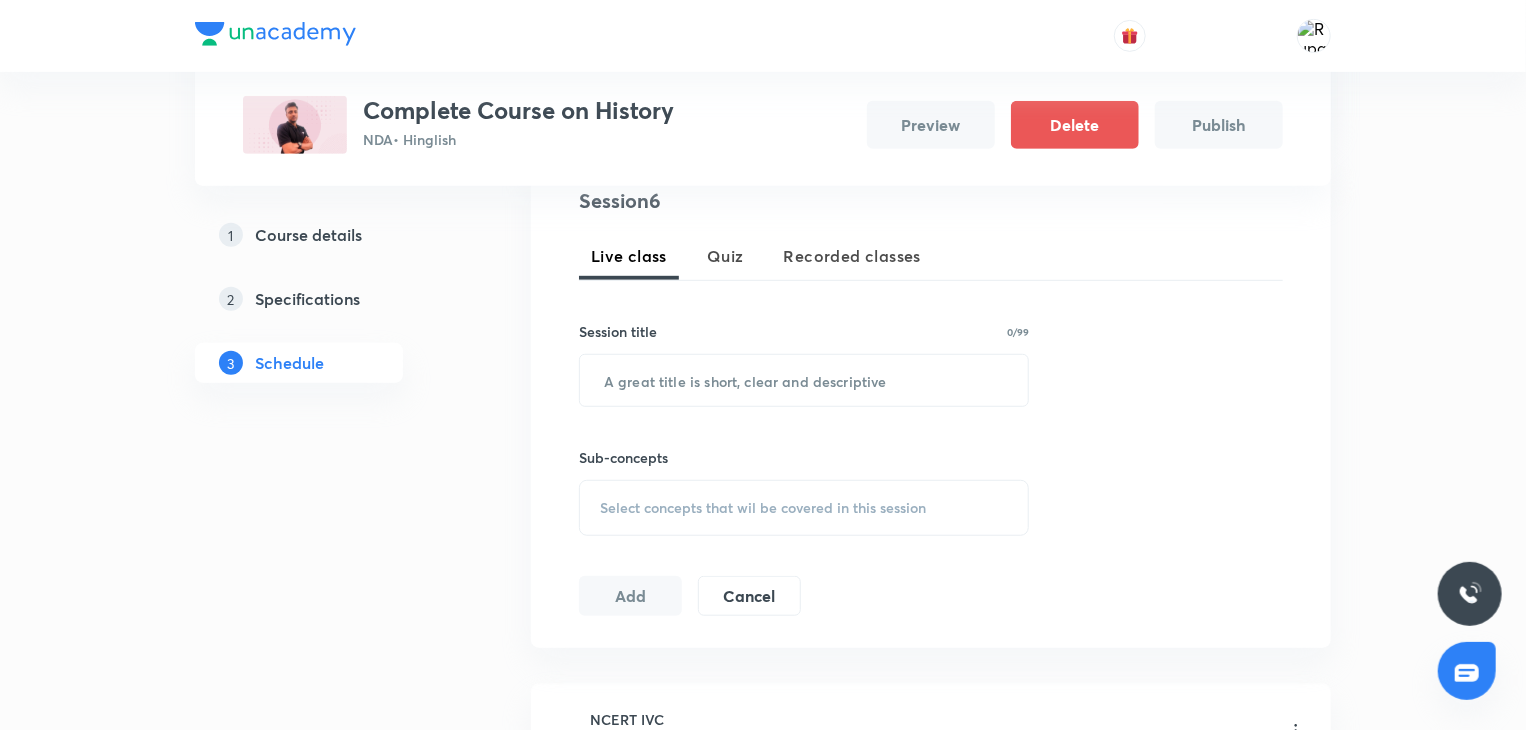 scroll, scrollTop: 468, scrollLeft: 0, axis: vertical 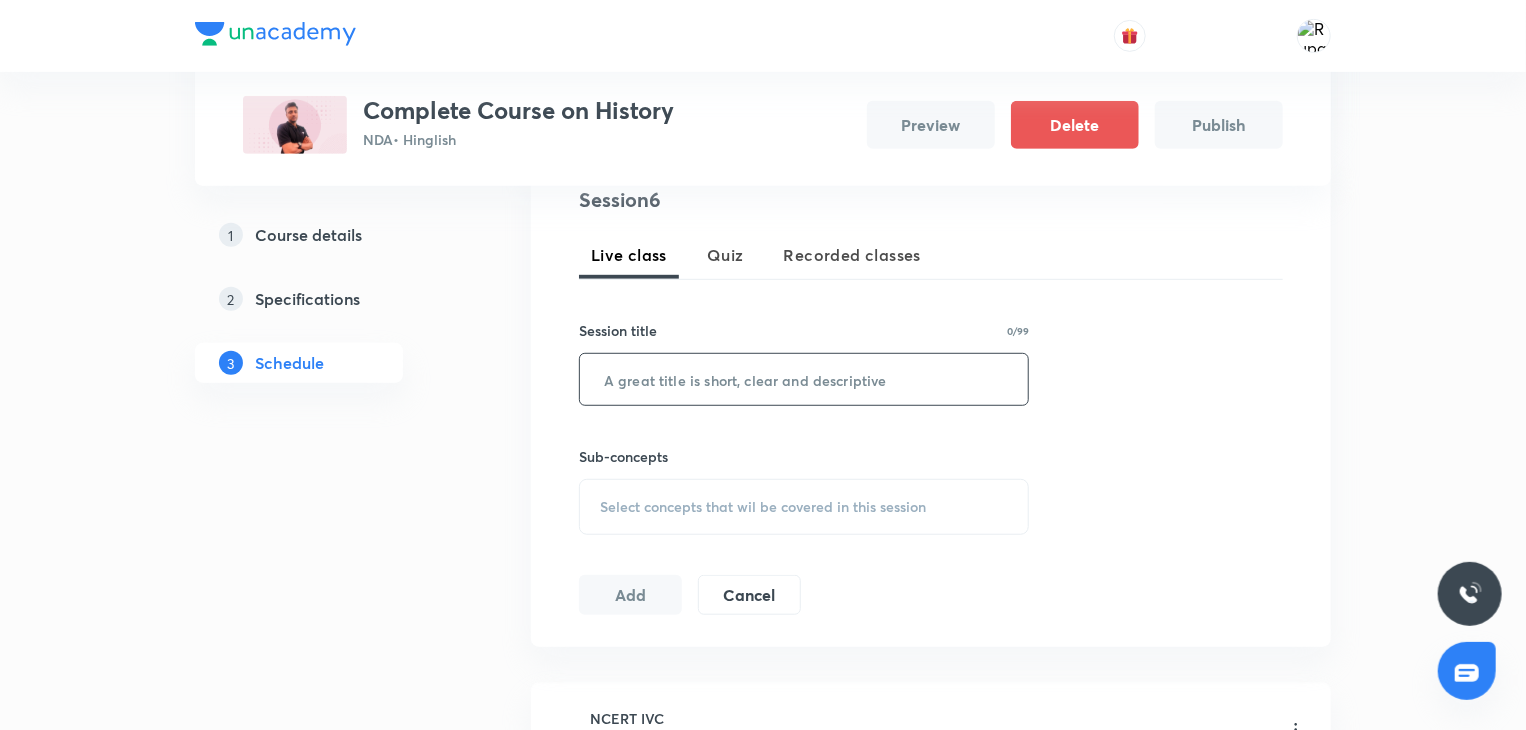 click at bounding box center [804, 379] 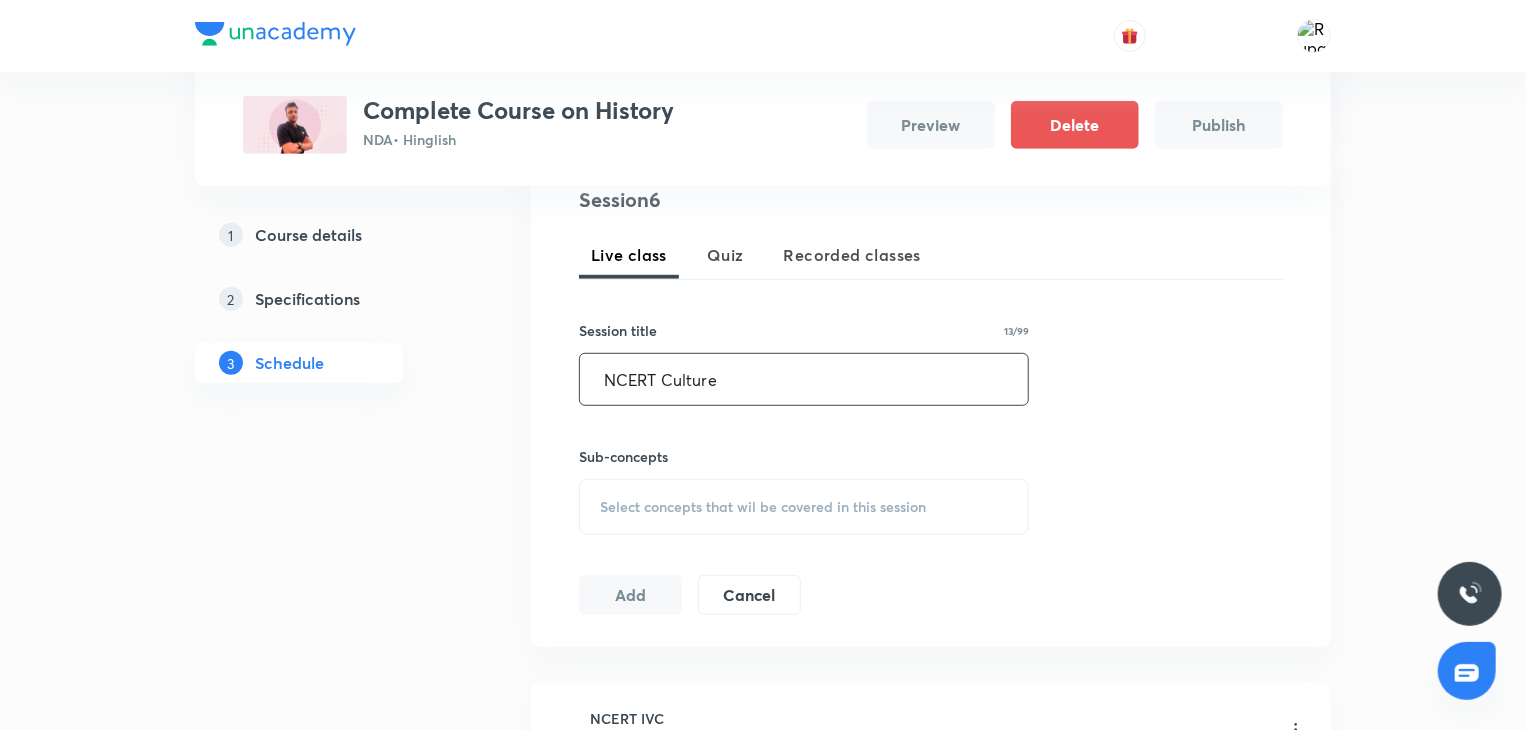 type on "NCERT Culture" 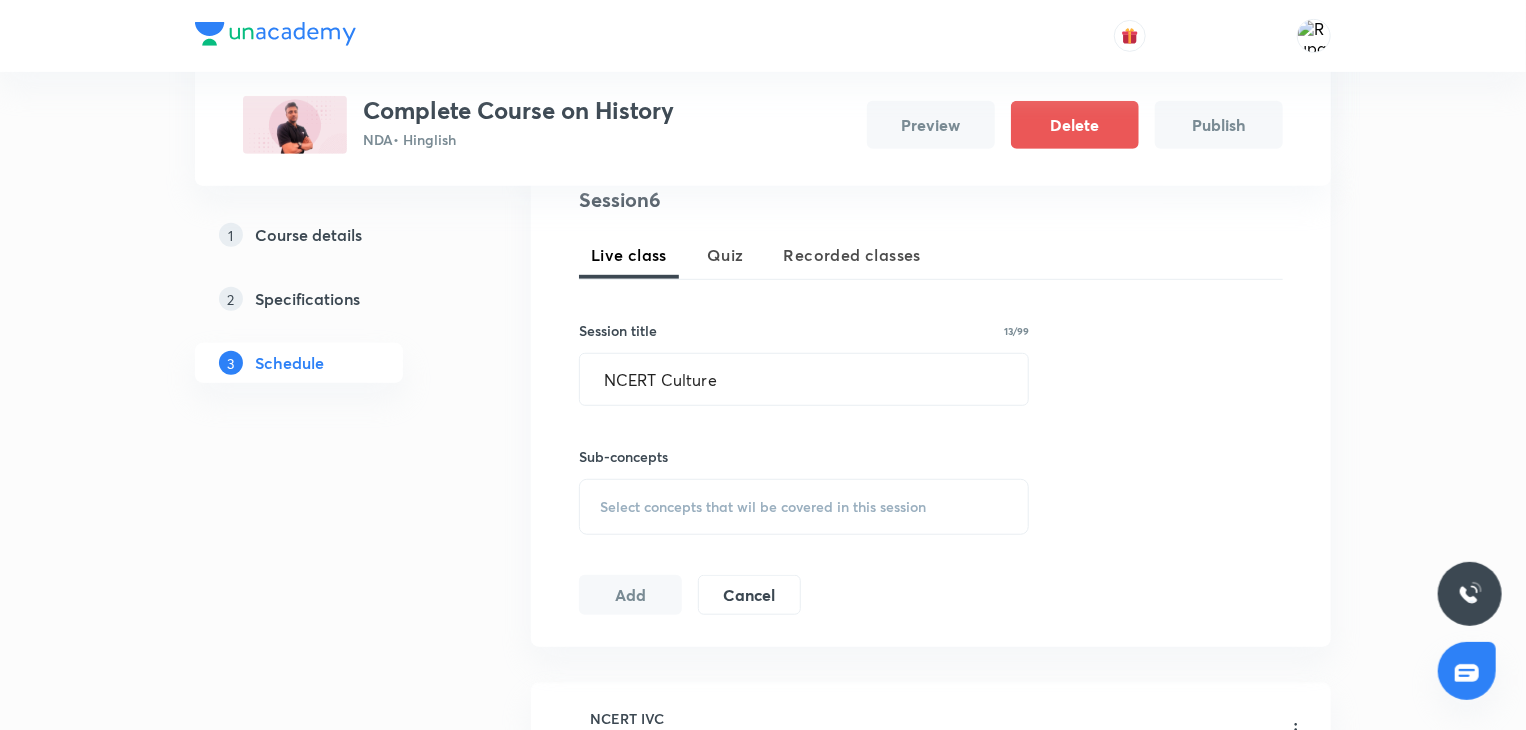 click on "Select concepts that wil be covered in this session" at bounding box center [763, 507] 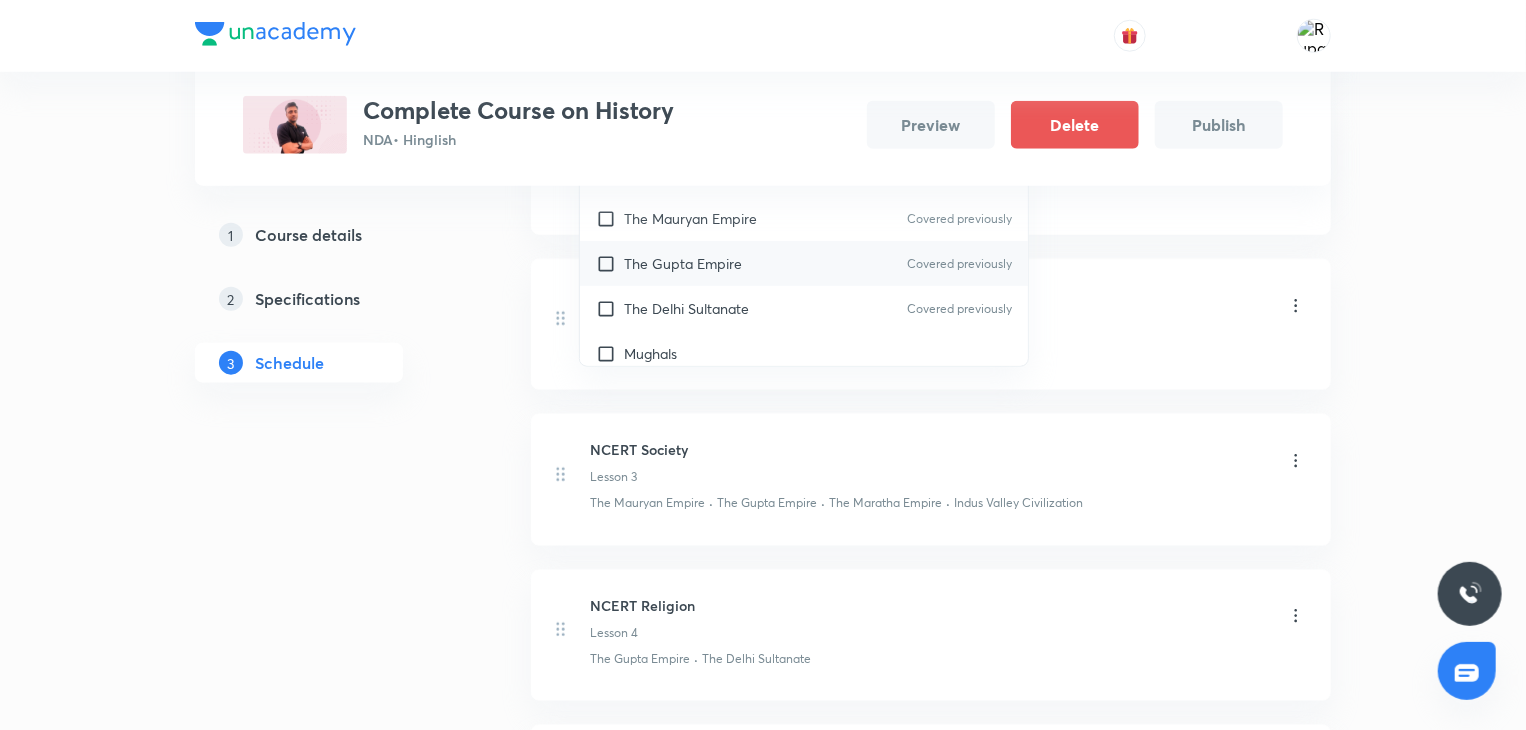 scroll, scrollTop: 1056, scrollLeft: 0, axis: vertical 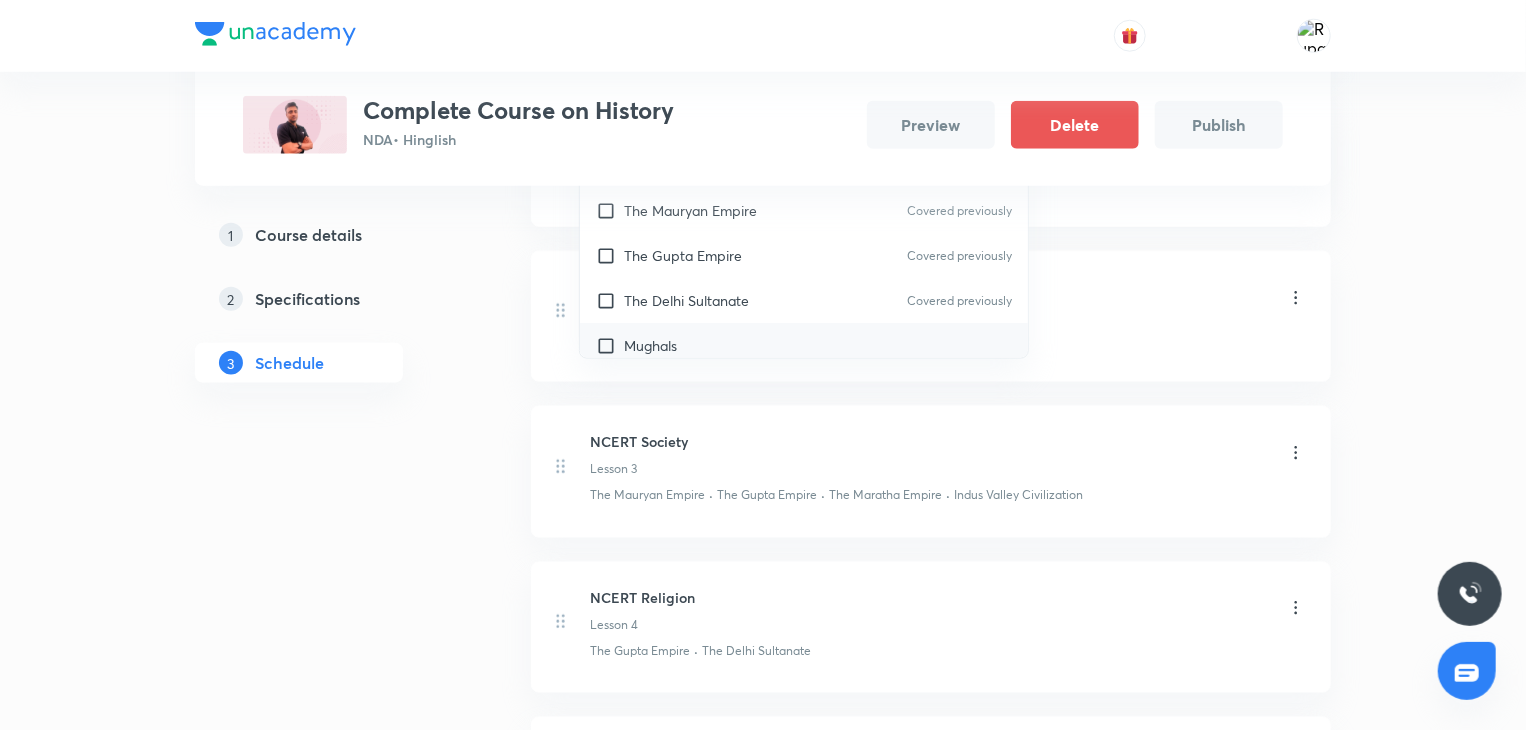 click on "Mughals" at bounding box center [804, 345] 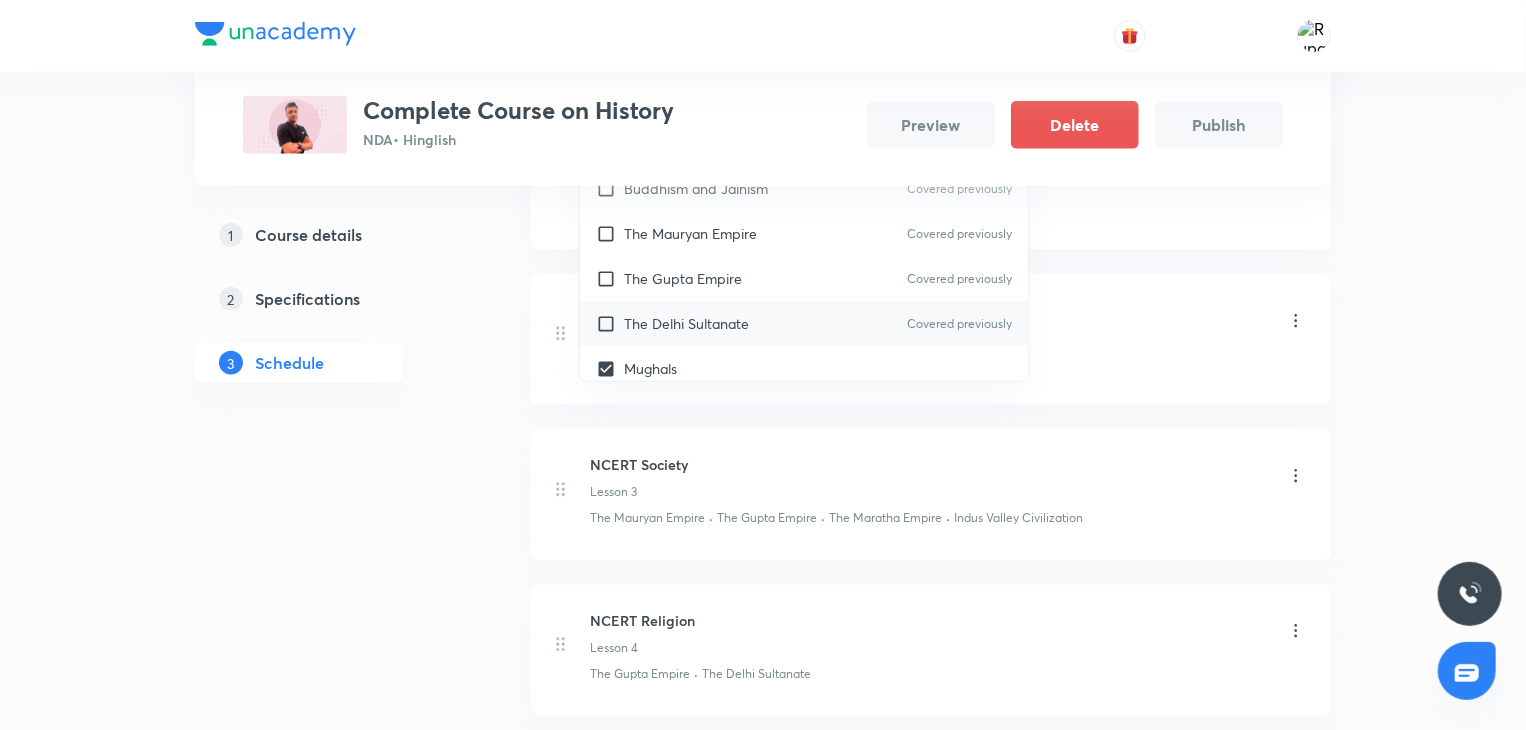 click on "The Delhi Sultanate" at bounding box center (686, 323) 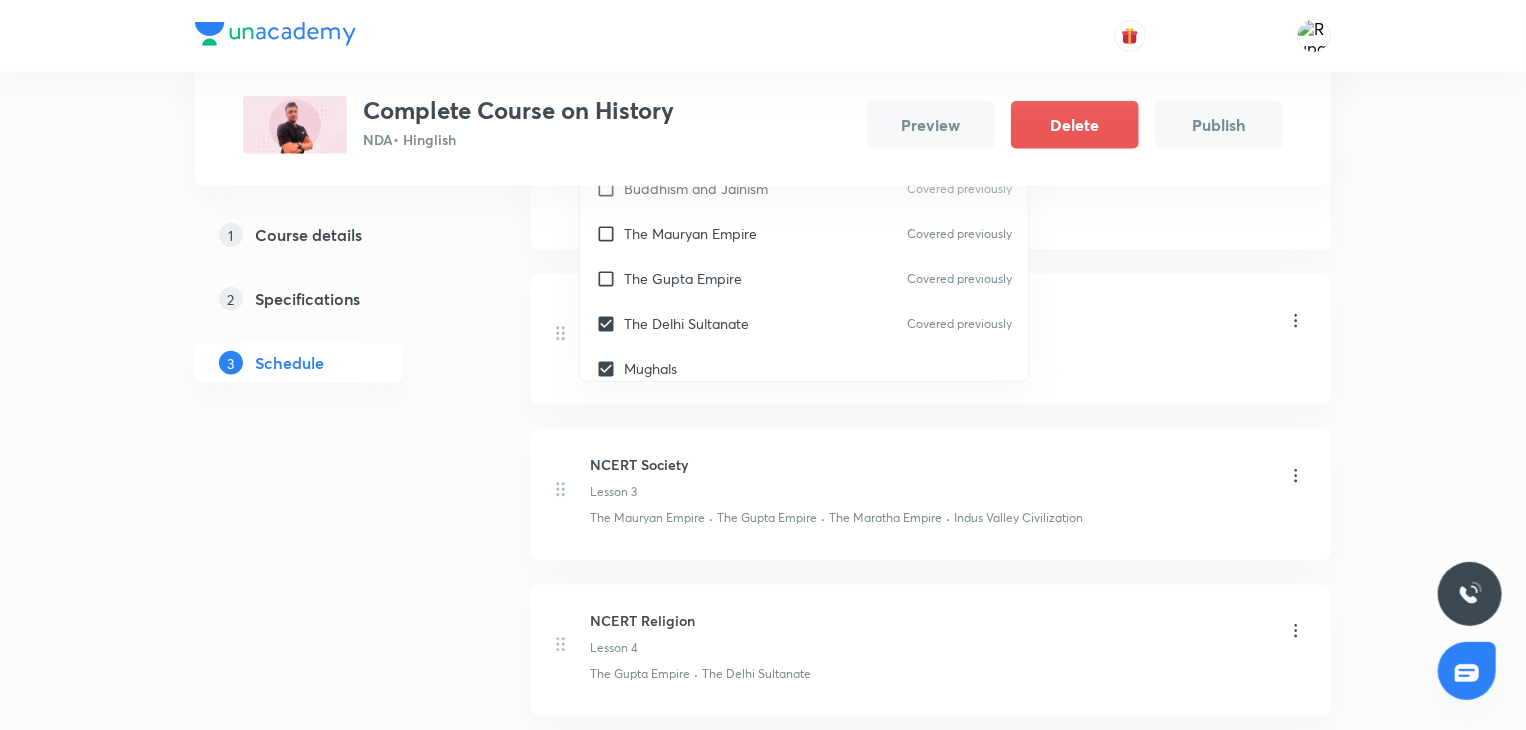 click on "Plus Courses Complete Course on History NDA  • Hinglish Preview Delete Publish 1 Course details 2 Specifications 3 Schedule Schedule 5  classes Auto Schedule Sessions Topic coverage UPSC NDA & History Cover at least  60 % View details Session  6 Live class Quiz Recorded classes Session title 13/99 NCERT Culture ​ Sub-concepts Mughals The Delhi Sultanate CLEAR ​ Survey of Indian History Aryan Civilization Covered previously Religions Movements Covered previously Buddhism and Jainism Covered previously The Mauryan Empire Covered previously The Gupta Empire Covered previously The Delhi Sultanate Covered previously Mughals The Maratha Empire Covered previously Indus Valley Civilization Covered previously Vedic Age Vijaynagar Empire Harappan Civilization Partition of Bengal Lucknow Pact 1916 Non-Cooperation Movement Khilafat Movement Home Rule Movement Formation of Muslim League Charter Act 1853 Charter Act 1833 Pitt's Act 1784 Regulating Act of 1773 Battle of Buxar Battle of Plassey Anglo-Mysore War Add ·" at bounding box center (763, 61) 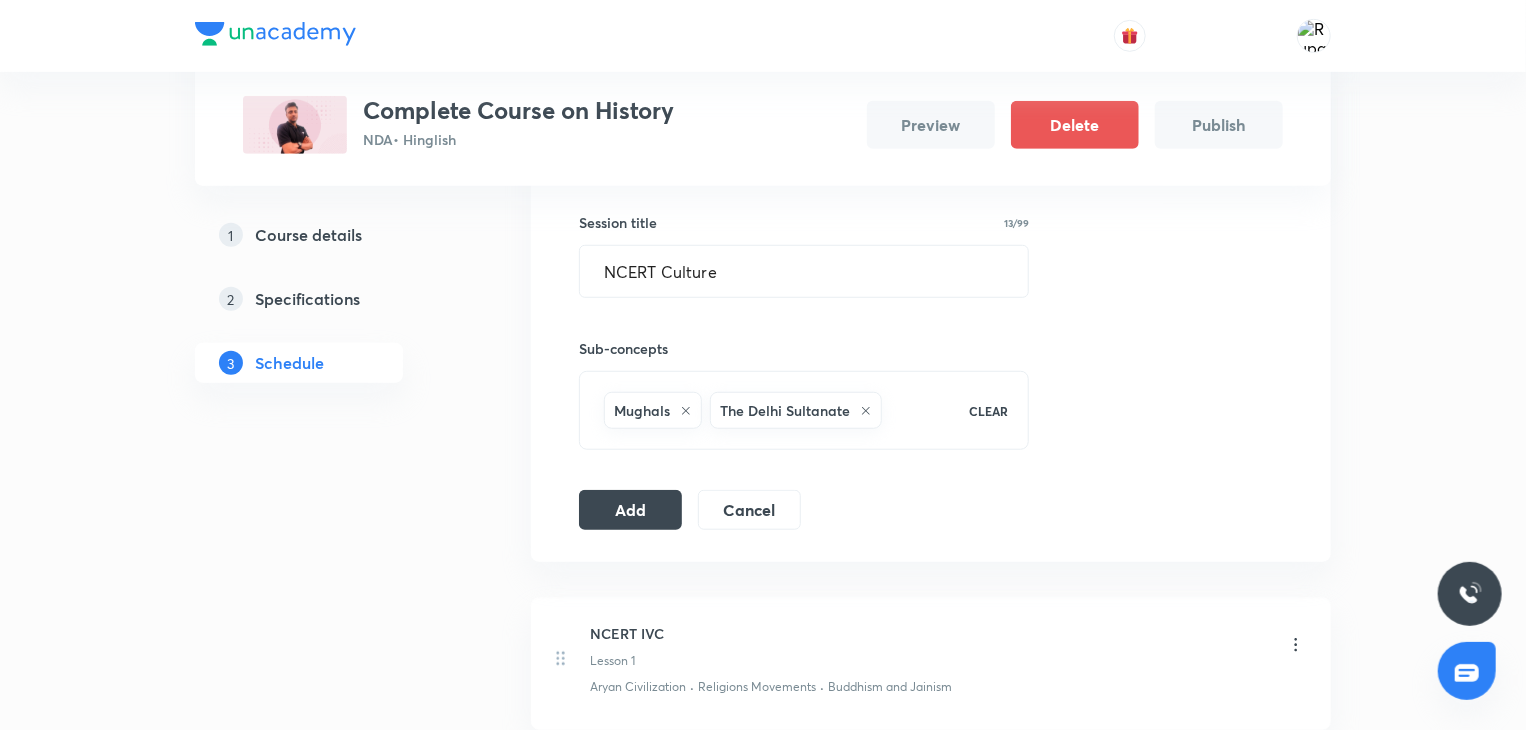 scroll, scrollTop: 587, scrollLeft: 0, axis: vertical 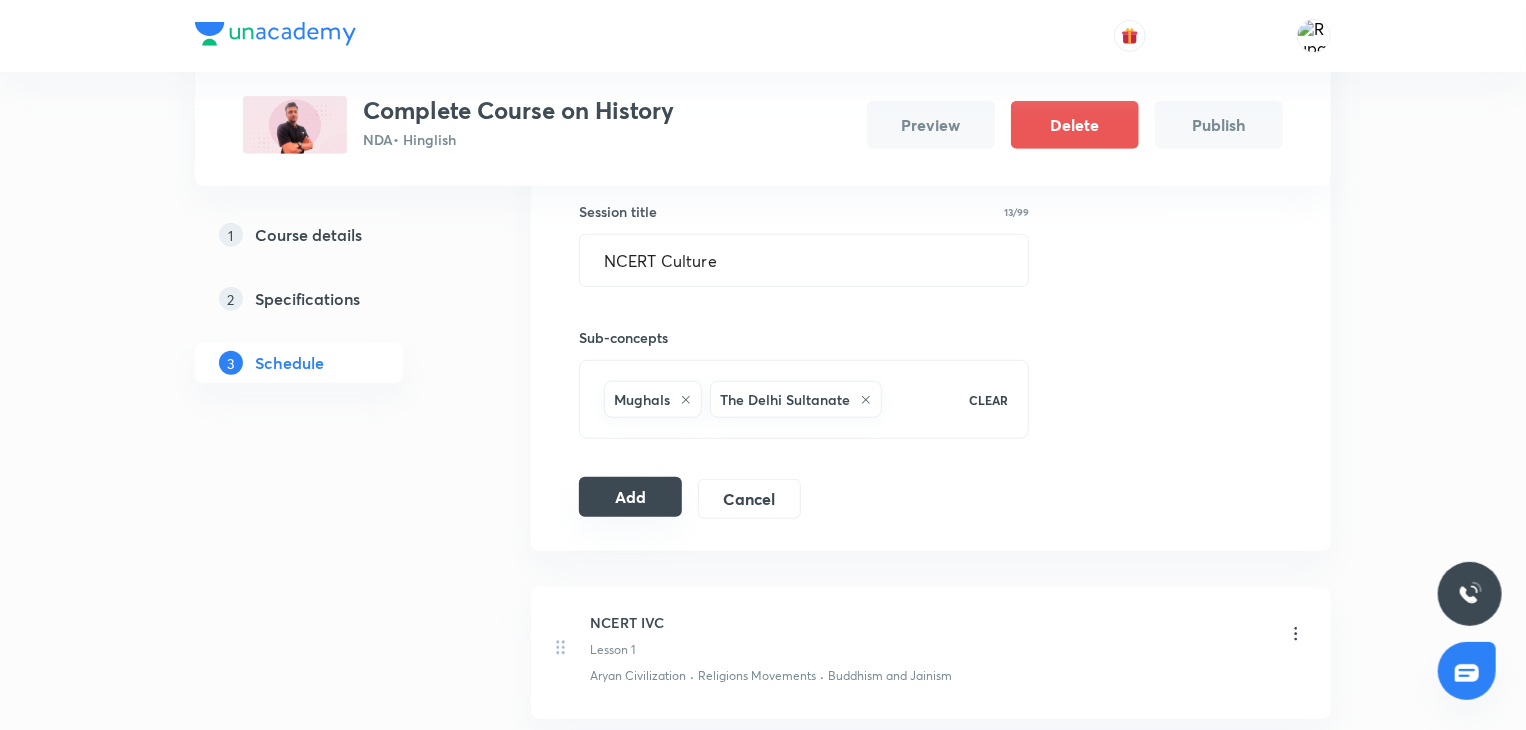 click on "Add" at bounding box center (630, 497) 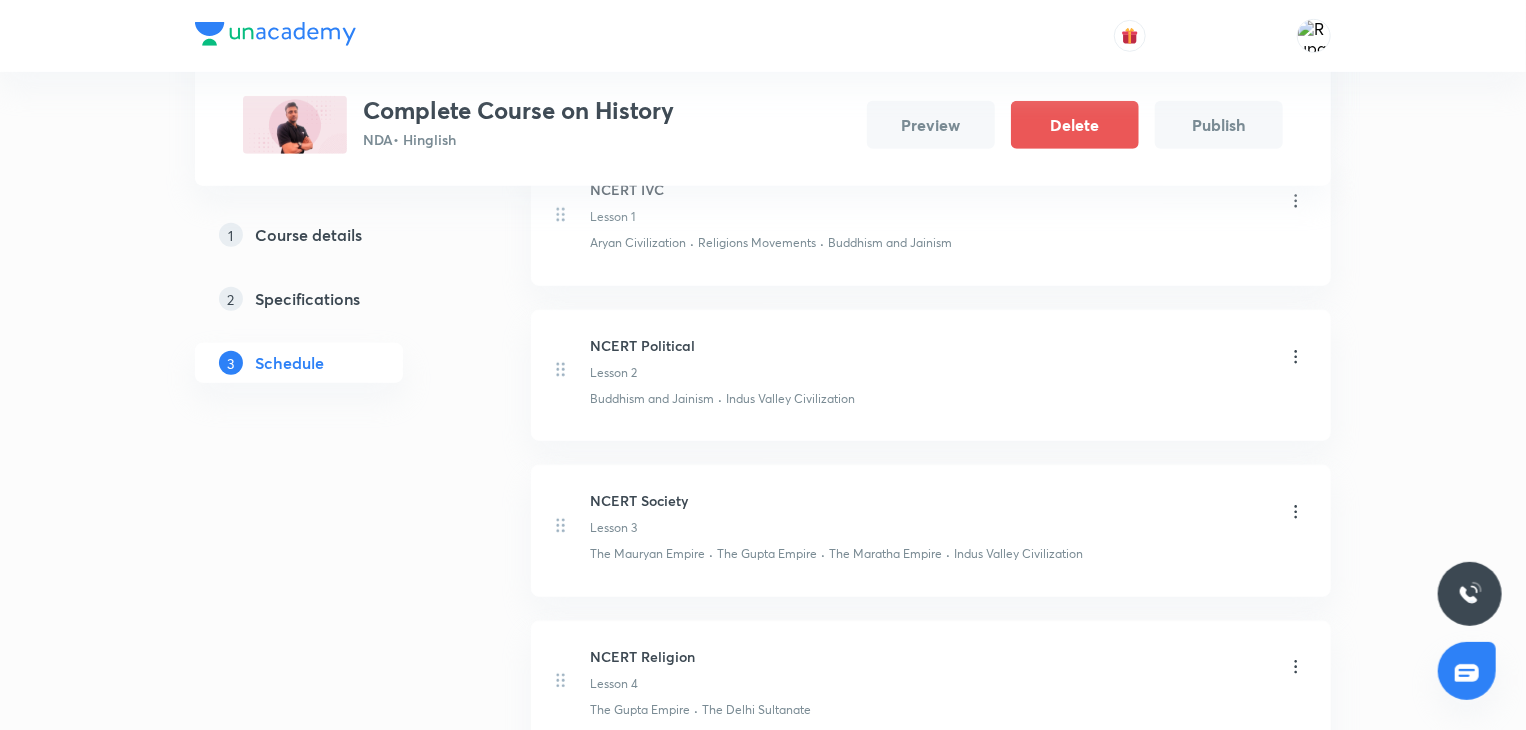 scroll, scrollTop: 0, scrollLeft: 0, axis: both 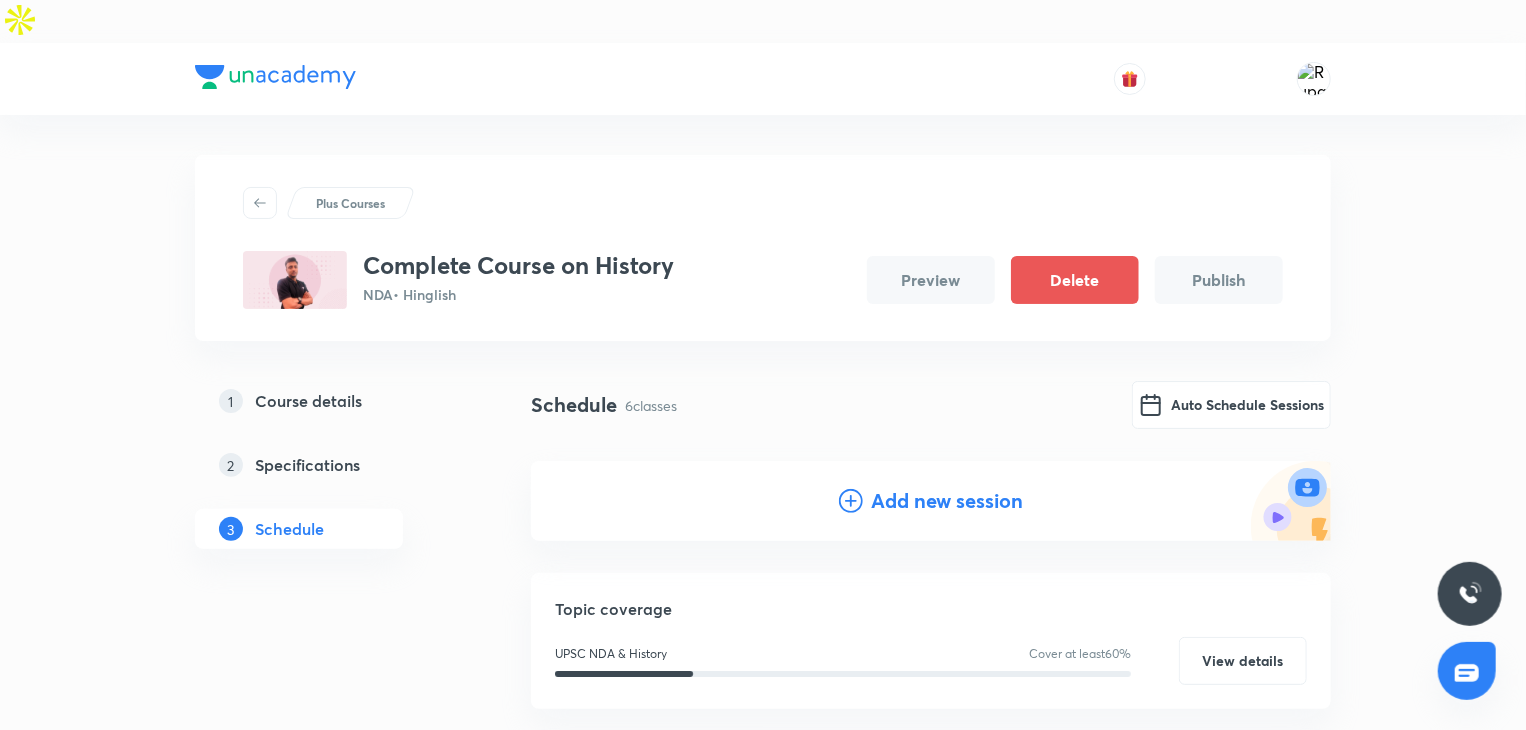click on "Add new session" at bounding box center (947, 501) 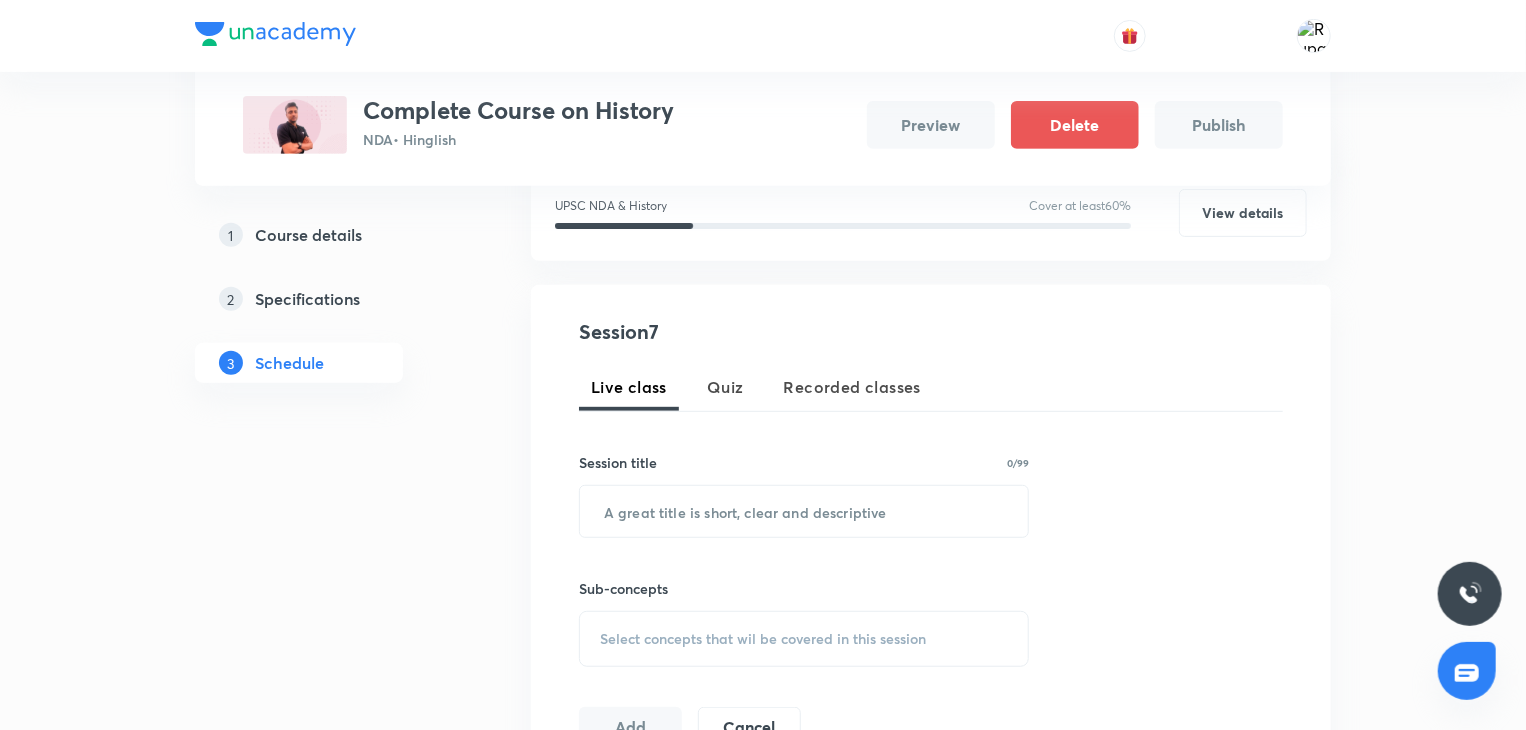 scroll, scrollTop: 338, scrollLeft: 0, axis: vertical 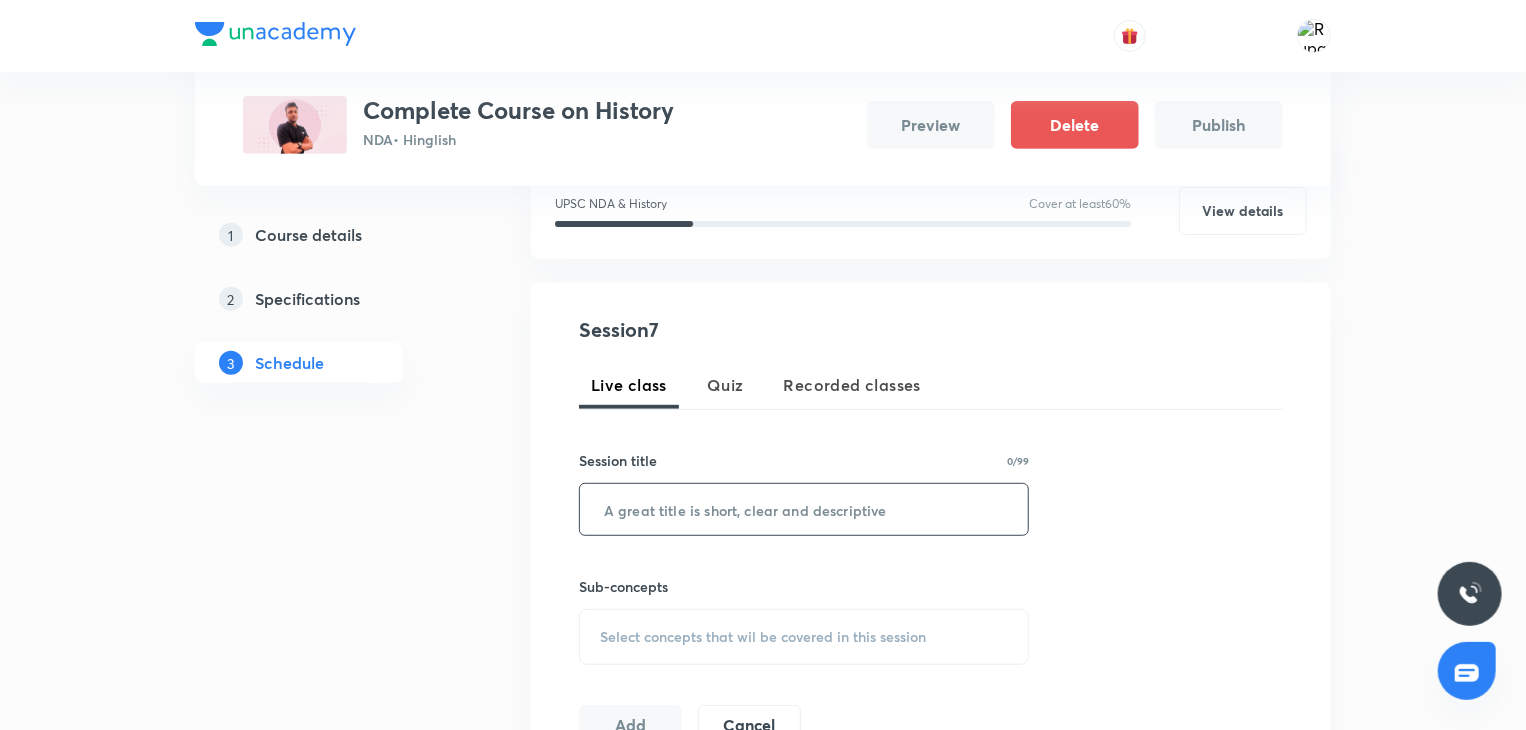 click at bounding box center [804, 509] 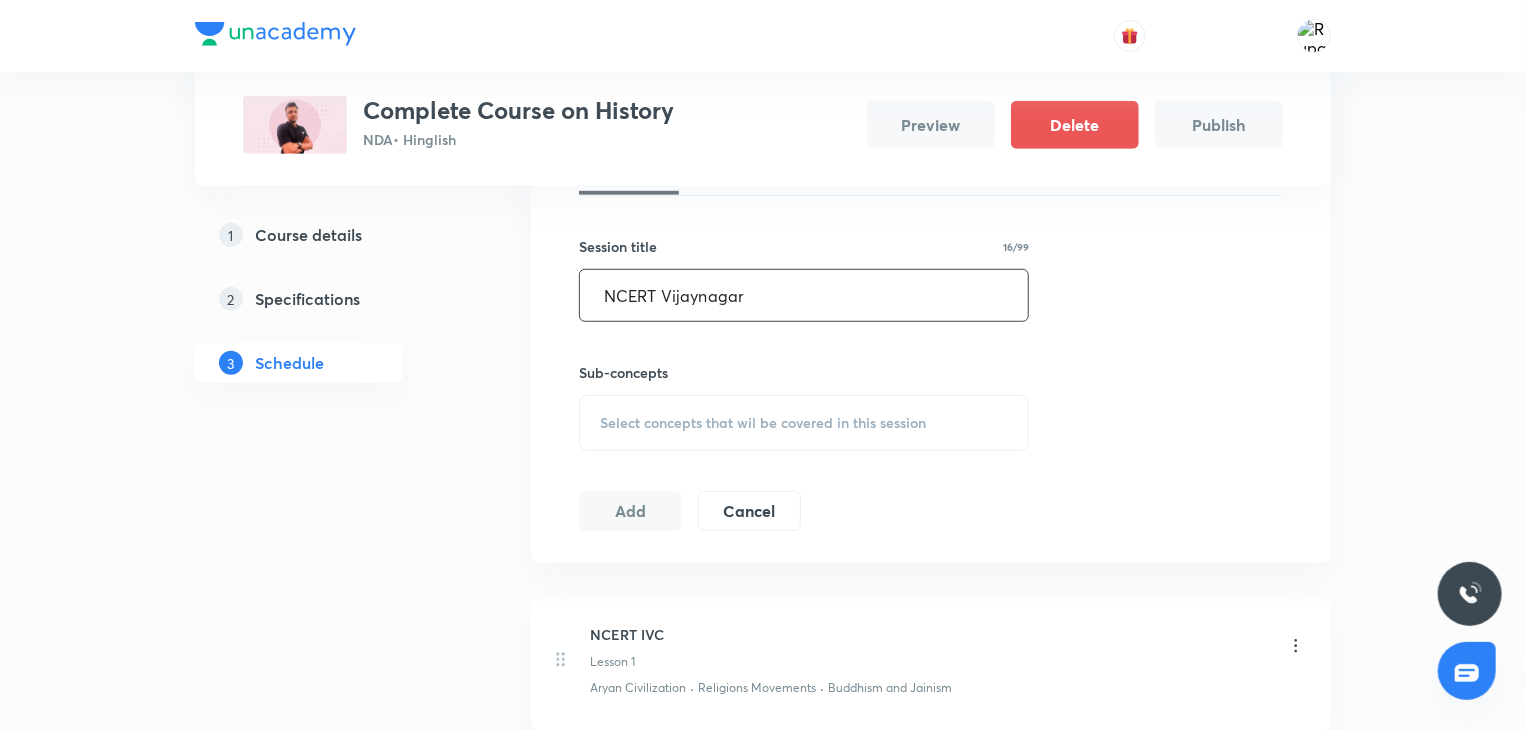 scroll, scrollTop: 554, scrollLeft: 0, axis: vertical 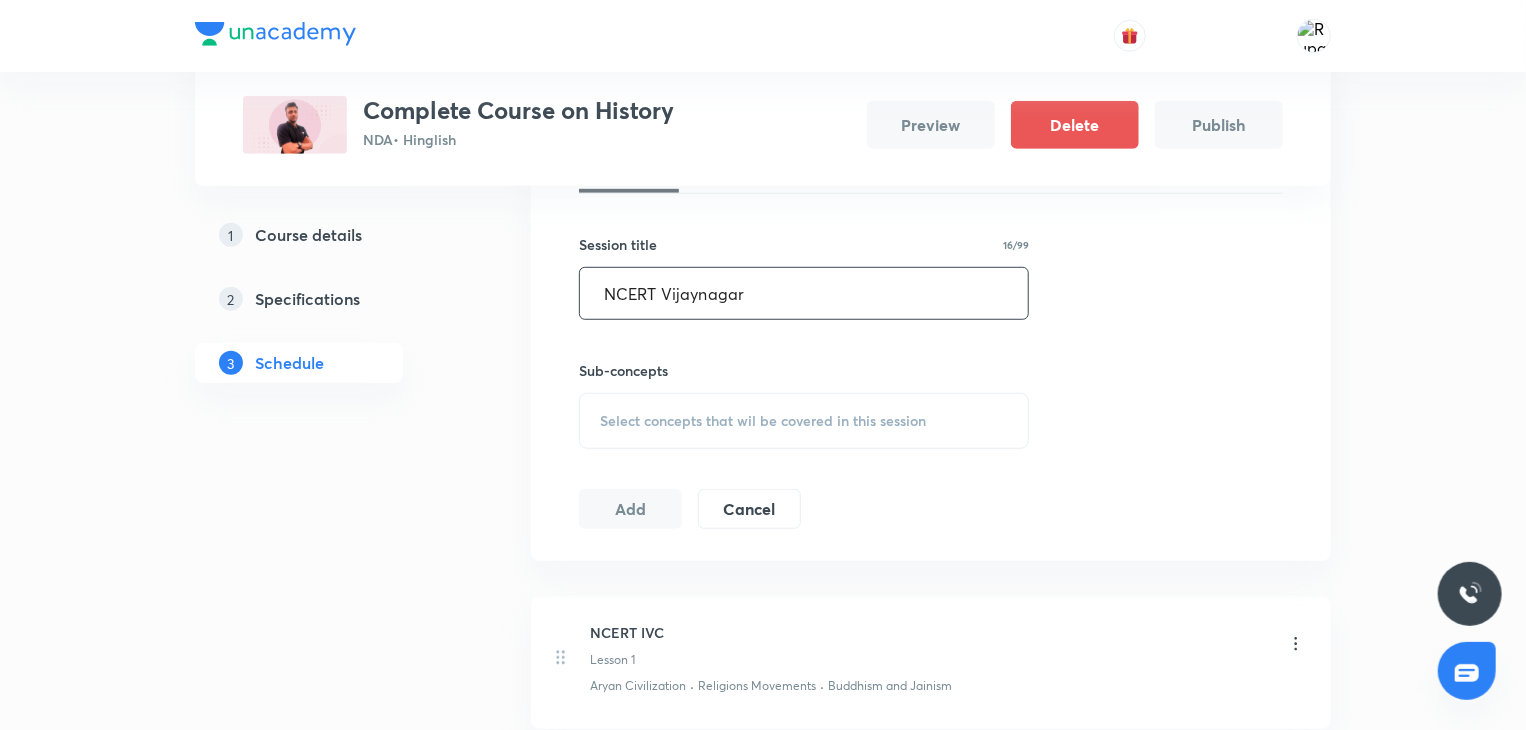 type on "NCERT Vijaynagar" 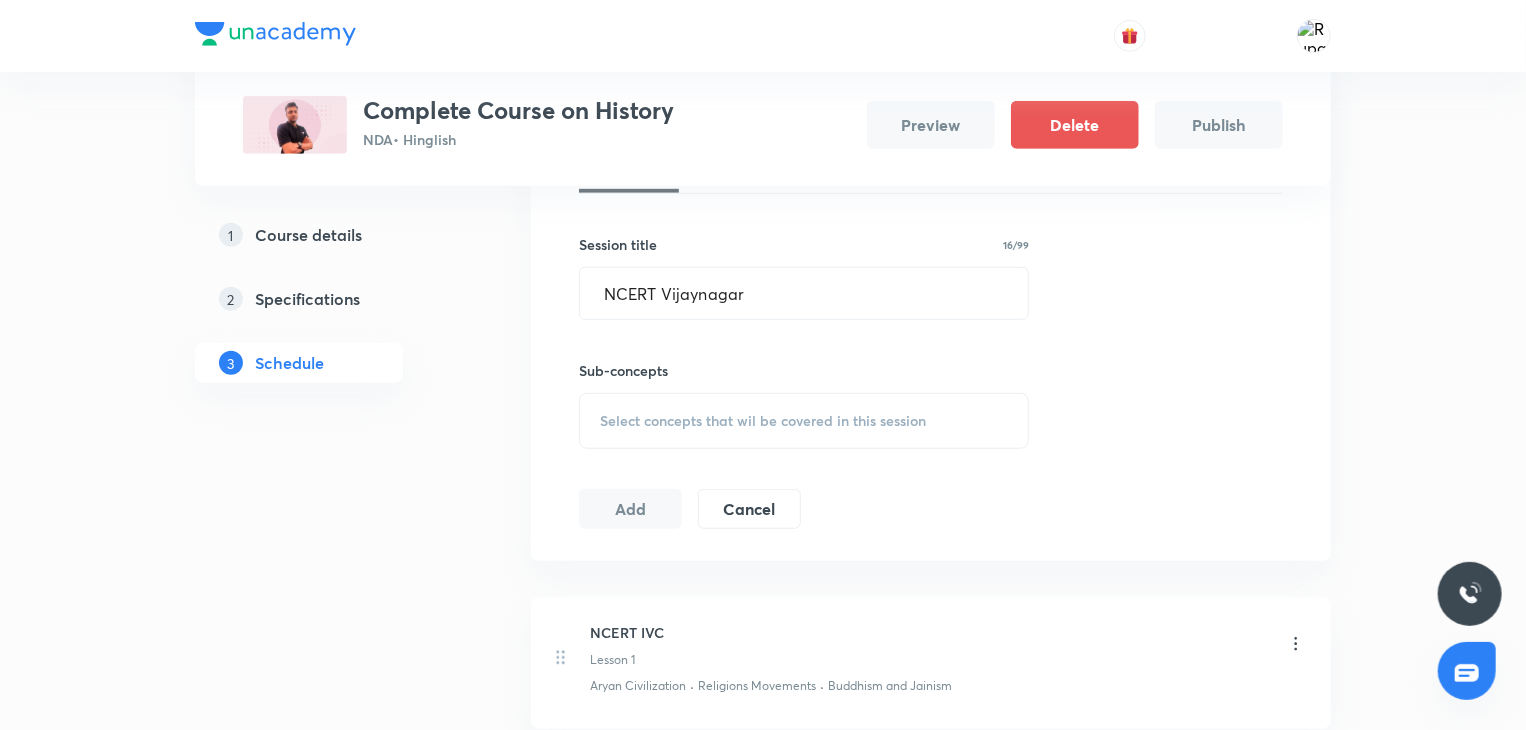 click on "Select concepts that wil be covered in this session" at bounding box center [763, 421] 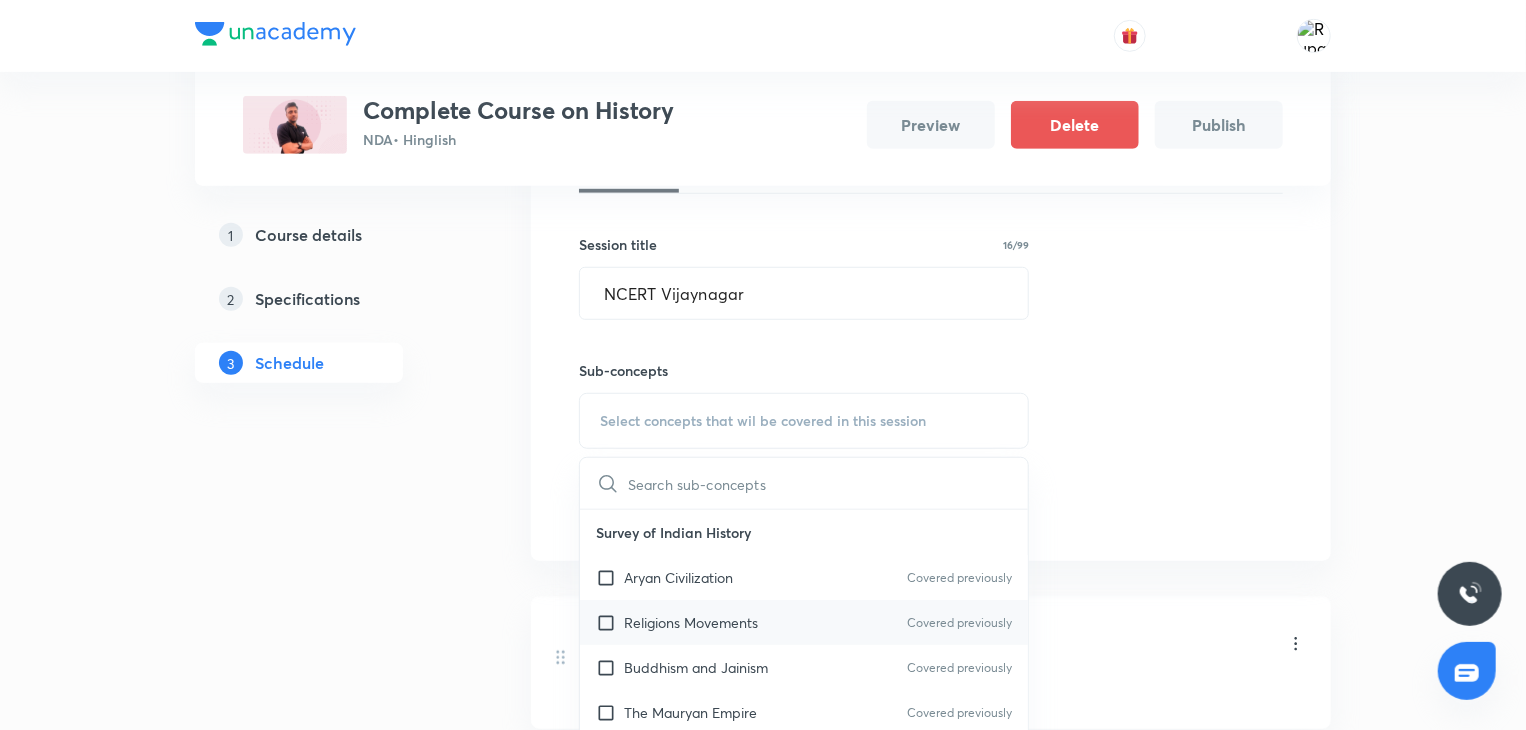 click on "Religions Movements Covered previously" at bounding box center (804, 622) 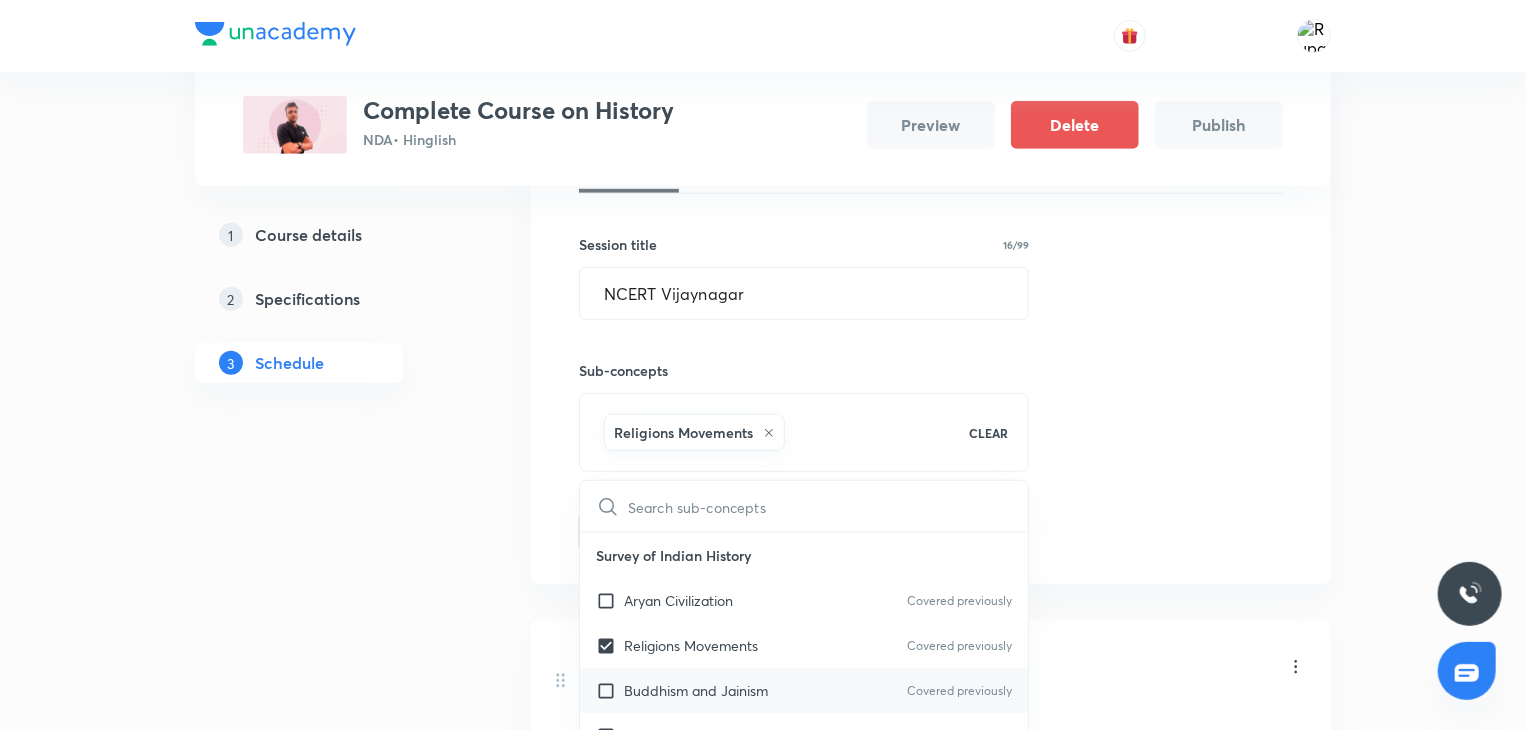 click on "Buddhism and Jainism" at bounding box center [696, 690] 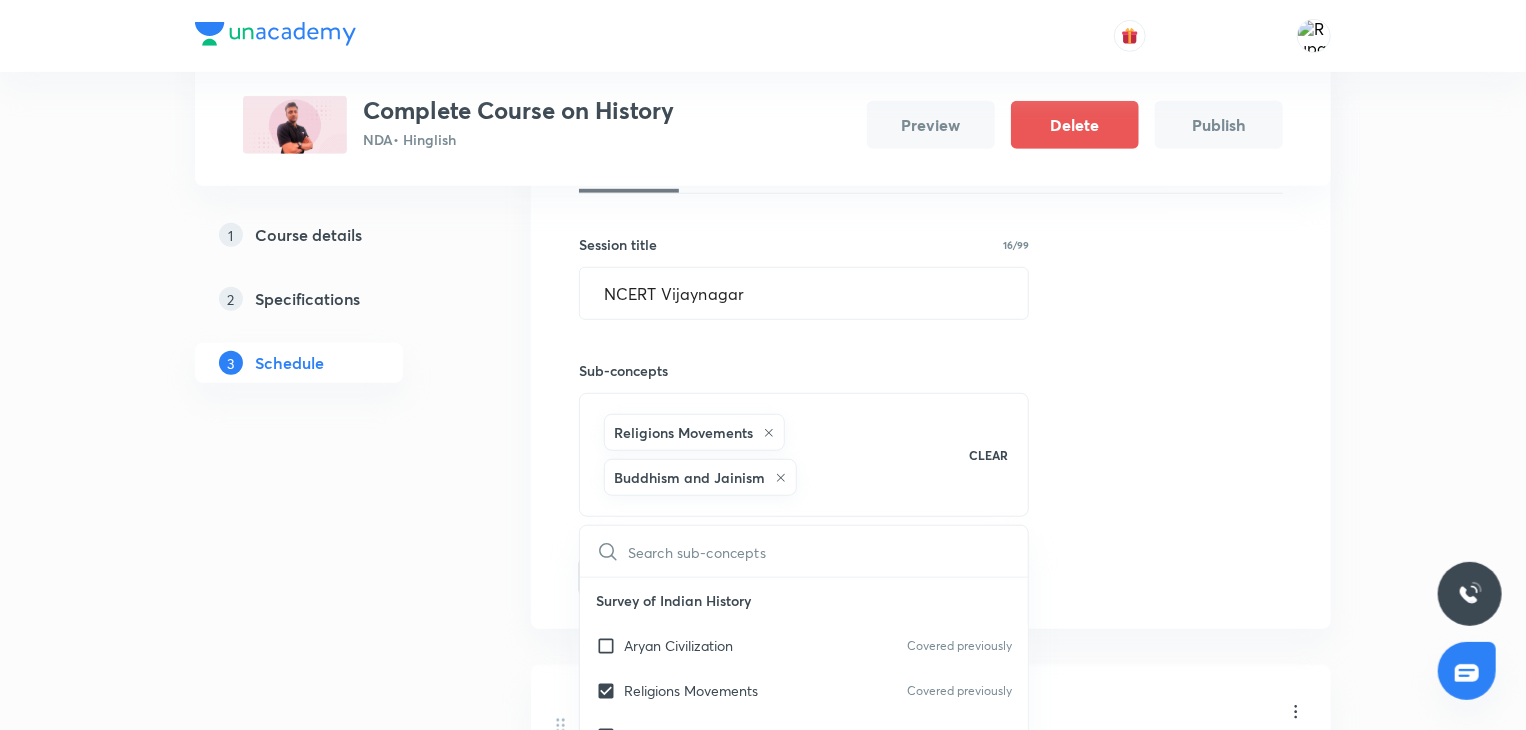 click on "1 Course details 2 Specifications 3 Schedule" at bounding box center [331, 776] 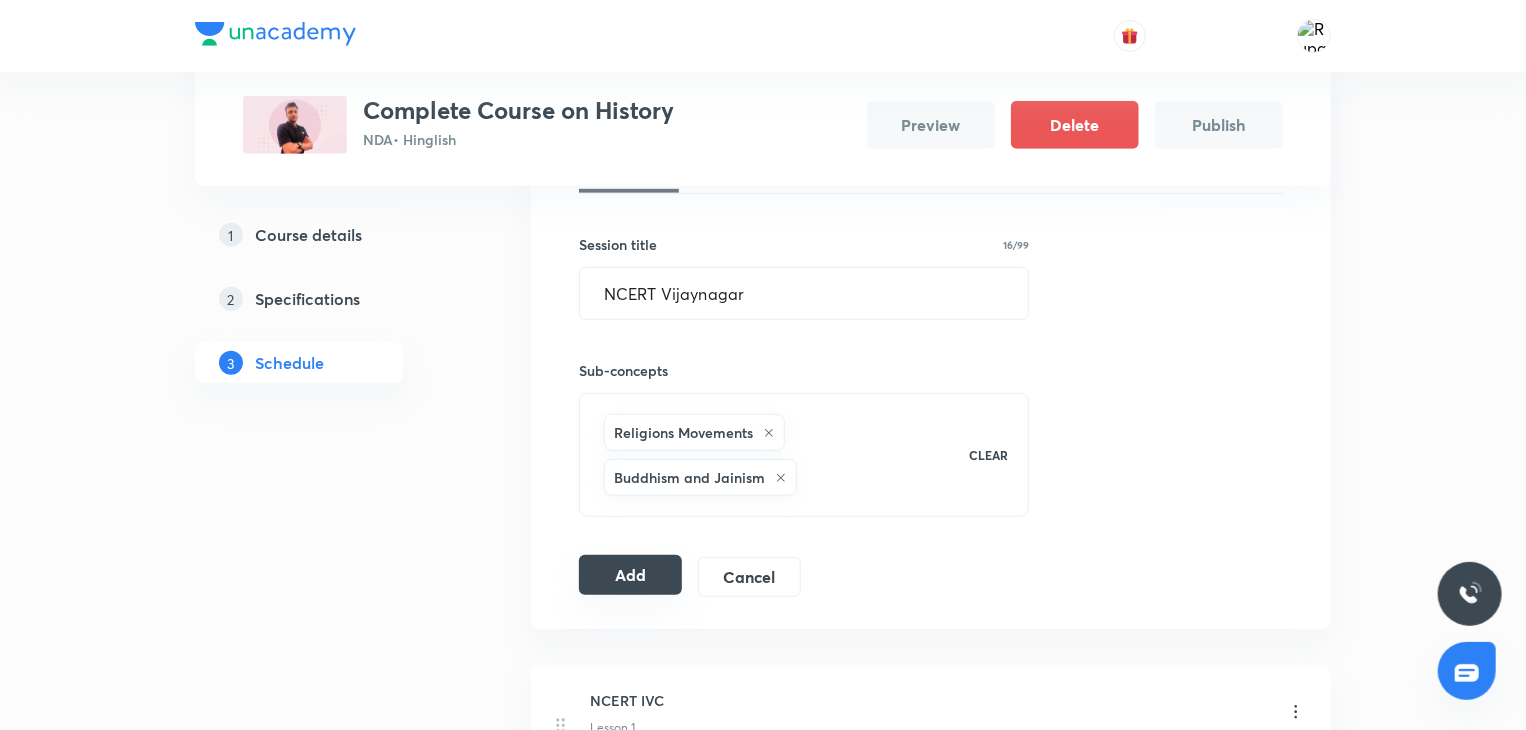 click on "Add" at bounding box center [630, 575] 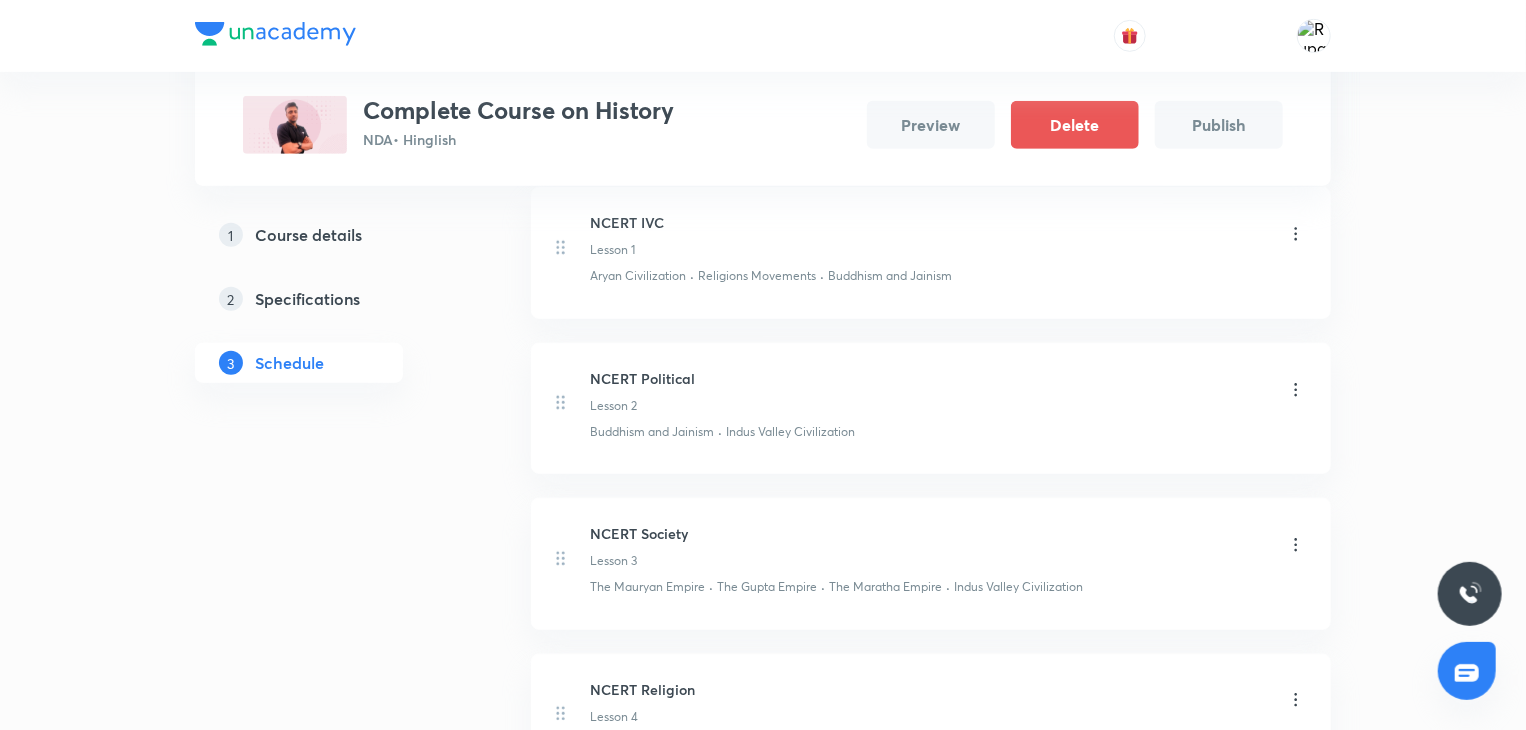 scroll, scrollTop: 0, scrollLeft: 0, axis: both 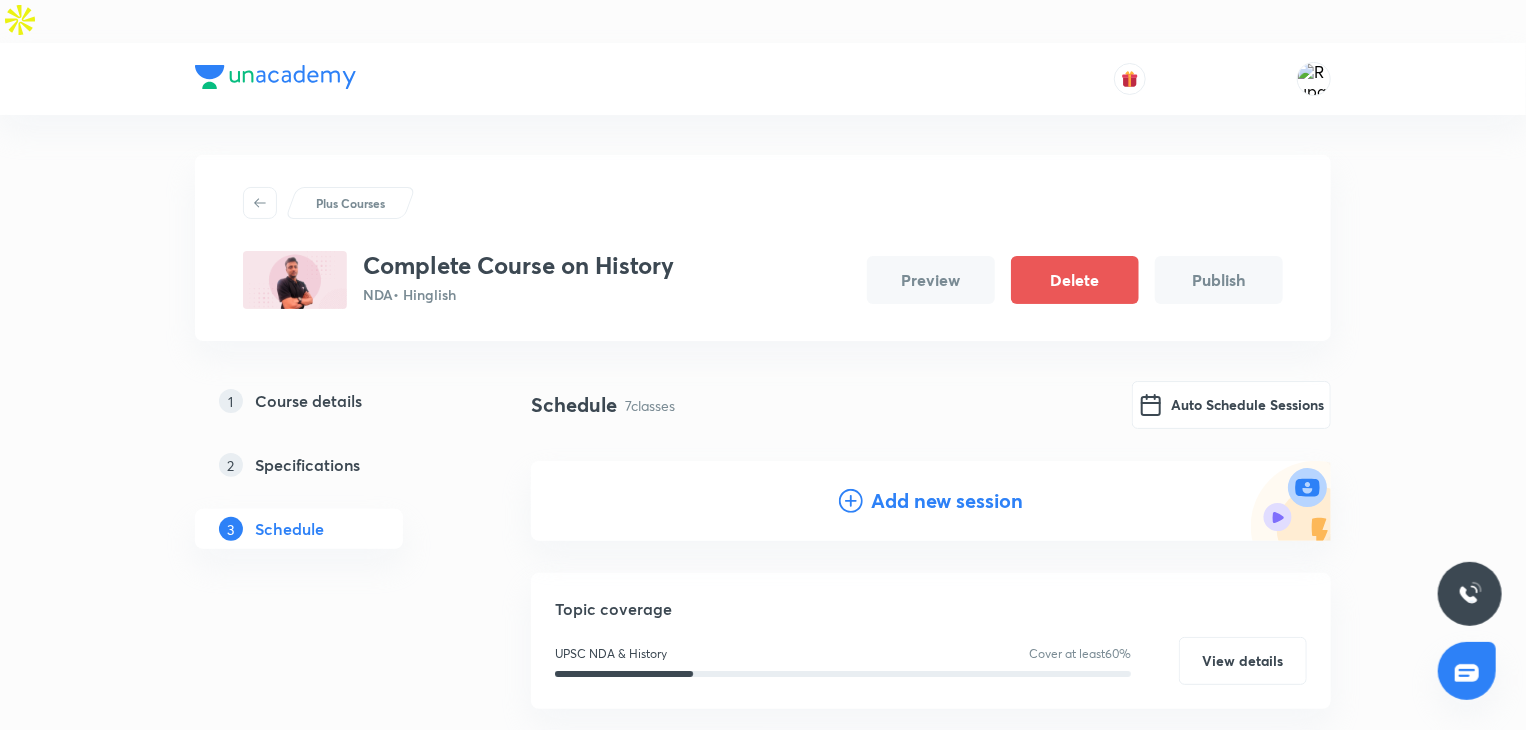 click on "Add new session" at bounding box center [947, 501] 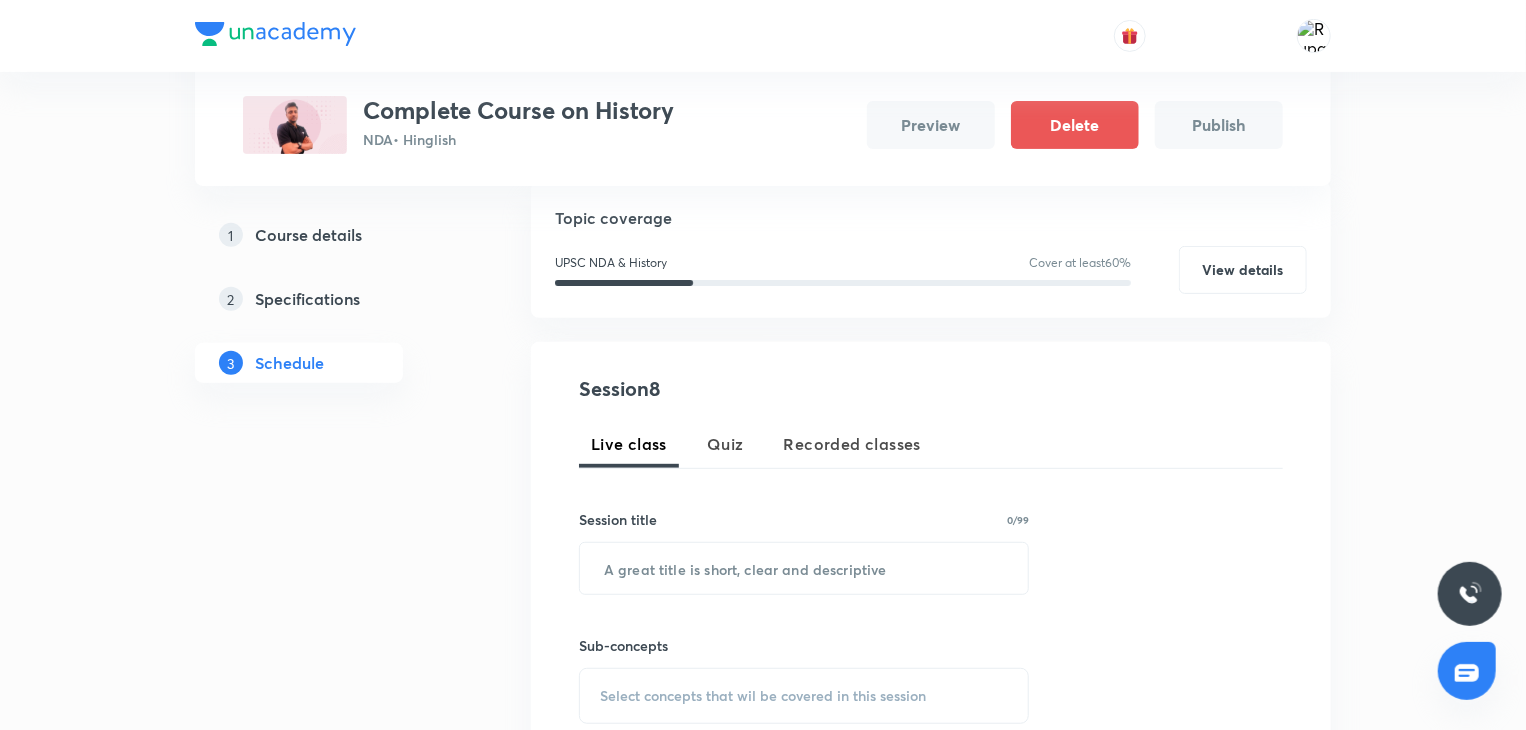 scroll, scrollTop: 280, scrollLeft: 0, axis: vertical 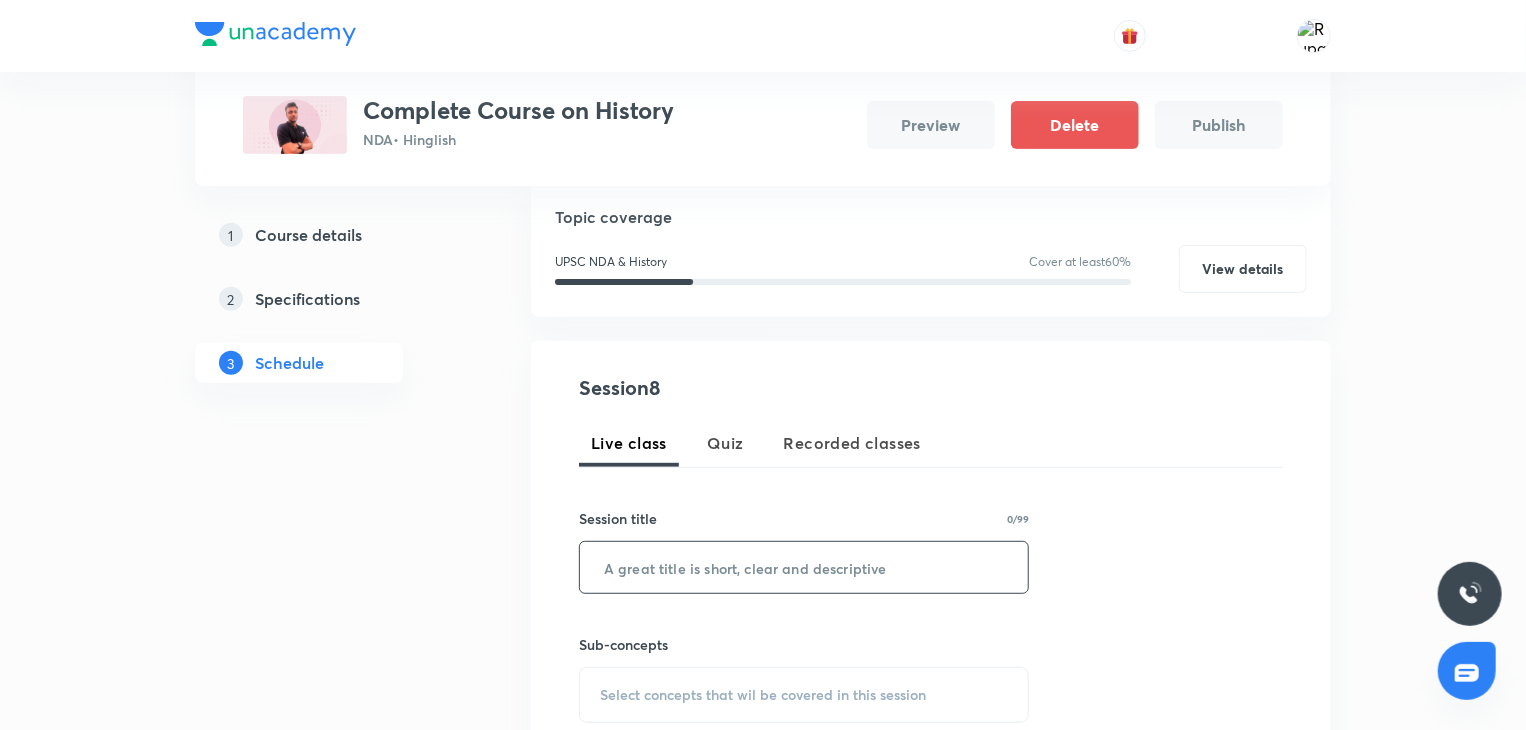 click at bounding box center (804, 567) 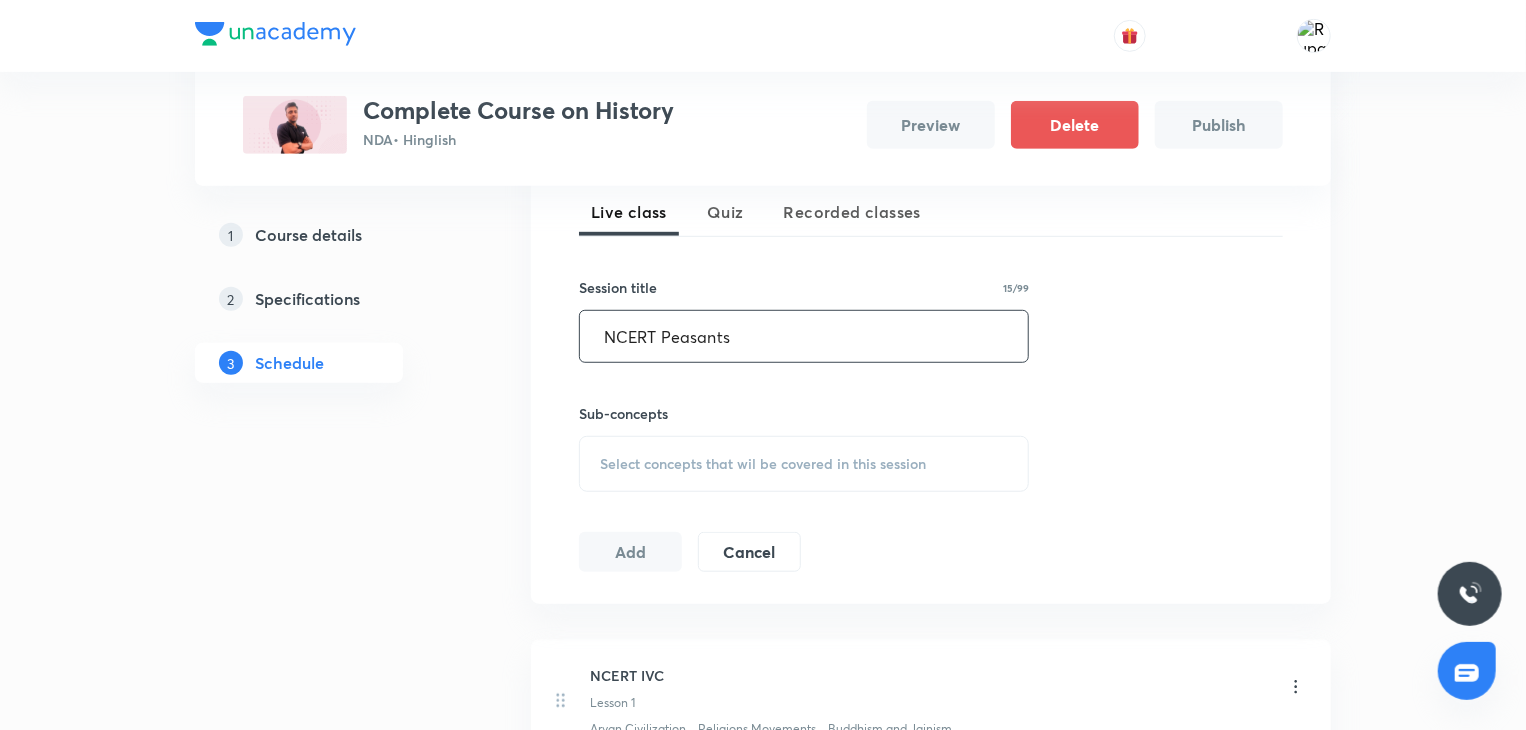 scroll, scrollTop: 551, scrollLeft: 0, axis: vertical 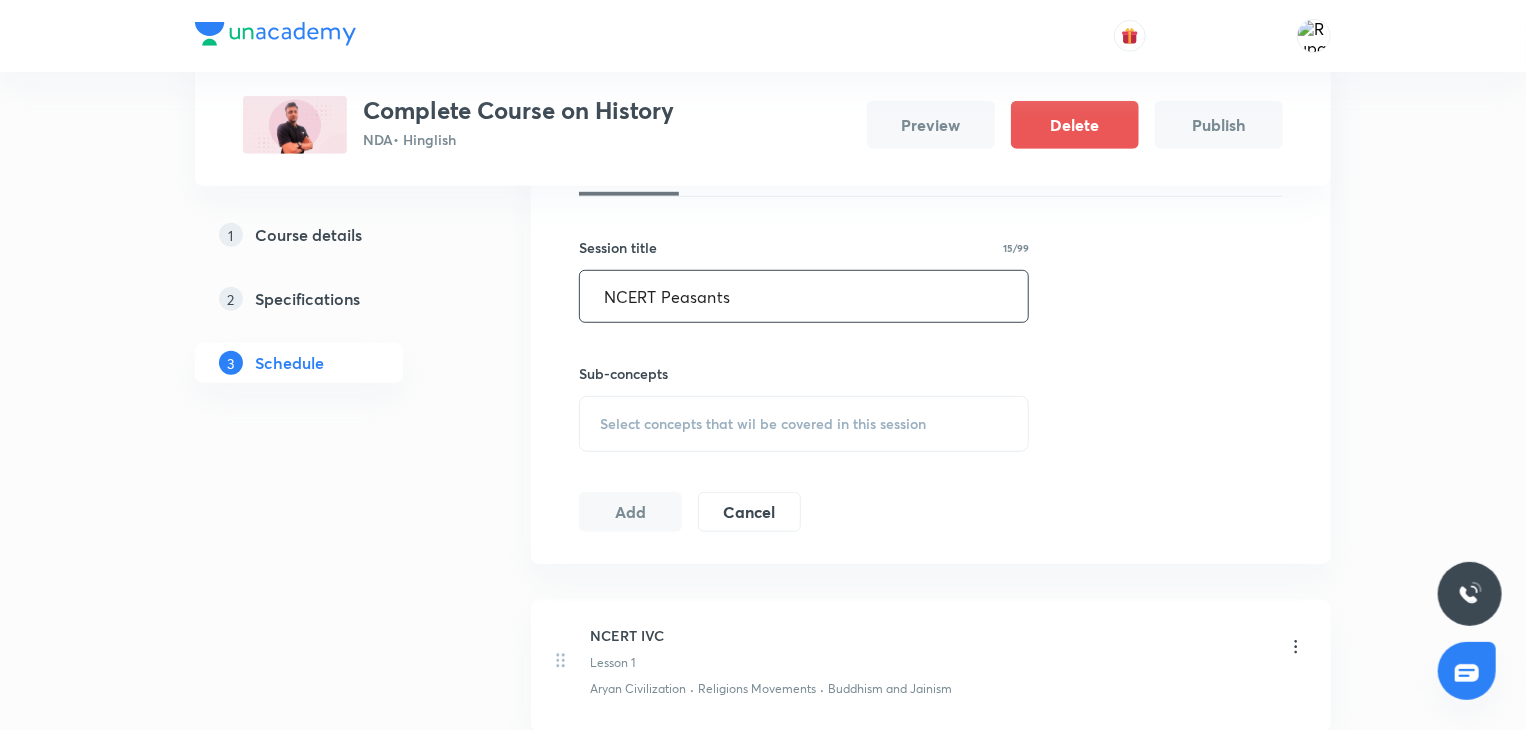 type on "NCERT Peasants" 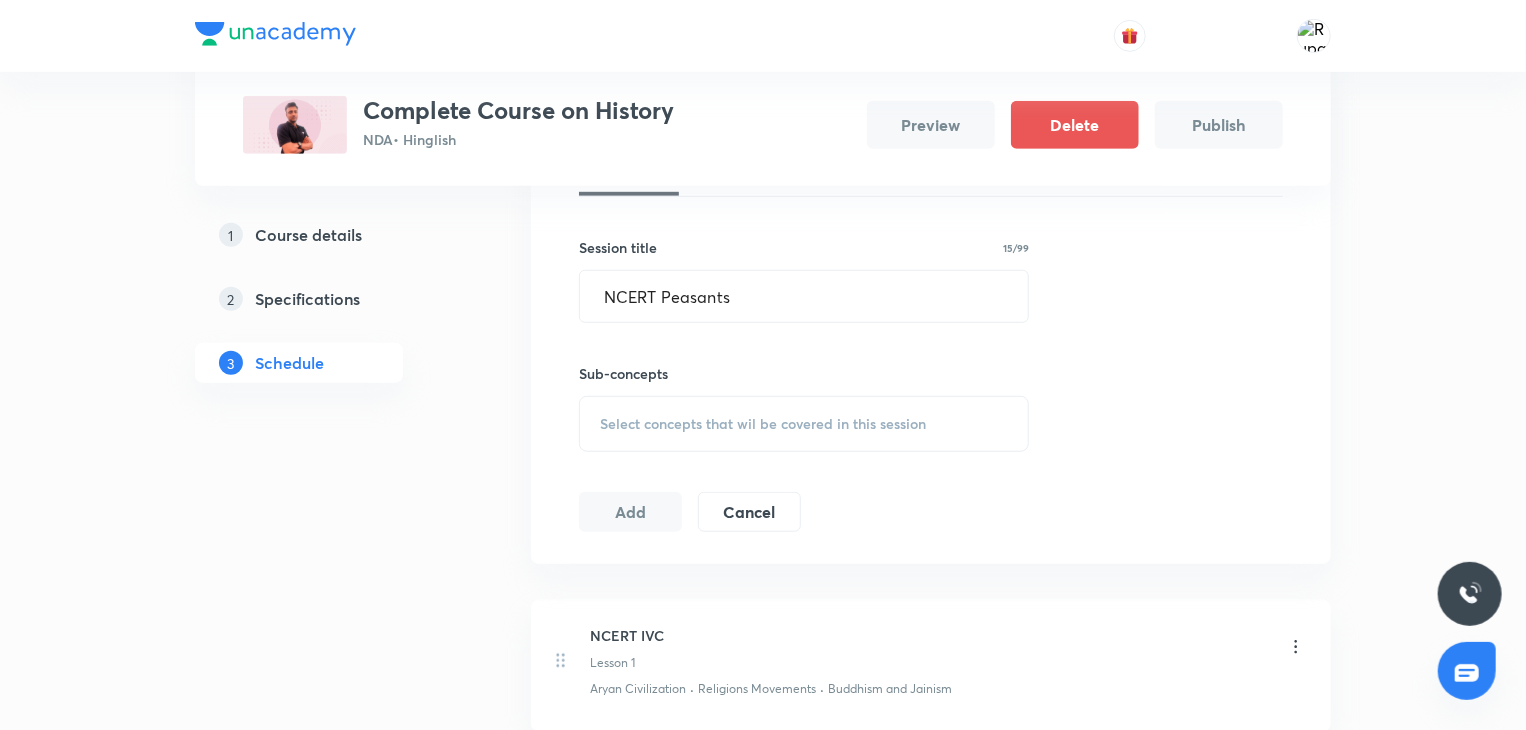 click on "Select concepts that wil be covered in this session" at bounding box center [763, 424] 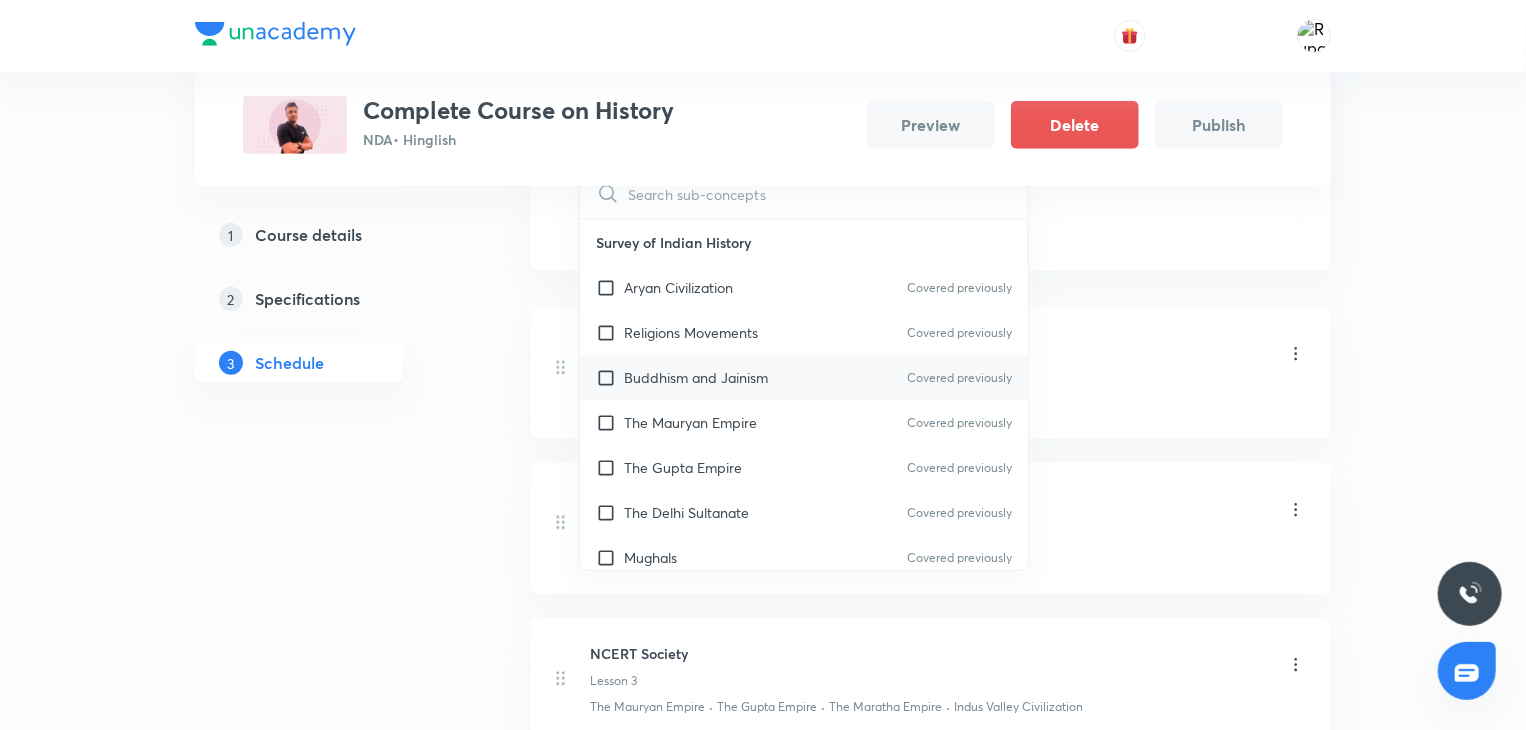 scroll, scrollTop: 846, scrollLeft: 0, axis: vertical 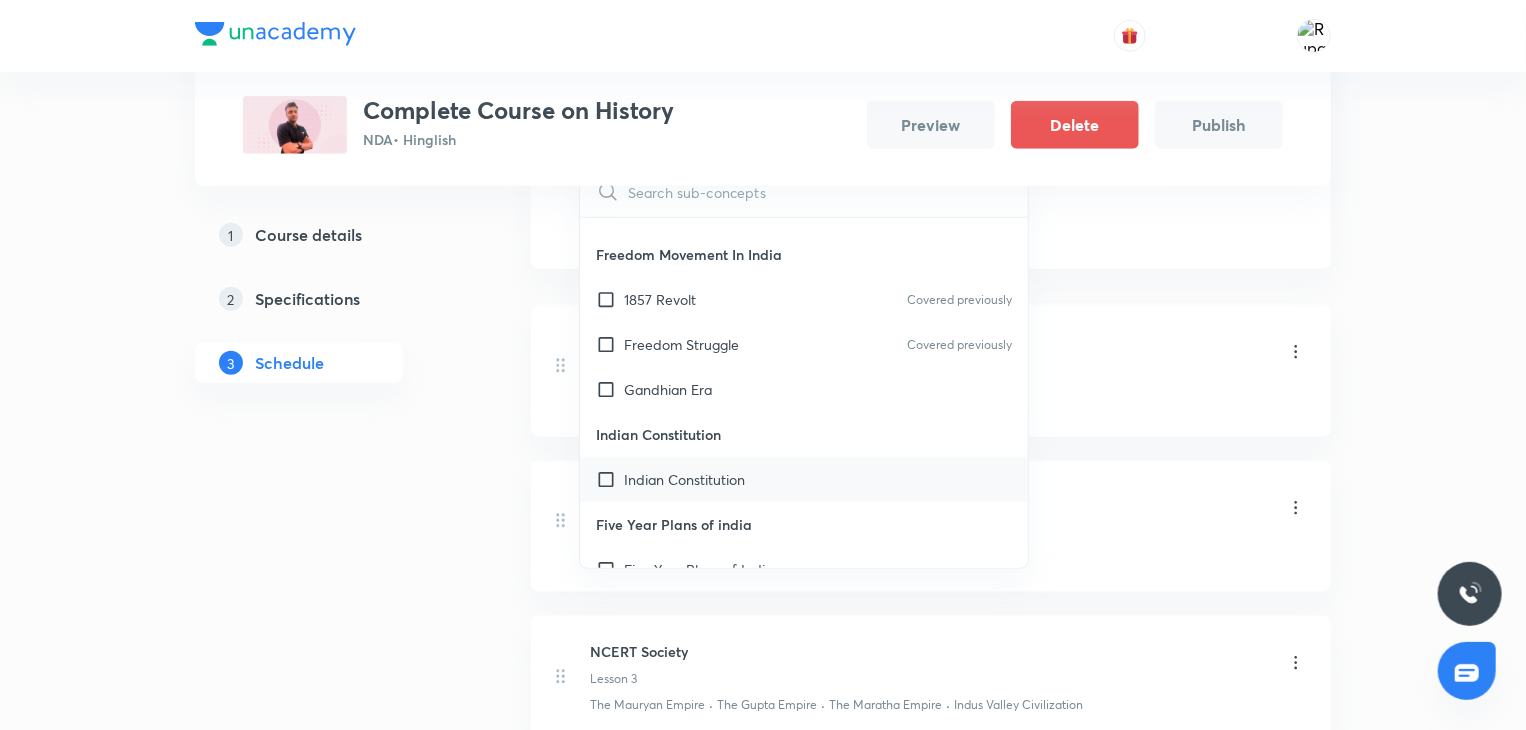 click on "Indian Constitution" at bounding box center (684, 479) 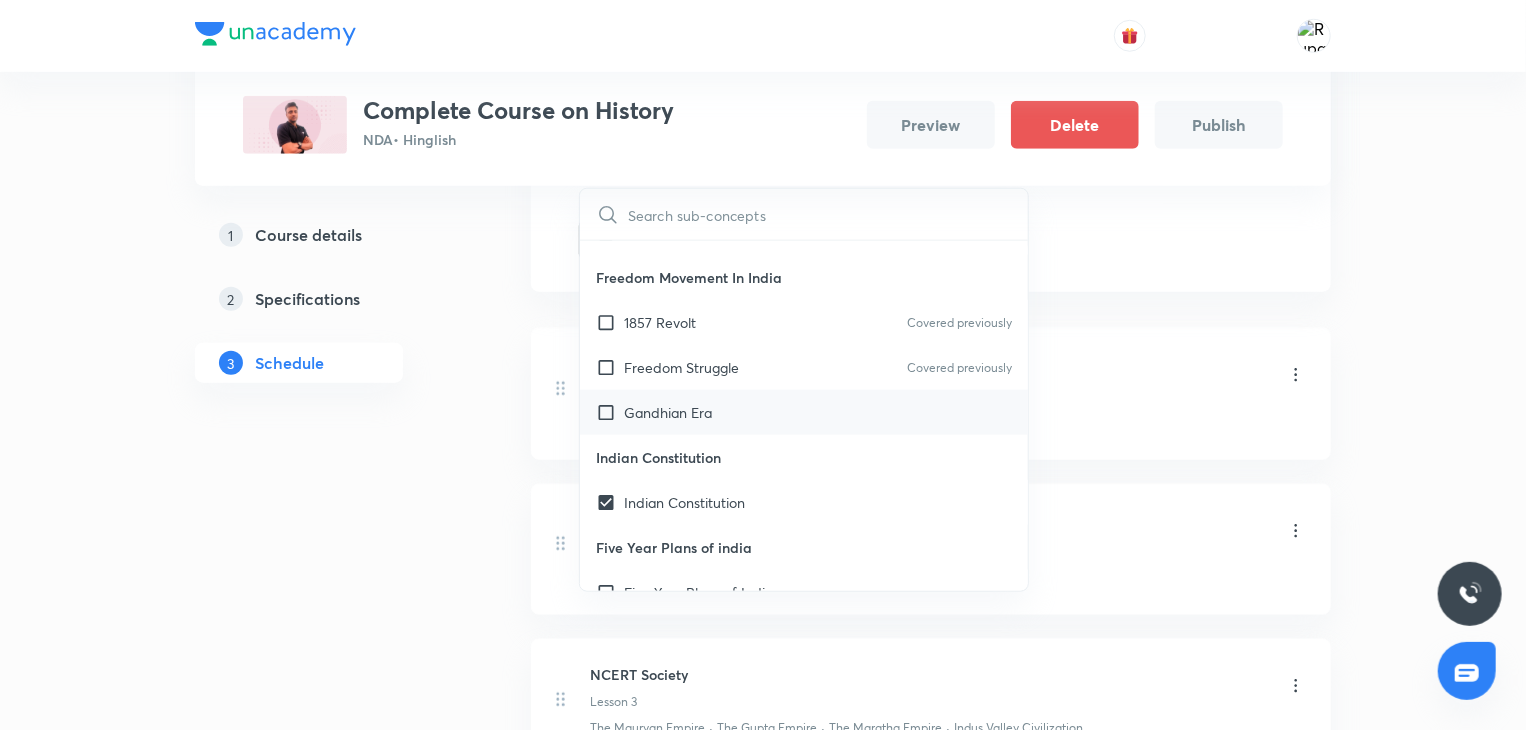click on "Gandhian Era" at bounding box center (668, 412) 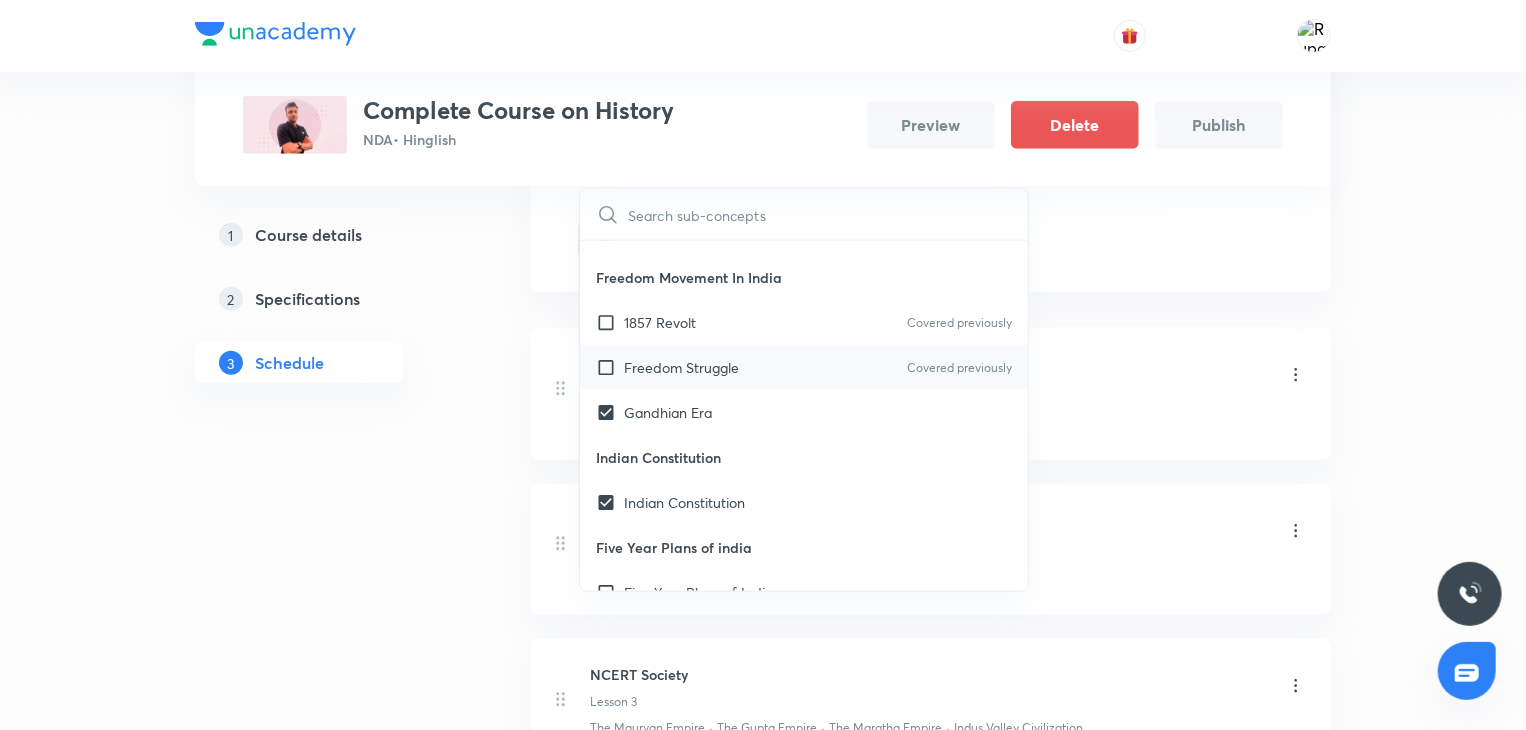 click on "Freedom Struggle" at bounding box center [681, 367] 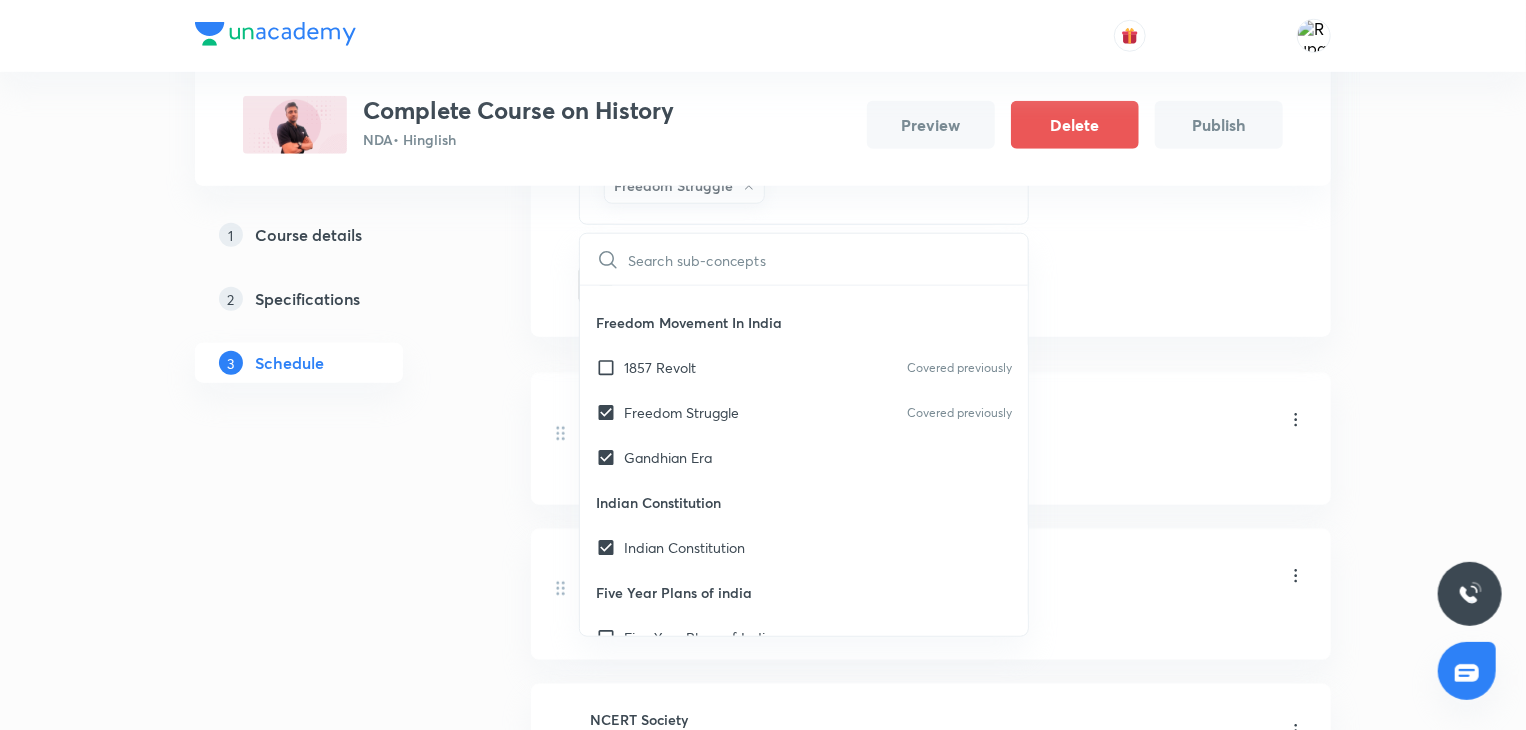 click on "1 Course details 2 Specifications 3 Schedule" at bounding box center [331, 562] 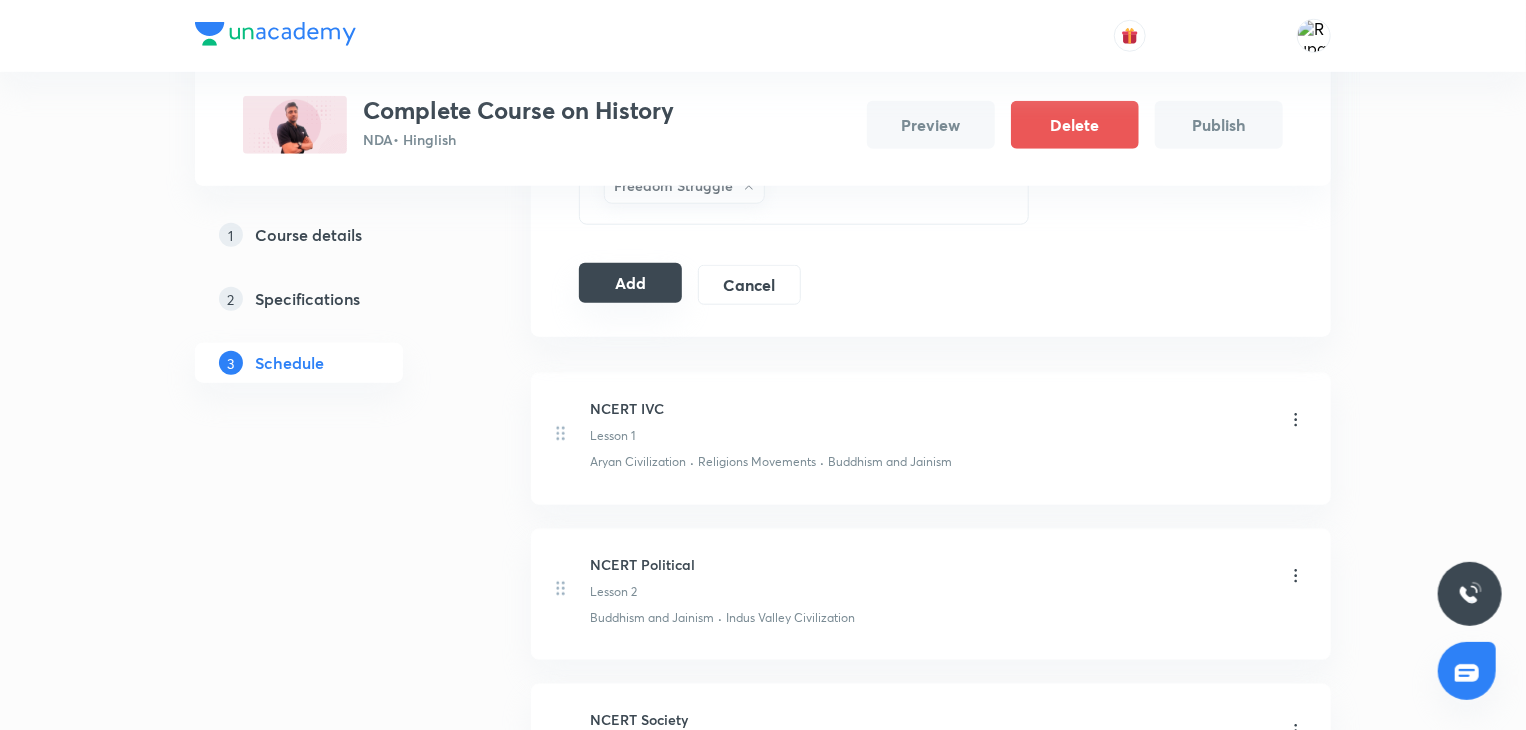 click on "Add" at bounding box center (630, 283) 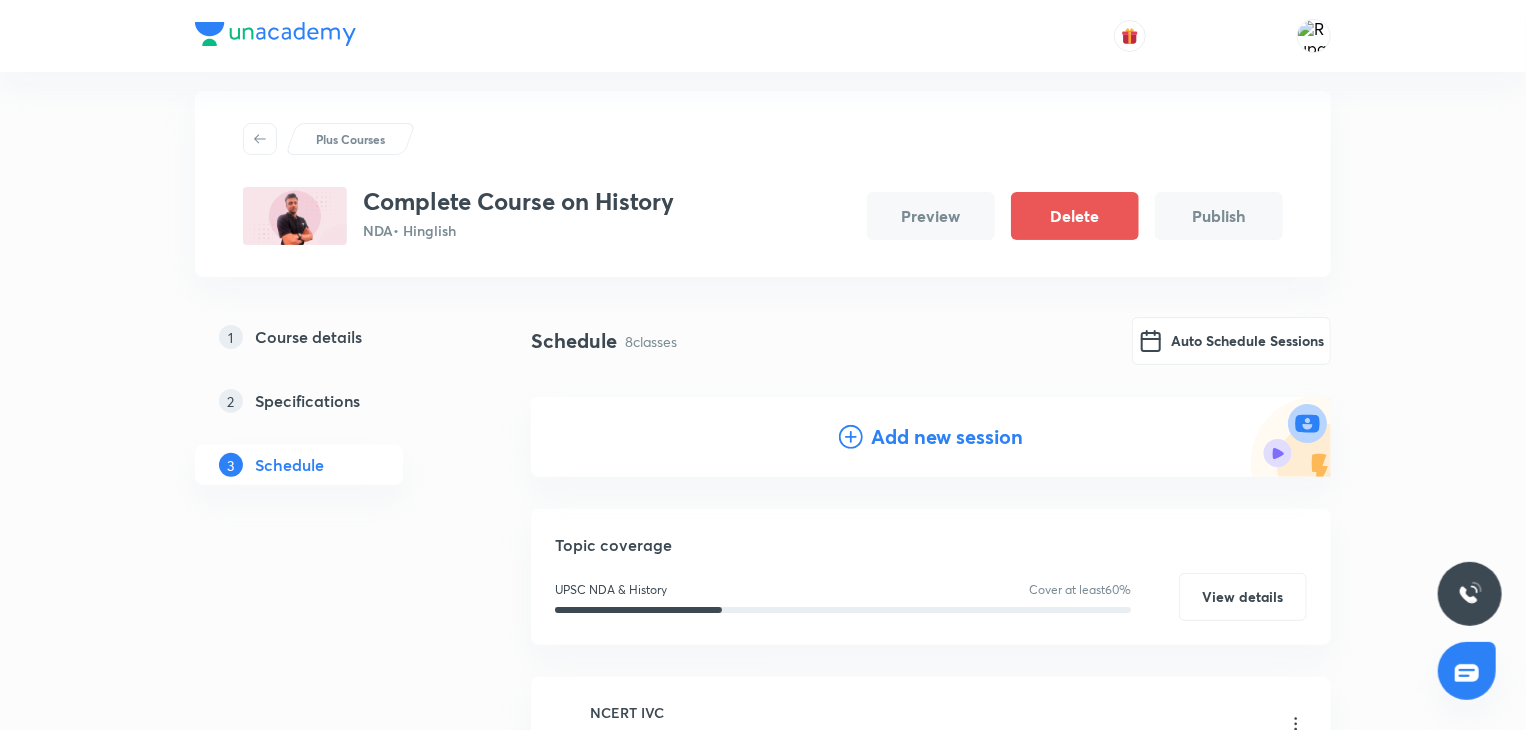 scroll, scrollTop: 0, scrollLeft: 0, axis: both 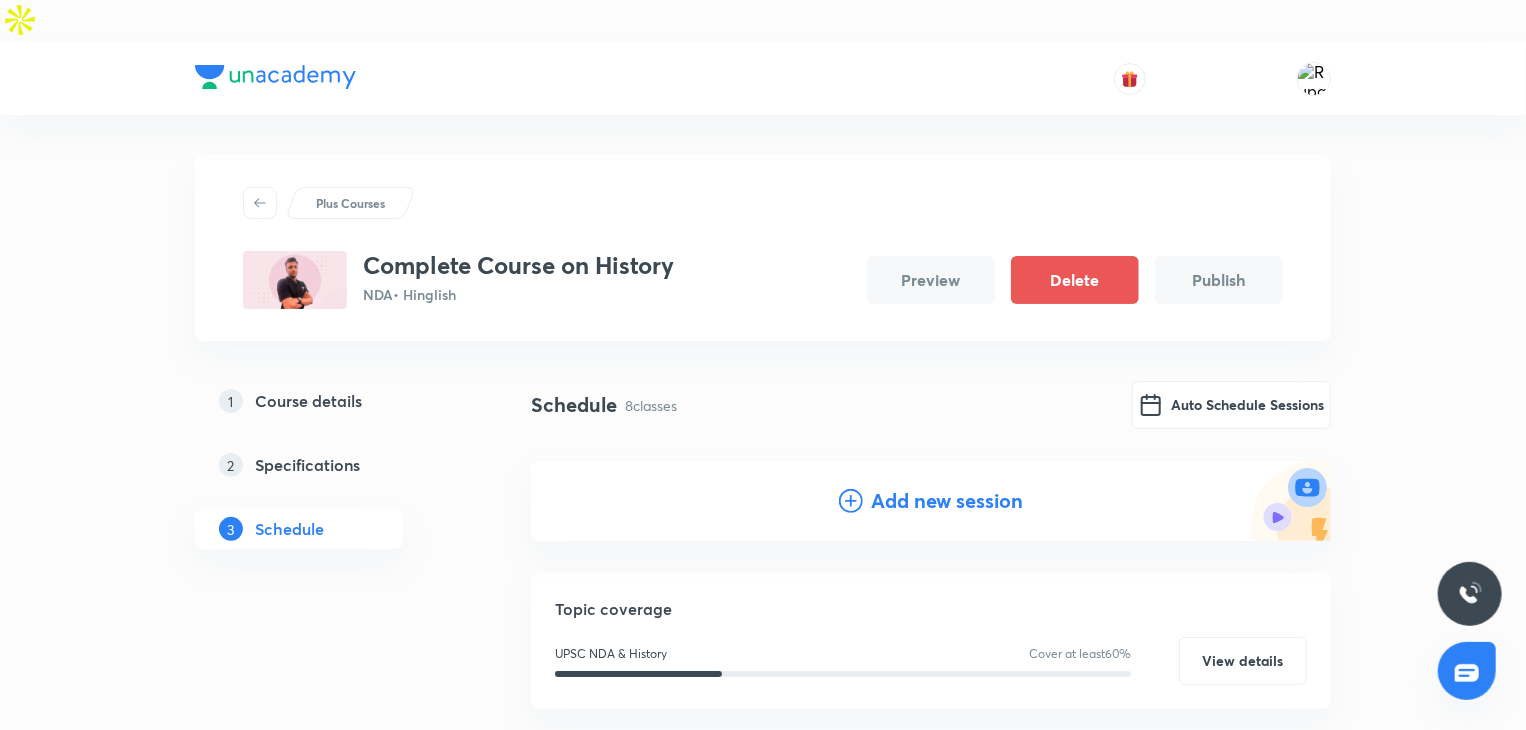 click on "Add new session" at bounding box center (947, 501) 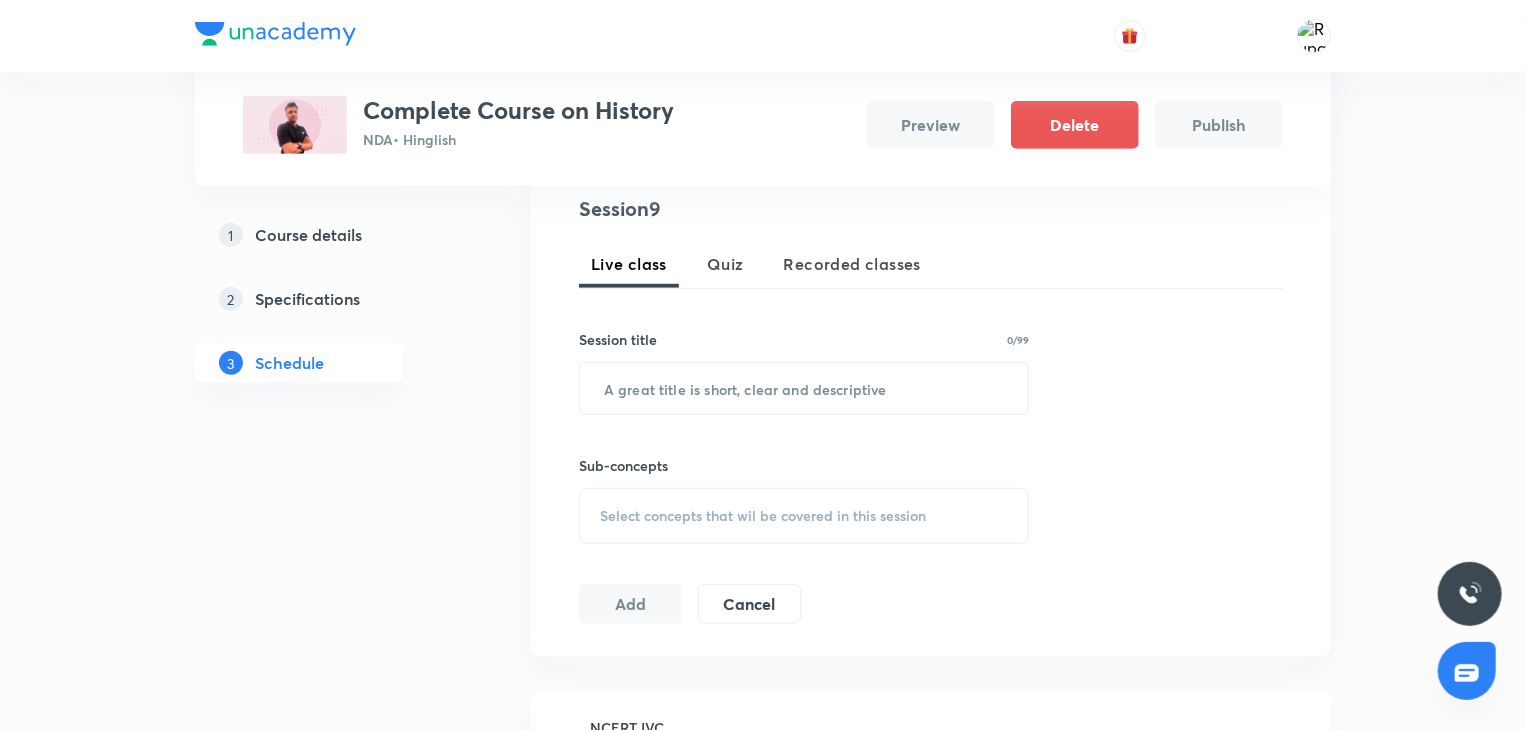 scroll, scrollTop: 468, scrollLeft: 0, axis: vertical 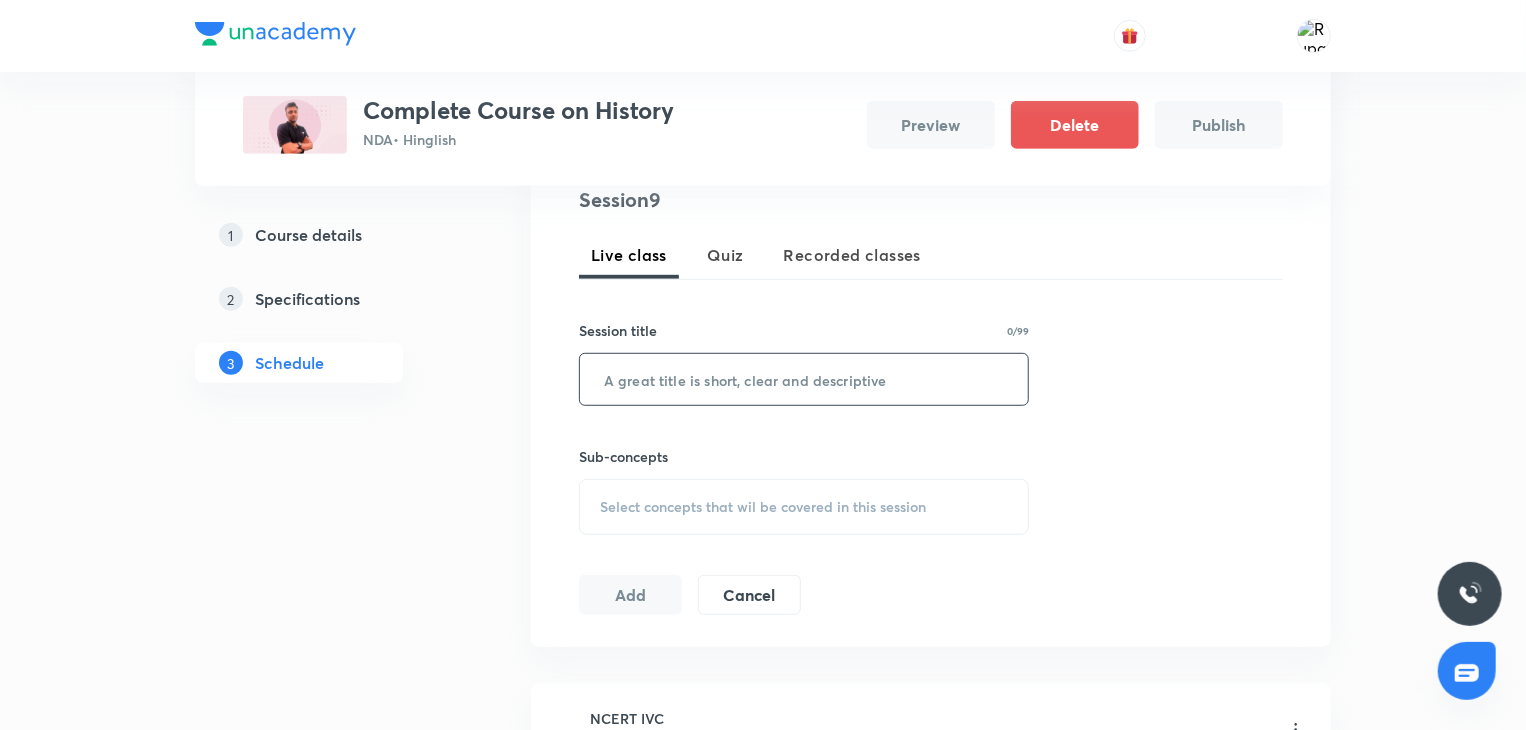 click at bounding box center [804, 379] 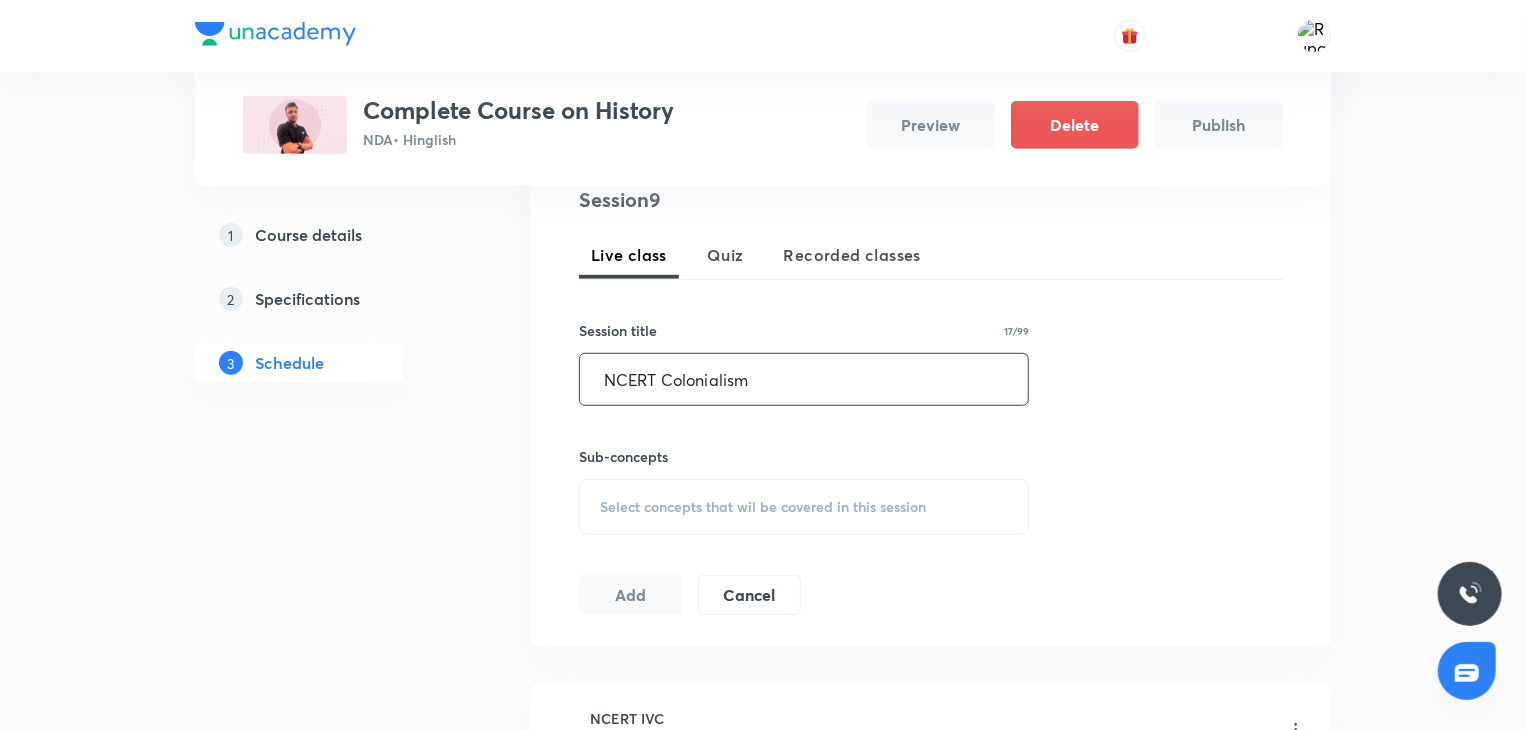 type on "NCERT Colonialism" 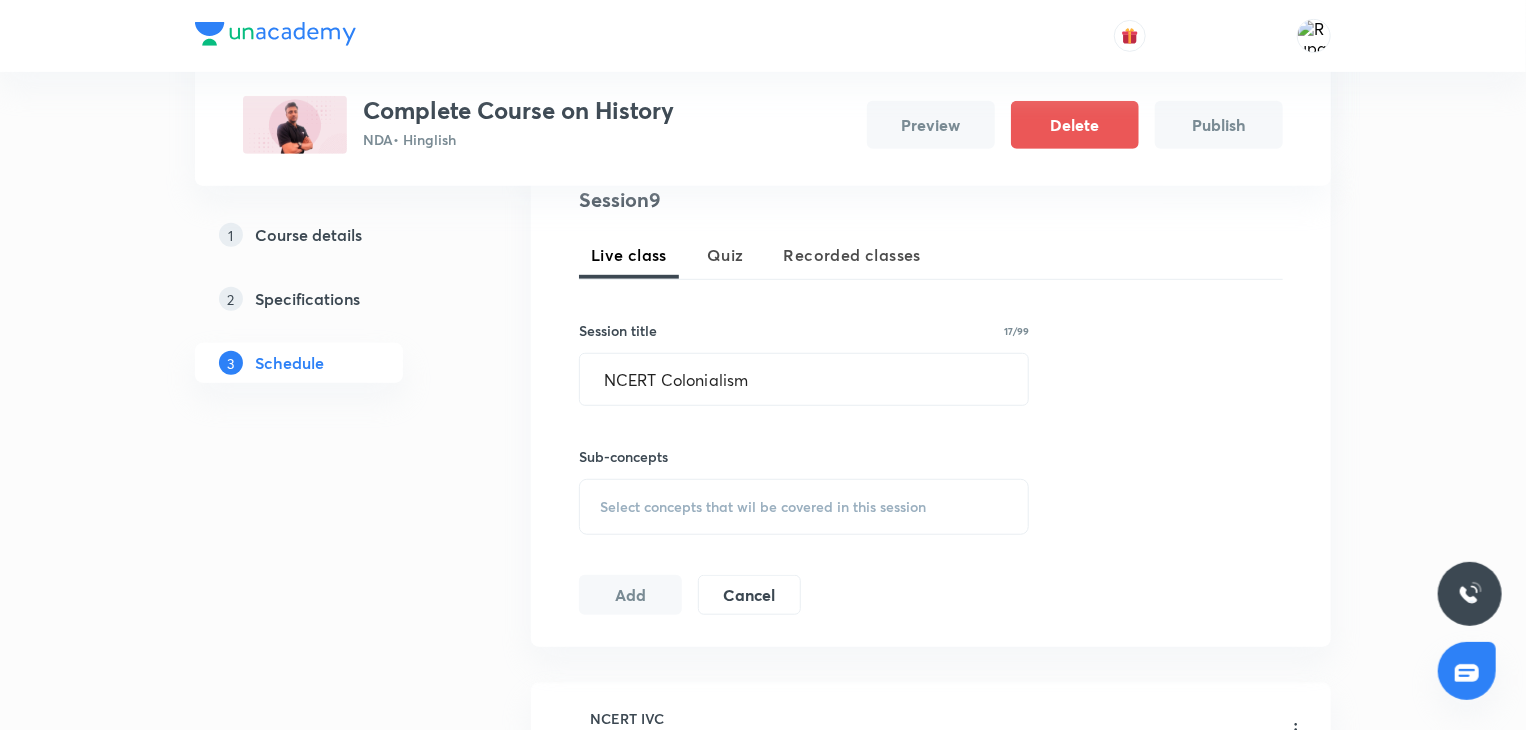 click on "Select concepts that wil be covered in this session" at bounding box center (763, 507) 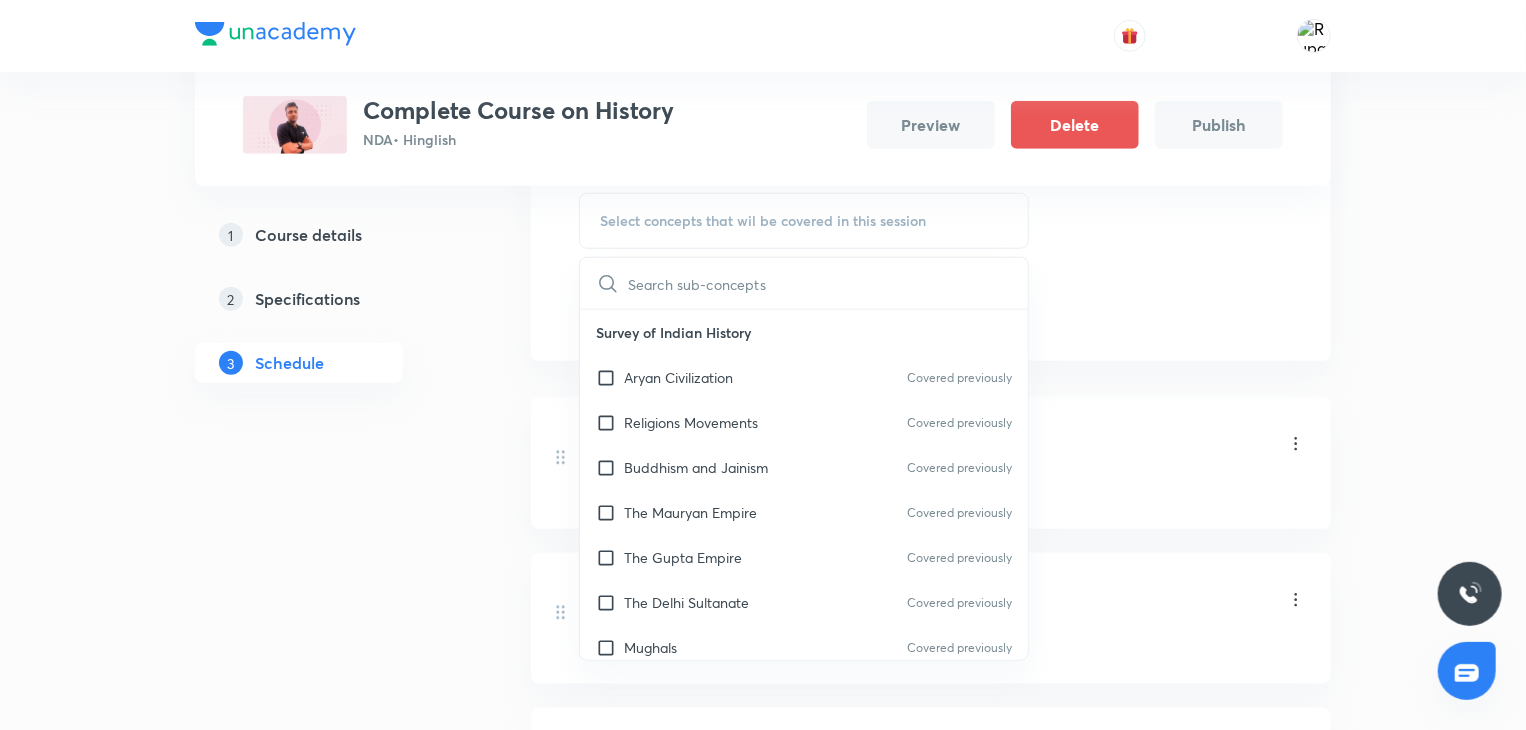scroll, scrollTop: 755, scrollLeft: 0, axis: vertical 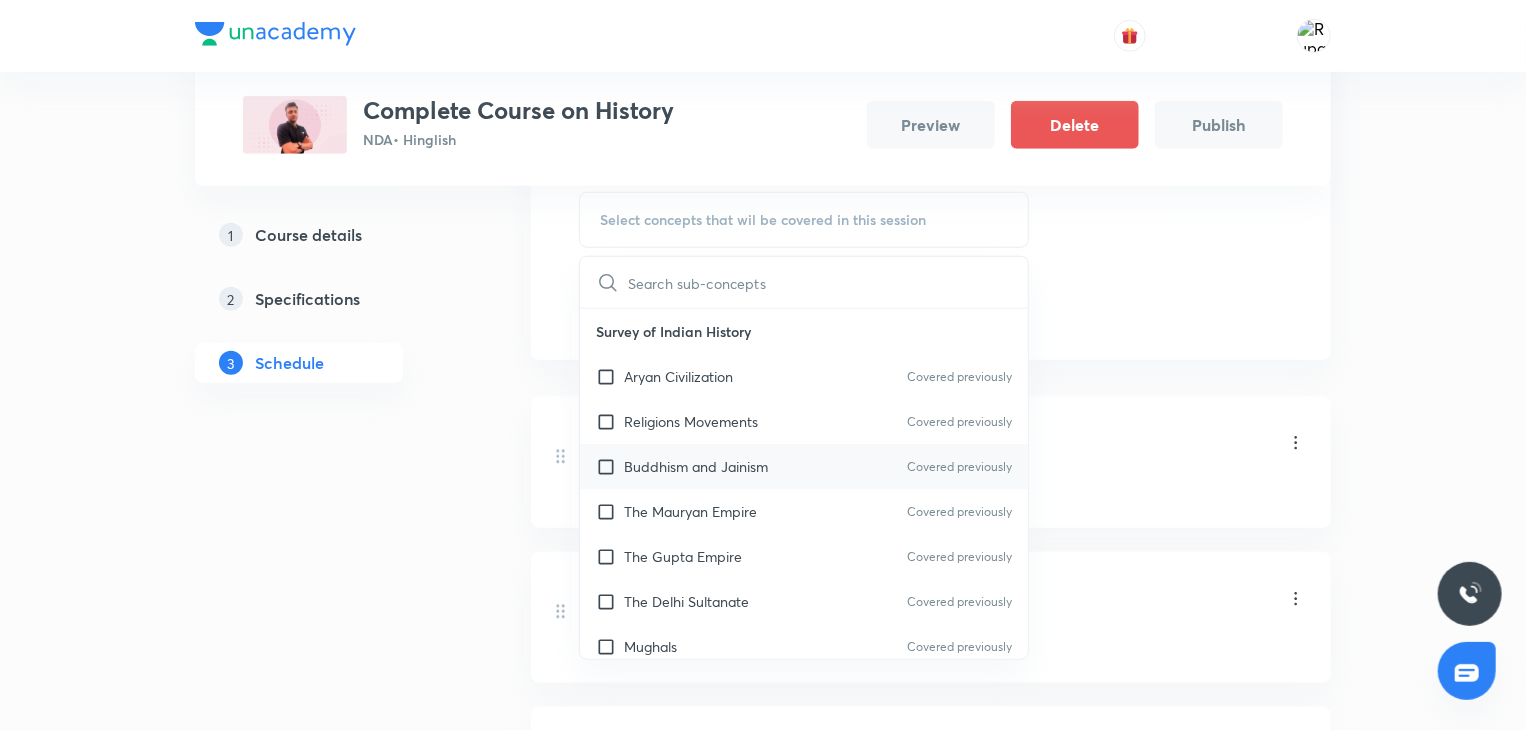 click on "Buddhism and Jainism Covered previously" at bounding box center [804, 466] 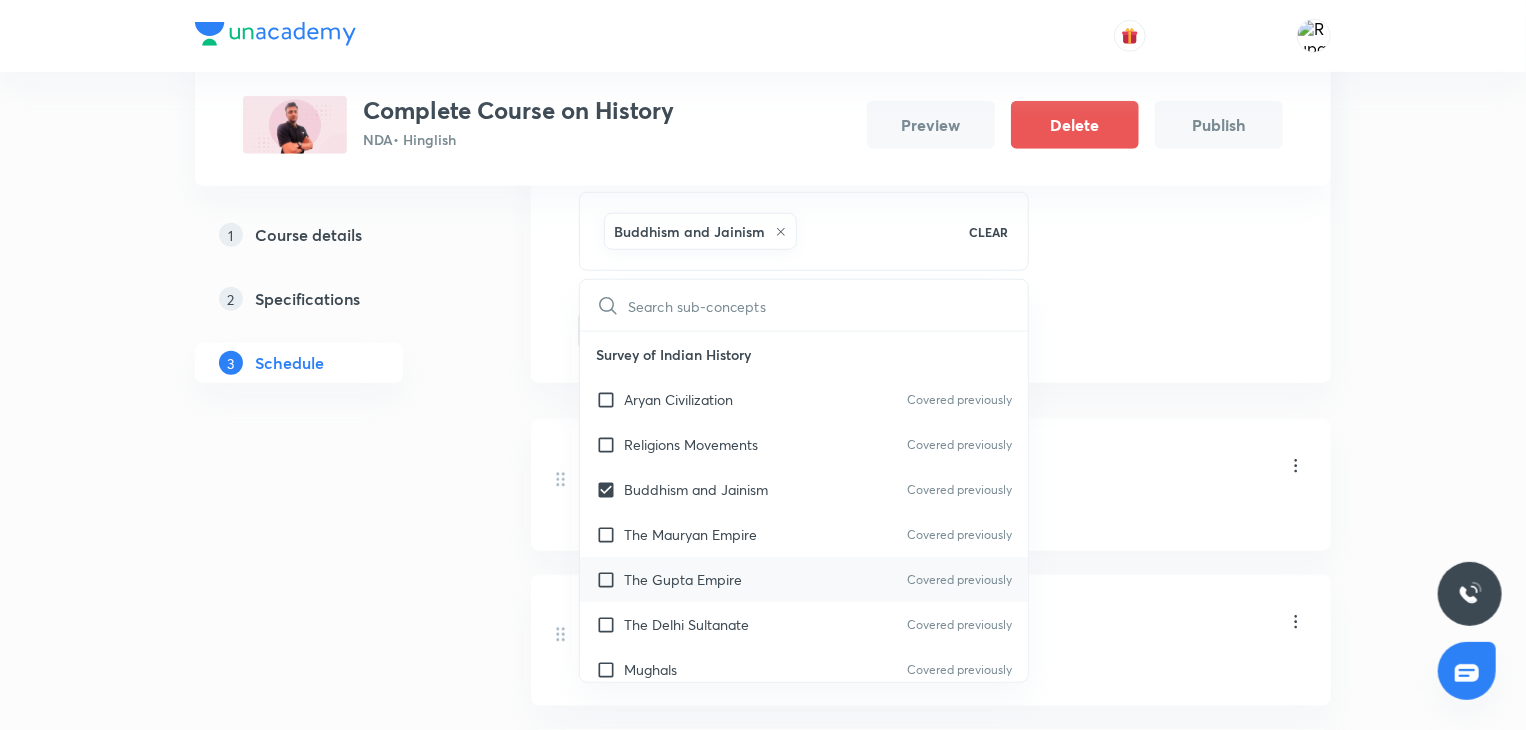 click on "The Gupta Empire" at bounding box center (683, 579) 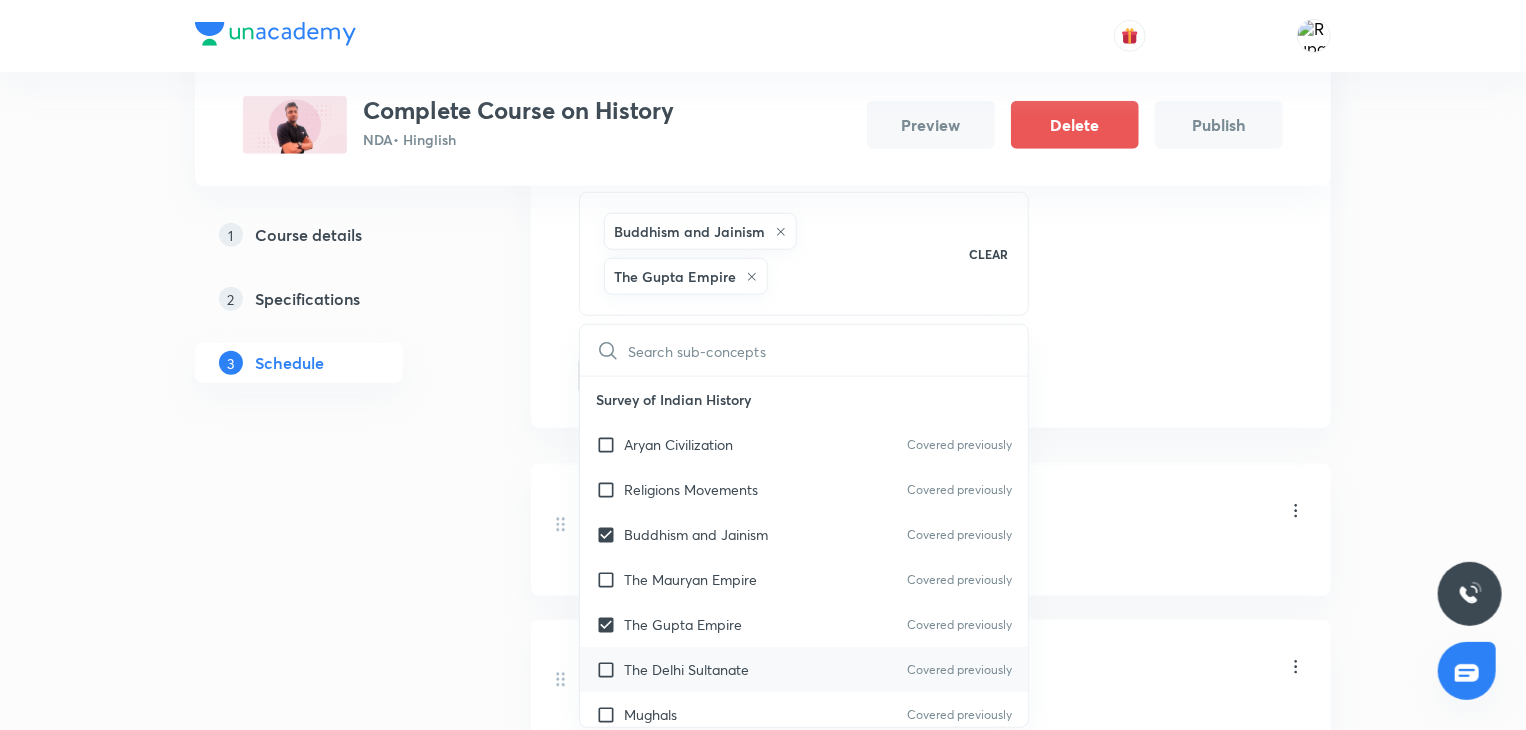 click on "The Delhi Sultanate" at bounding box center [686, 669] 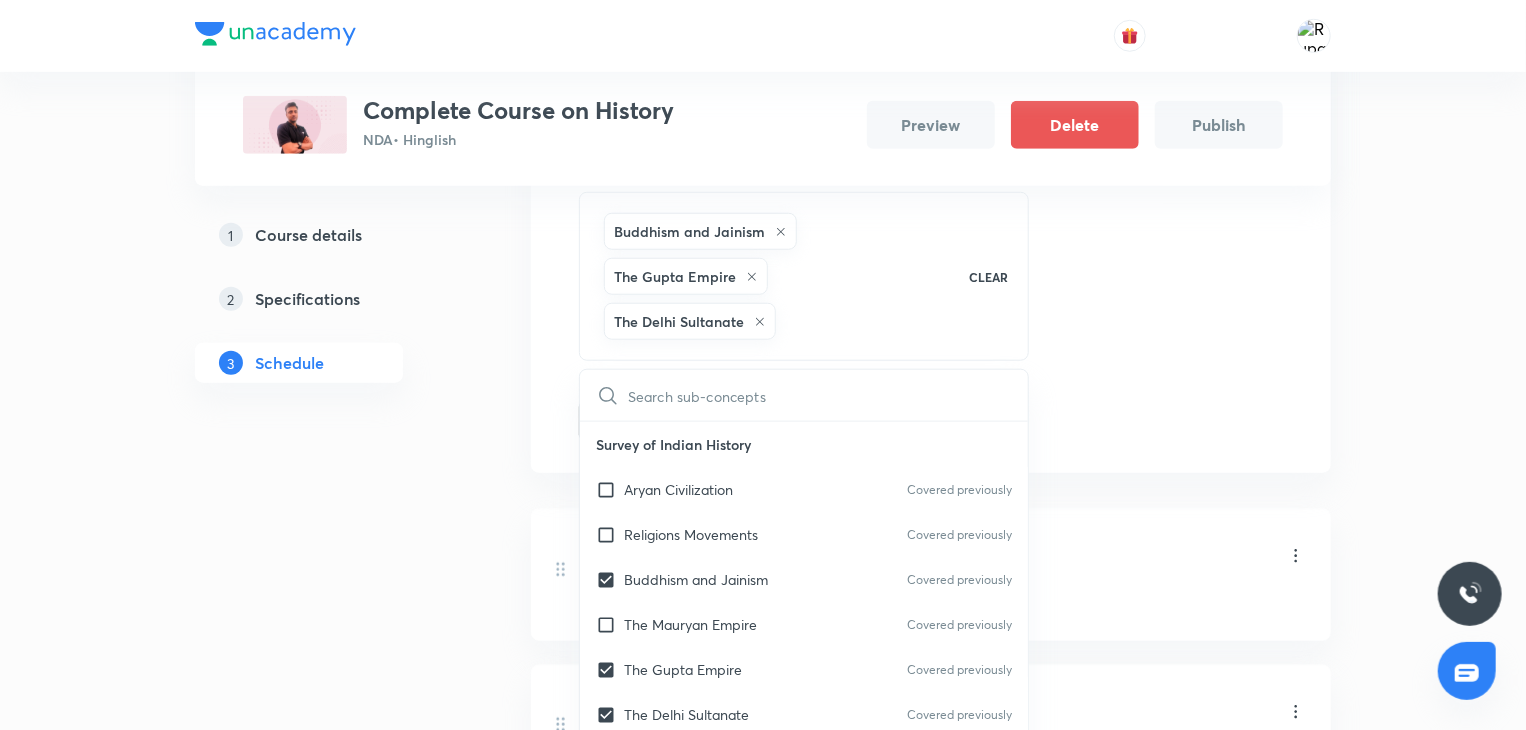 click on "1 Course details 2 Specifications 3 Schedule" at bounding box center (331, 753) 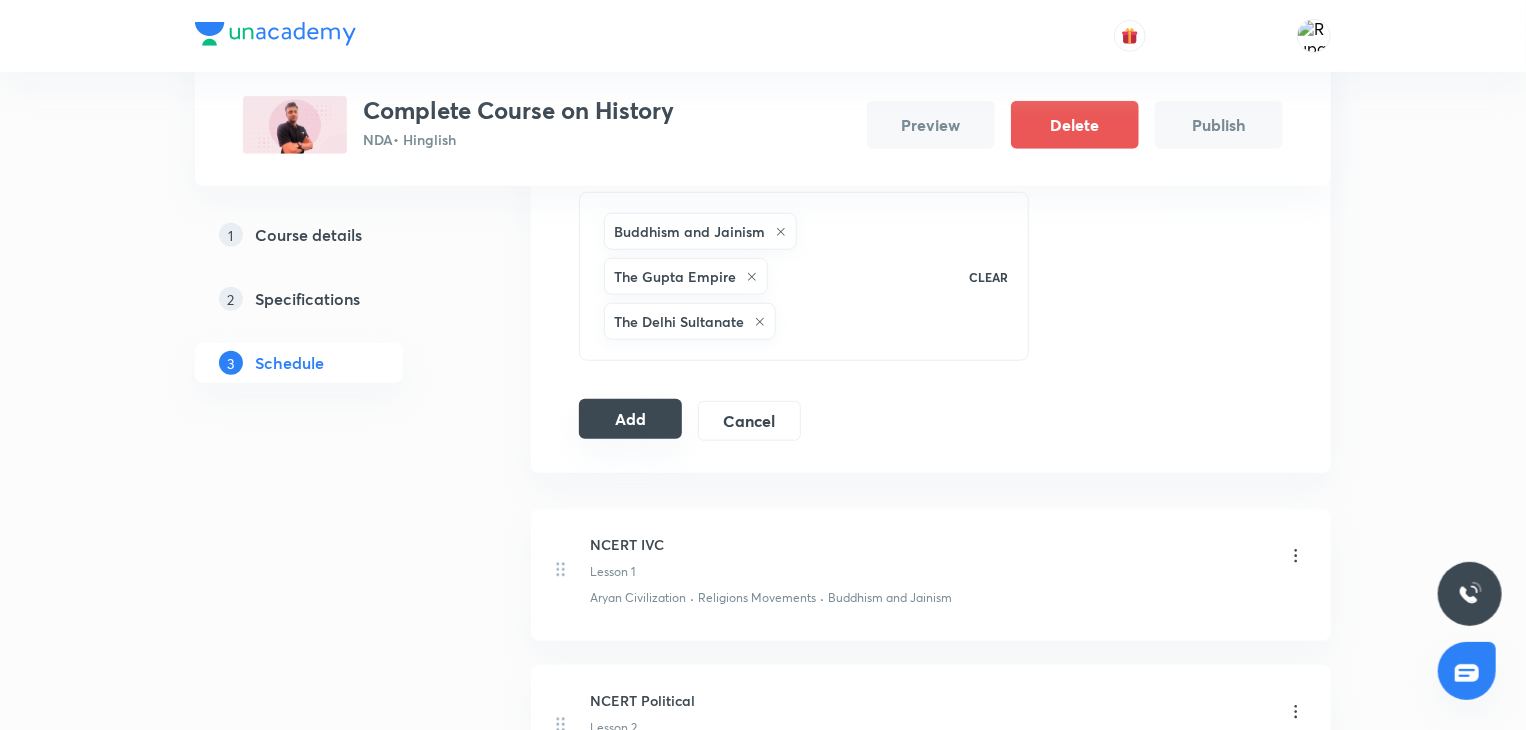 click on "Add" at bounding box center [630, 419] 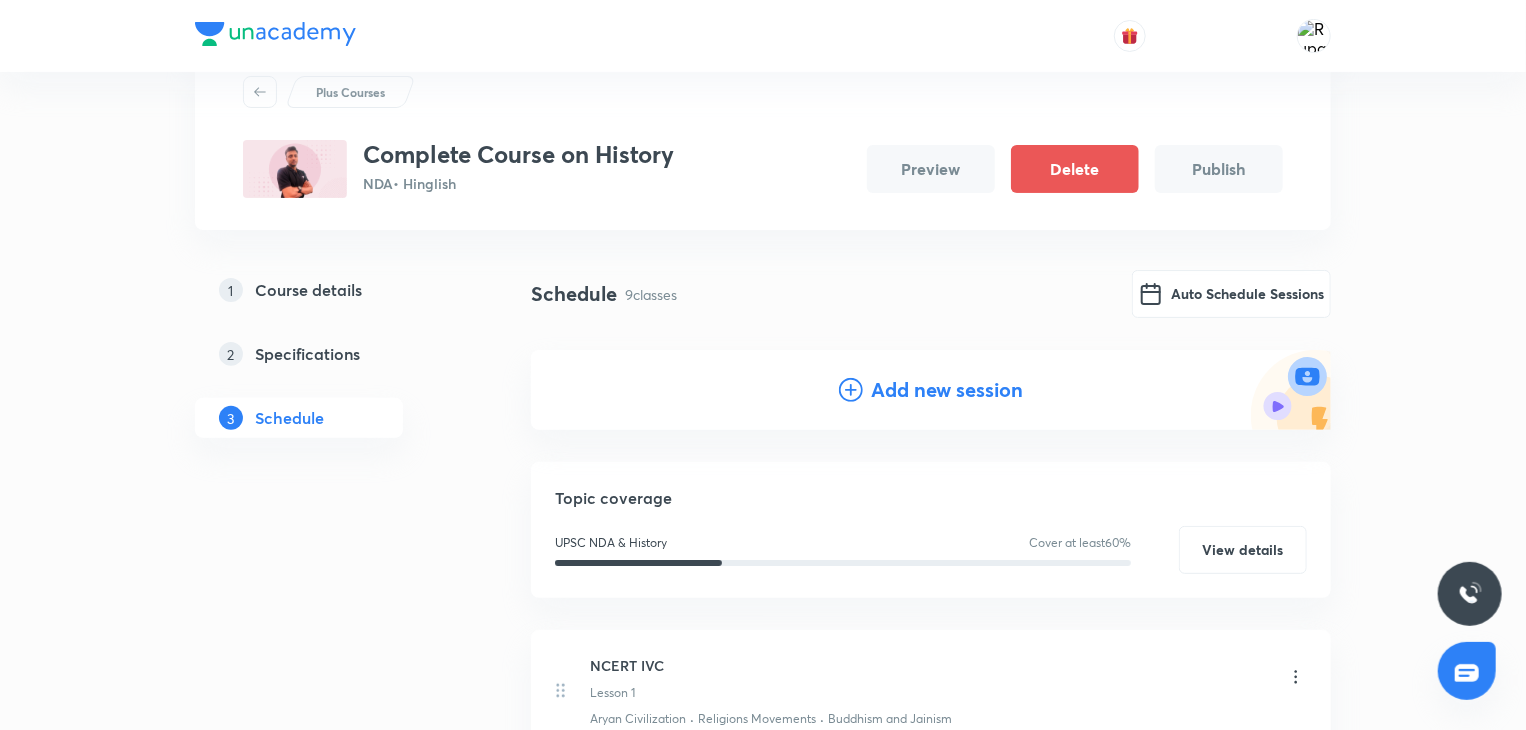 scroll, scrollTop: 0, scrollLeft: 0, axis: both 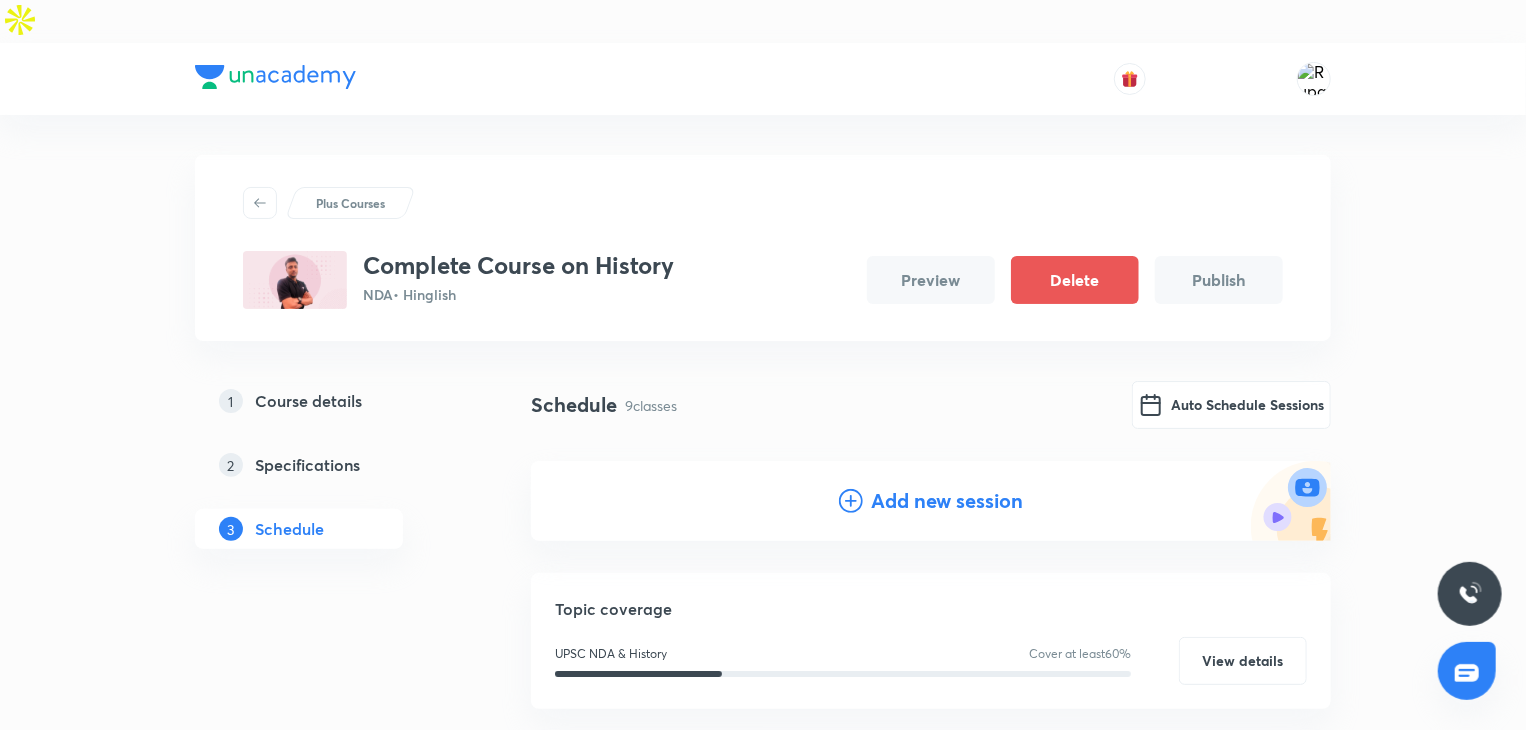 click on "Add new session" at bounding box center (947, 501) 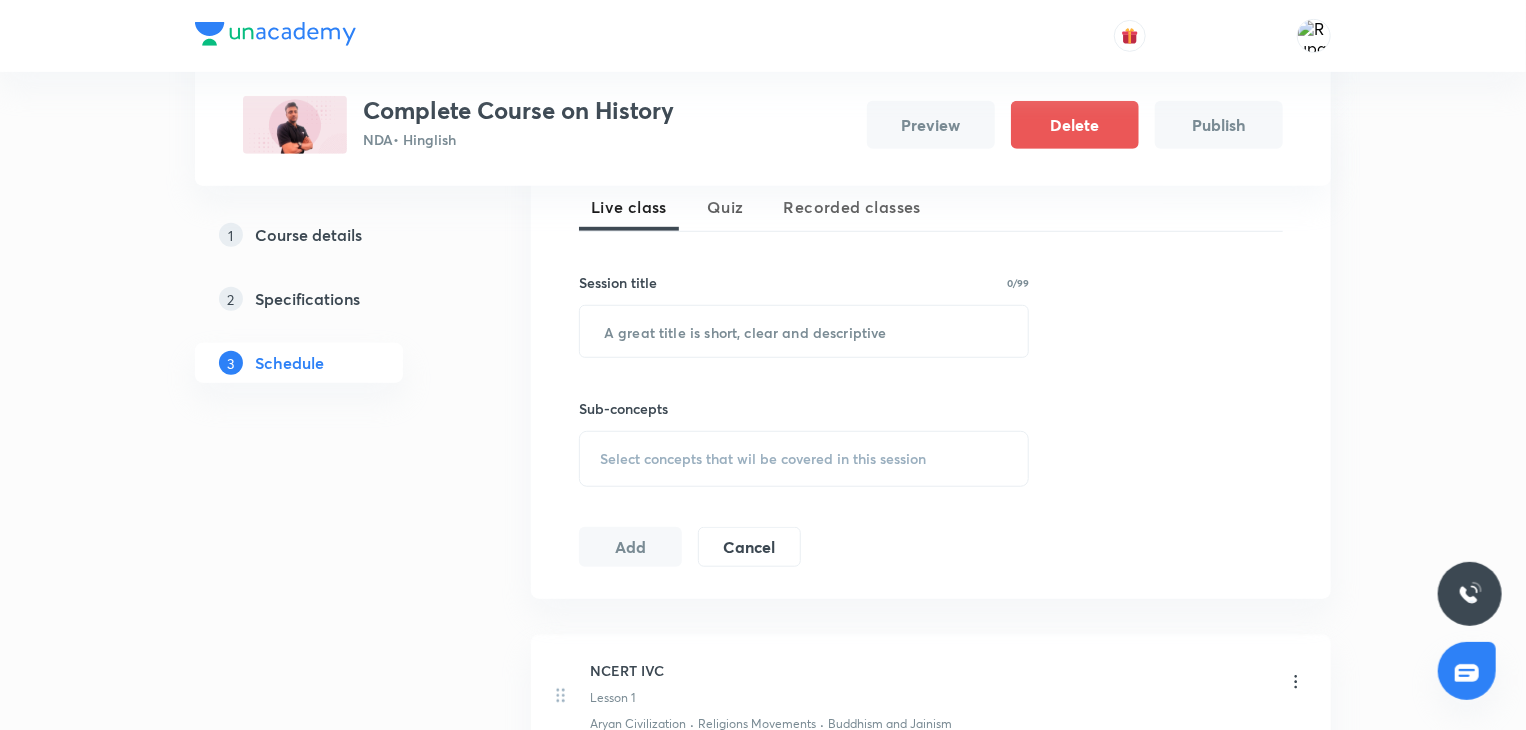 scroll, scrollTop: 516, scrollLeft: 0, axis: vertical 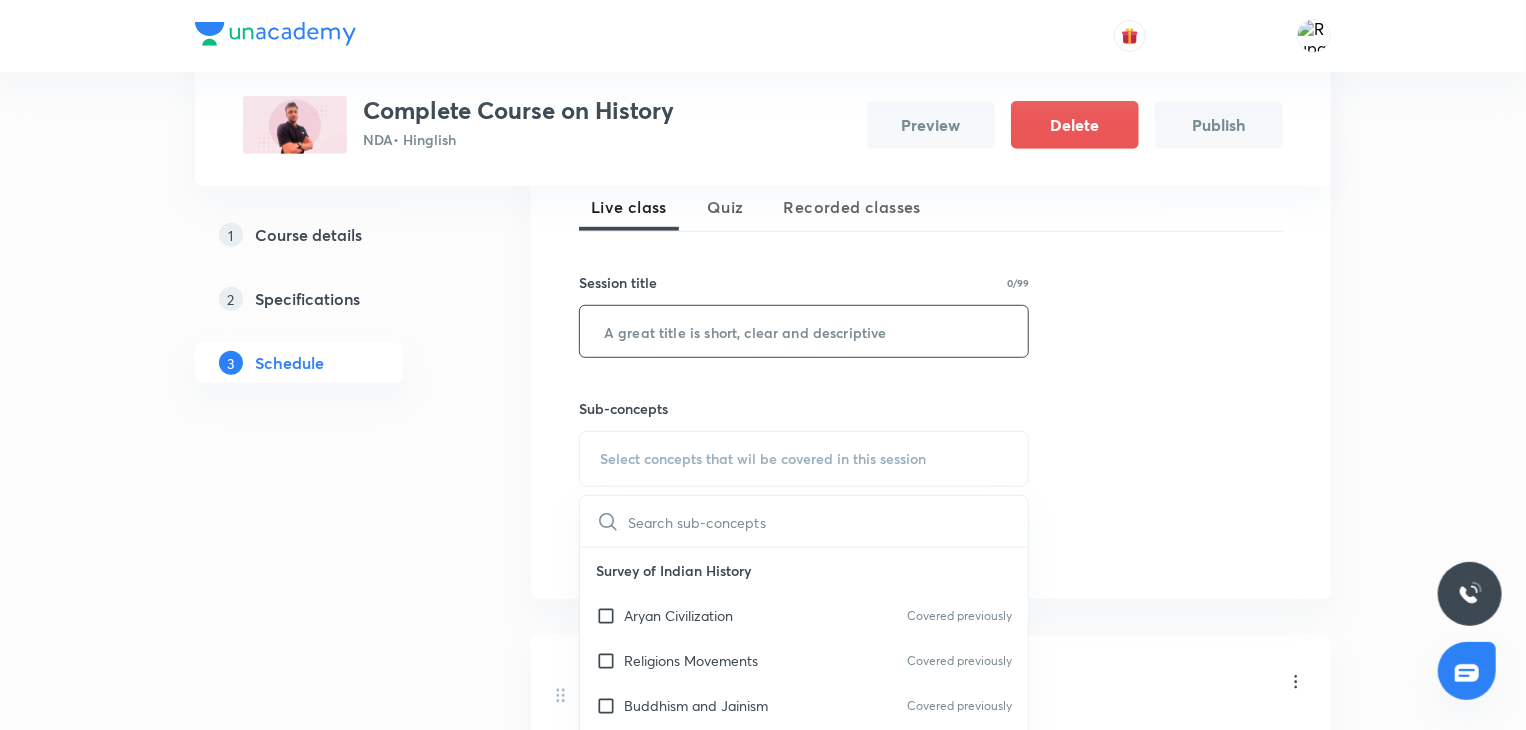 click at bounding box center [804, 331] 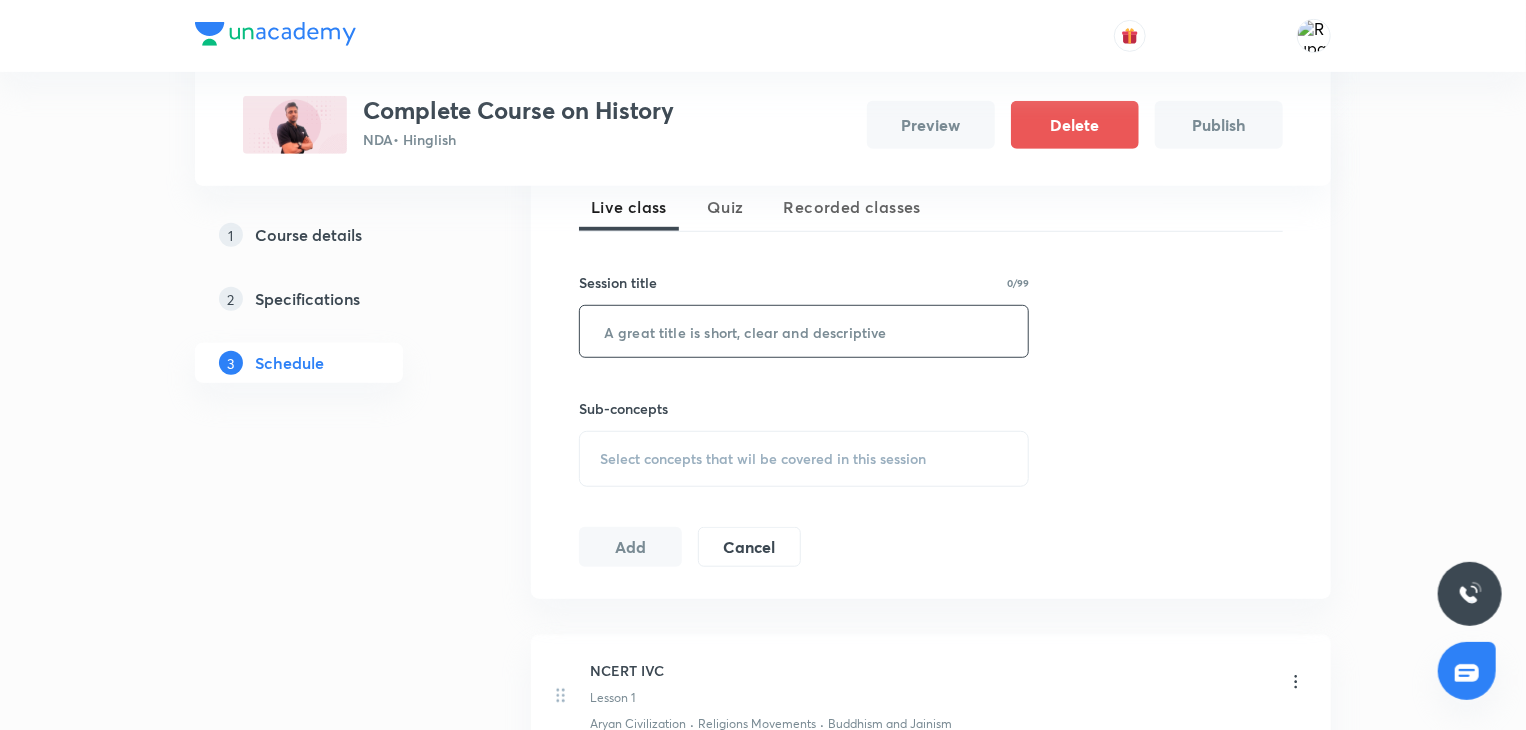 paste on "NCERT 1857 revolt" 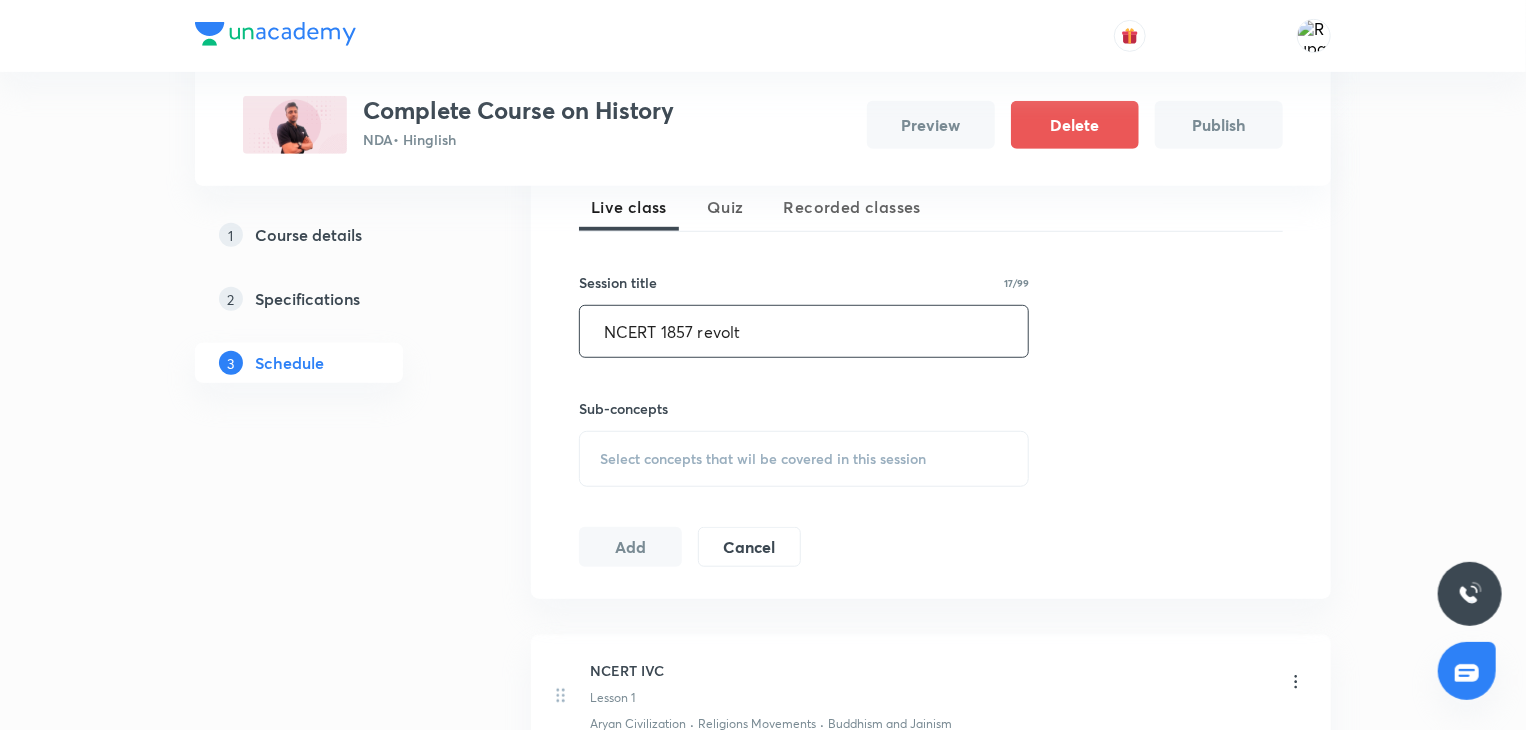 type on "NCERT 1857 revolt" 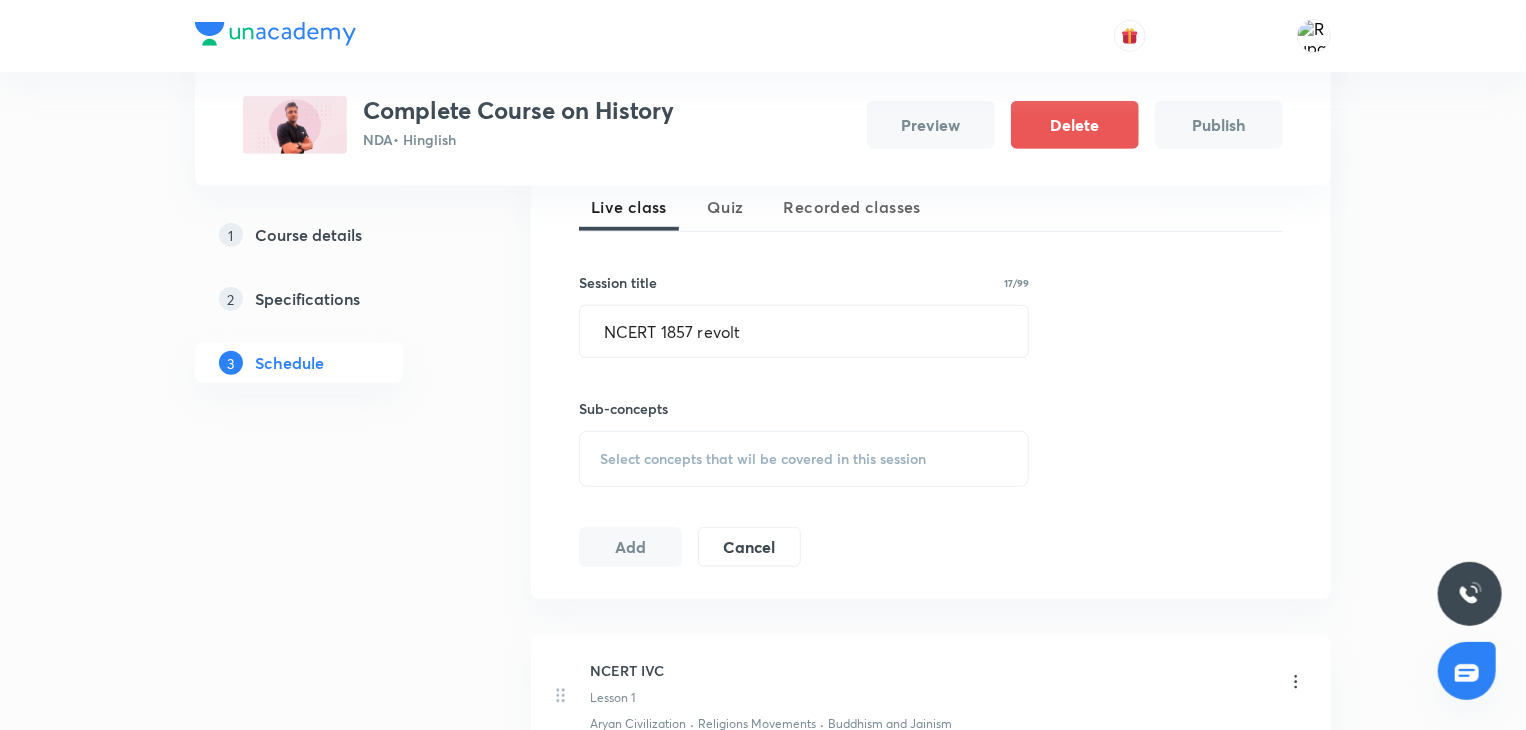 click on "Select concepts that wil be covered in this session" at bounding box center (804, 459) 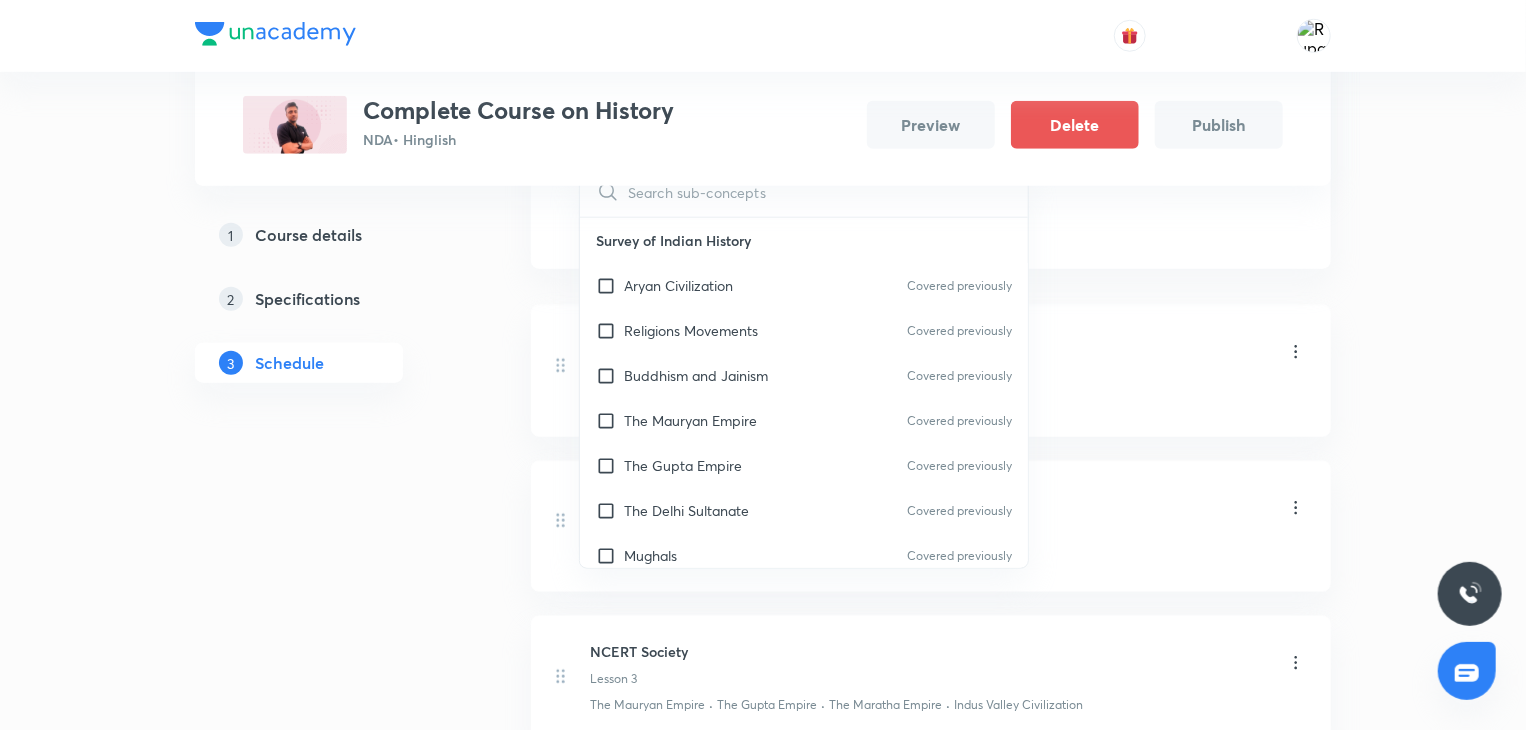 scroll, scrollTop: 844, scrollLeft: 0, axis: vertical 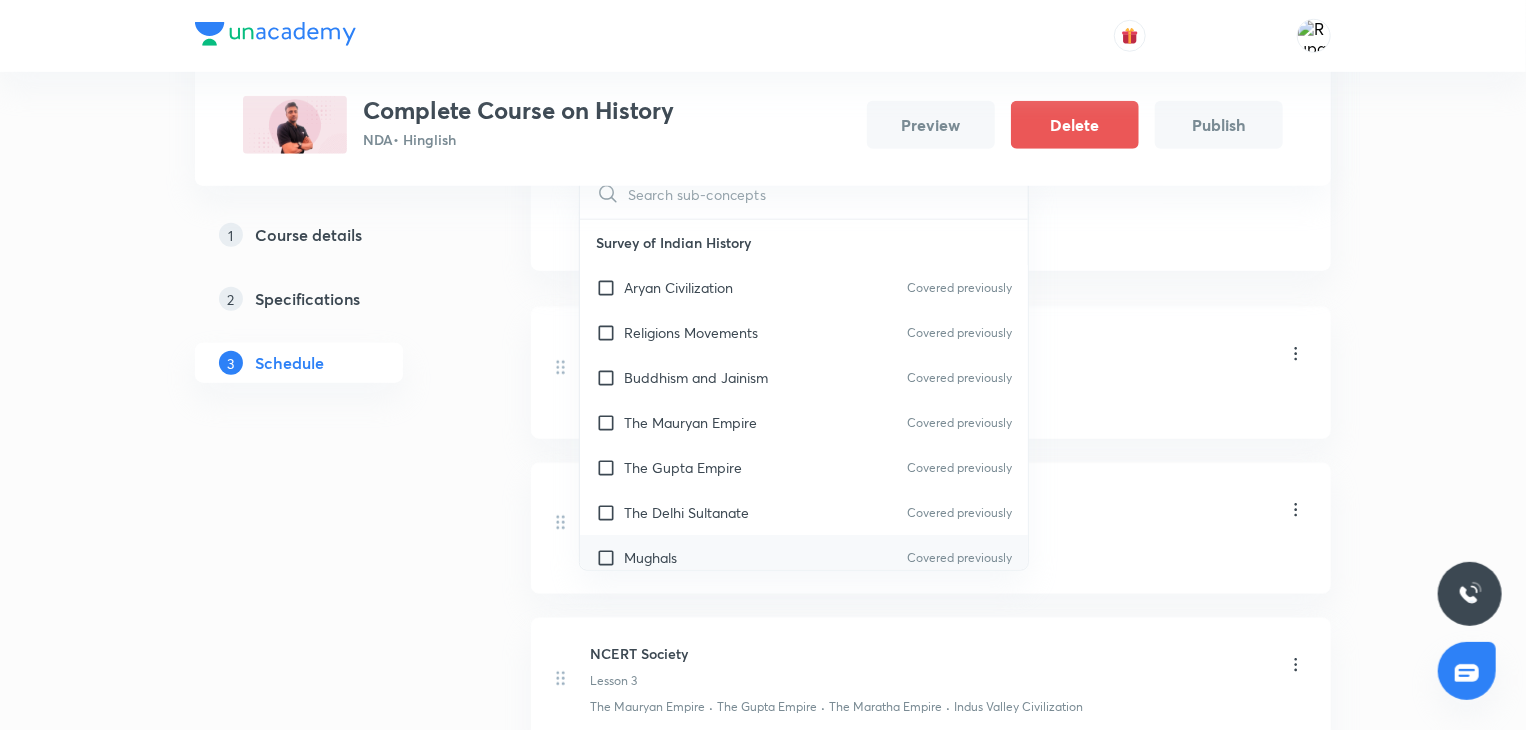 click on "Mughals" at bounding box center (650, 557) 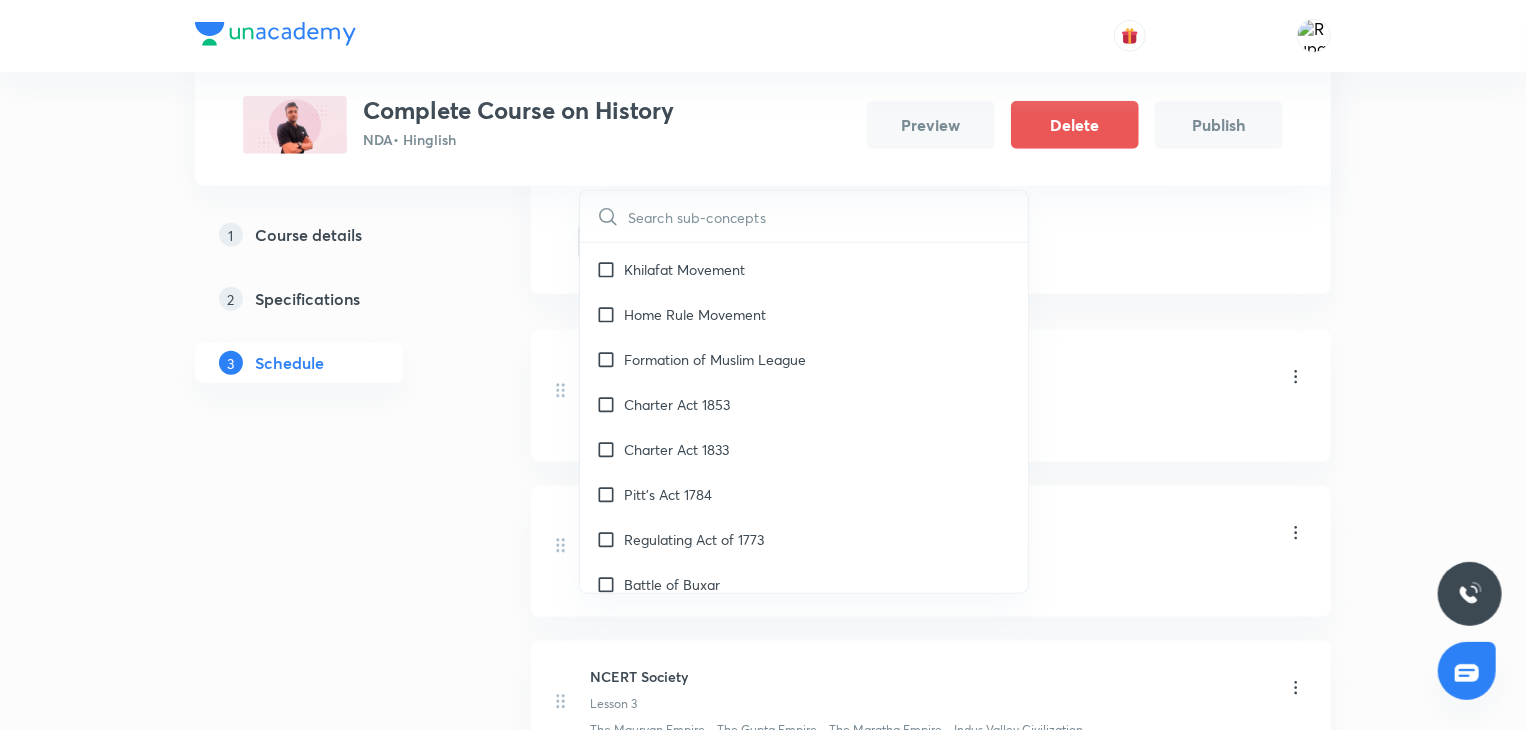 scroll, scrollTop: 939, scrollLeft: 0, axis: vertical 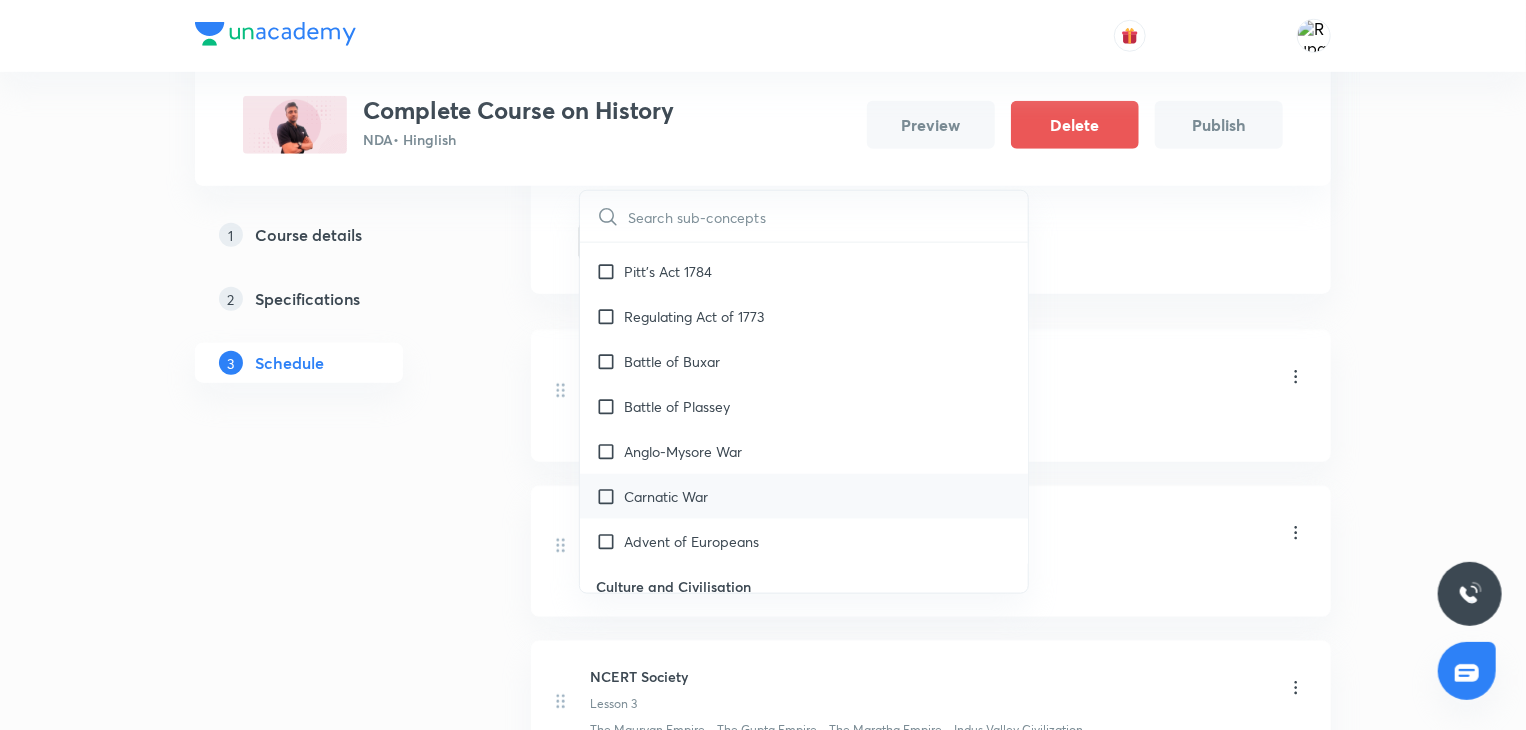 click on "Carnatic War" at bounding box center [666, 496] 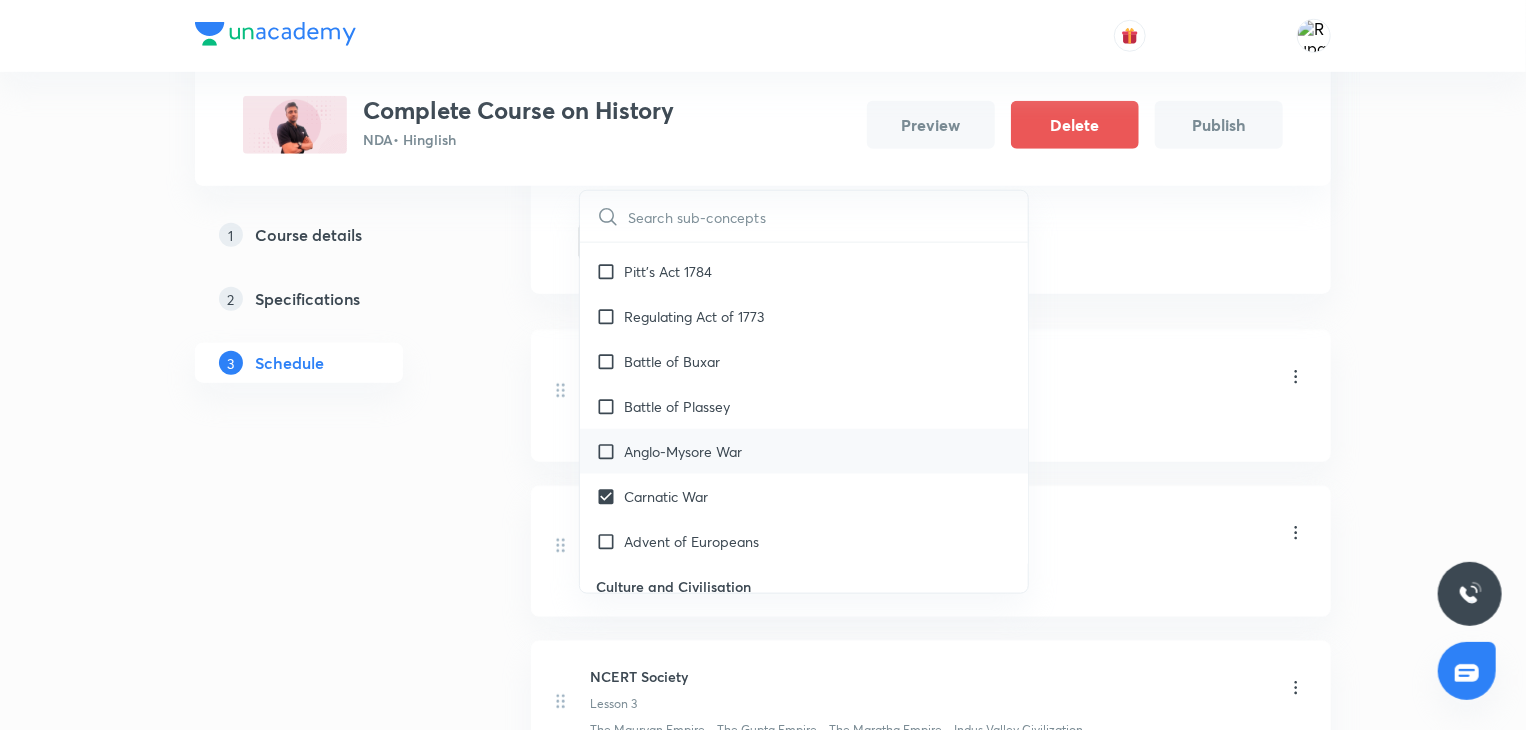click on "Anglo-Mysore War" at bounding box center (683, 451) 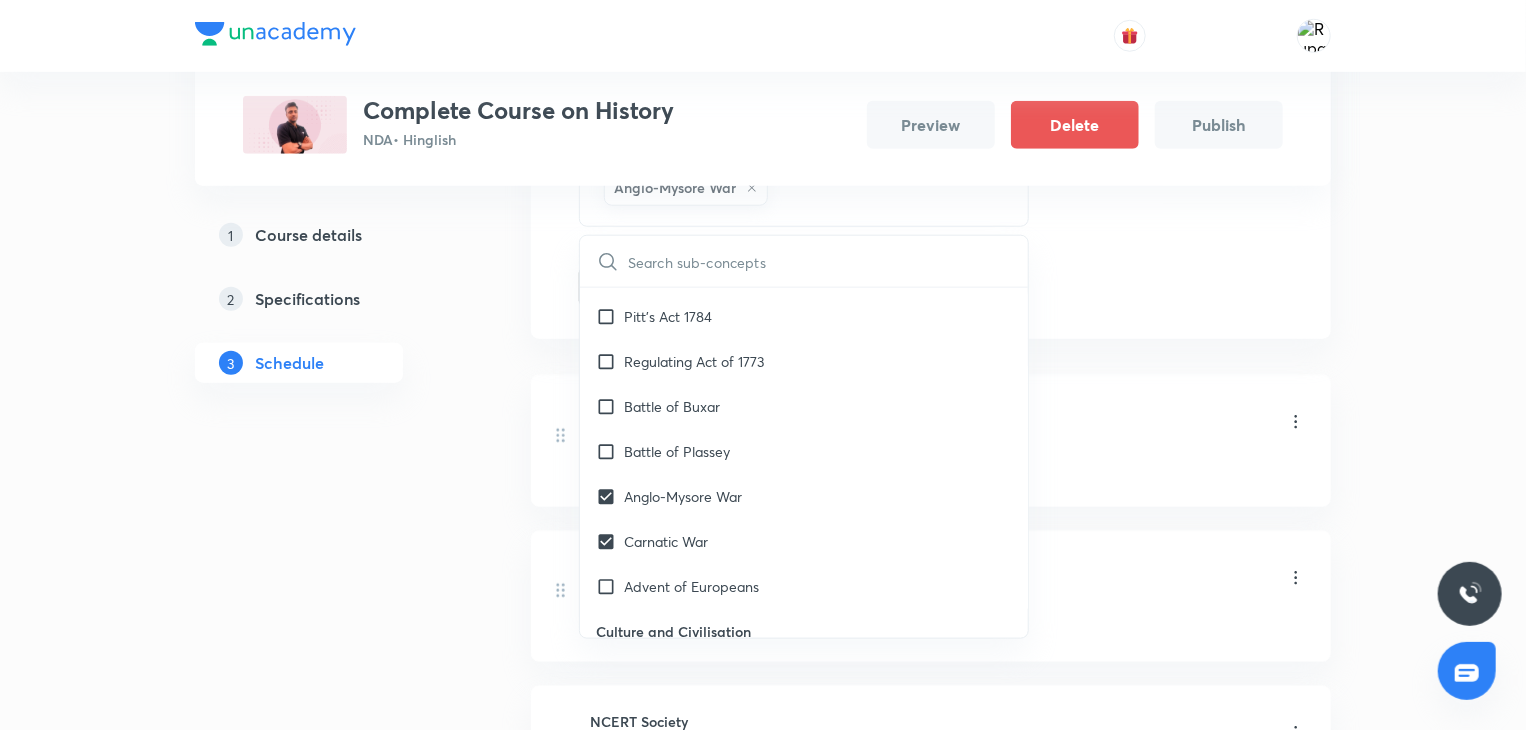 click on "1 Course details 2 Specifications 3 Schedule" at bounding box center (331, 719) 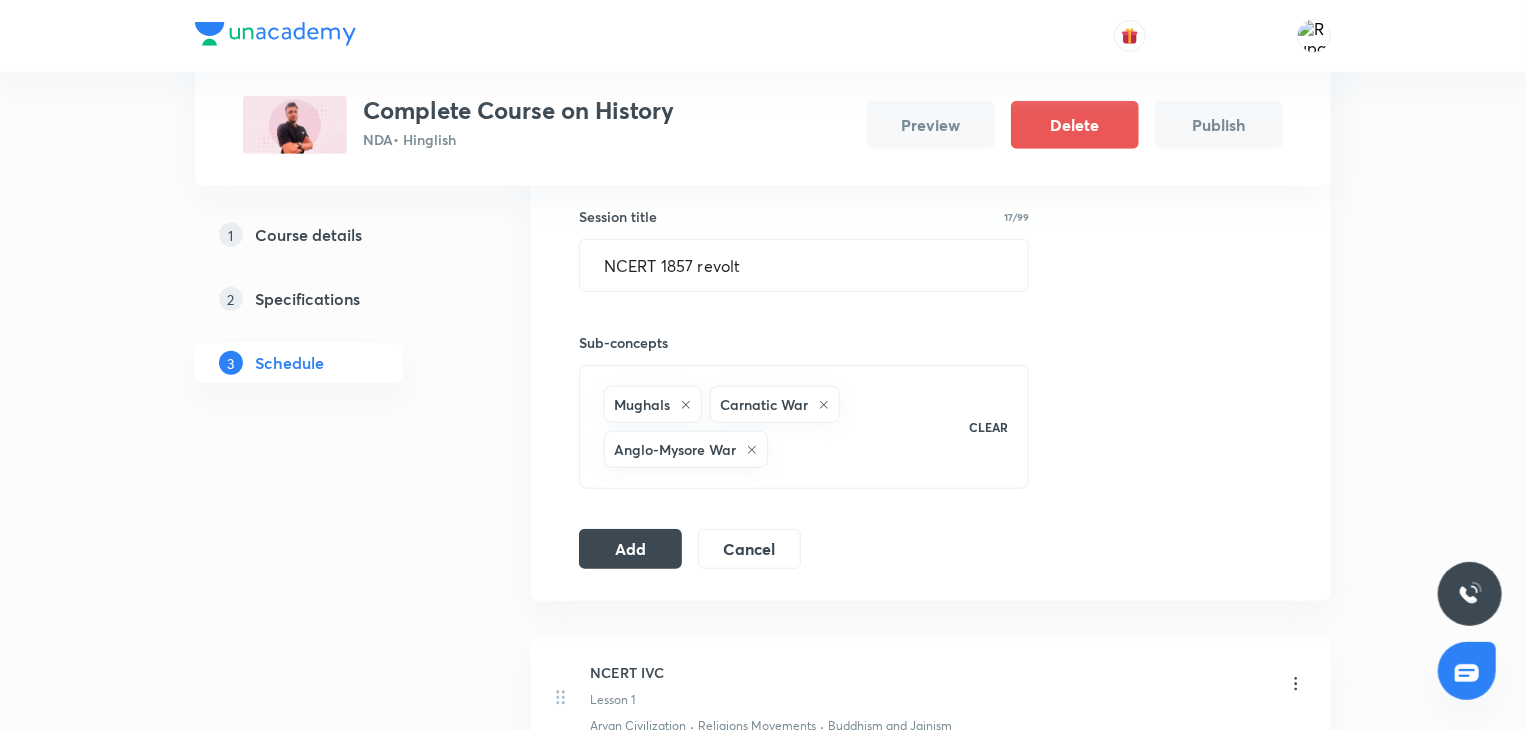 scroll, scrollTop: 583, scrollLeft: 0, axis: vertical 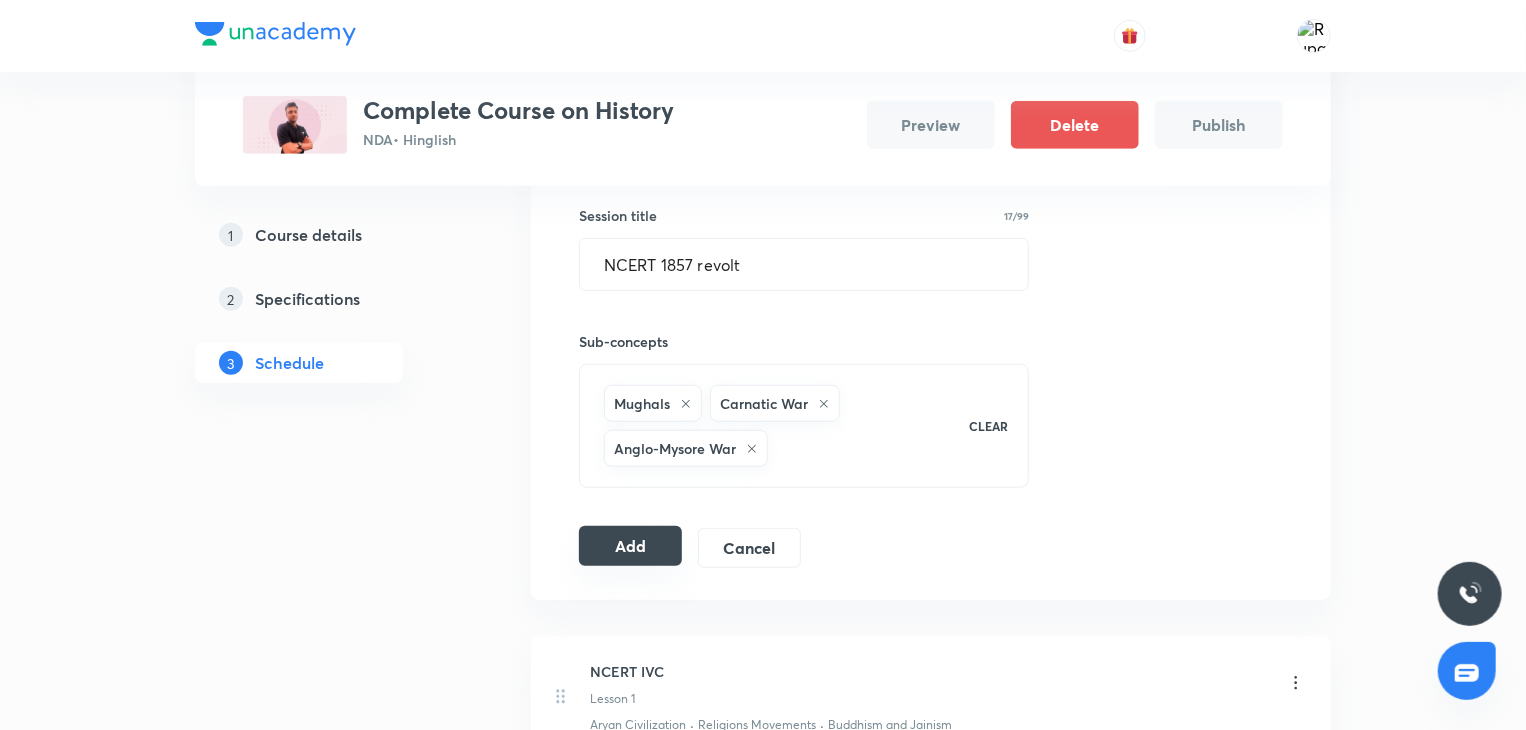 click on "Add" at bounding box center [630, 546] 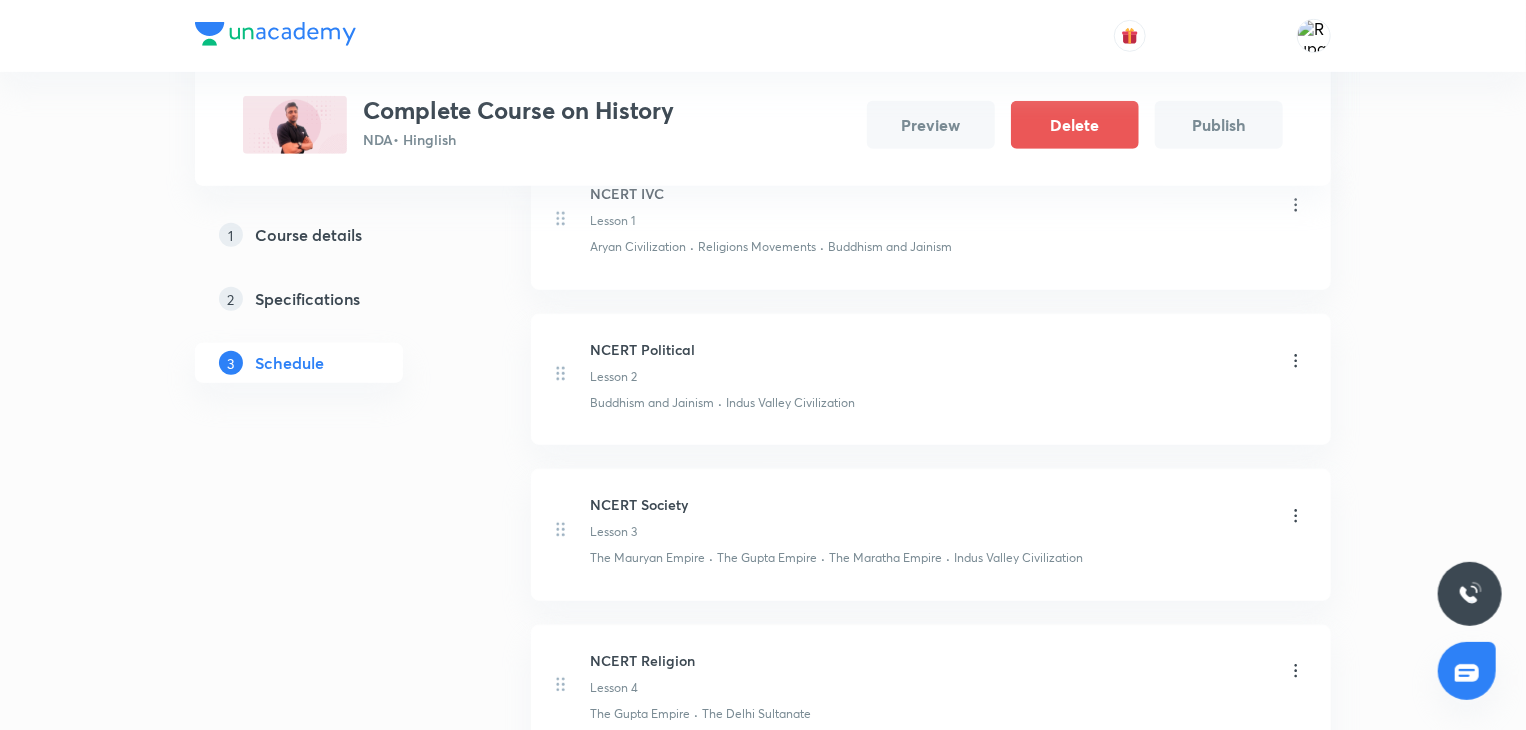 scroll, scrollTop: 0, scrollLeft: 0, axis: both 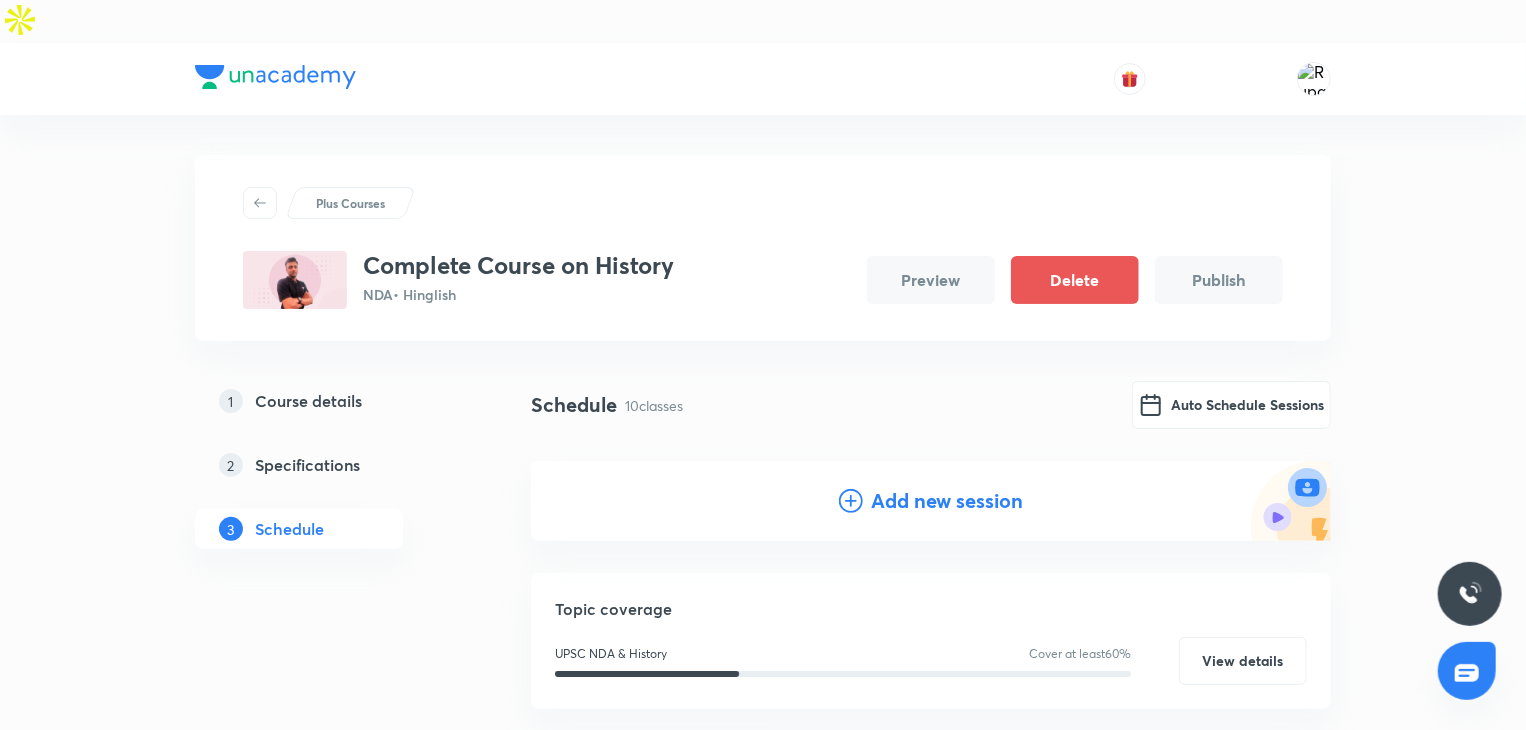 click on "Add new session" at bounding box center (947, 501) 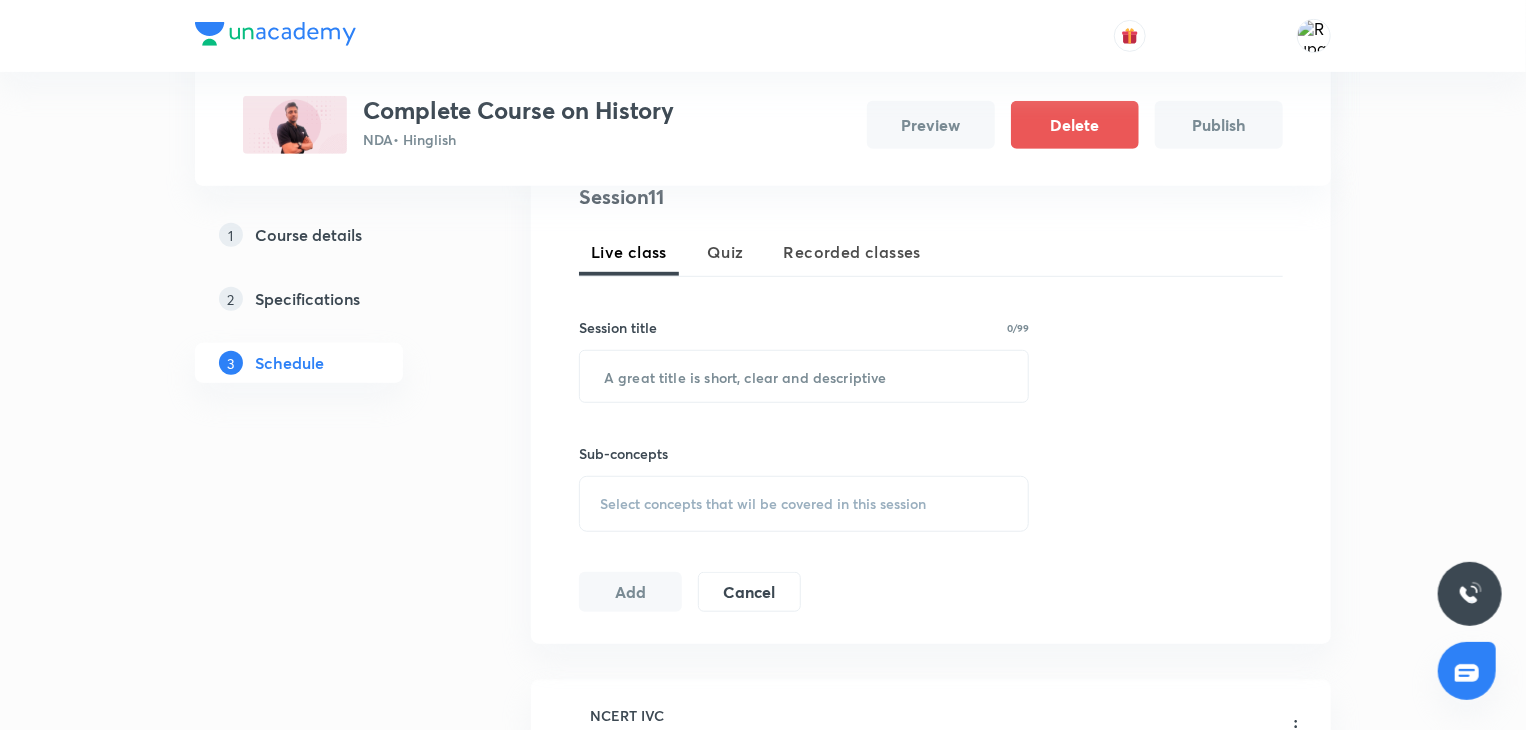 scroll, scrollTop: 474, scrollLeft: 0, axis: vertical 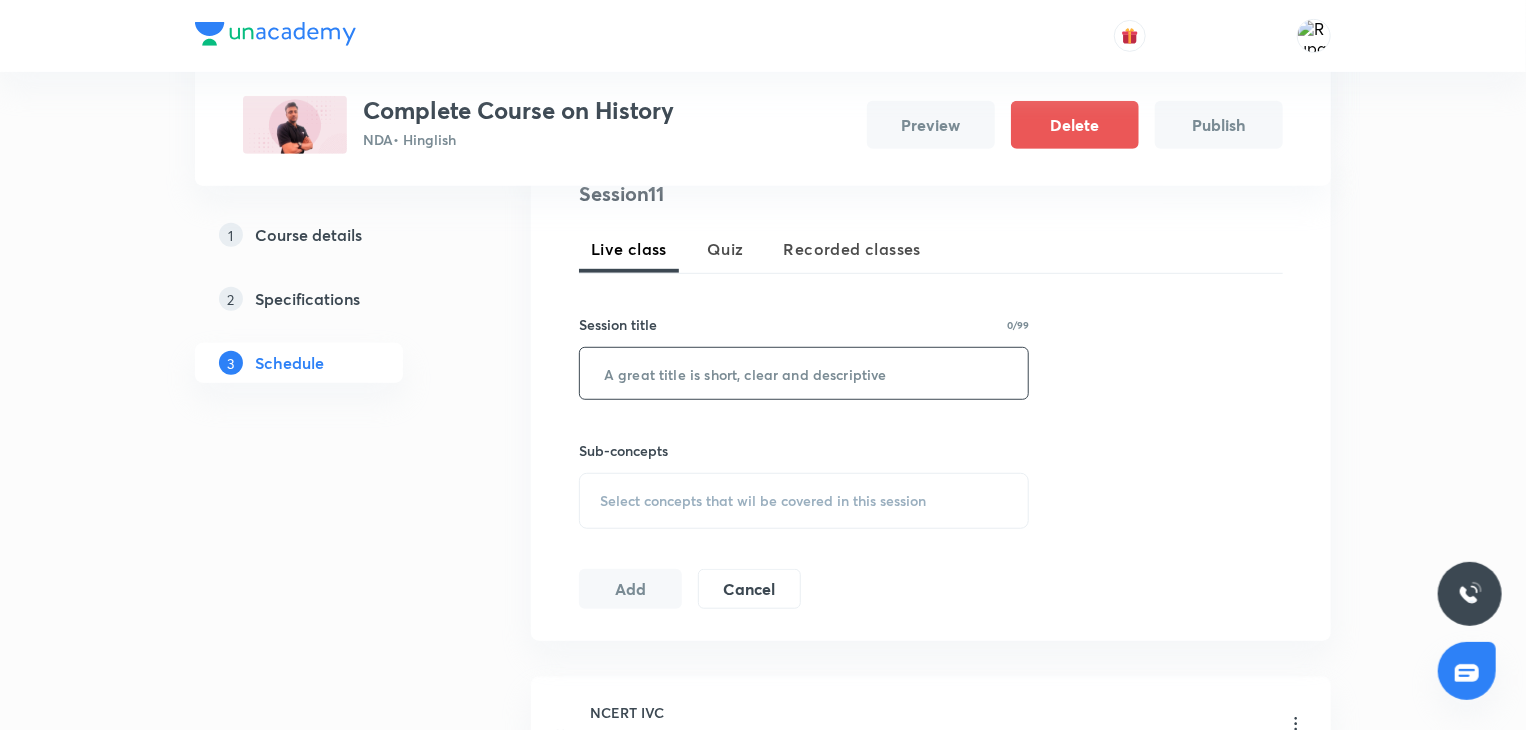 click at bounding box center [804, 373] 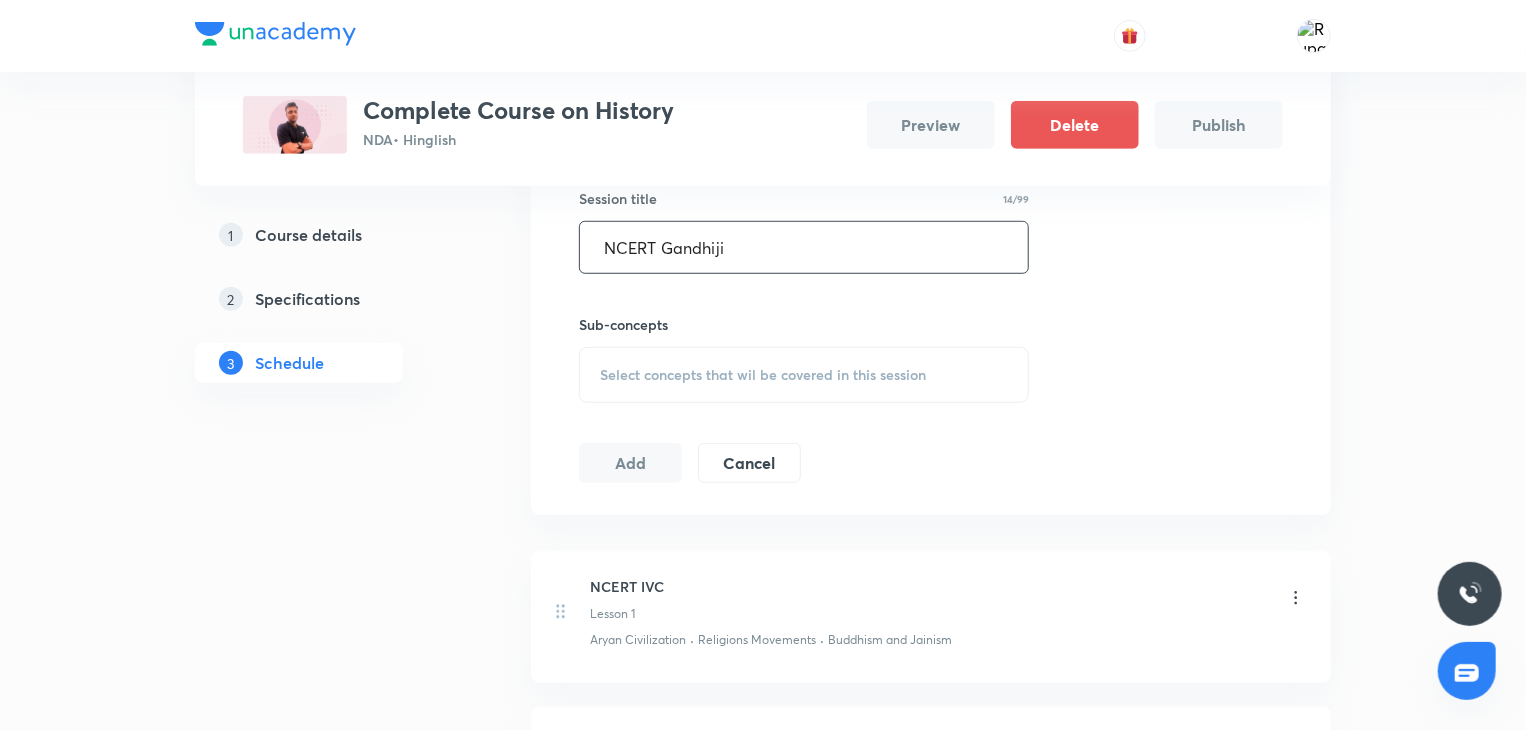 scroll, scrollTop: 603, scrollLeft: 0, axis: vertical 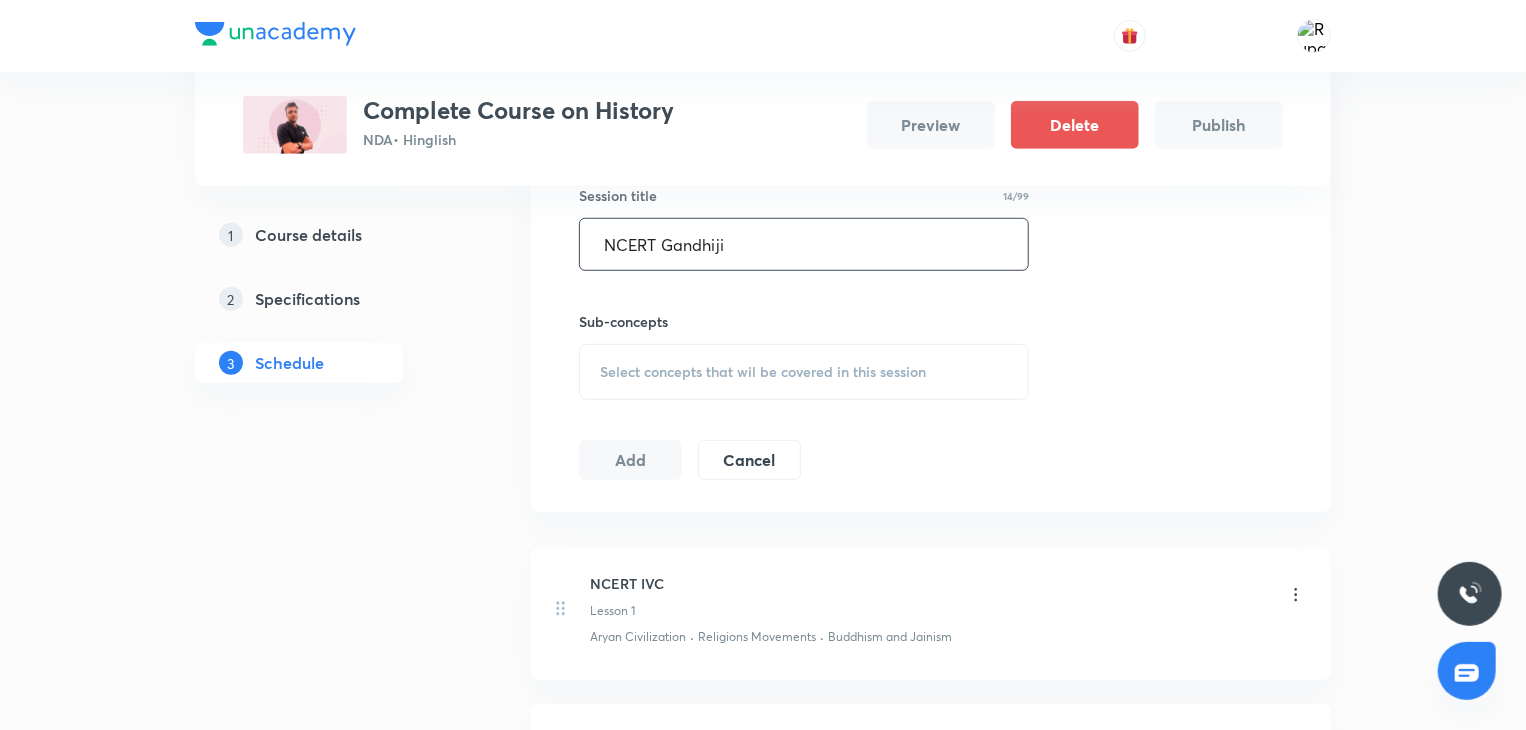 type on "NCERT Gandhiji" 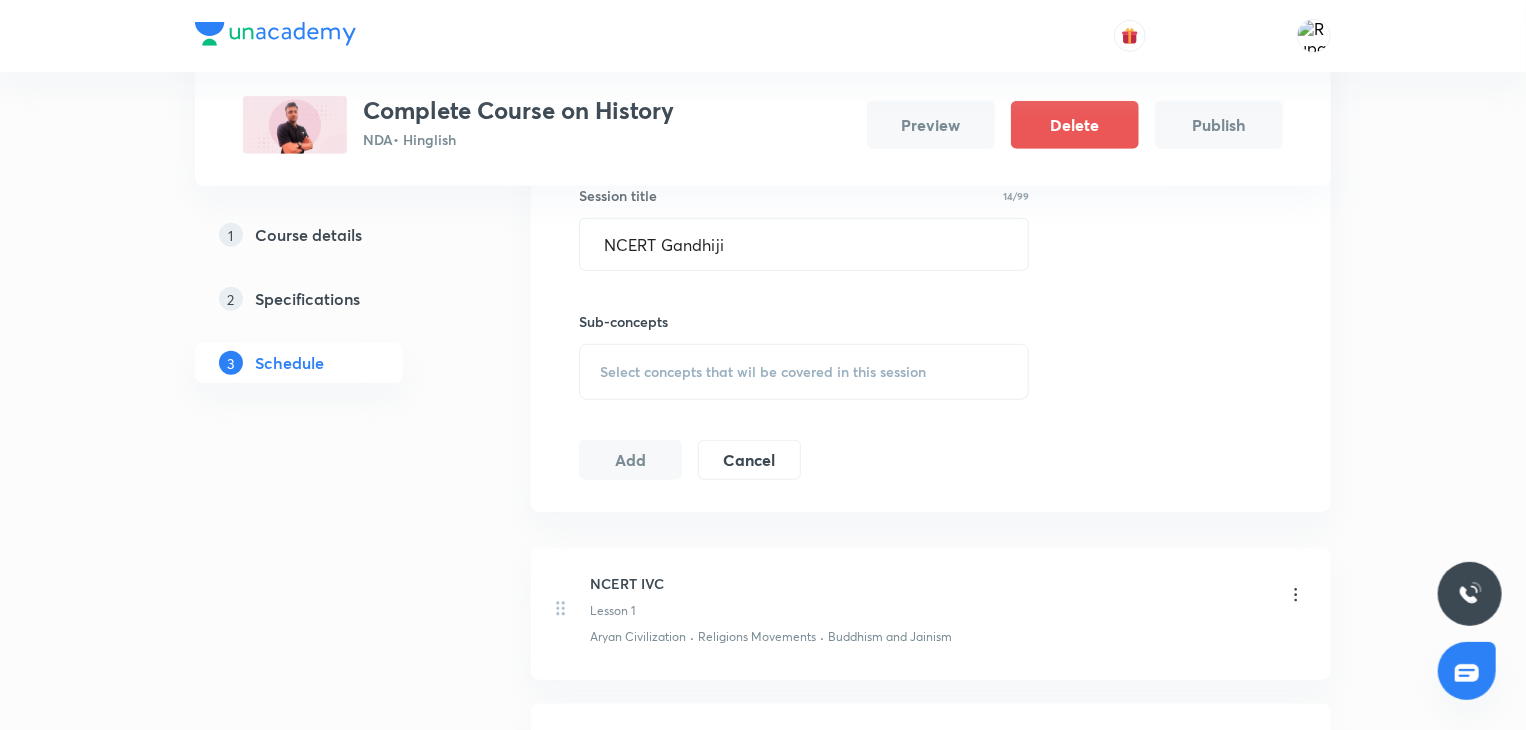click on "Select concepts that wil be covered in this session" at bounding box center [804, 372] 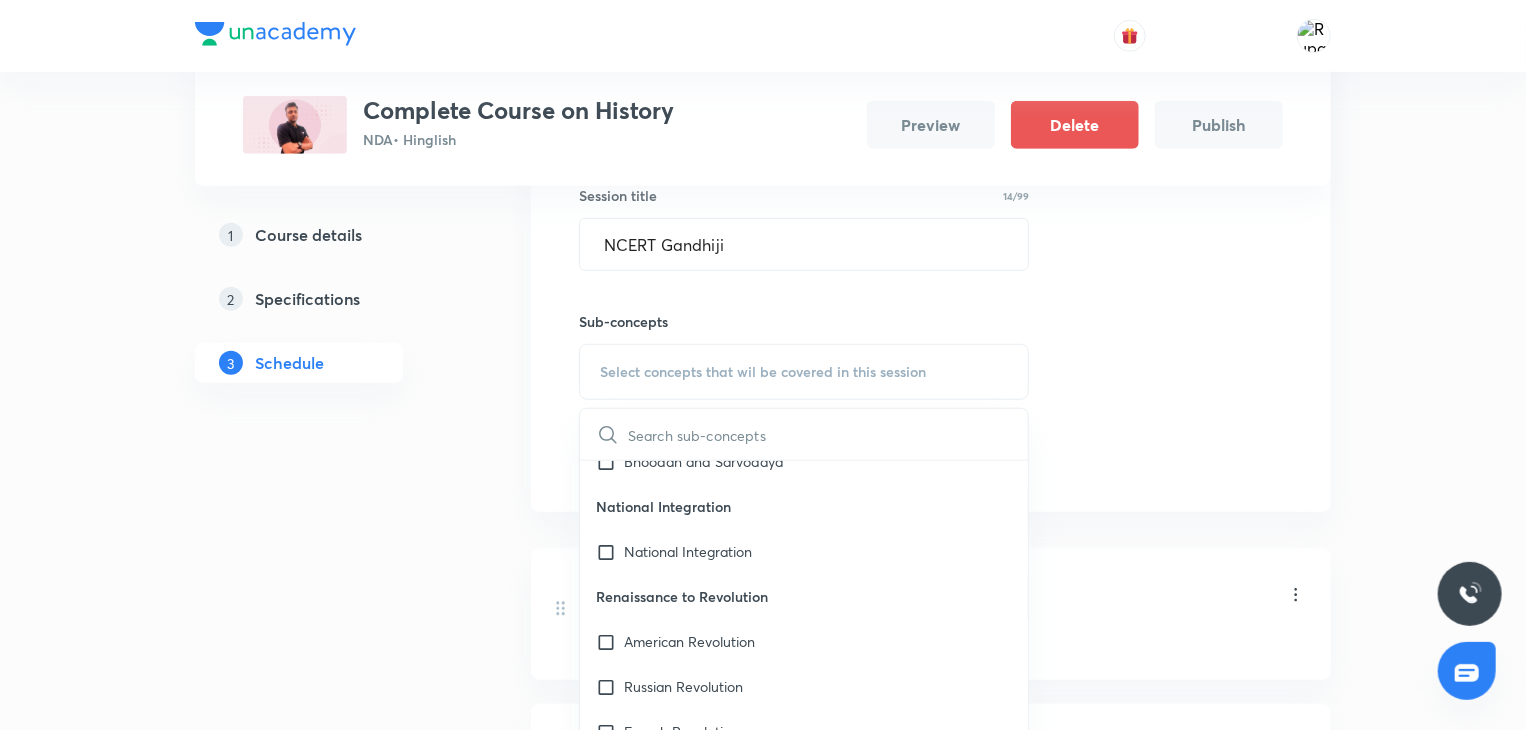 scroll, scrollTop: 1968, scrollLeft: 0, axis: vertical 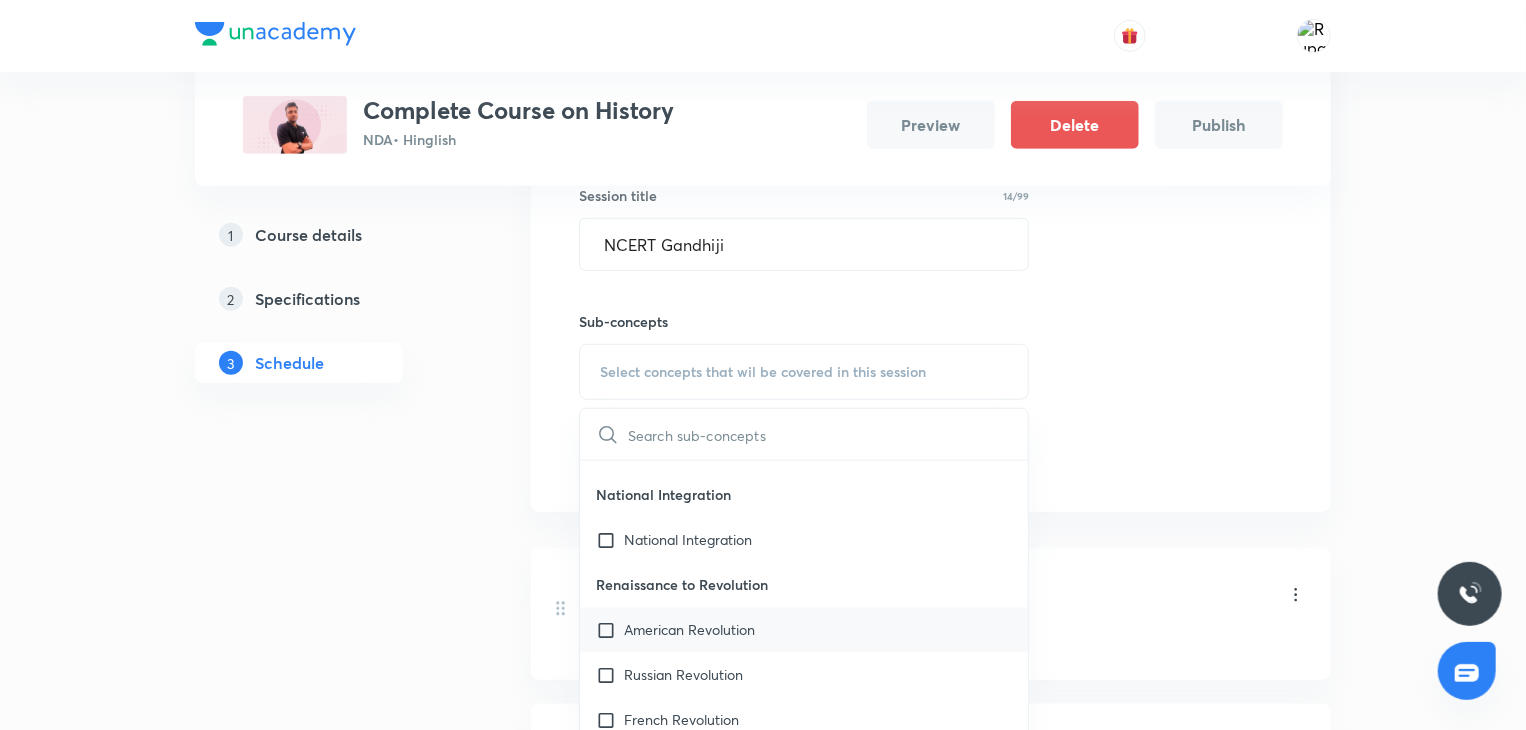 click on "American Revolution" at bounding box center [689, 630] 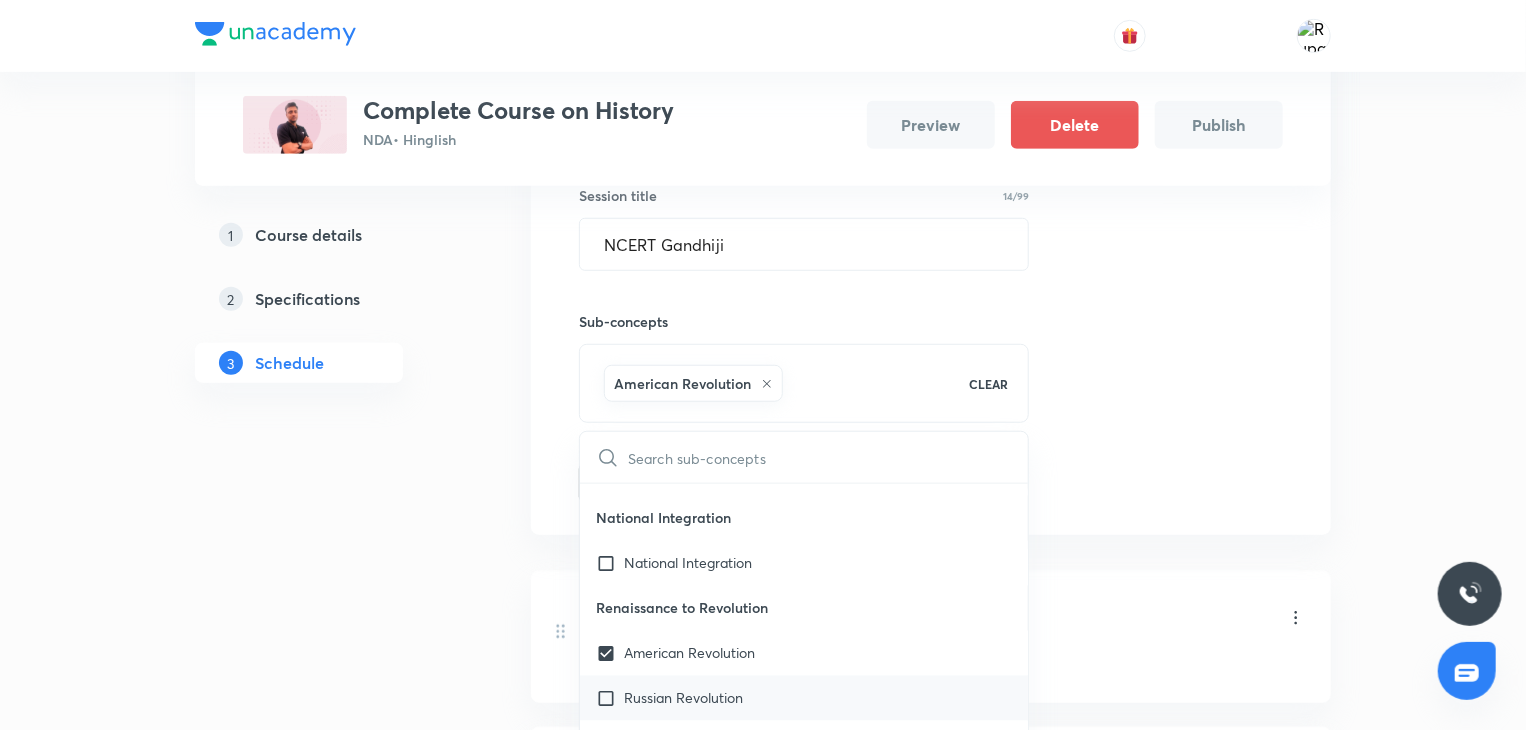 click on "Russian Revolution" at bounding box center (683, 698) 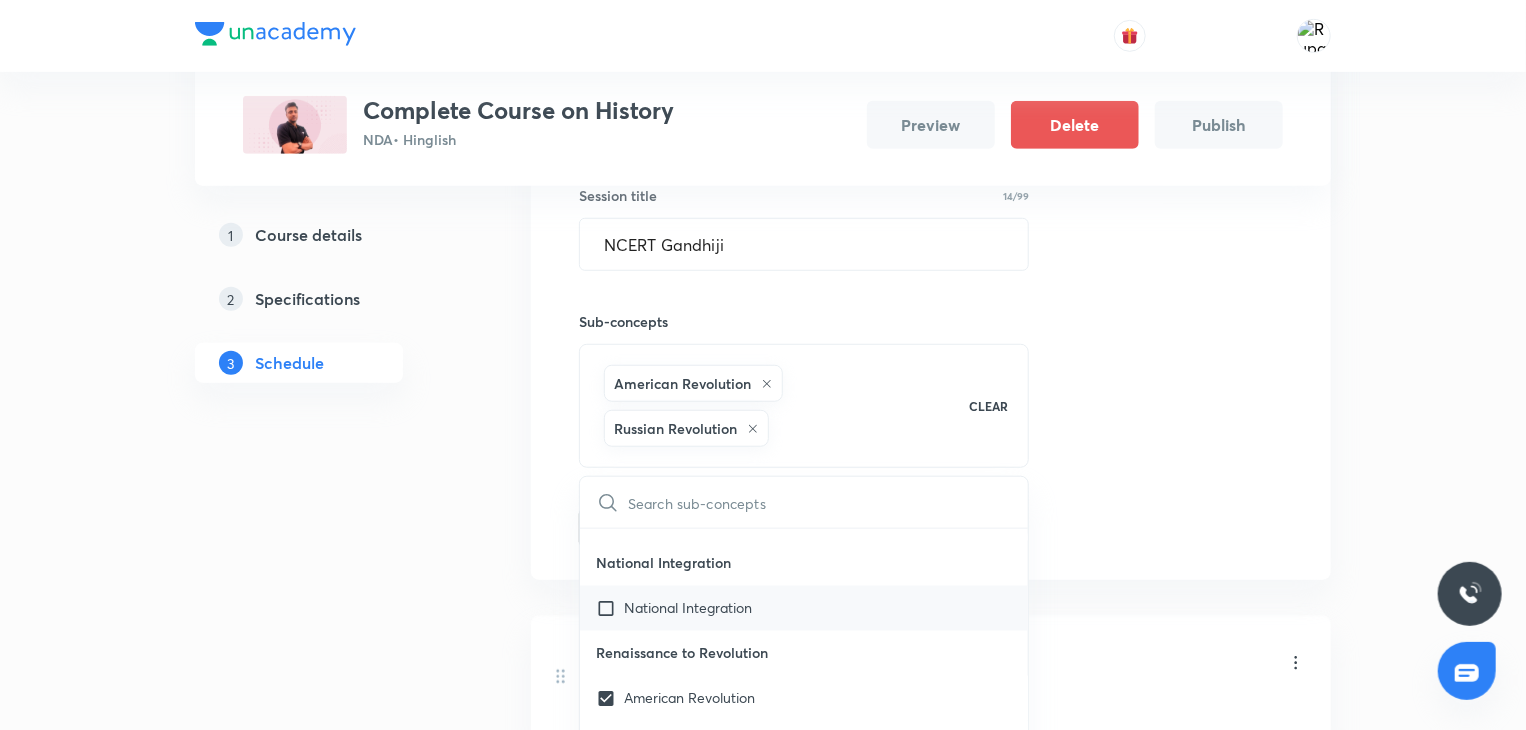 click on "National Integration" at bounding box center (688, 608) 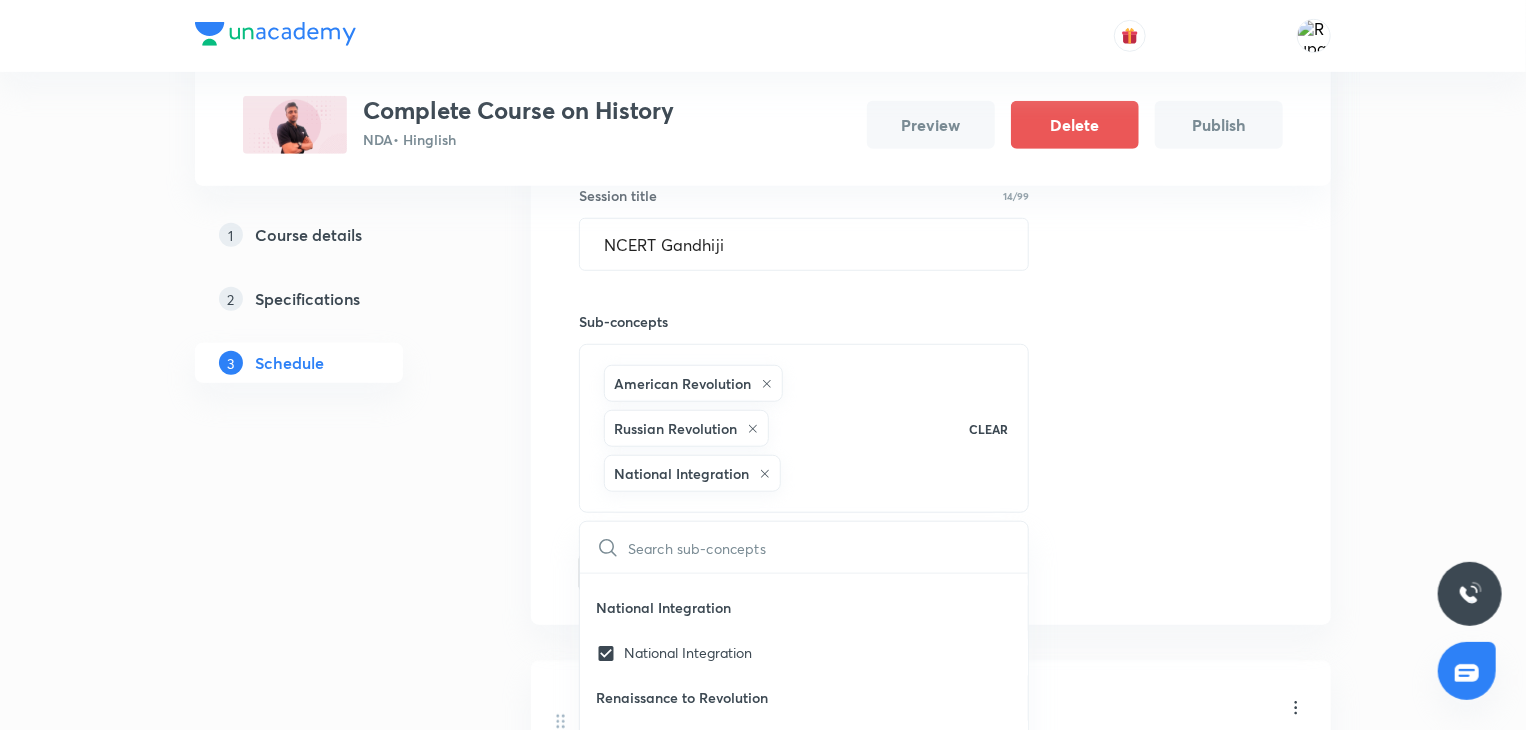 click on "1 Course details 2 Specifications 3 Schedule" at bounding box center [331, 1060] 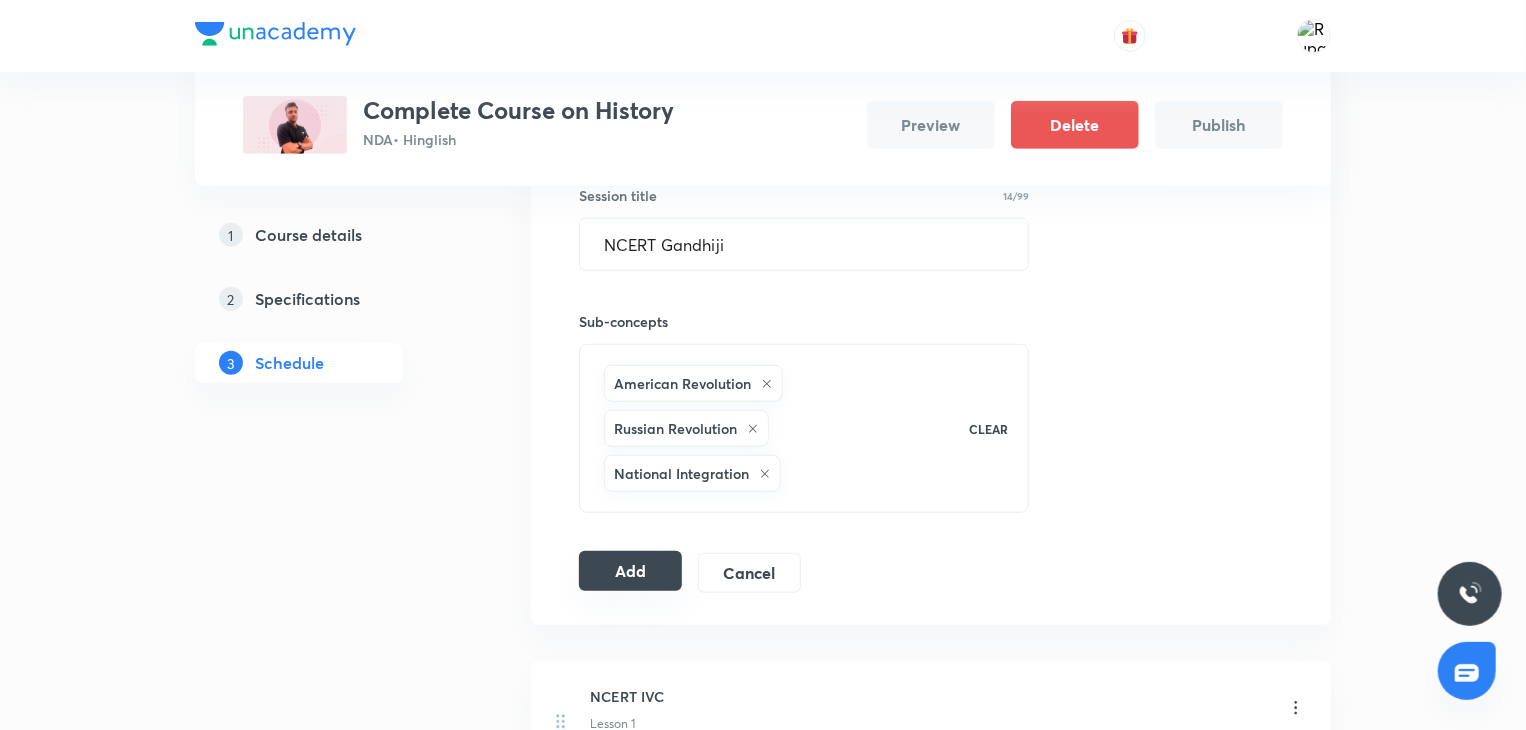 click on "Add" at bounding box center (630, 571) 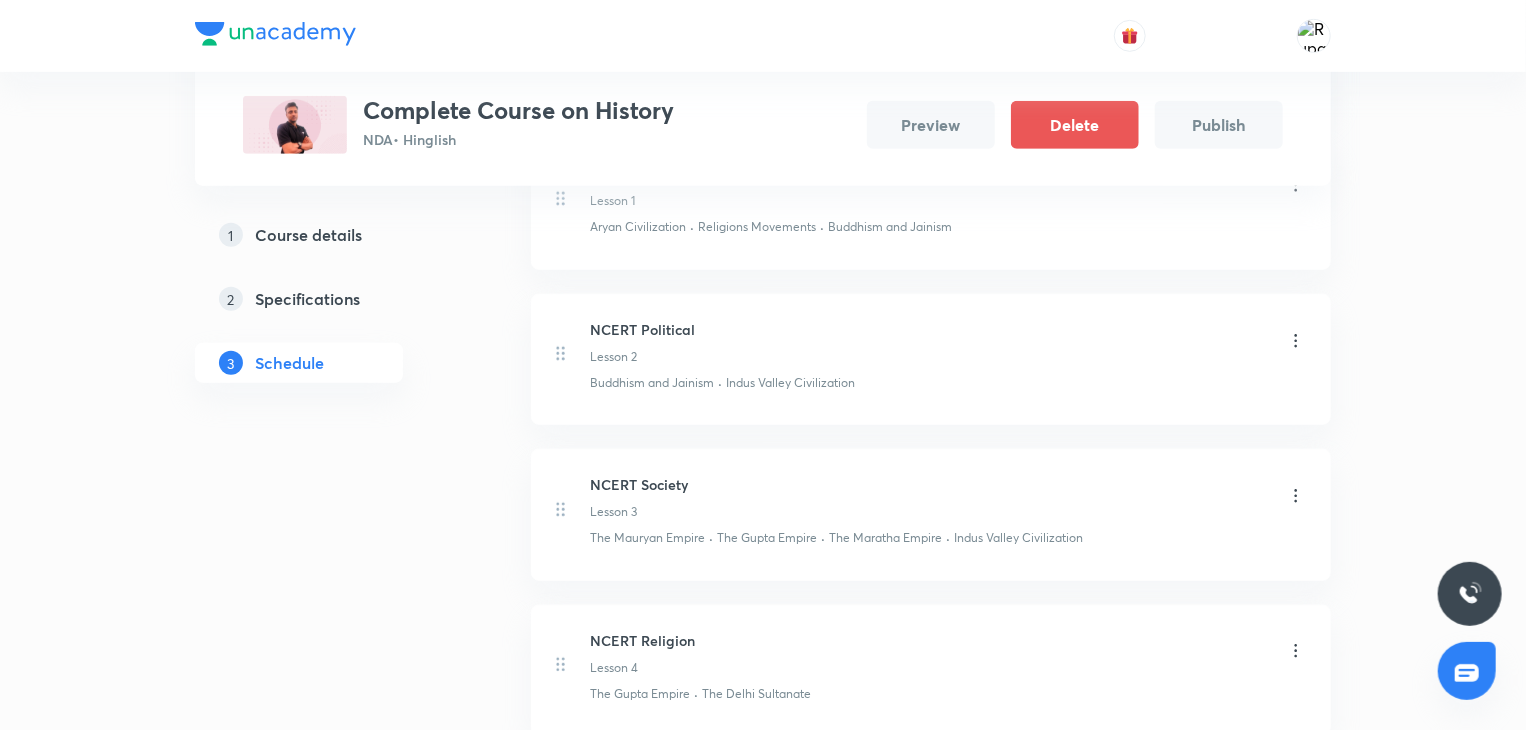 scroll, scrollTop: 0, scrollLeft: 0, axis: both 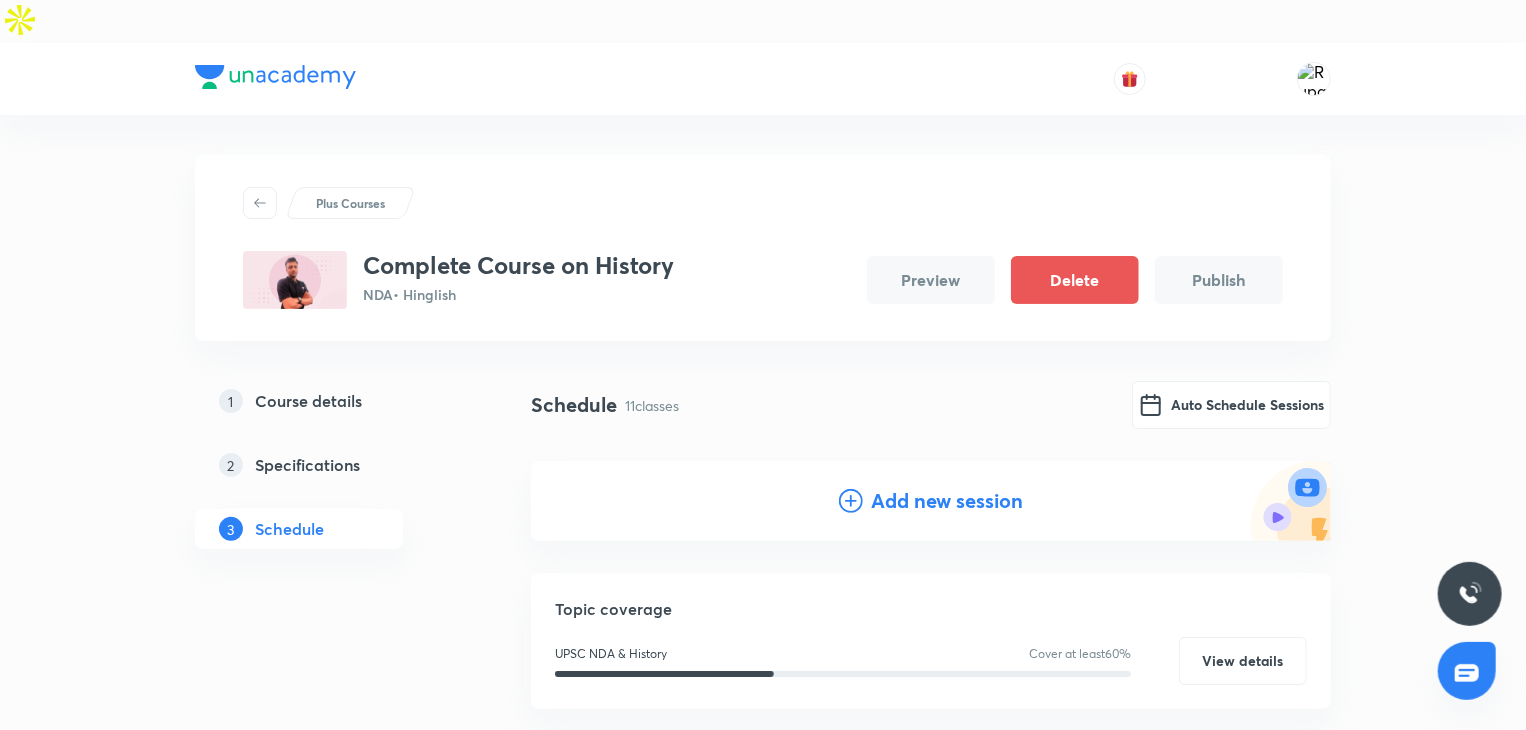 click on "Add new session" at bounding box center [947, 501] 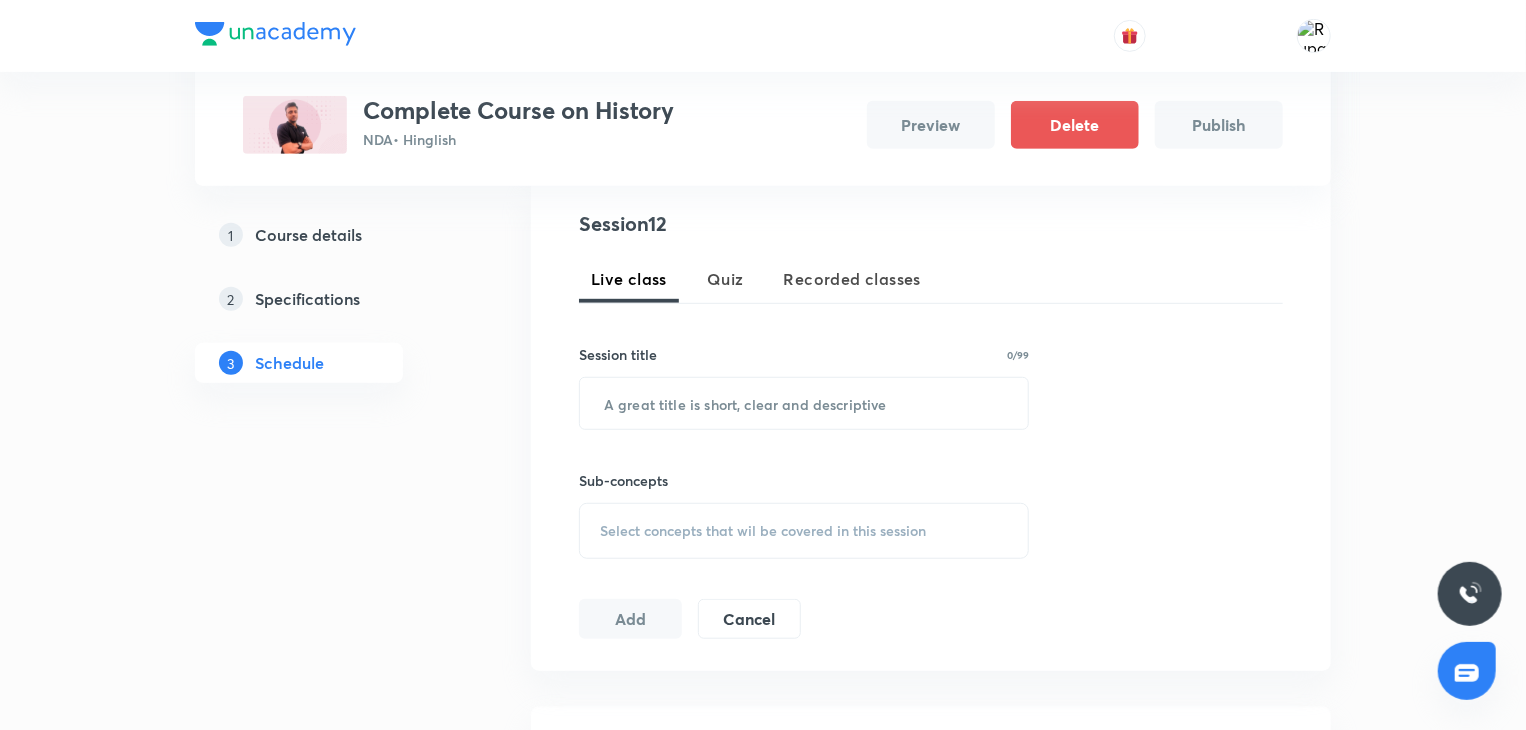 scroll, scrollTop: 571, scrollLeft: 0, axis: vertical 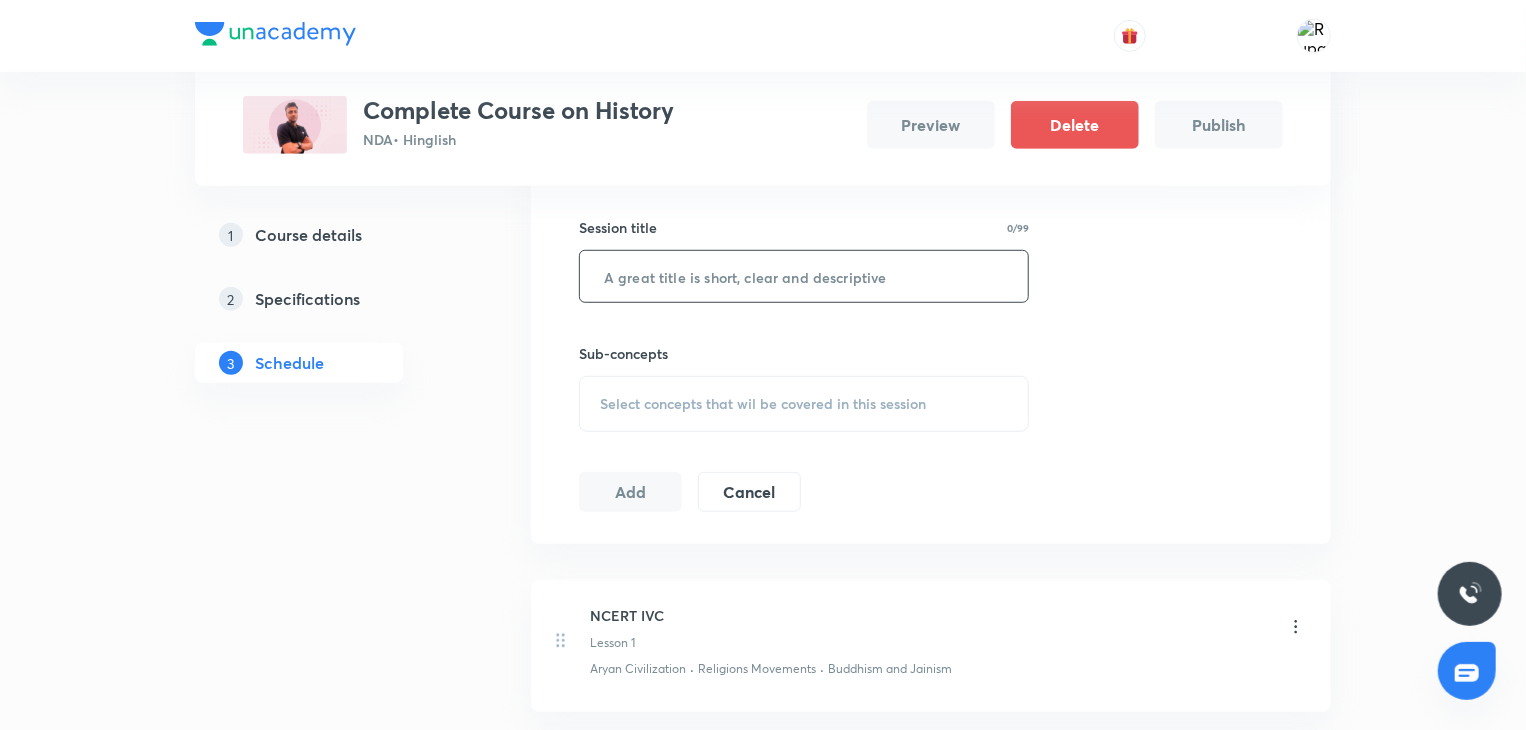 click at bounding box center (804, 276) 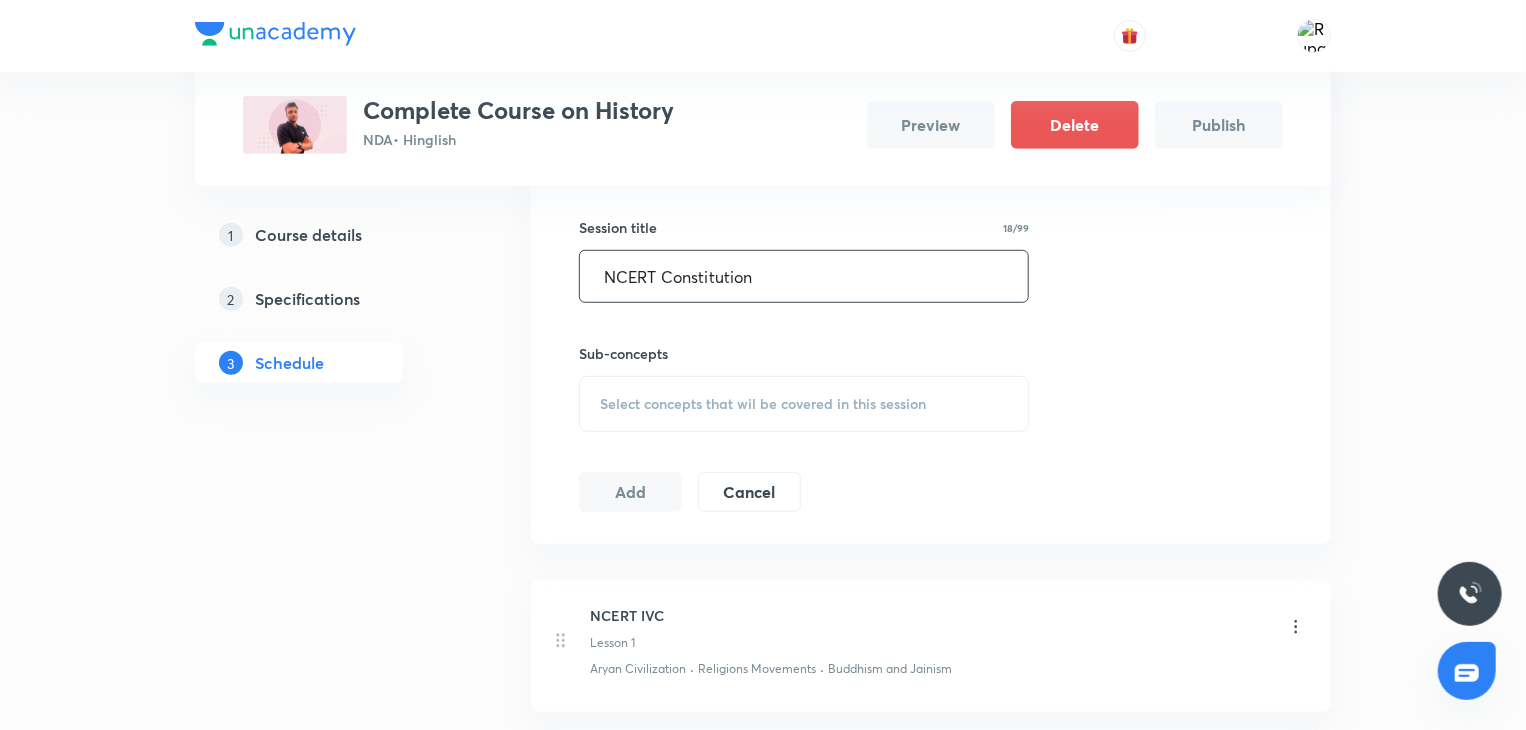 type on "NCERT Constitution" 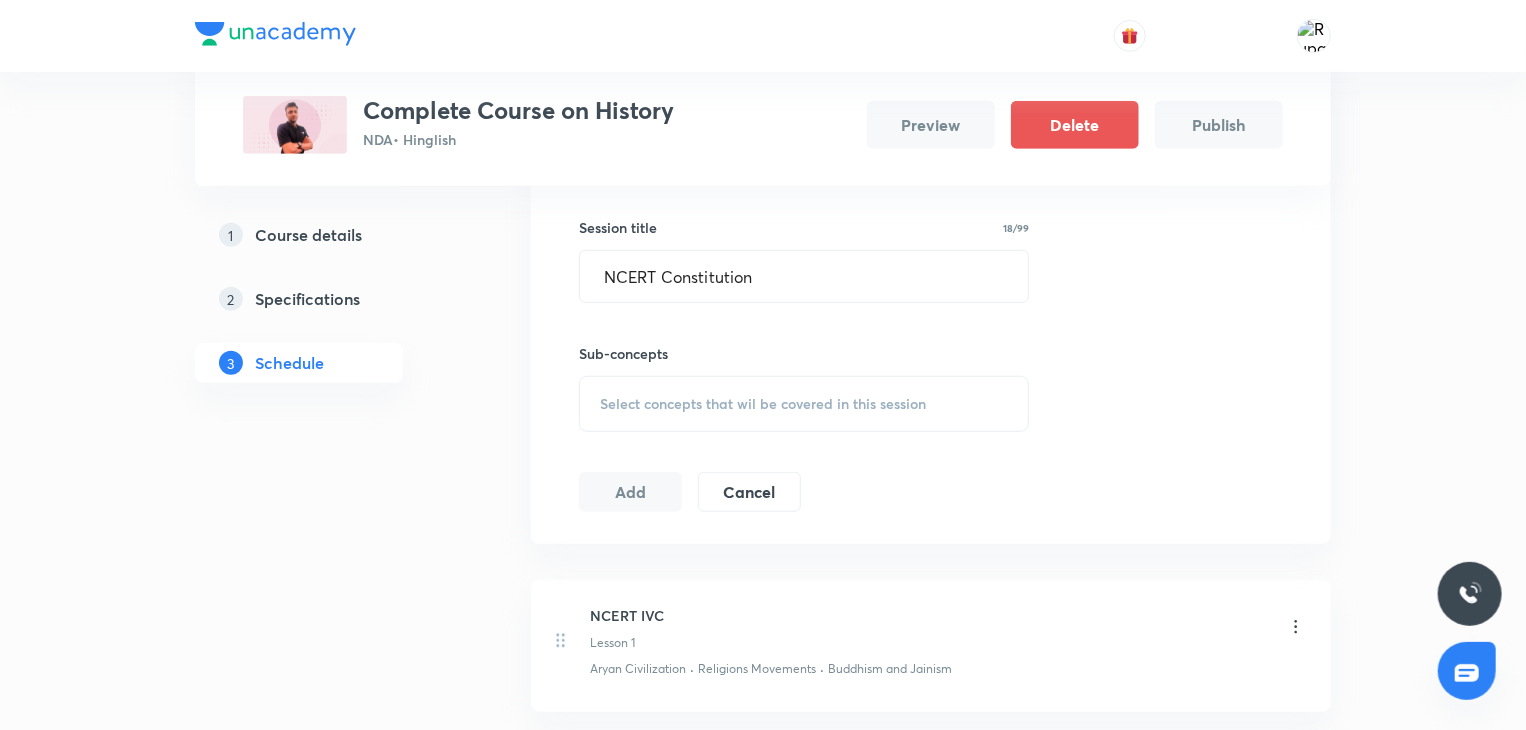 click on "Select concepts that wil be covered in this session" at bounding box center [763, 404] 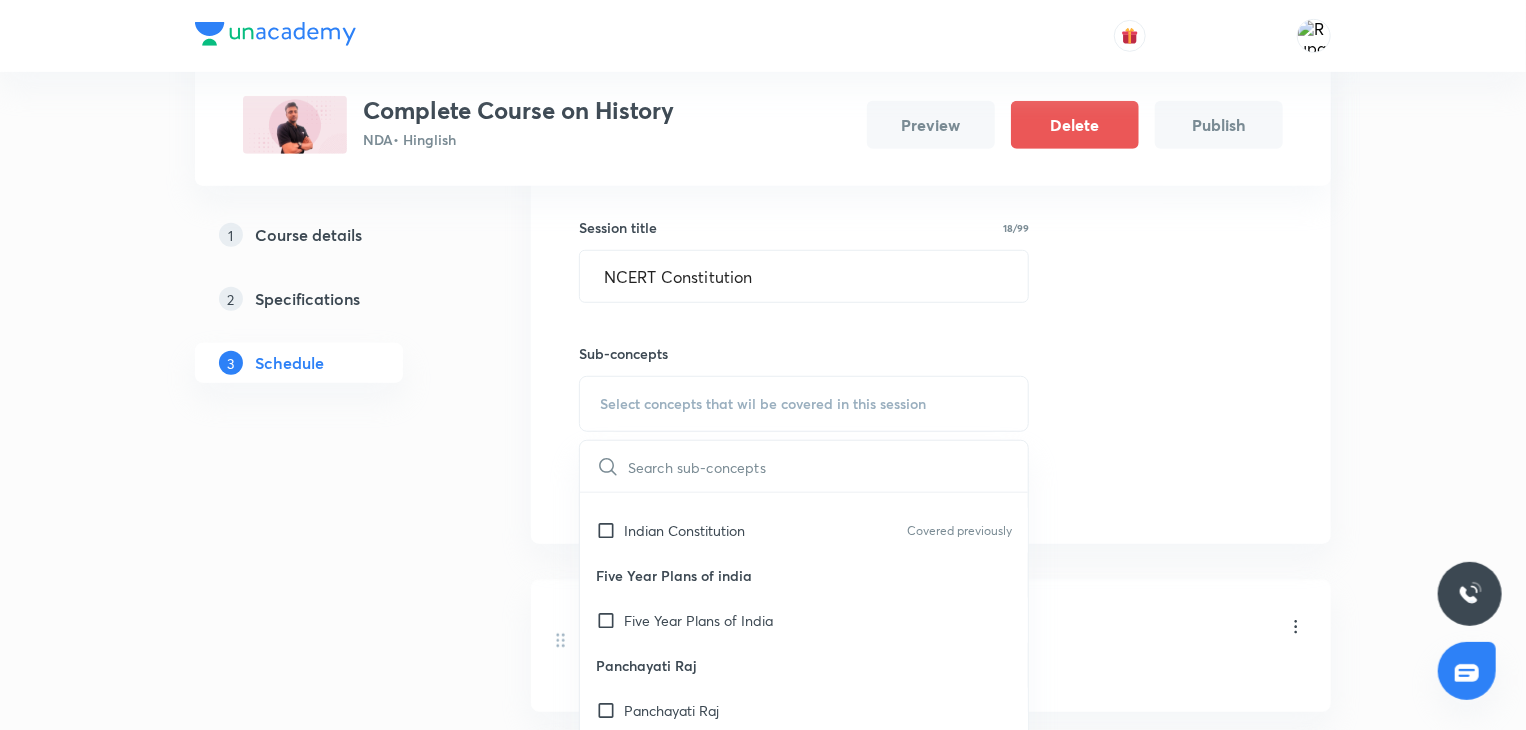 scroll, scrollTop: 1560, scrollLeft: 0, axis: vertical 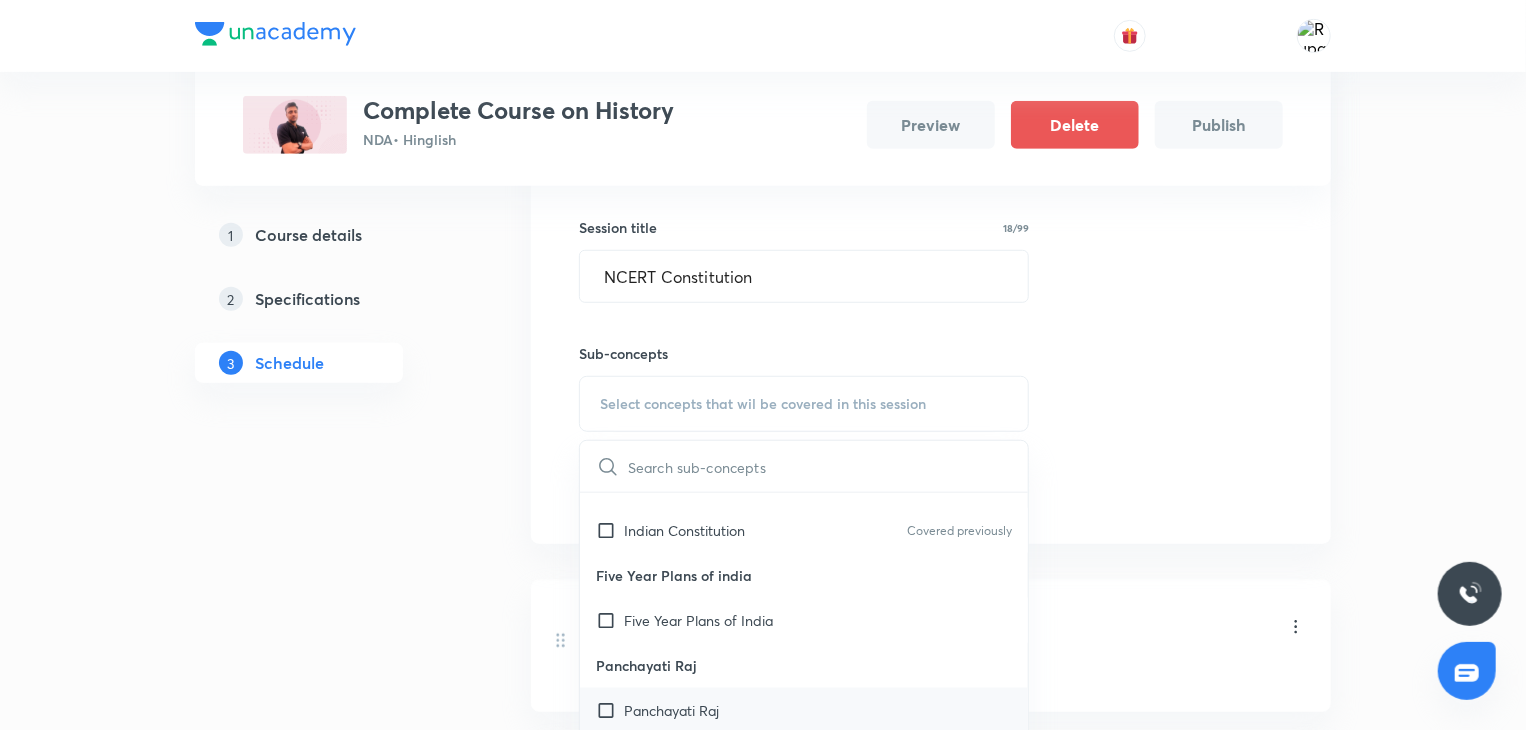 click on "Panchayati Raj" at bounding box center [671, 710] 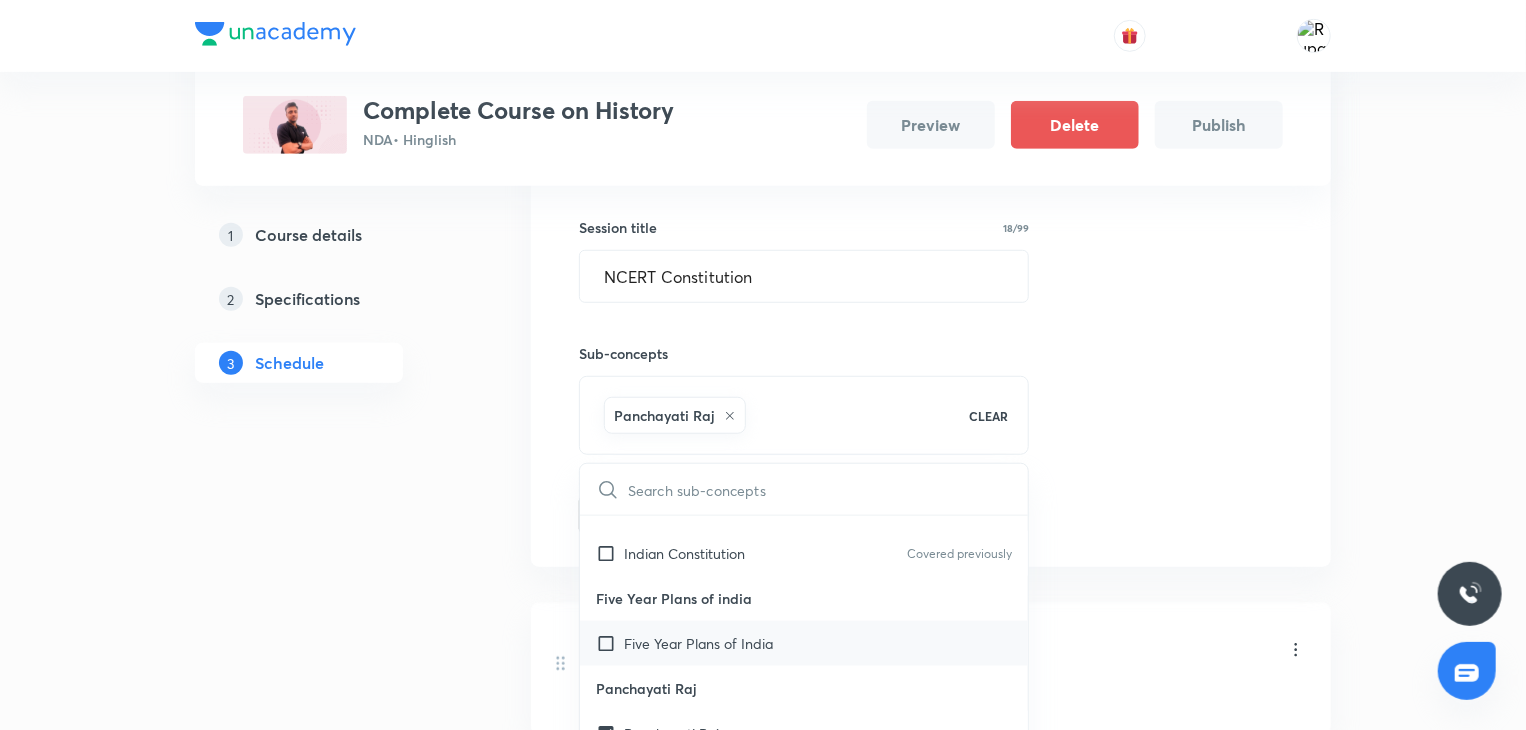 click on "Five Year Plans of India" at bounding box center (698, 643) 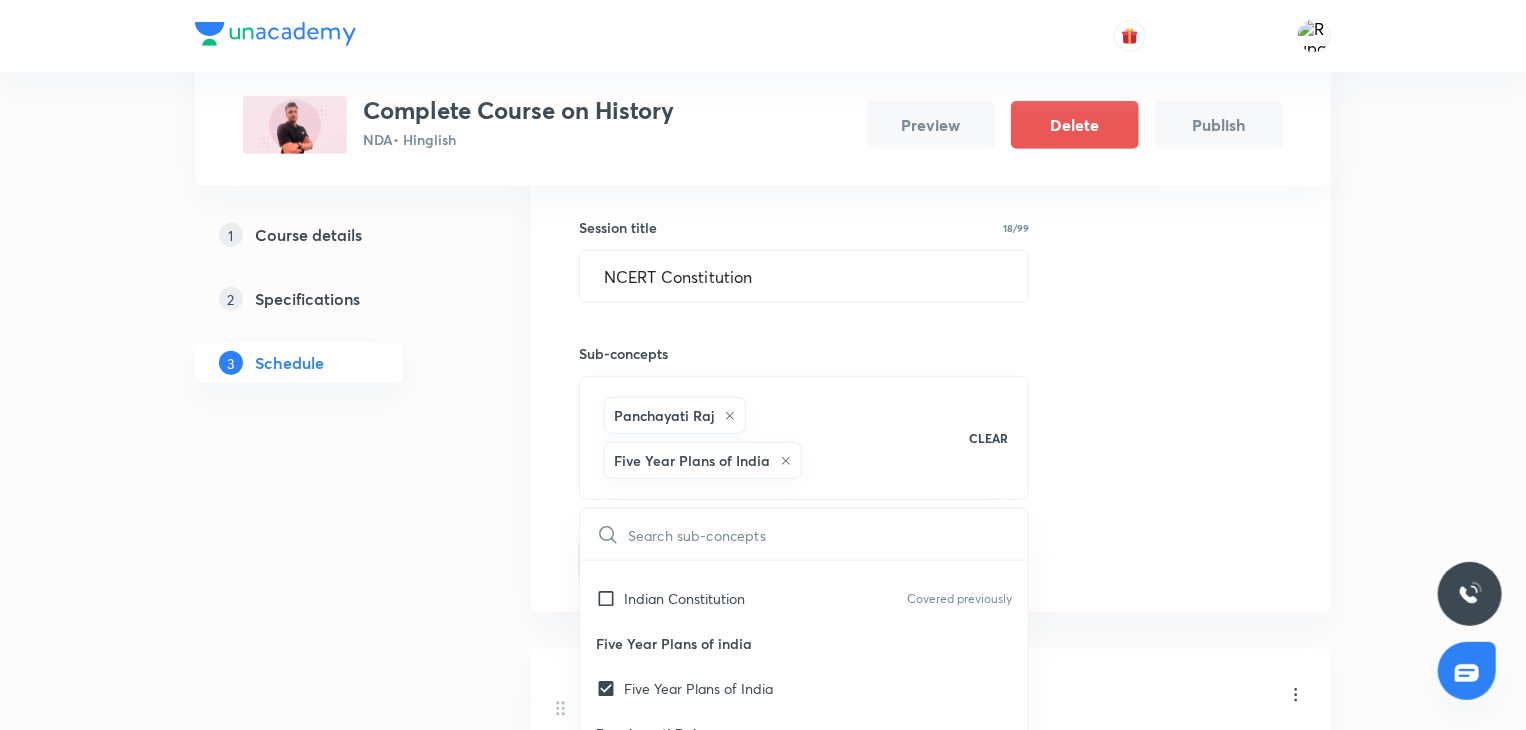 click on "1 Course details 2 Specifications 3 Schedule" at bounding box center [331, 1147] 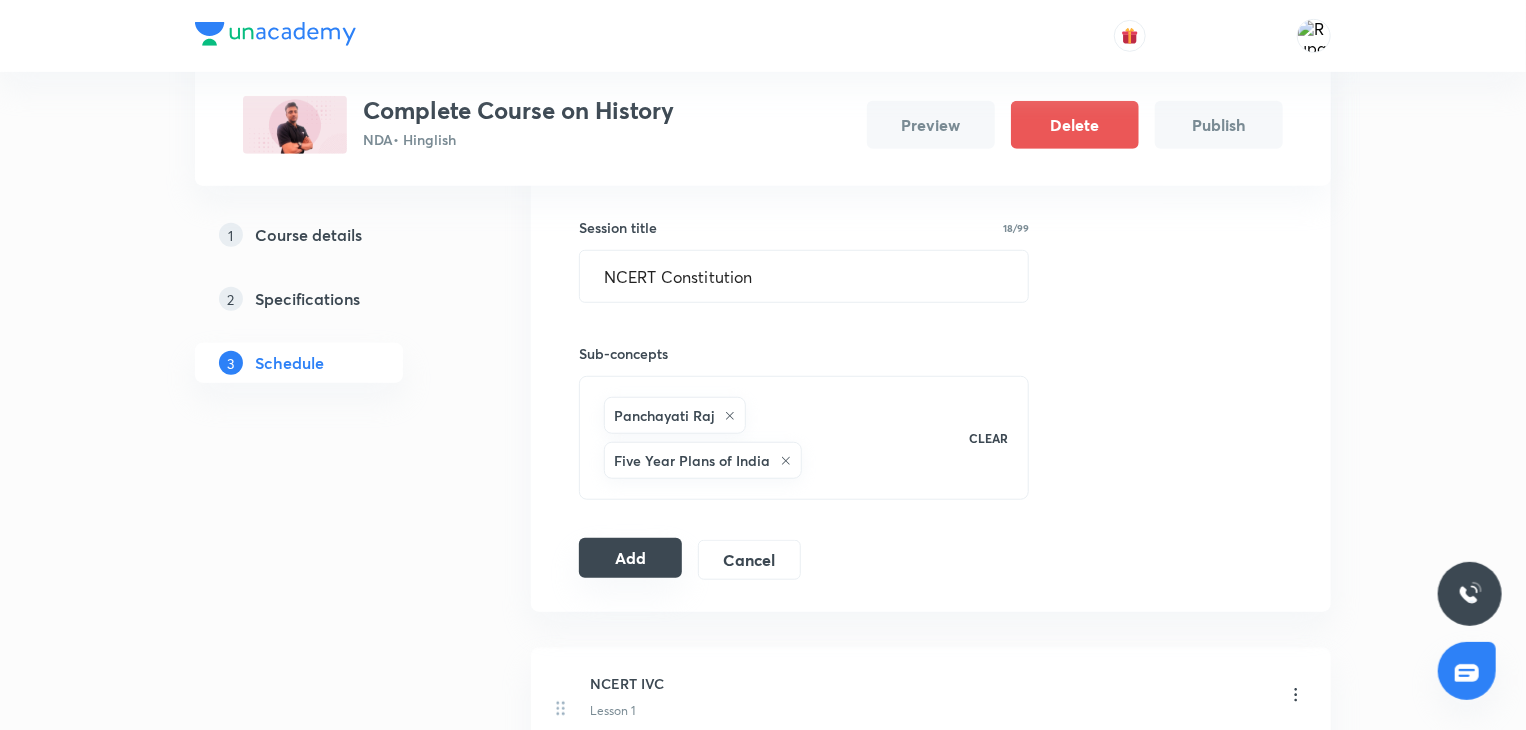 click on "Add" at bounding box center [630, 558] 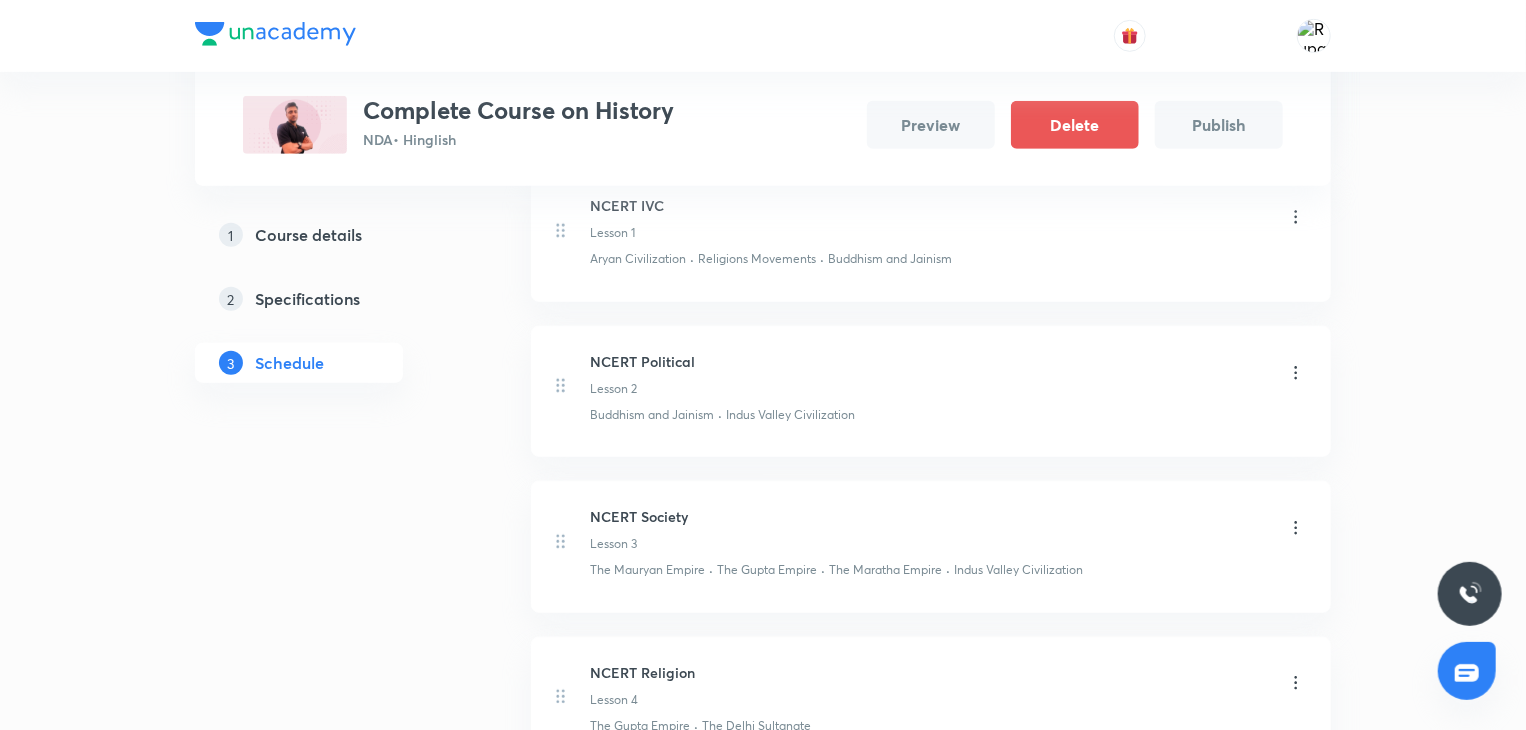 scroll, scrollTop: 0, scrollLeft: 0, axis: both 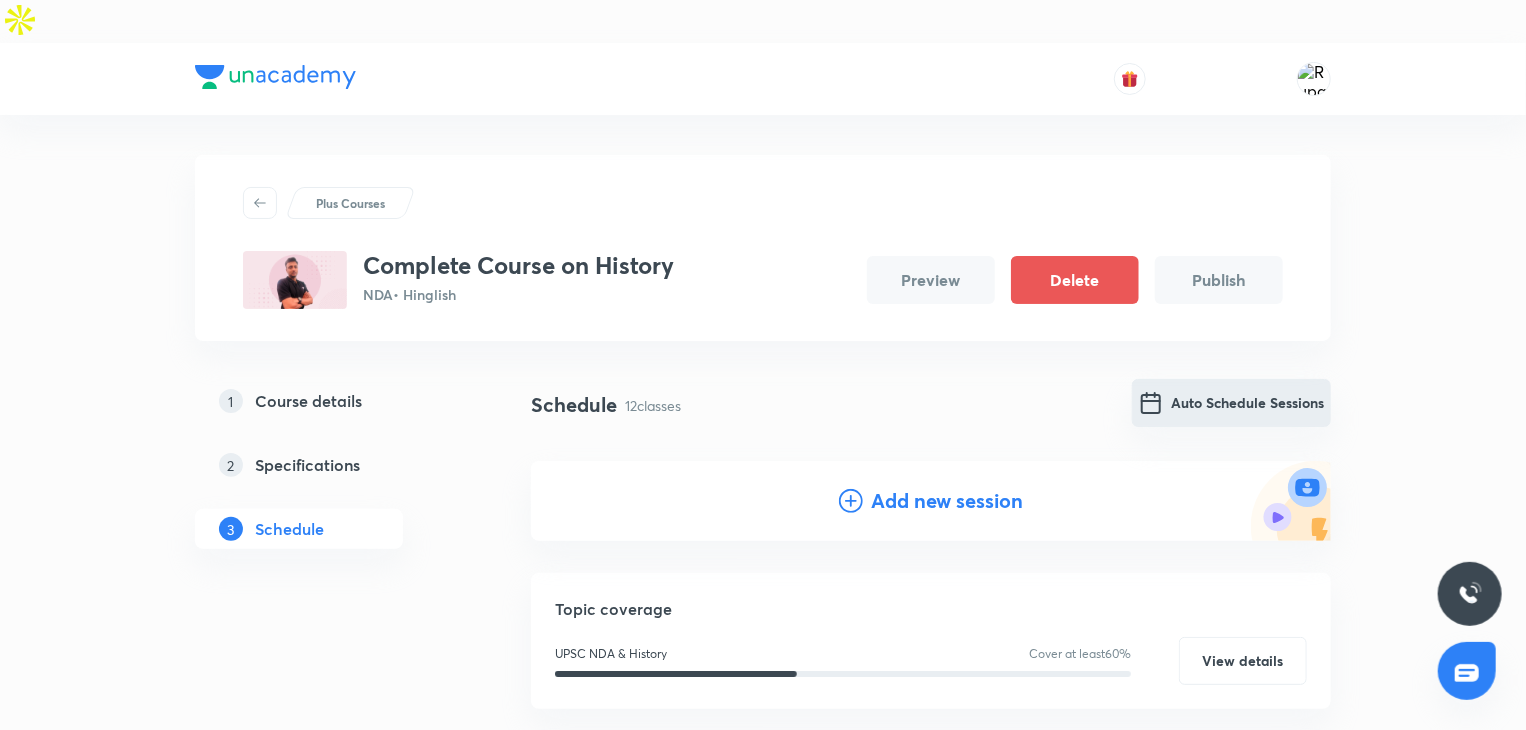 click on "Auto Schedule Sessions" at bounding box center [1231, 403] 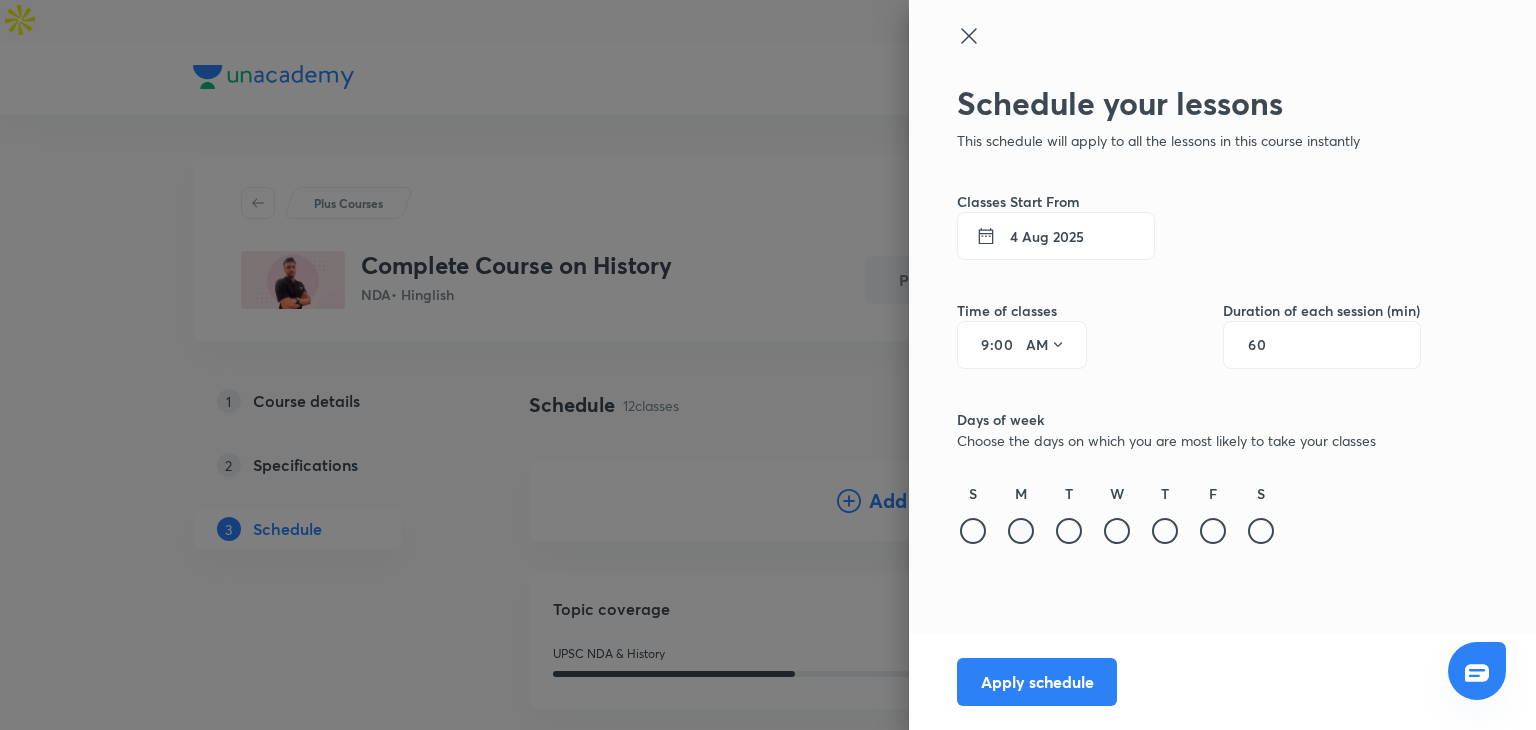 click at bounding box center (1021, 531) 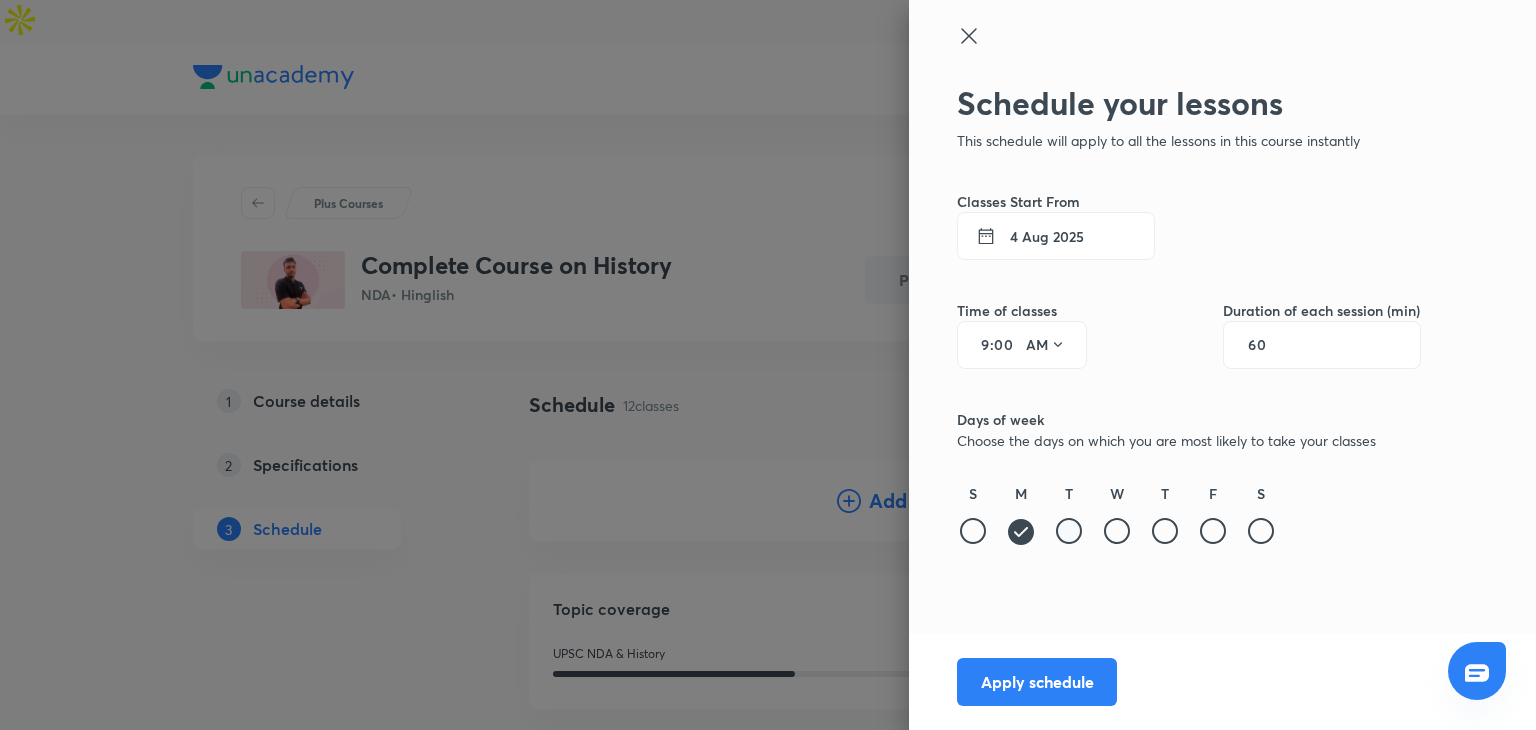 click at bounding box center (1069, 531) 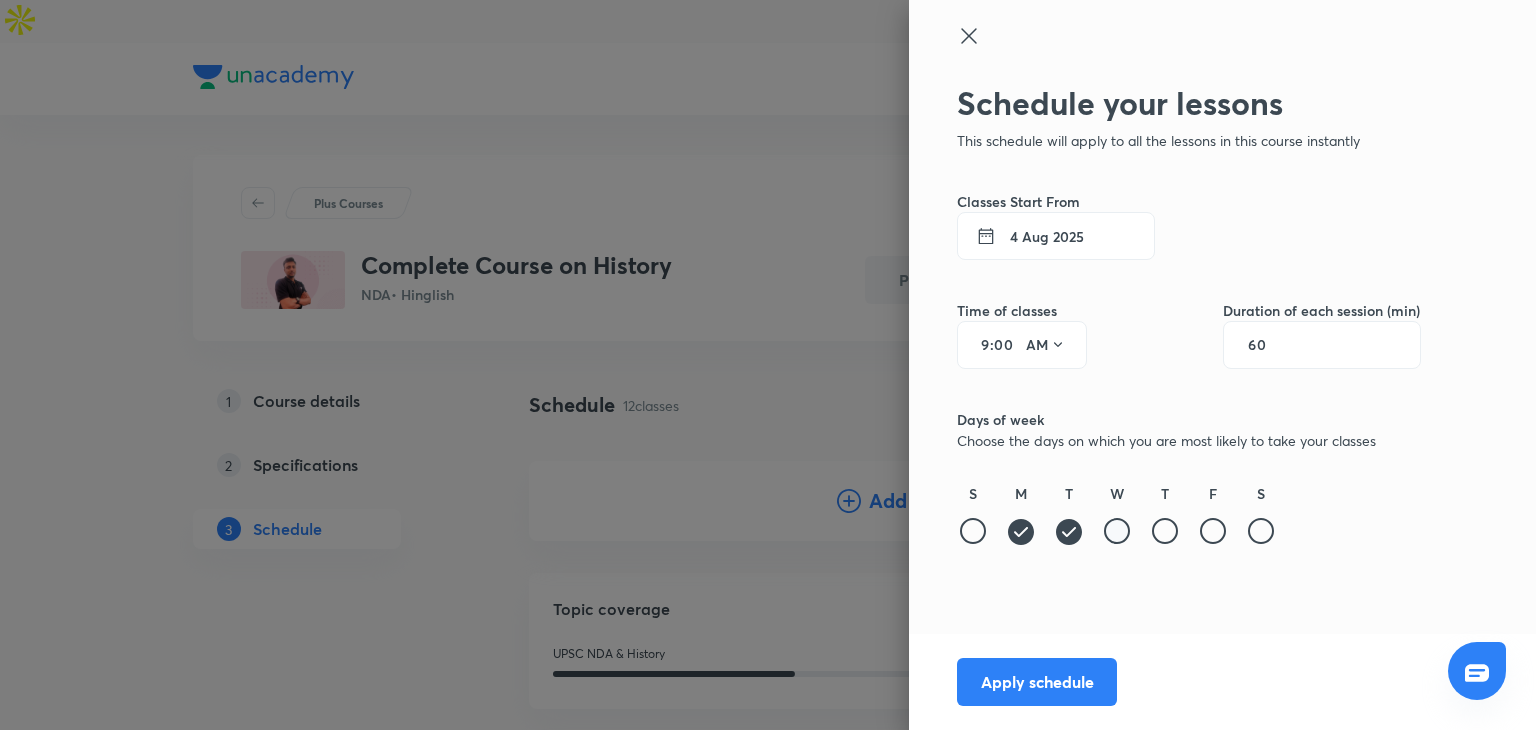 click at bounding box center (1117, 531) 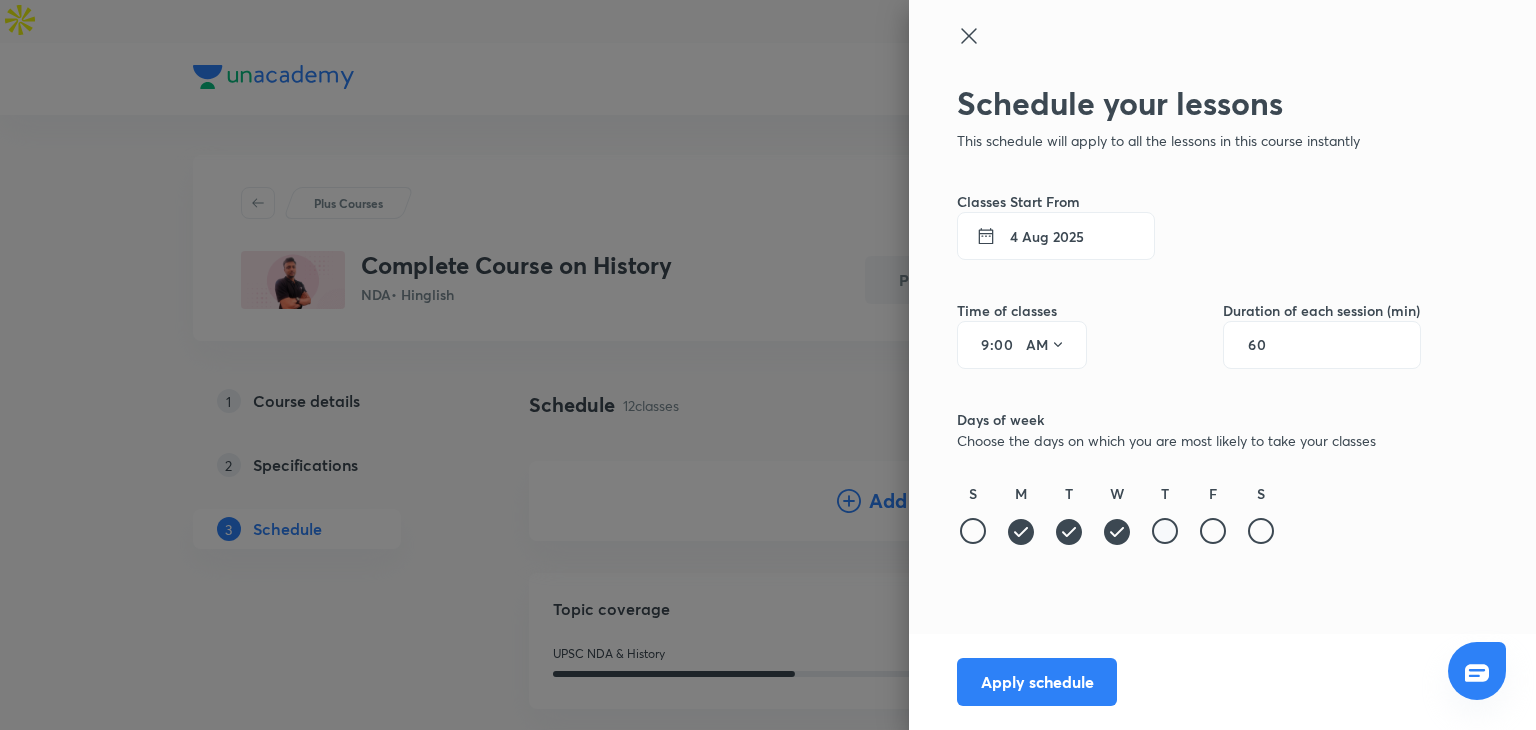 click at bounding box center (1165, 531) 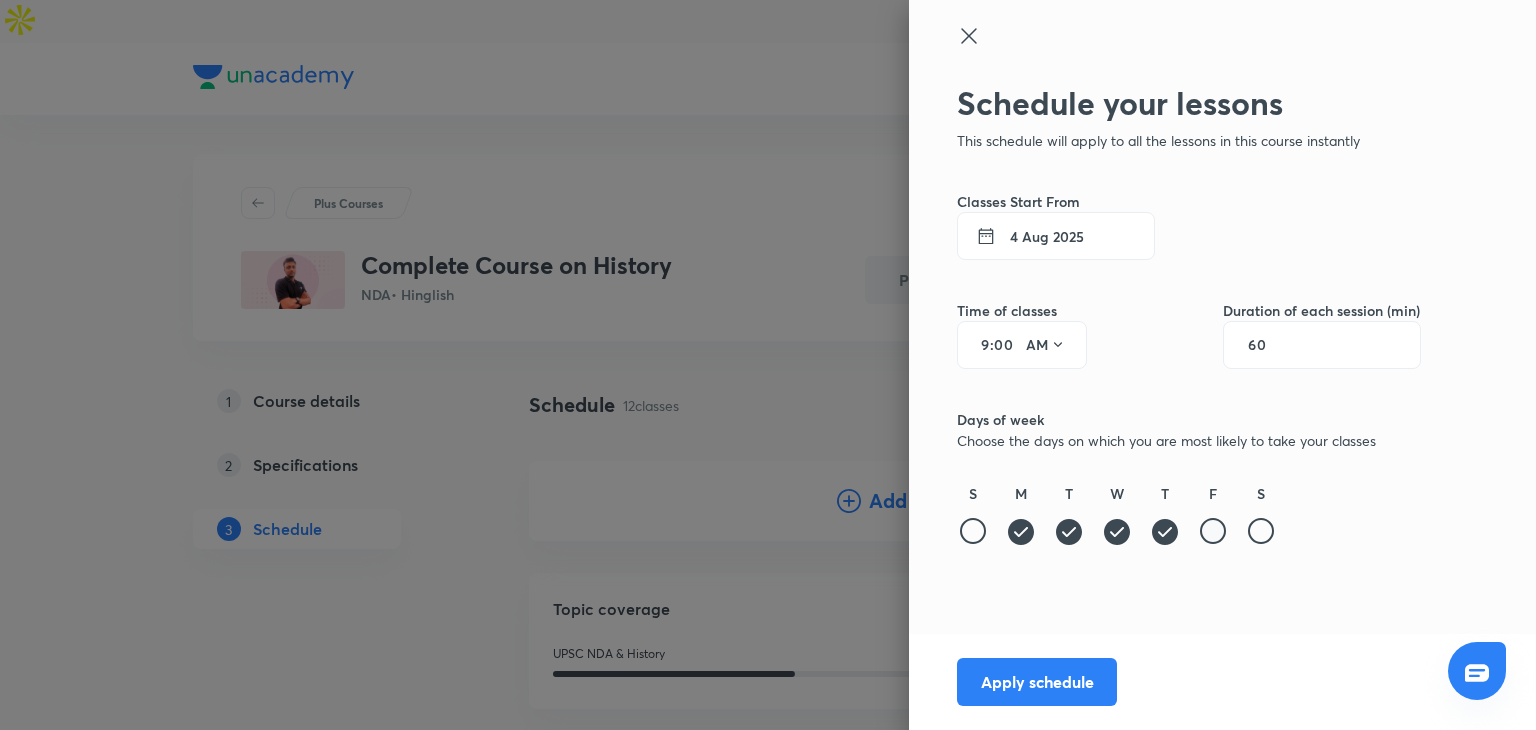 click at bounding box center (1213, 531) 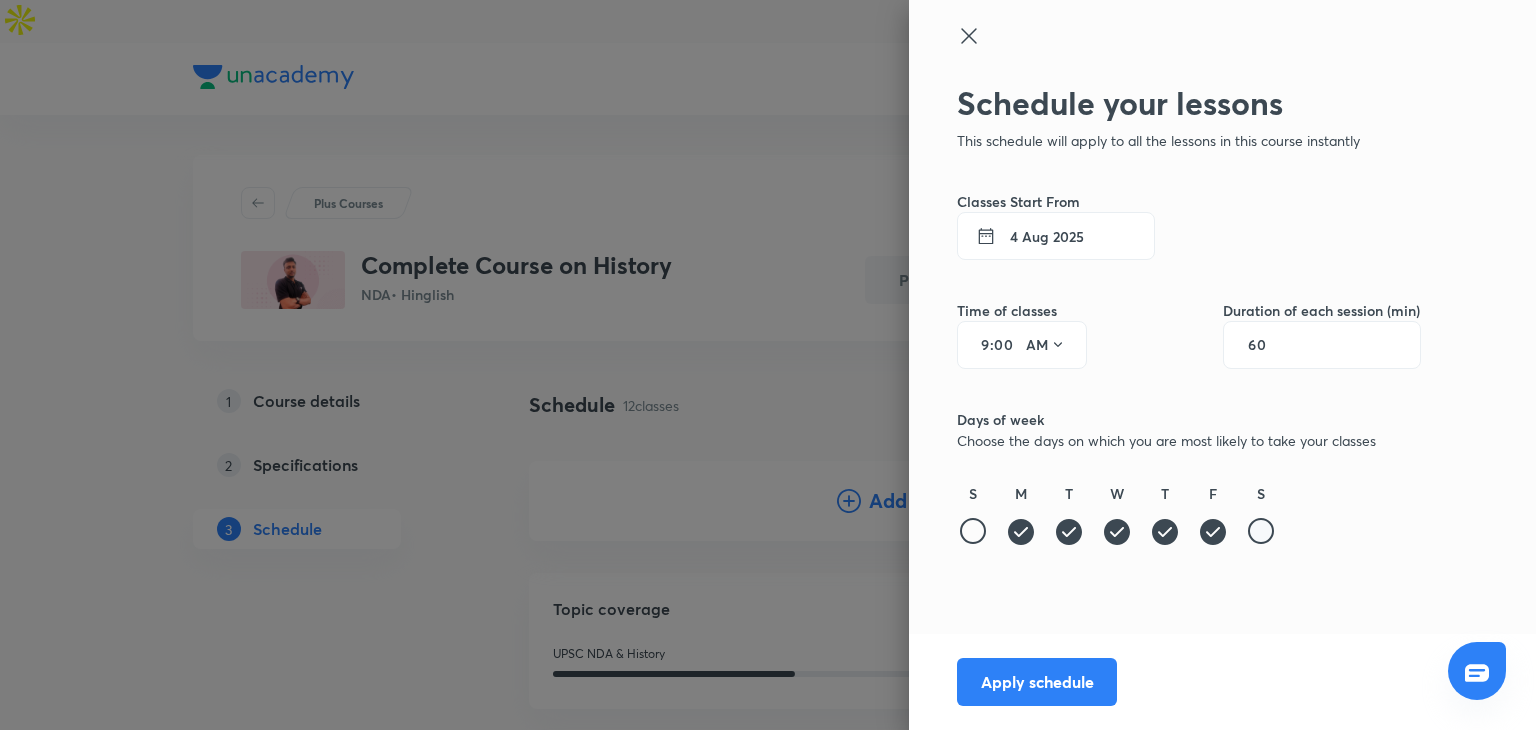 click at bounding box center [1261, 531] 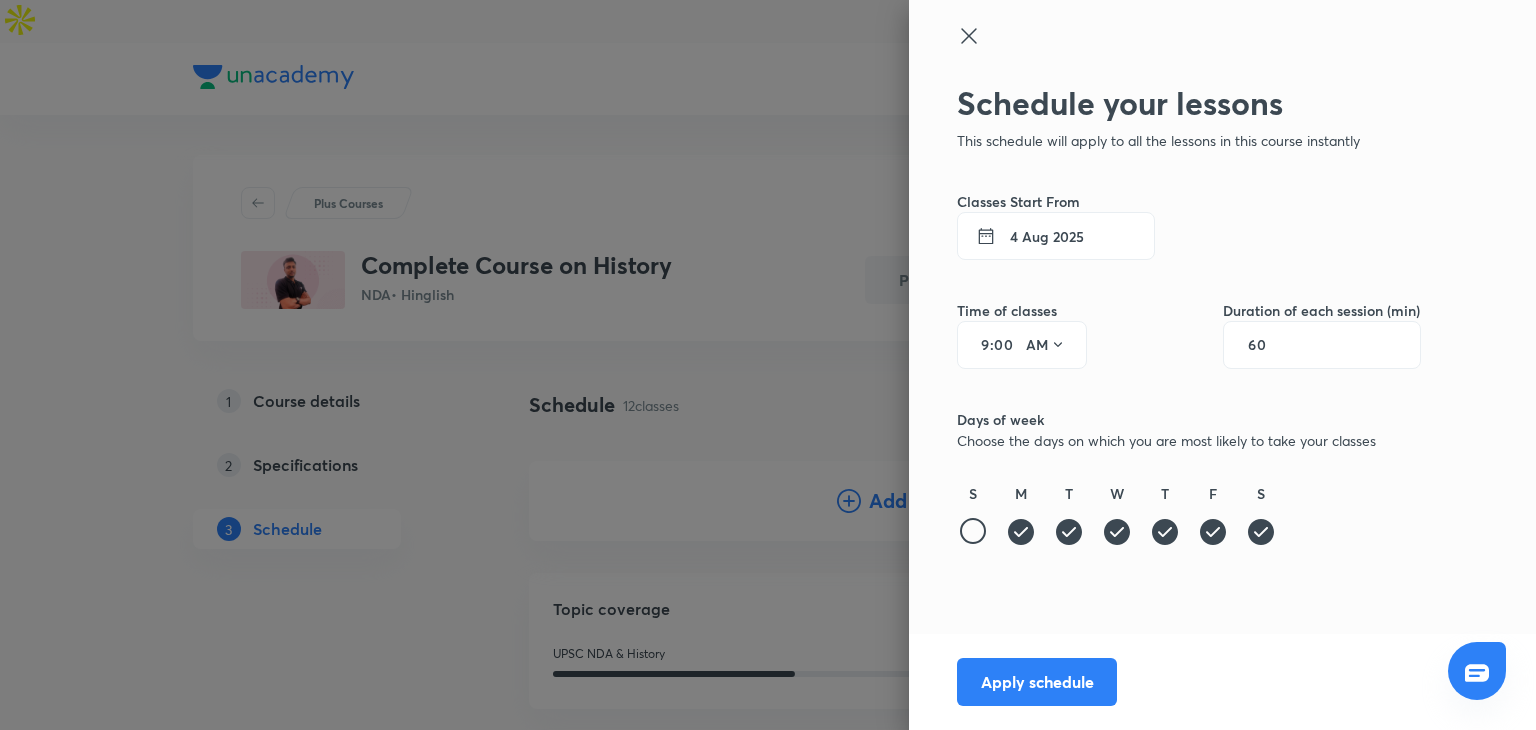 click on "60" at bounding box center [1322, 345] 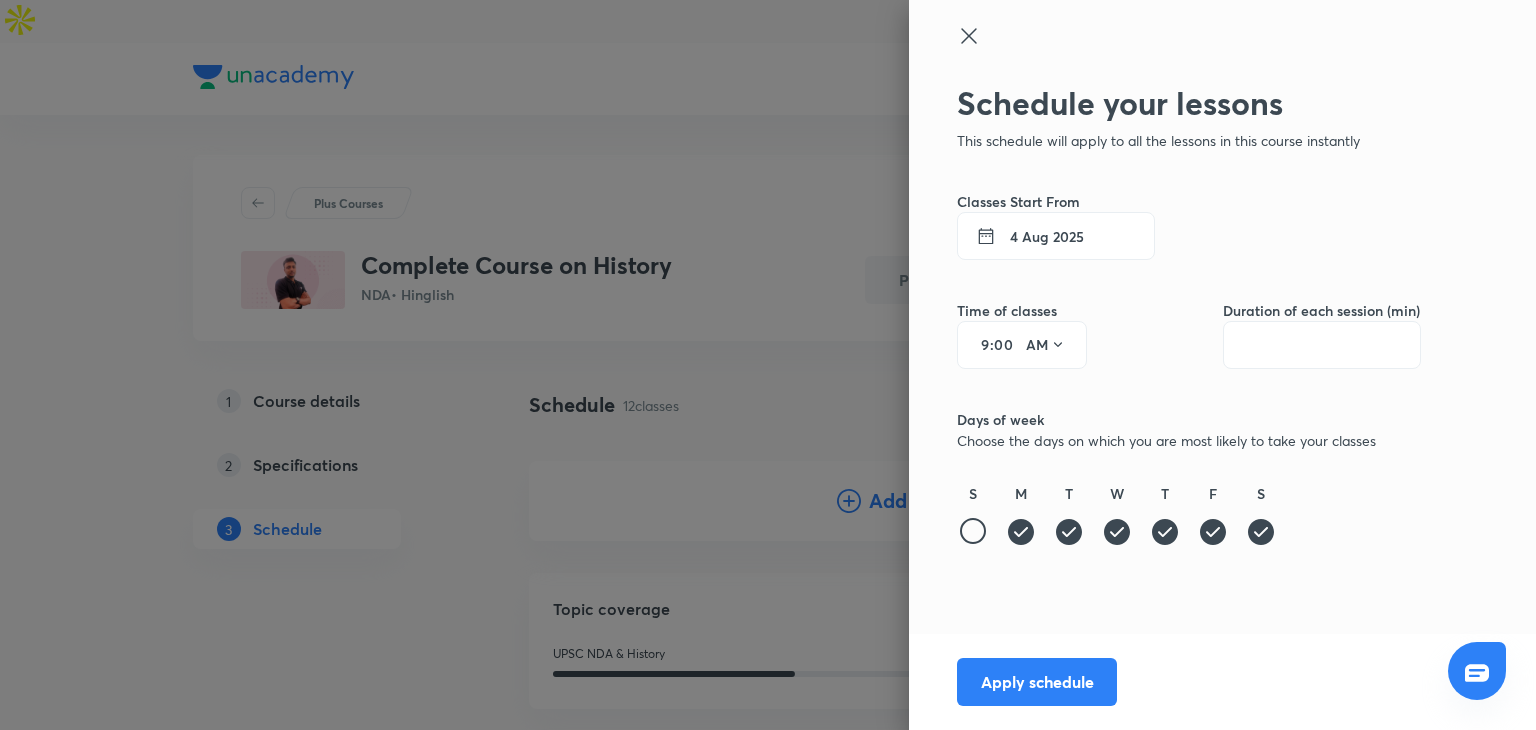 click at bounding box center [1267, 345] 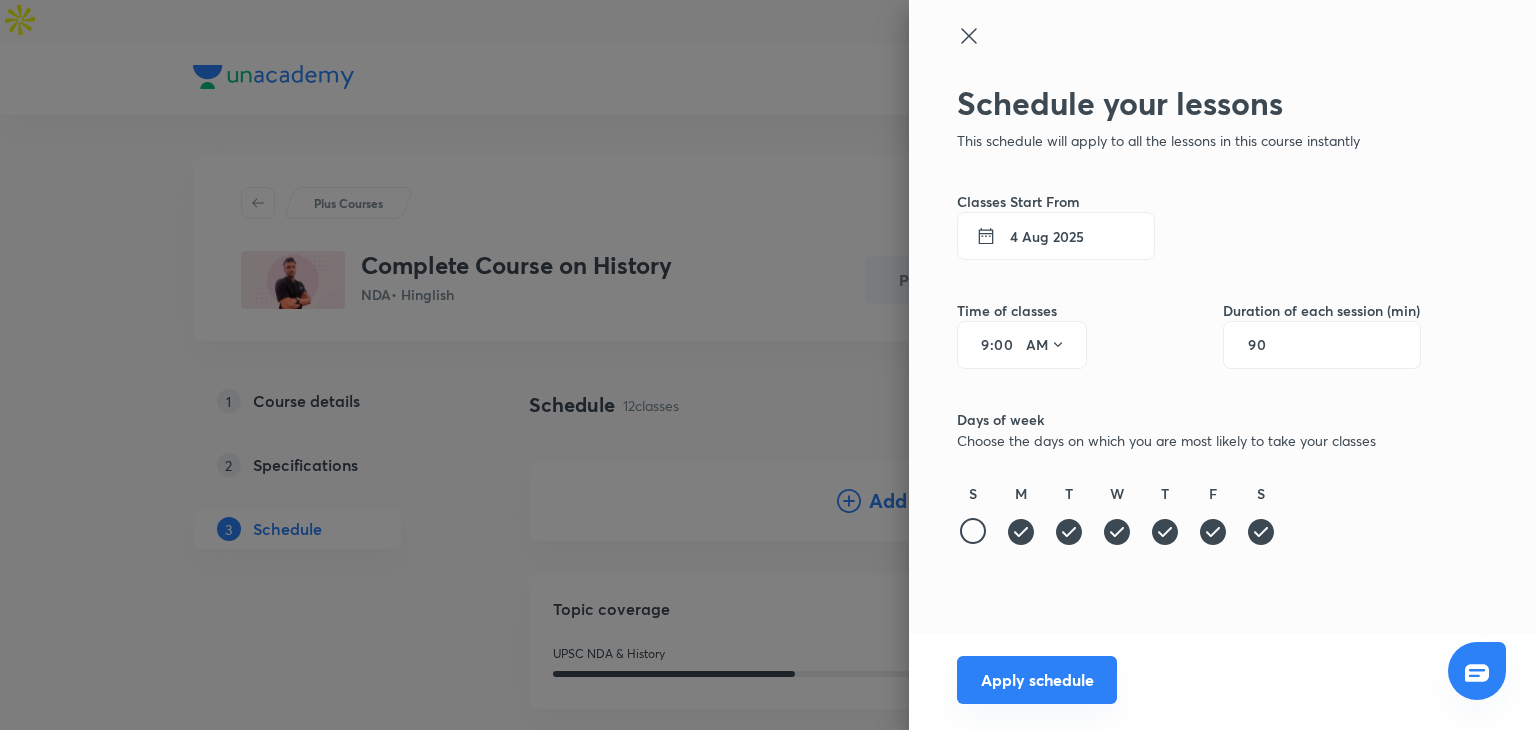 type on "90" 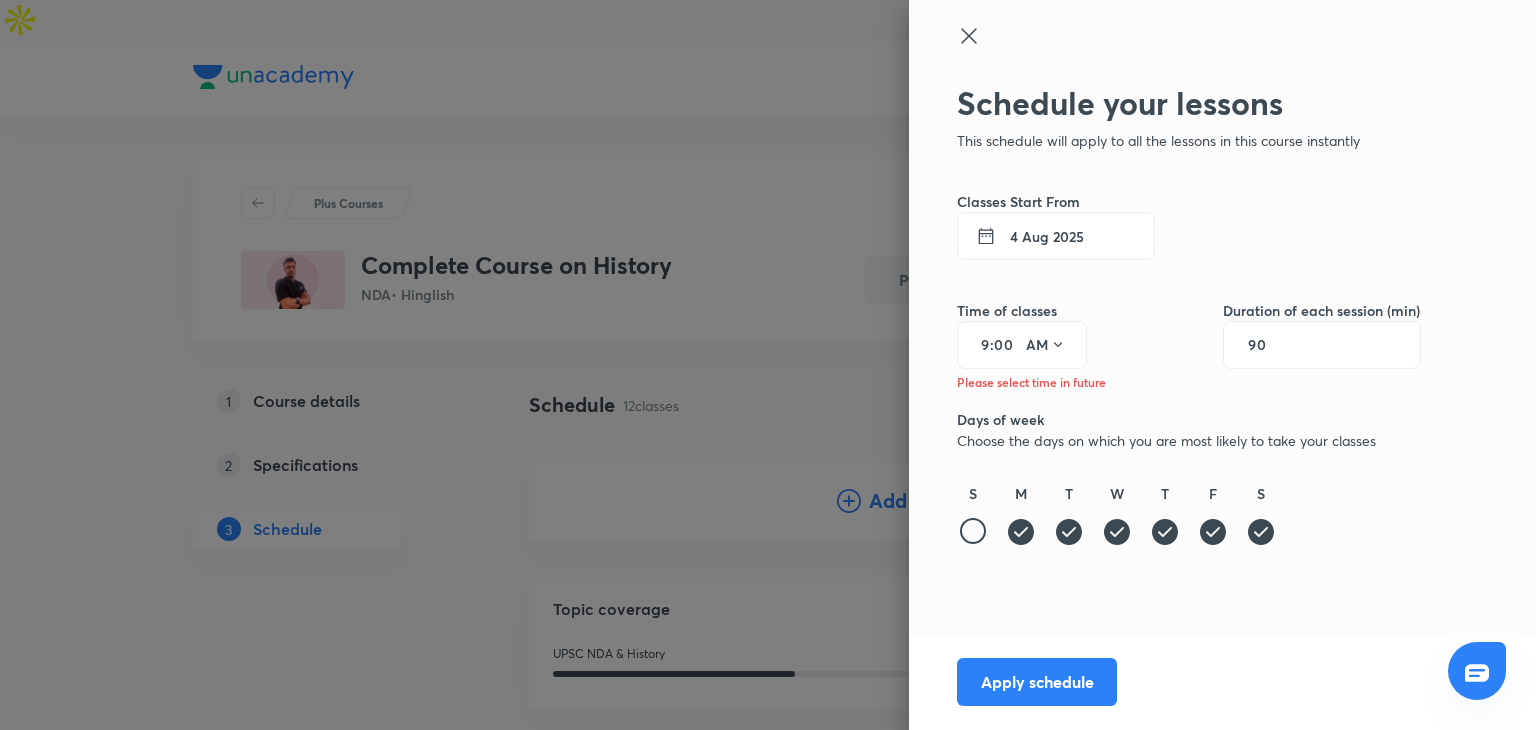 click on "4 Aug 2025" at bounding box center (1056, 236) 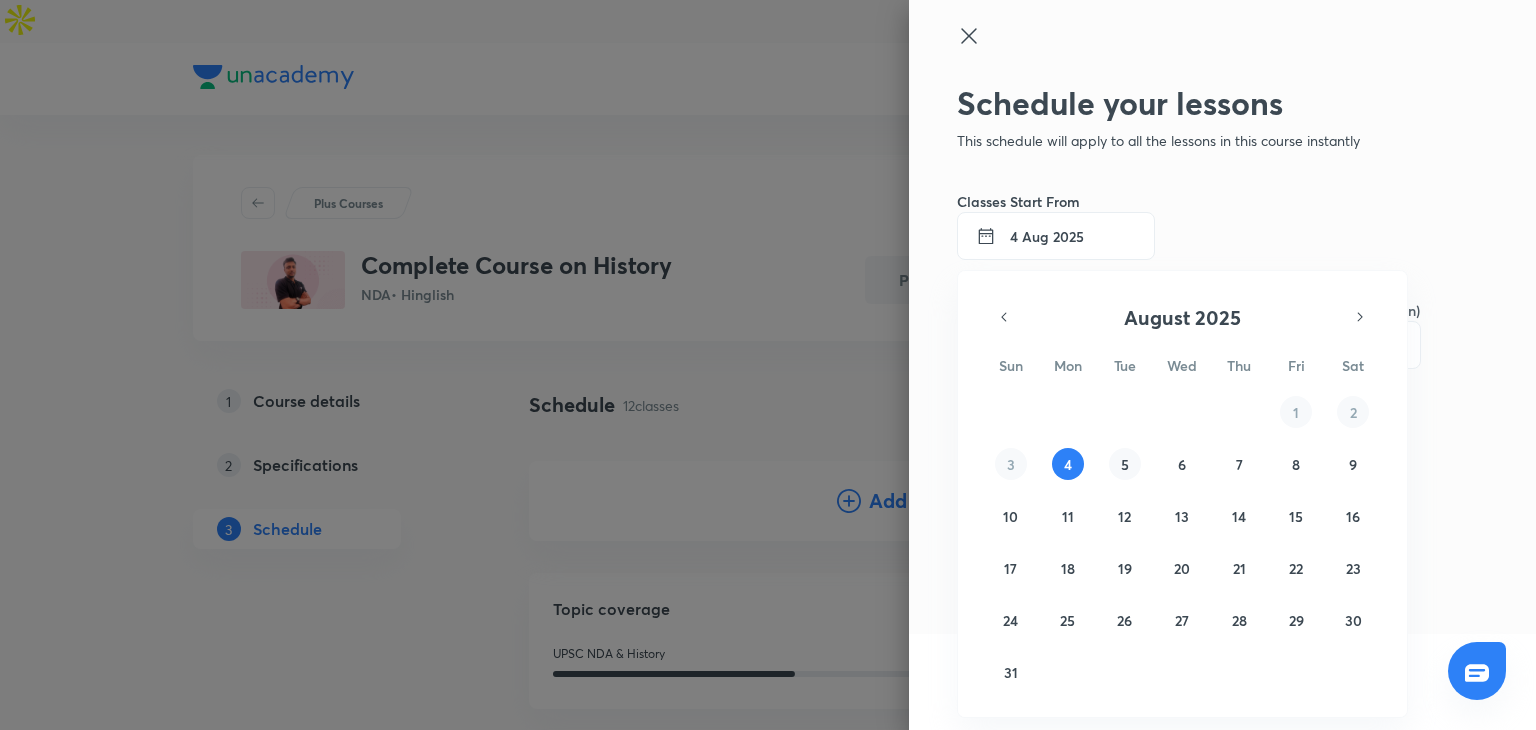click on "5" at bounding box center [1125, 464] 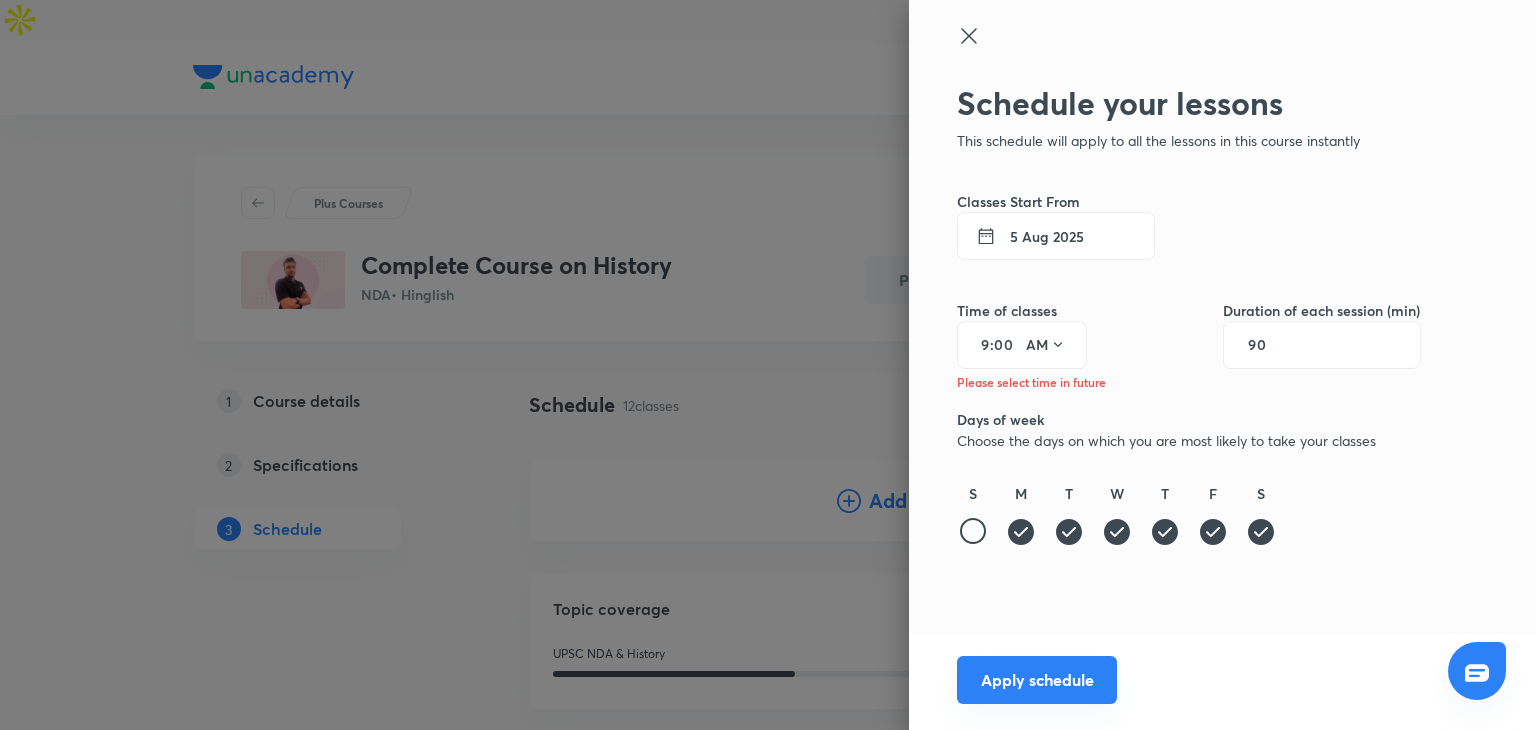click on "Apply schedule" at bounding box center [1037, 680] 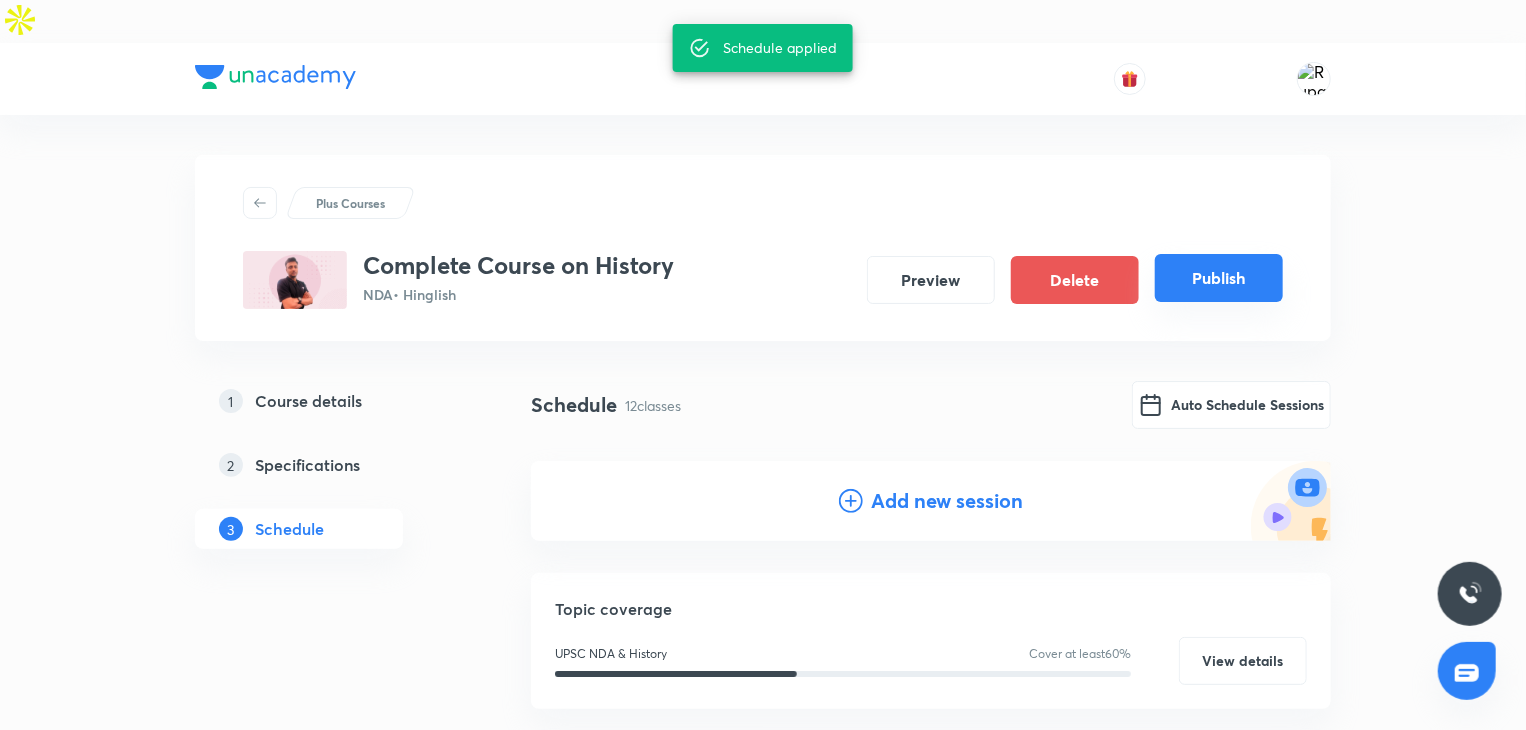 click on "Publish" at bounding box center (1219, 278) 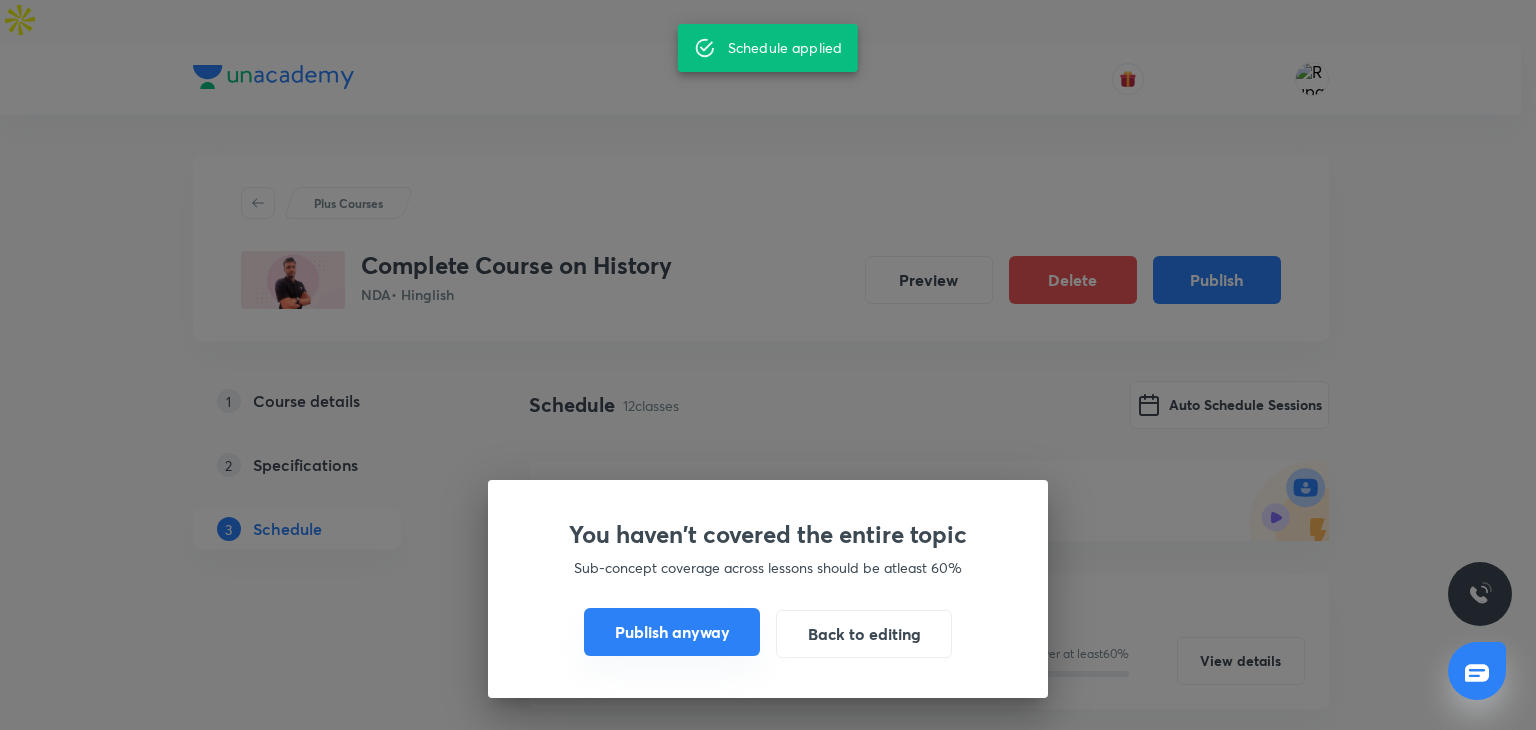 click on "Publish anyway" at bounding box center [672, 632] 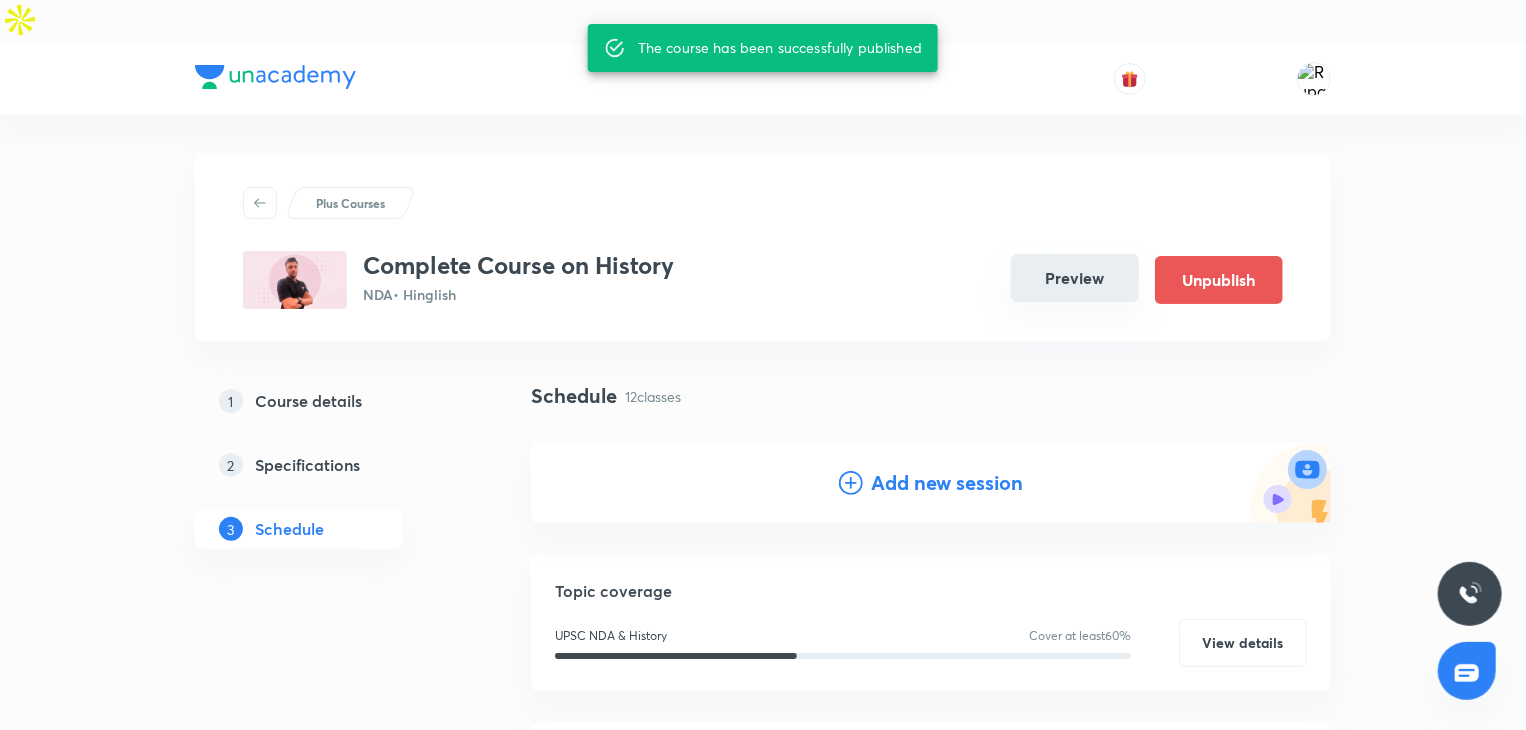 click on "Preview" at bounding box center (1075, 278) 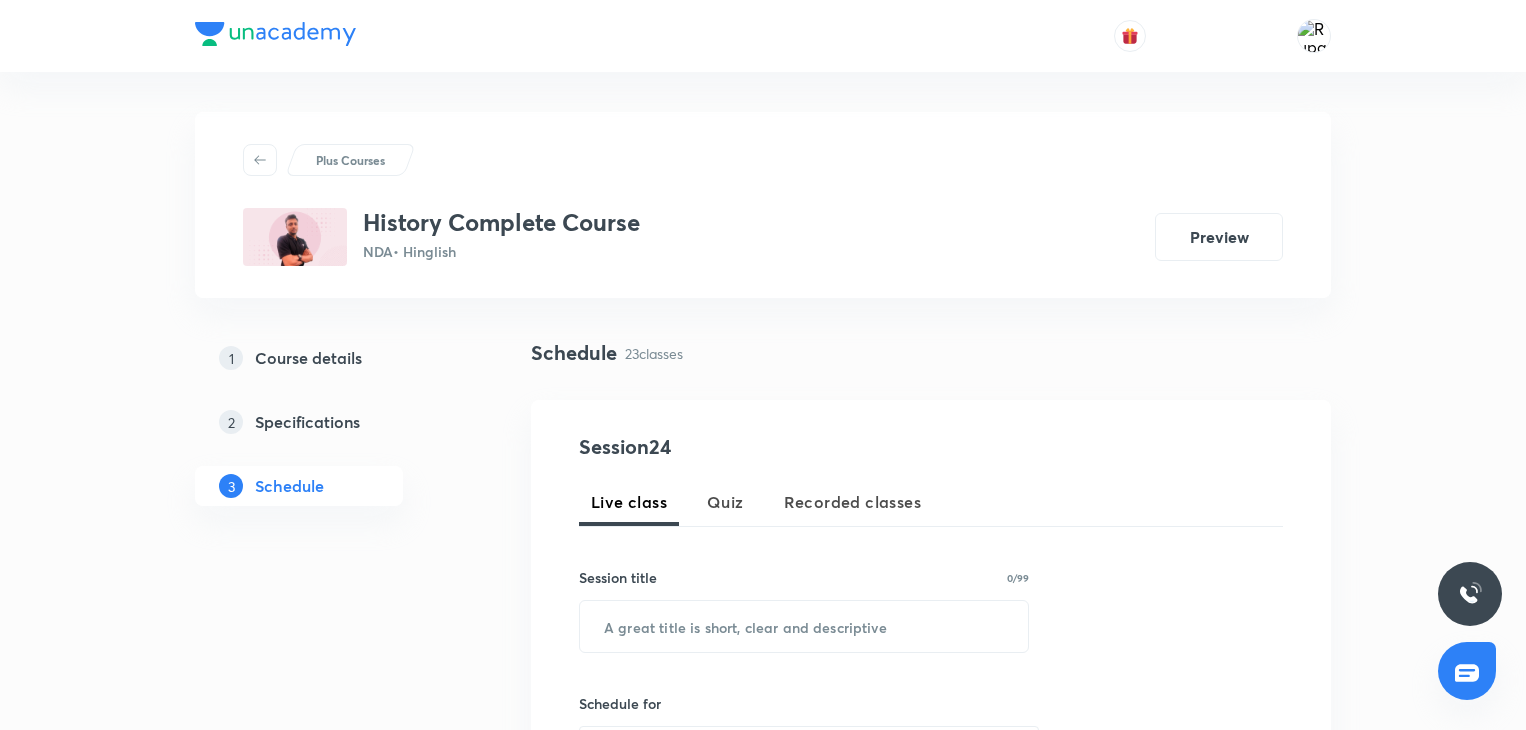 scroll, scrollTop: 1043, scrollLeft: 0, axis: vertical 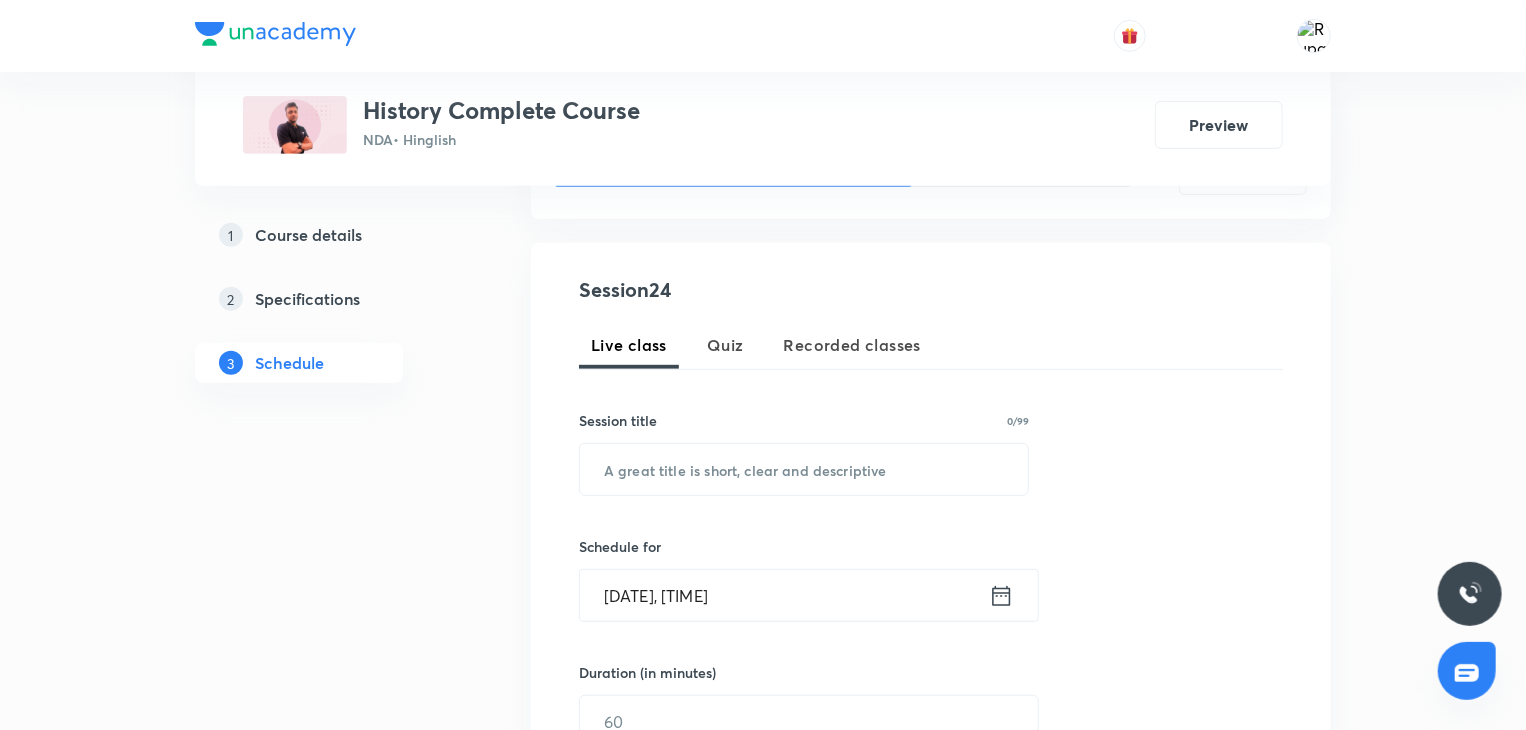 click on "Course details" at bounding box center [308, 235] 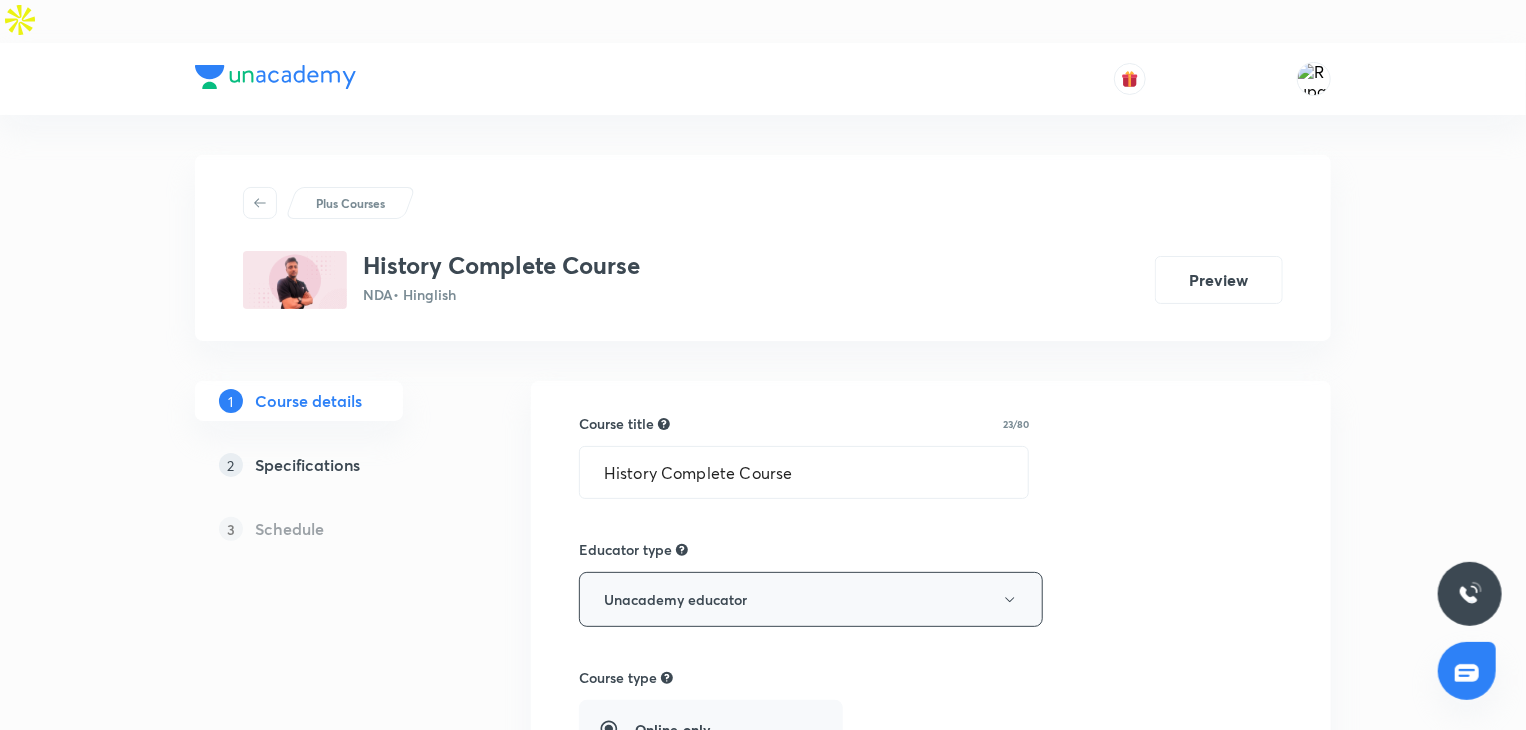 scroll, scrollTop: 572, scrollLeft: 0, axis: vertical 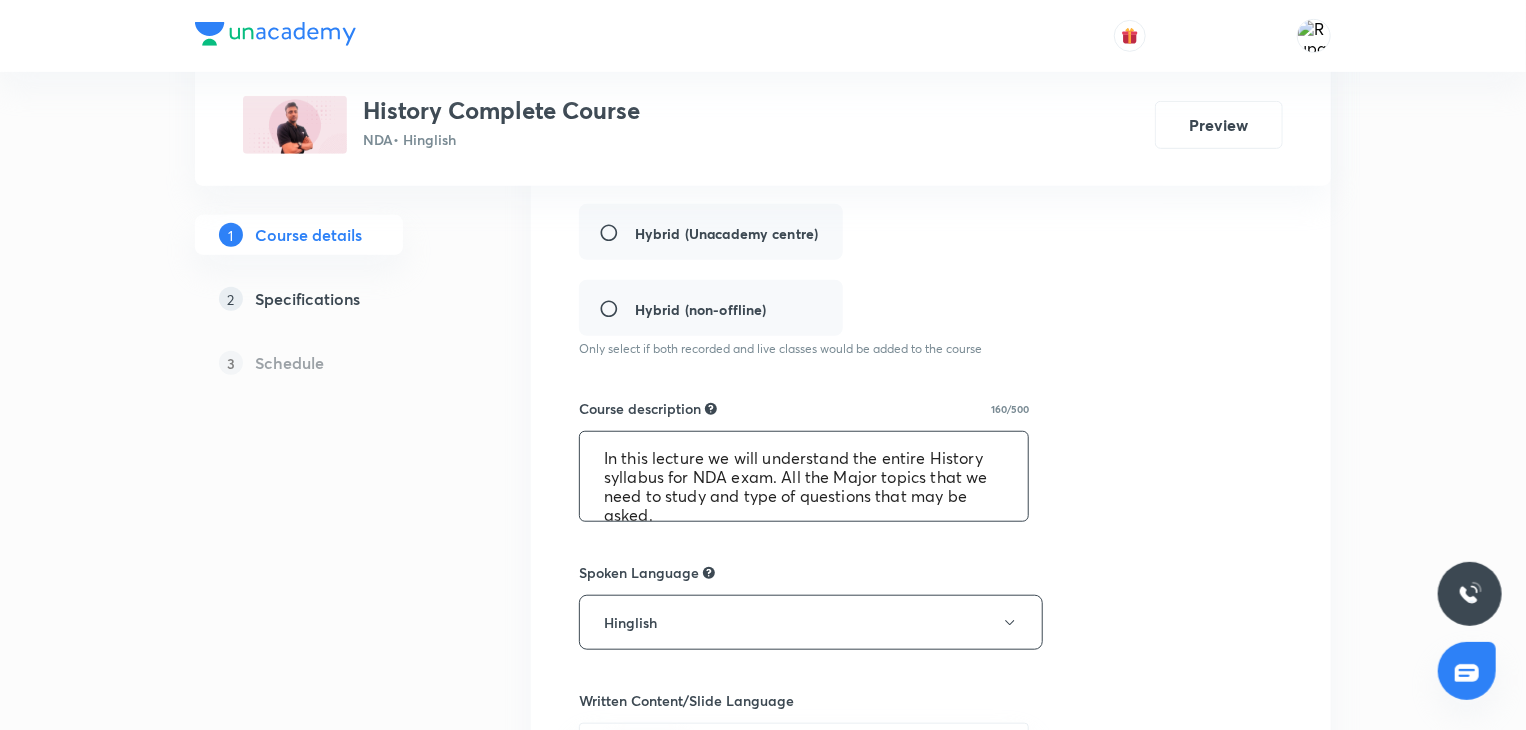 click on "In this lecture we will understand the entire History syllabus for NDA exam. All the Major topics that we need to study and type of questions that may be asked." at bounding box center (804, 476) 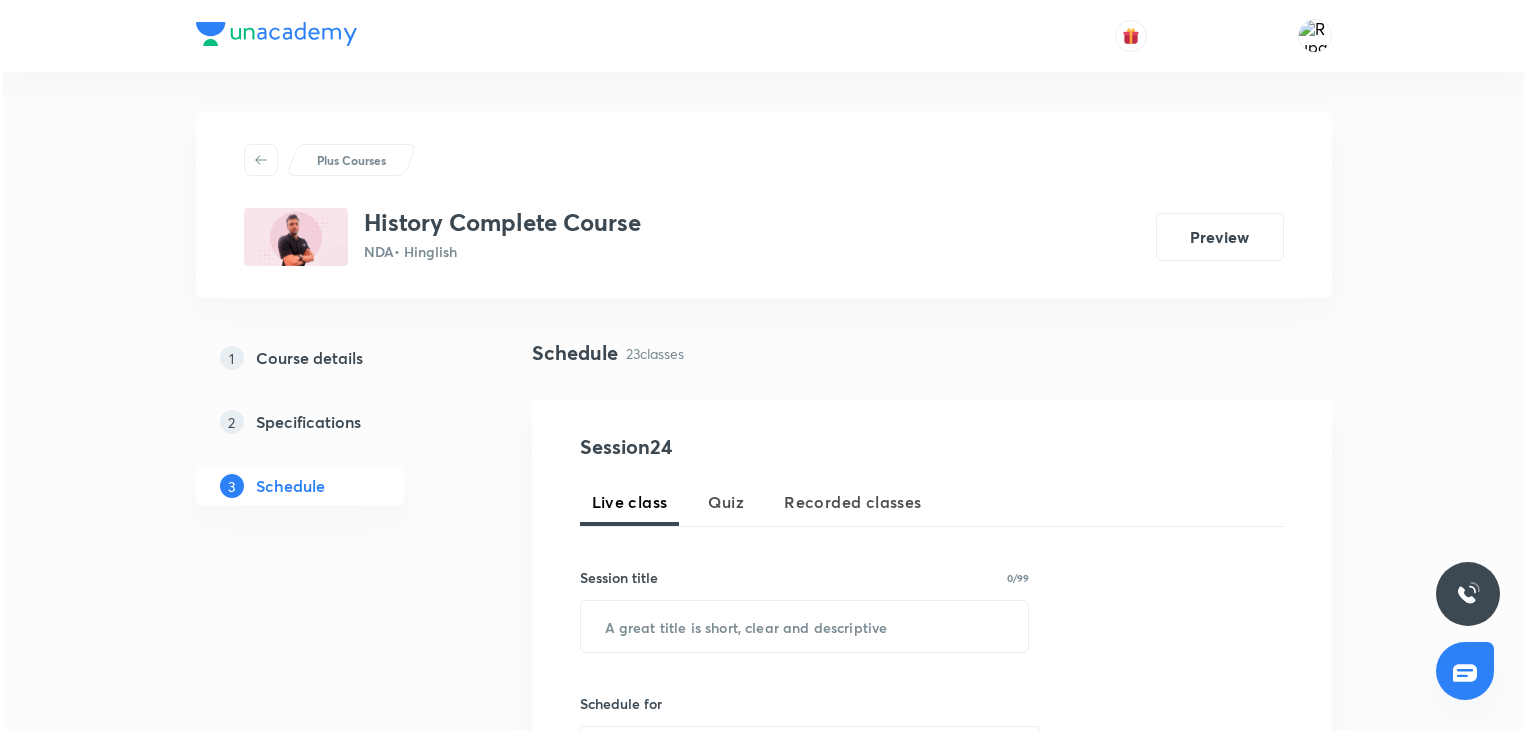 scroll, scrollTop: 580, scrollLeft: 0, axis: vertical 